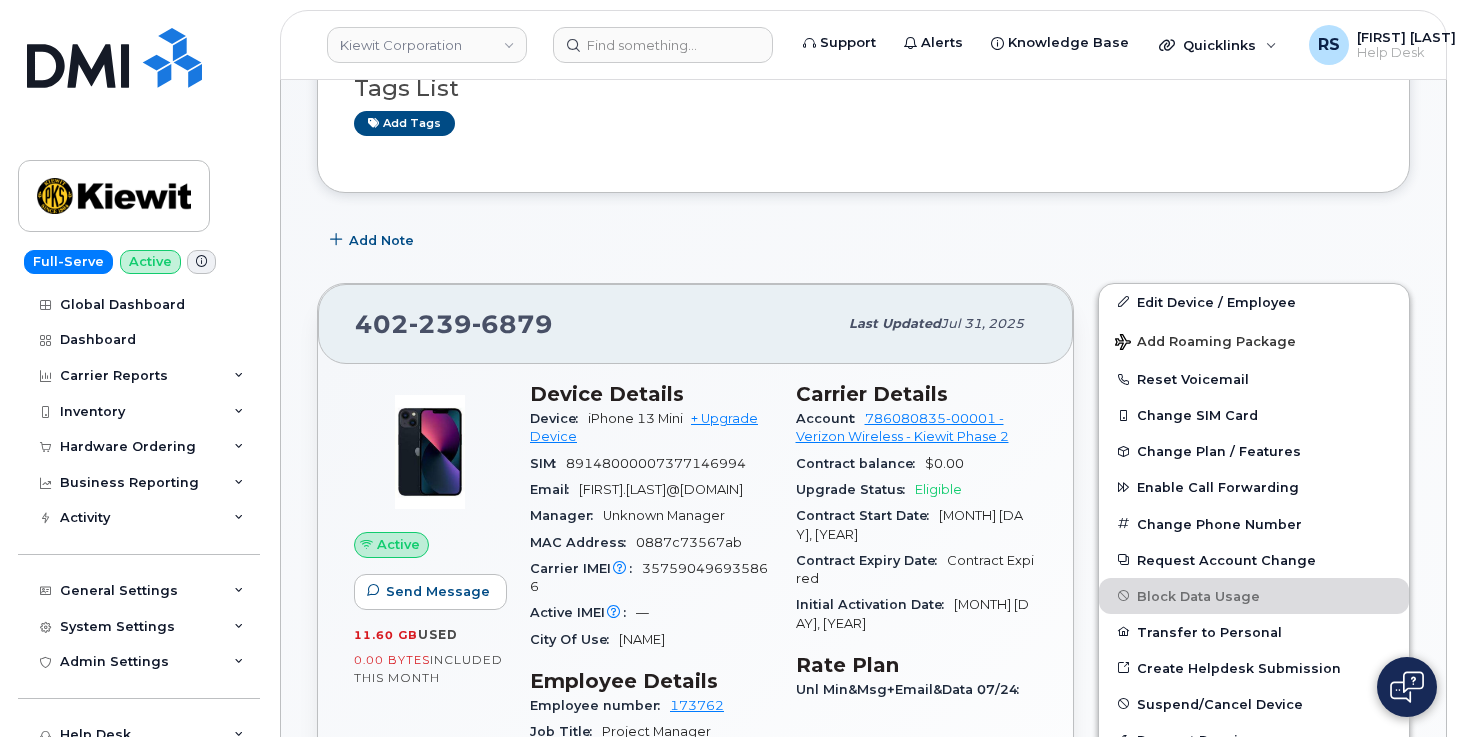 scroll, scrollTop: 333, scrollLeft: 0, axis: vertical 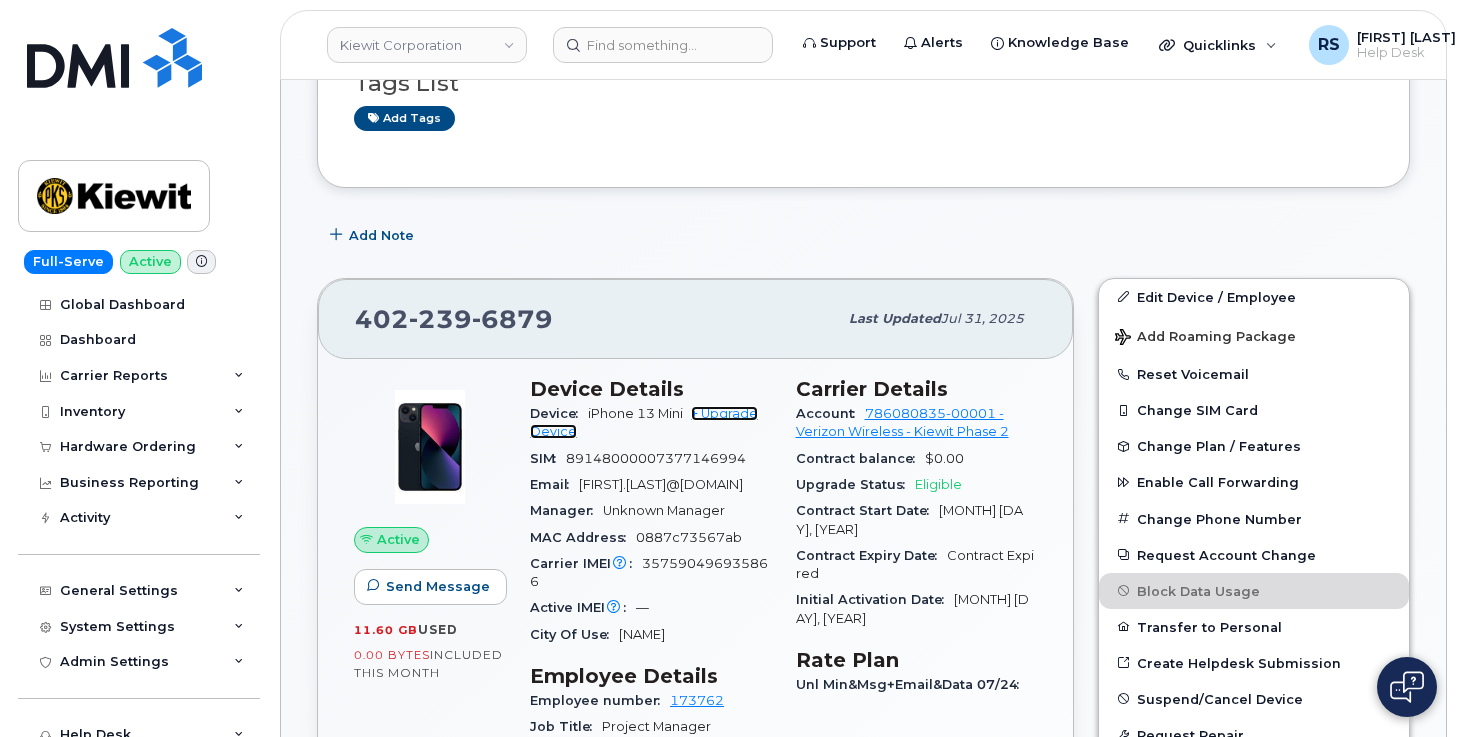 click on "+ Upgrade Device" 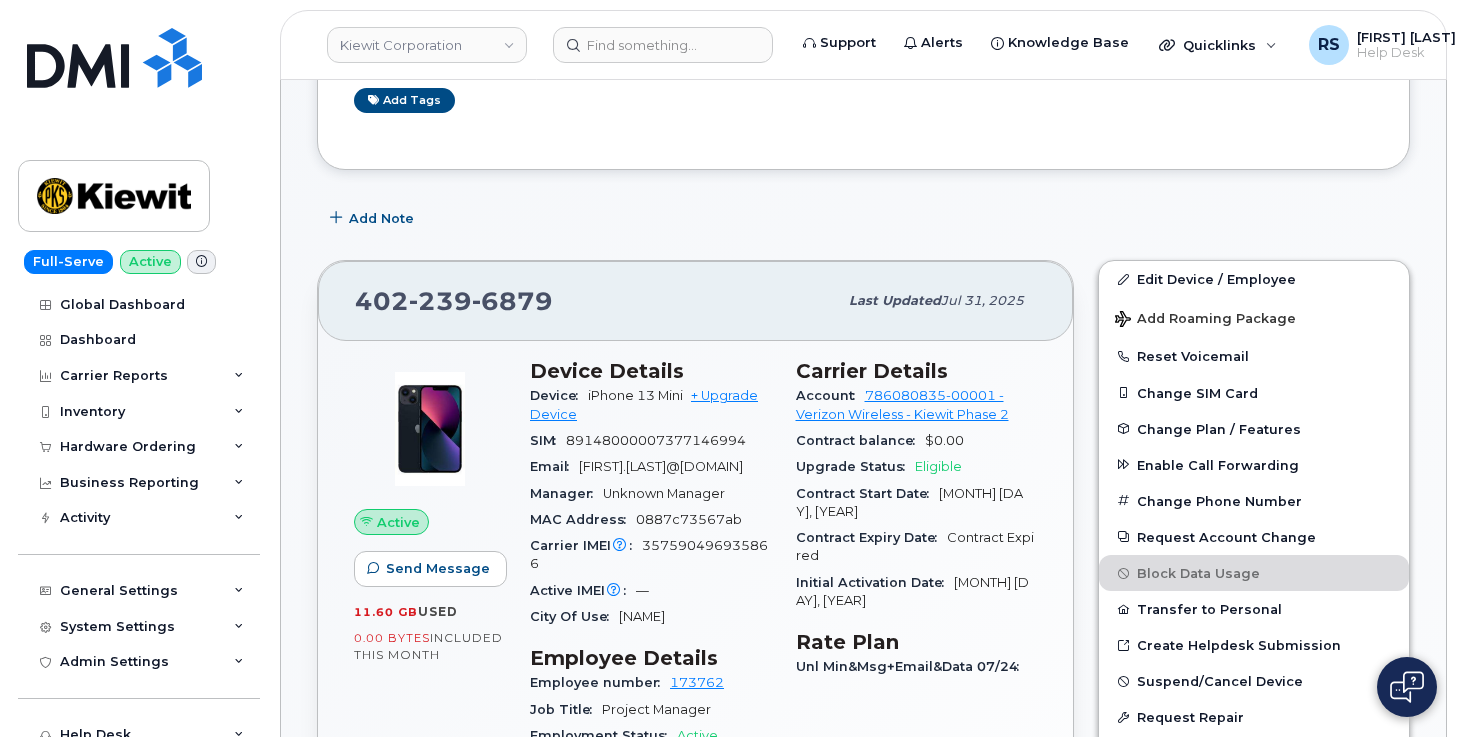 click on "Add Note" at bounding box center (863, 218) 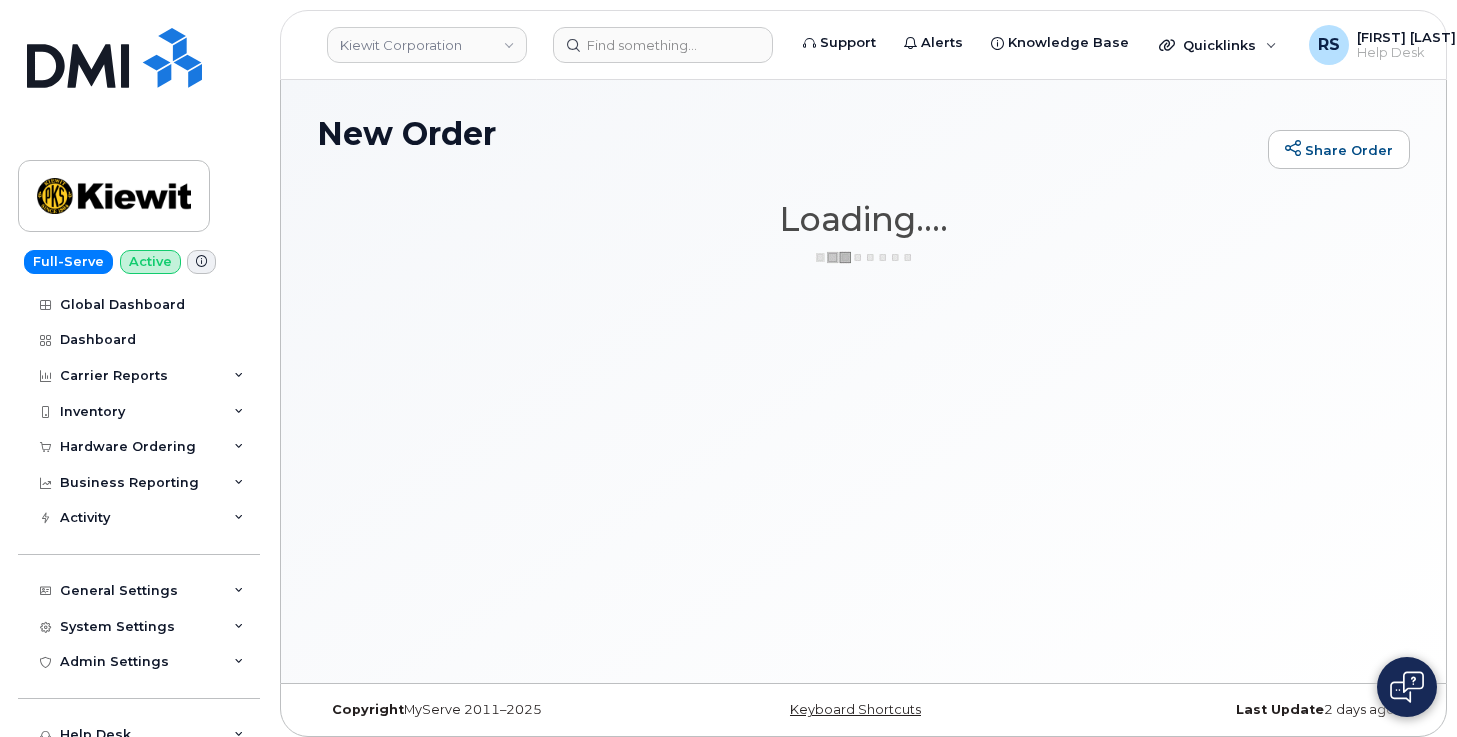 scroll, scrollTop: 0, scrollLeft: 0, axis: both 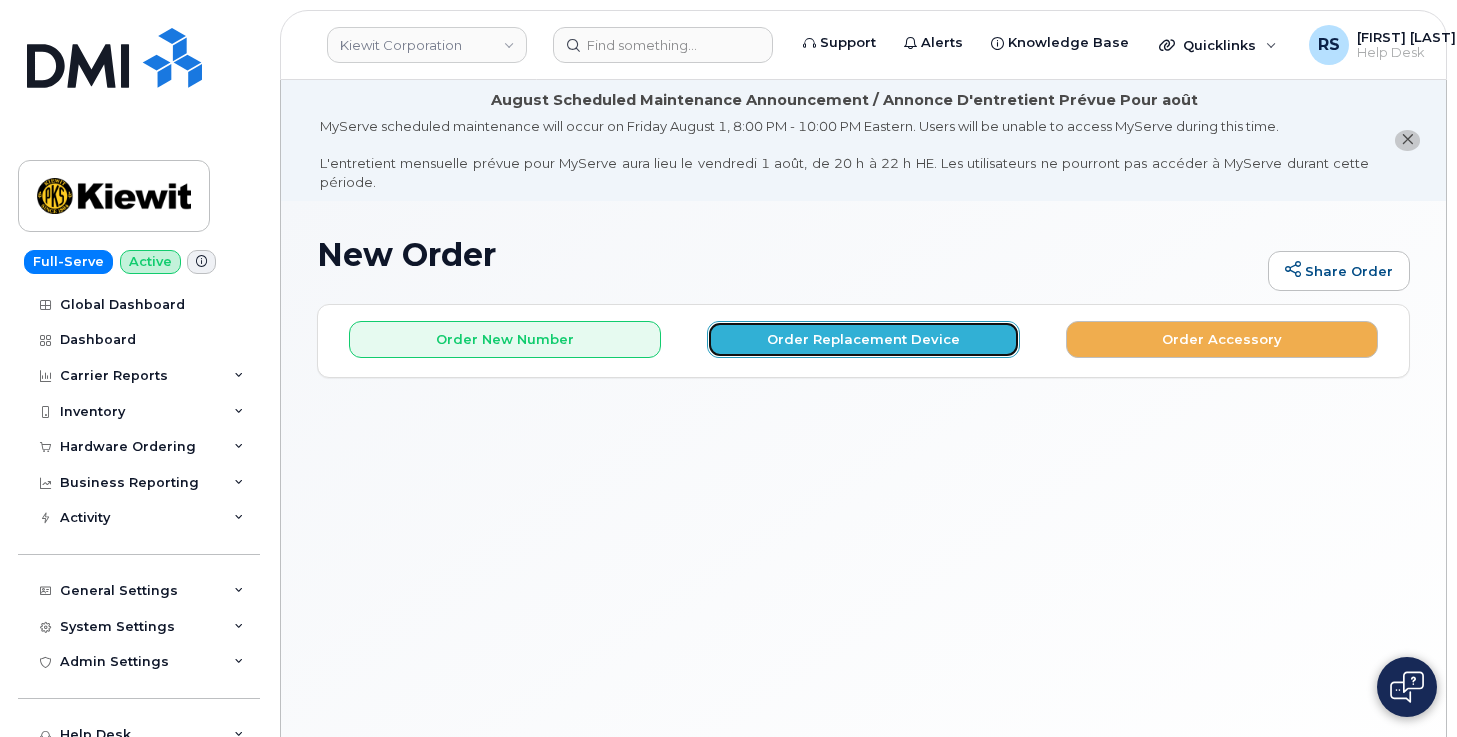 click on "Order Replacement Device" at bounding box center (863, 339) 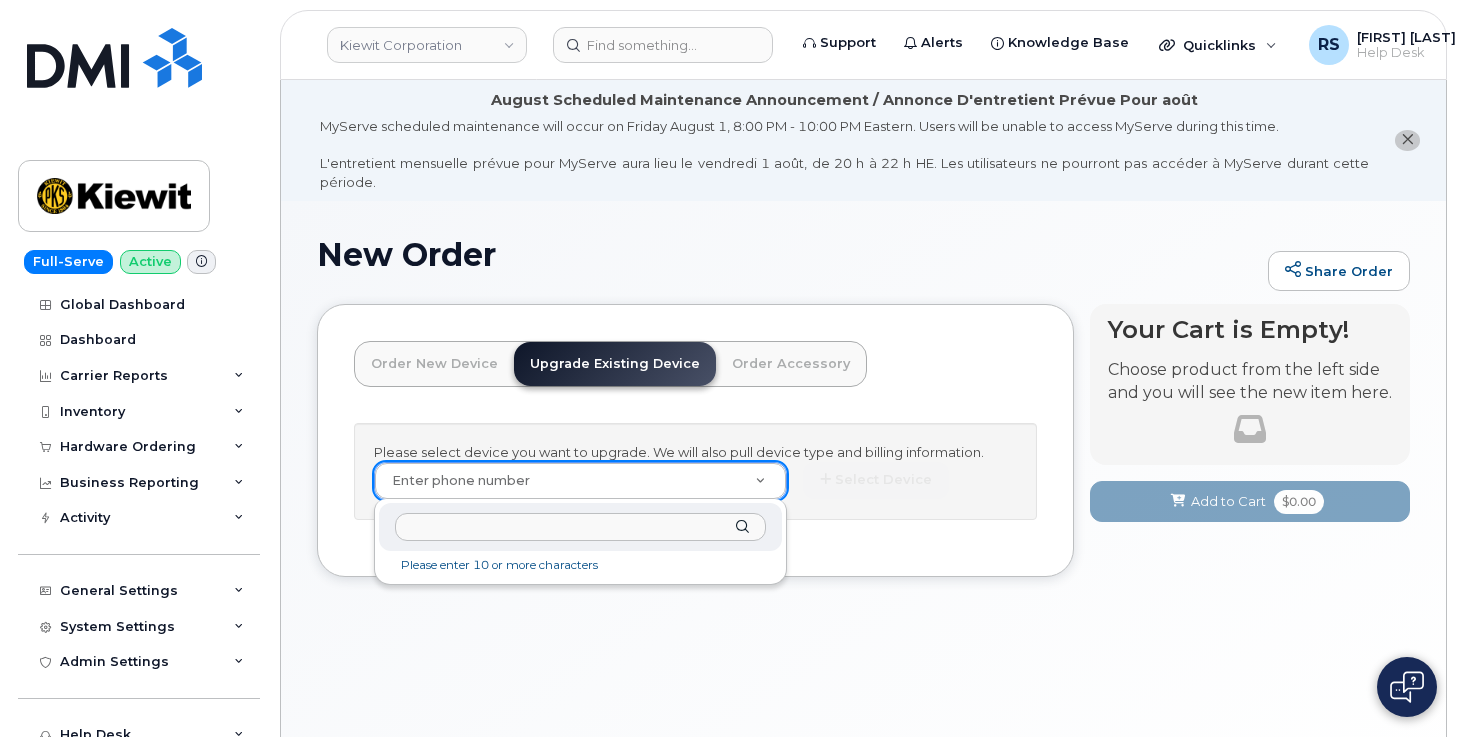click at bounding box center [580, 527] 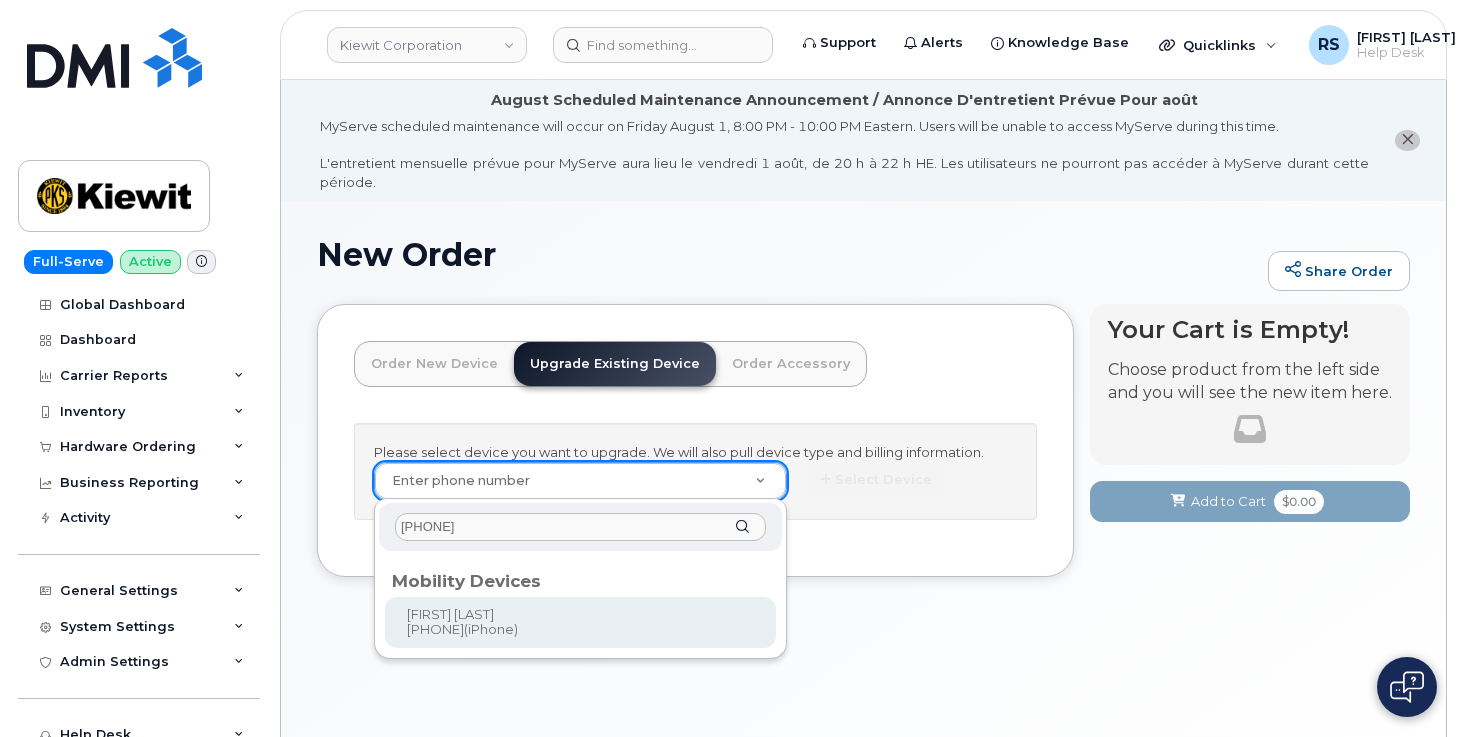 type on "402-239-6879" 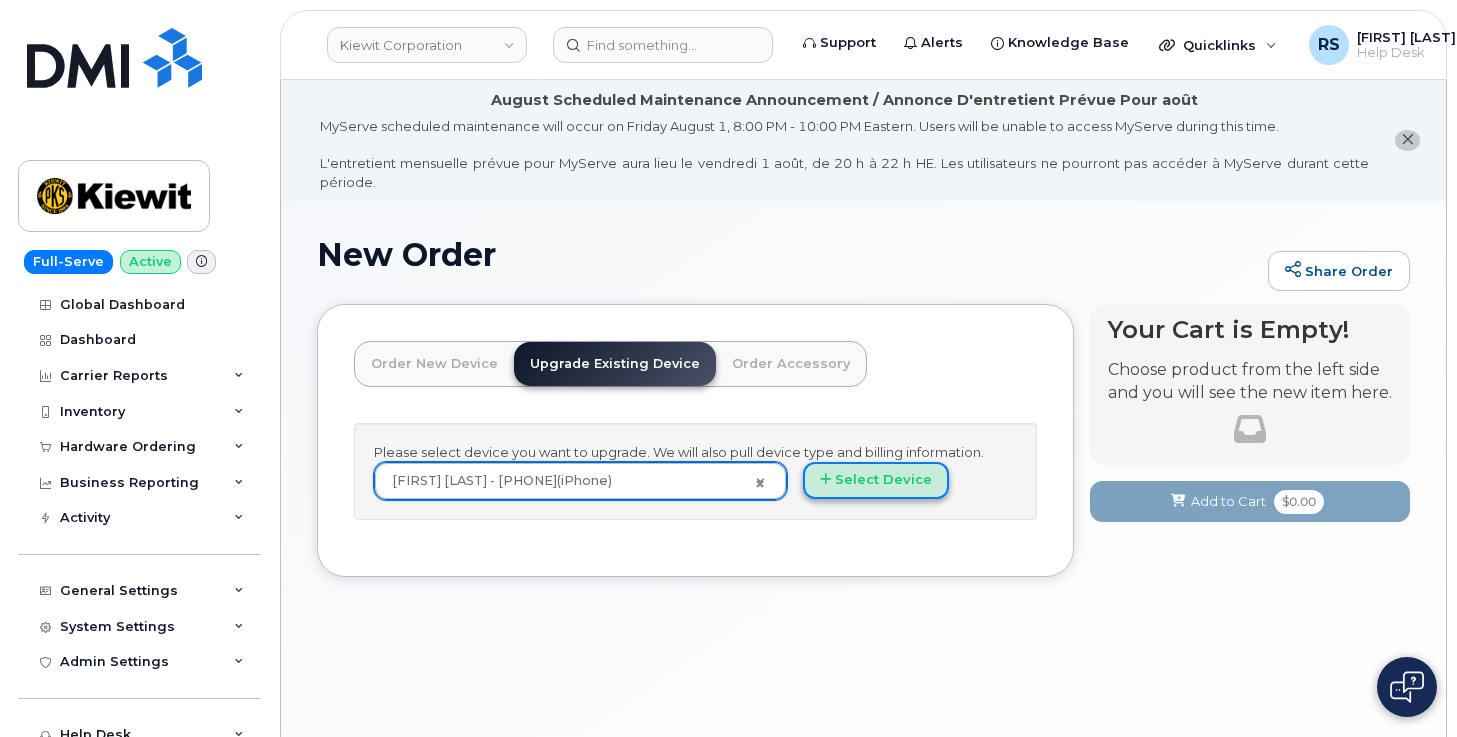 click on "Select Device" at bounding box center (876, 480) 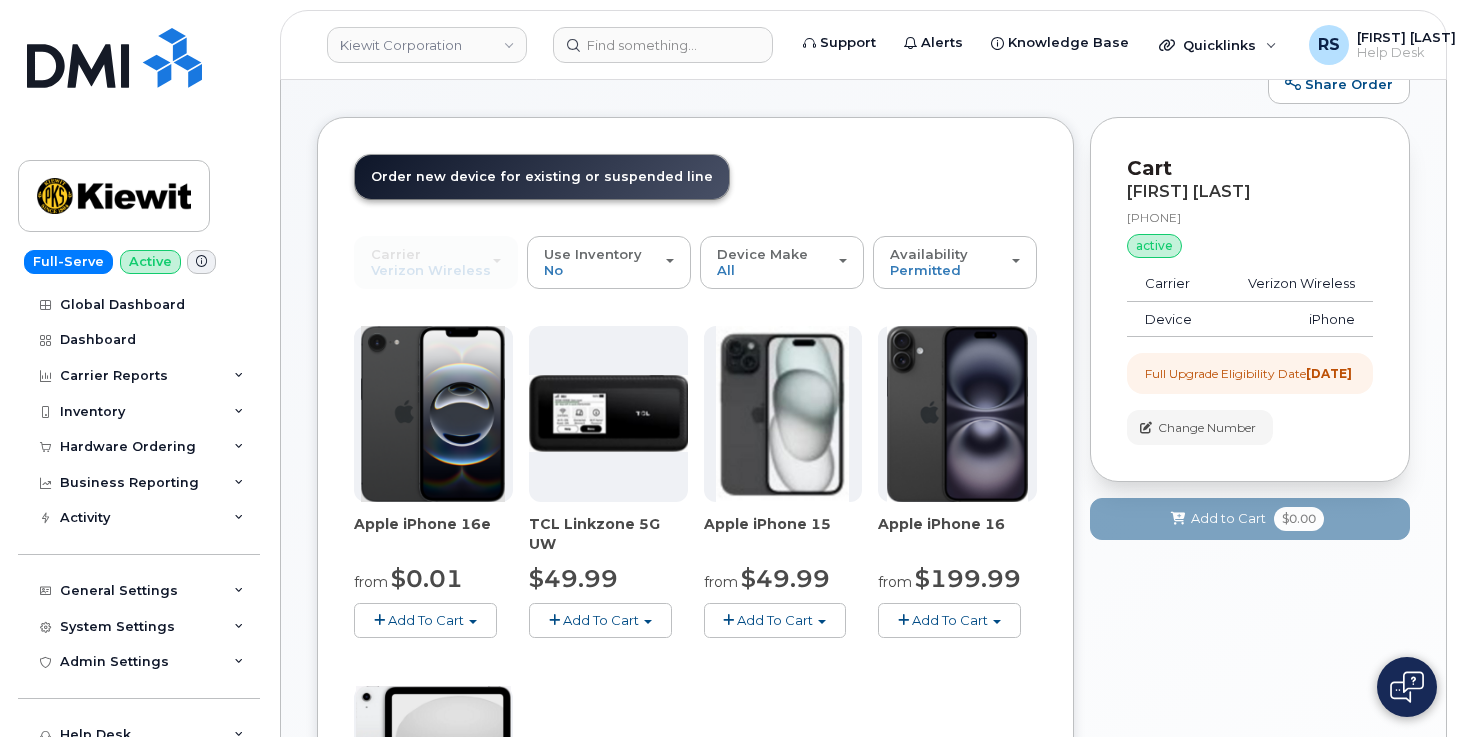 scroll, scrollTop: 274, scrollLeft: 0, axis: vertical 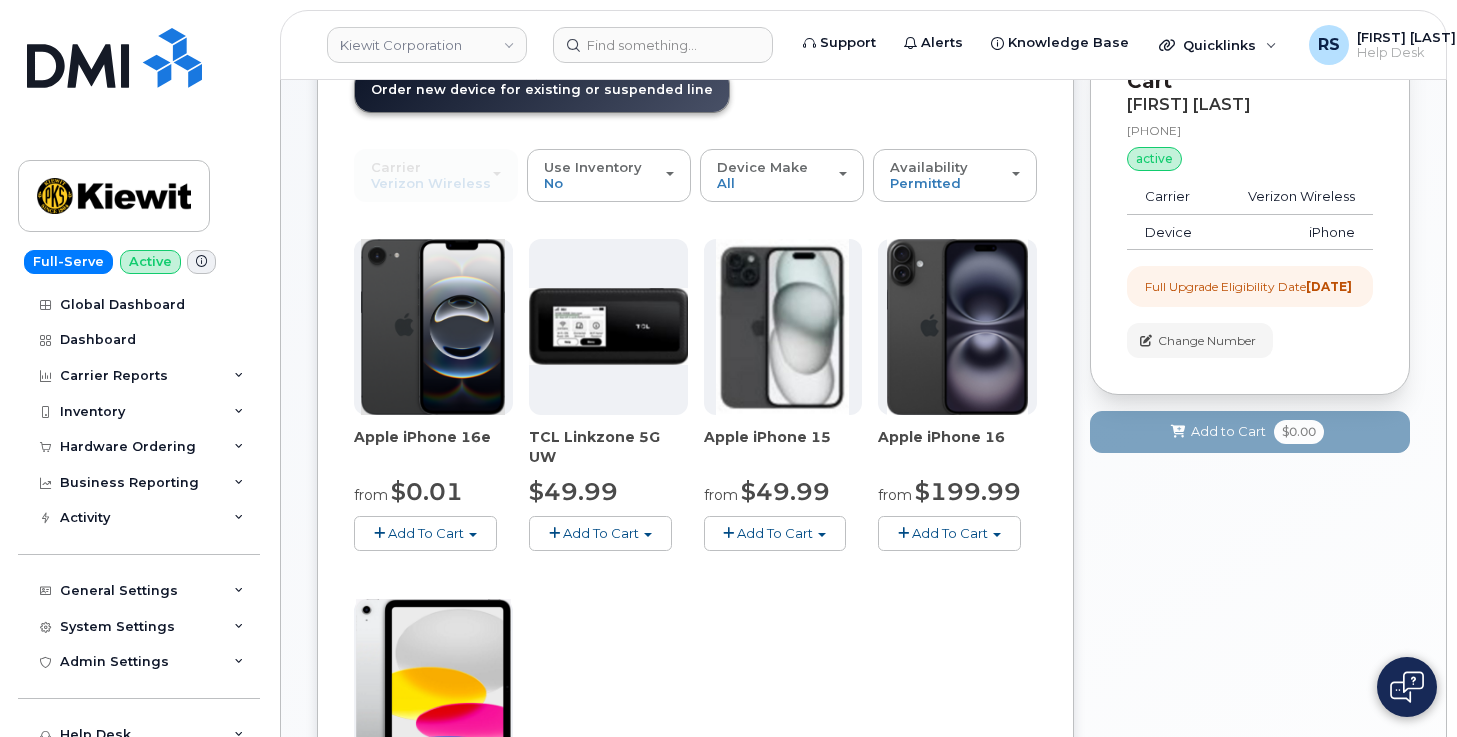 click on "Add To Cart" at bounding box center (775, 533) 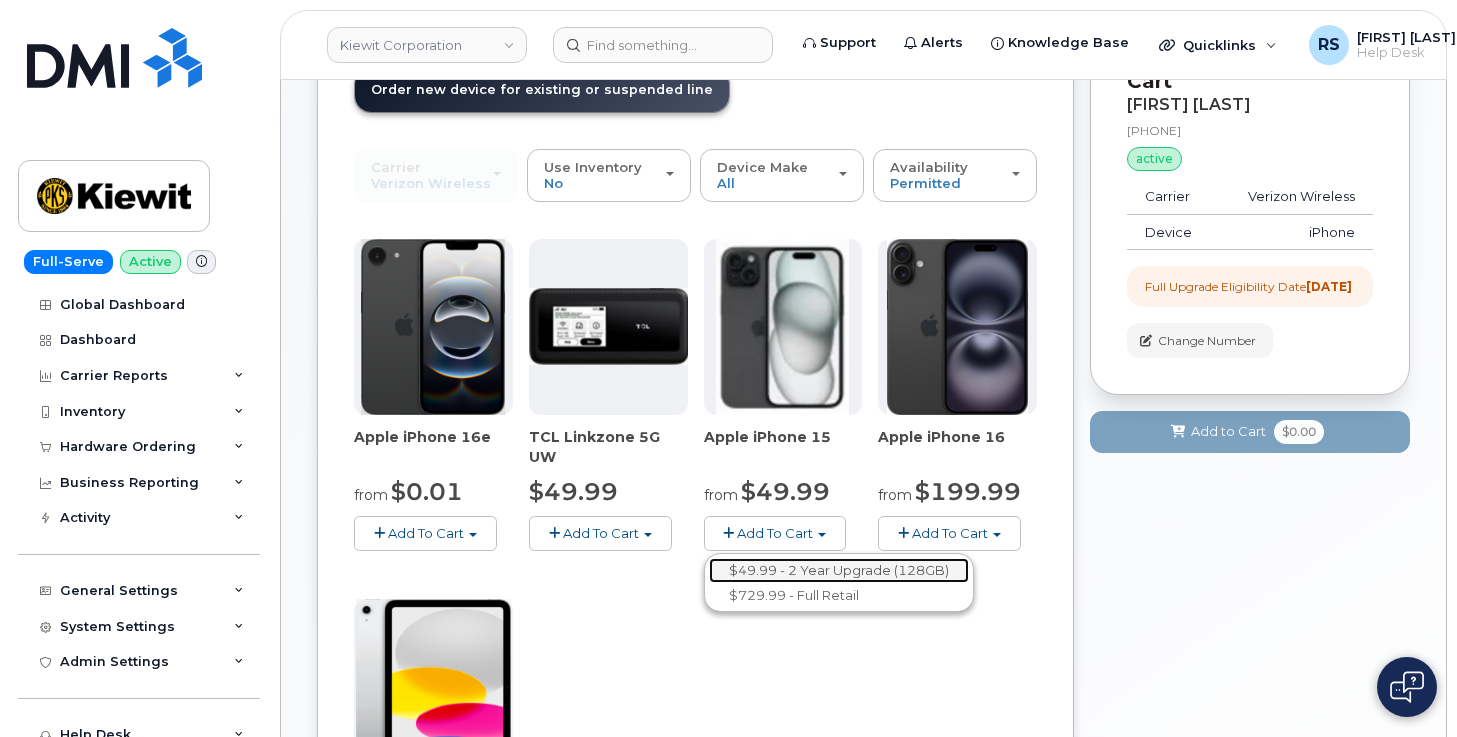 click on "$49.99 - 2 Year Upgrade (128GB)" at bounding box center (839, 570) 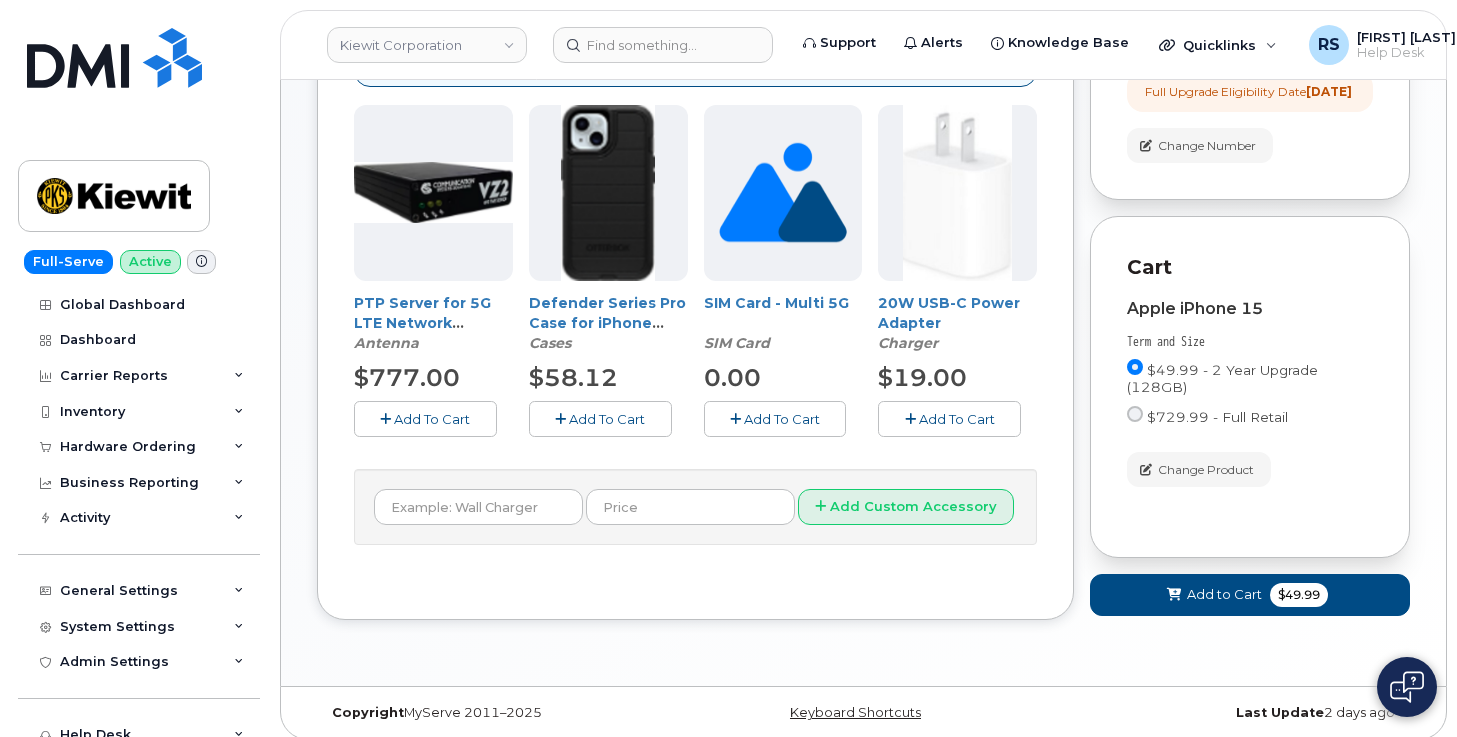 scroll, scrollTop: 474, scrollLeft: 0, axis: vertical 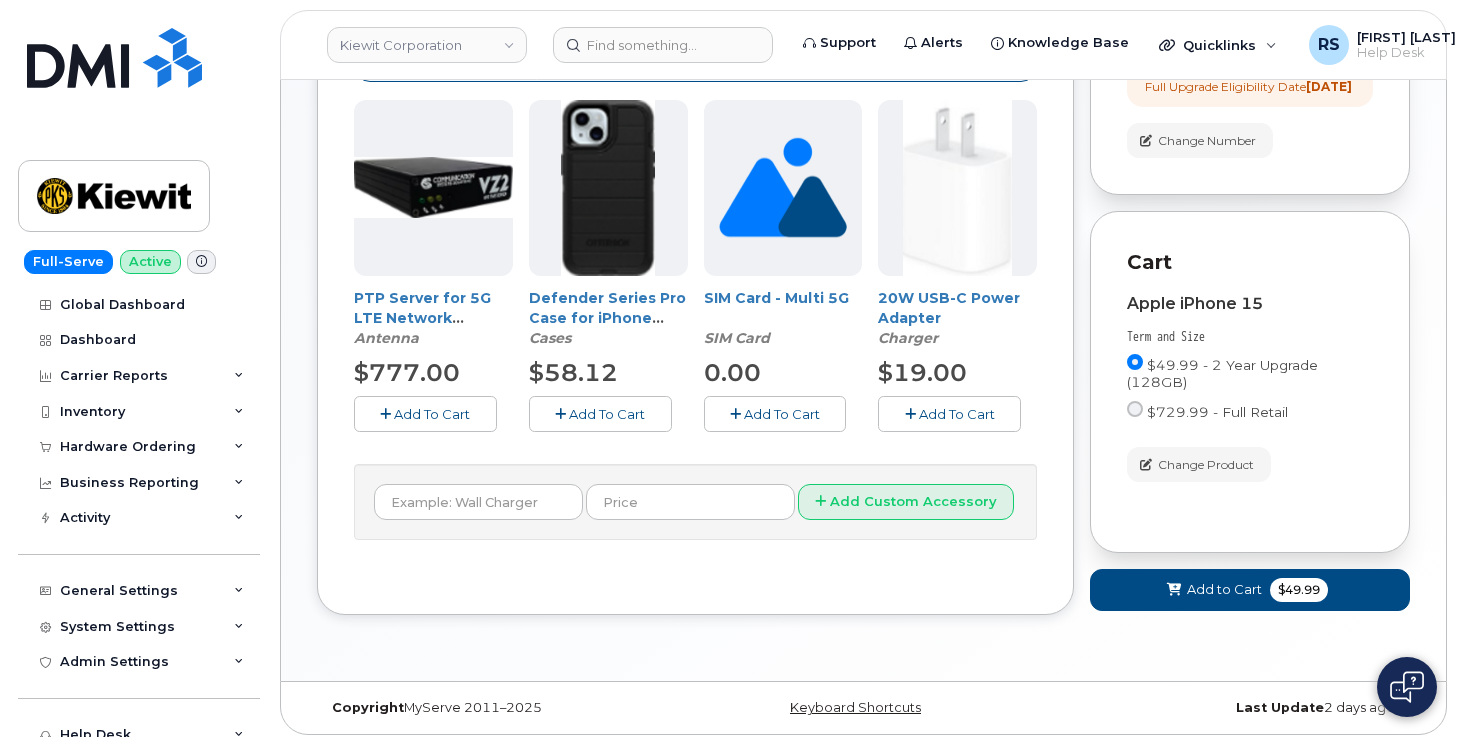 click on "Add To Cart" at bounding box center (607, 414) 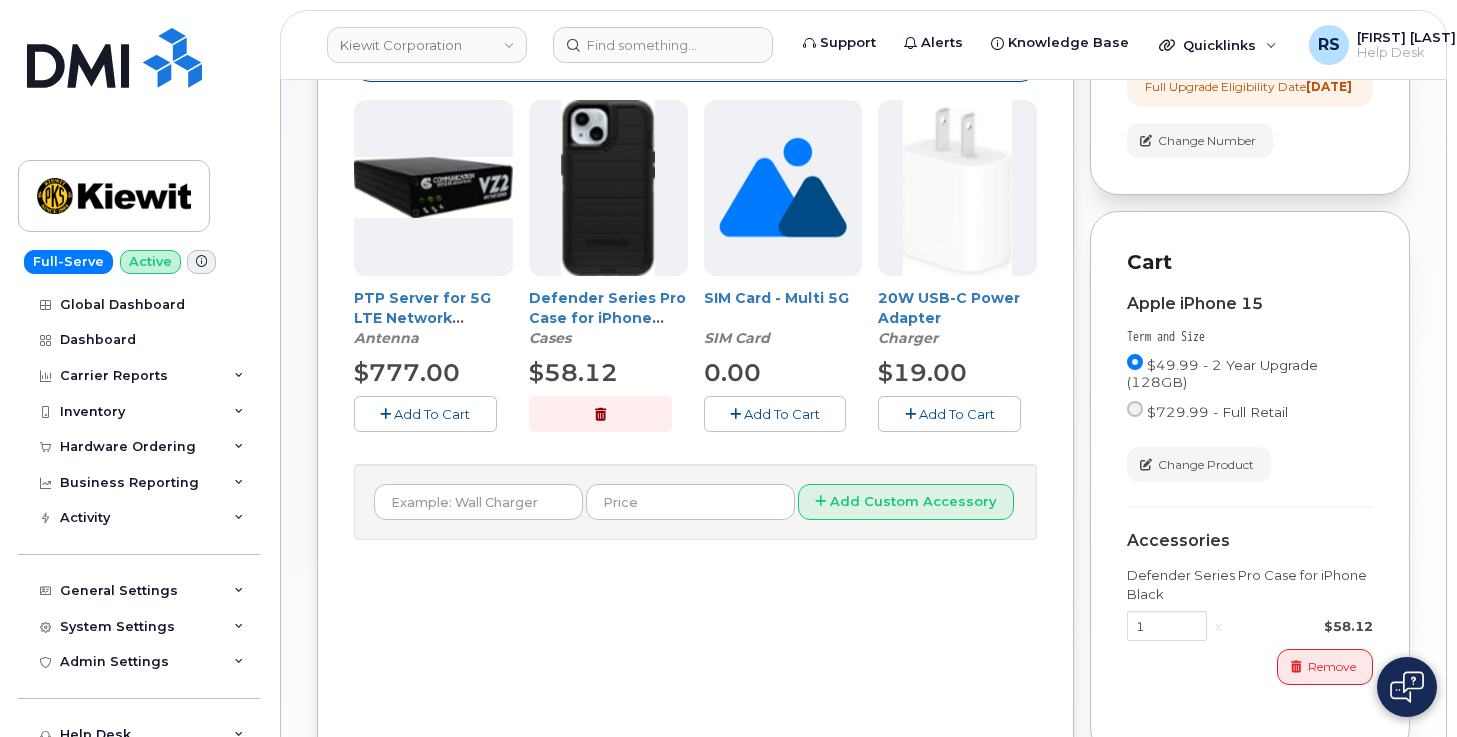 click on "Add To Cart" at bounding box center (957, 414) 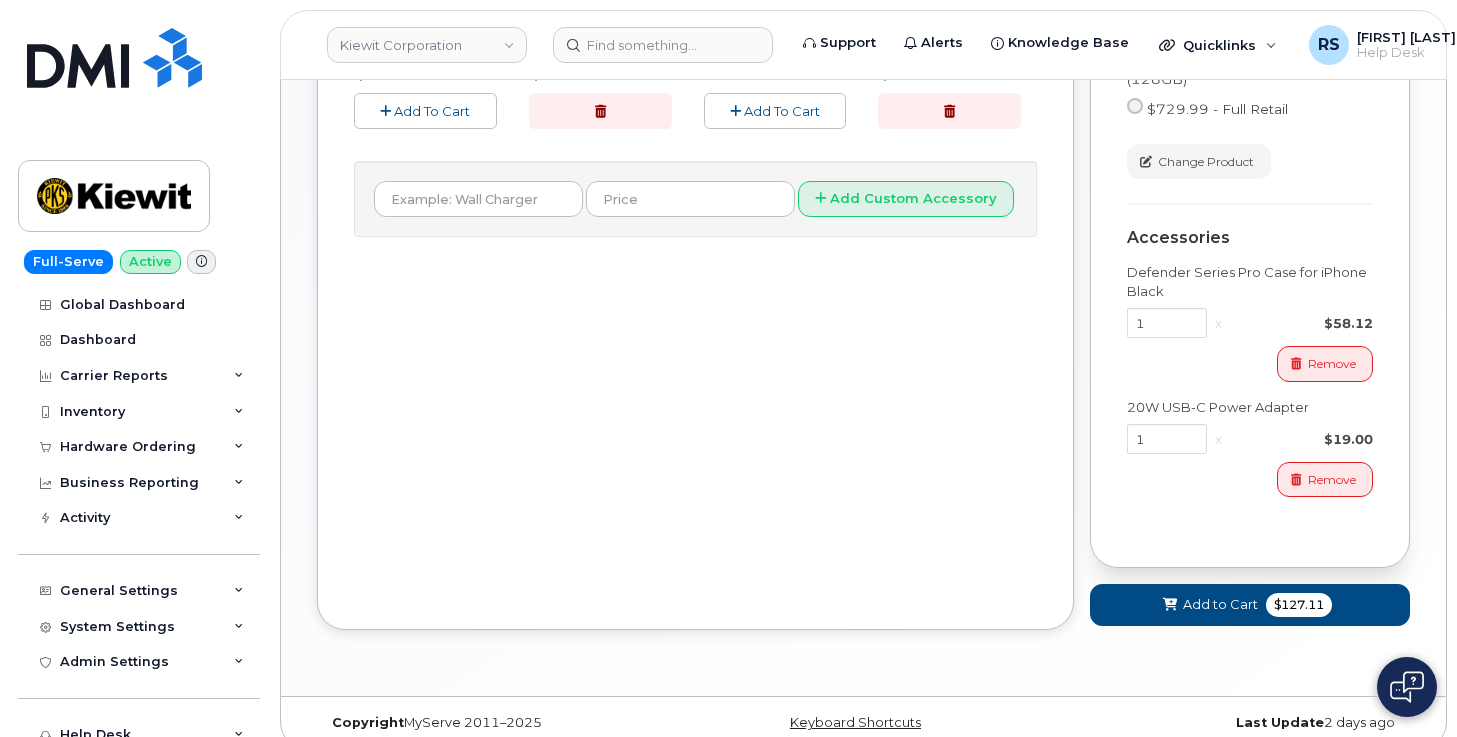 scroll, scrollTop: 817, scrollLeft: 0, axis: vertical 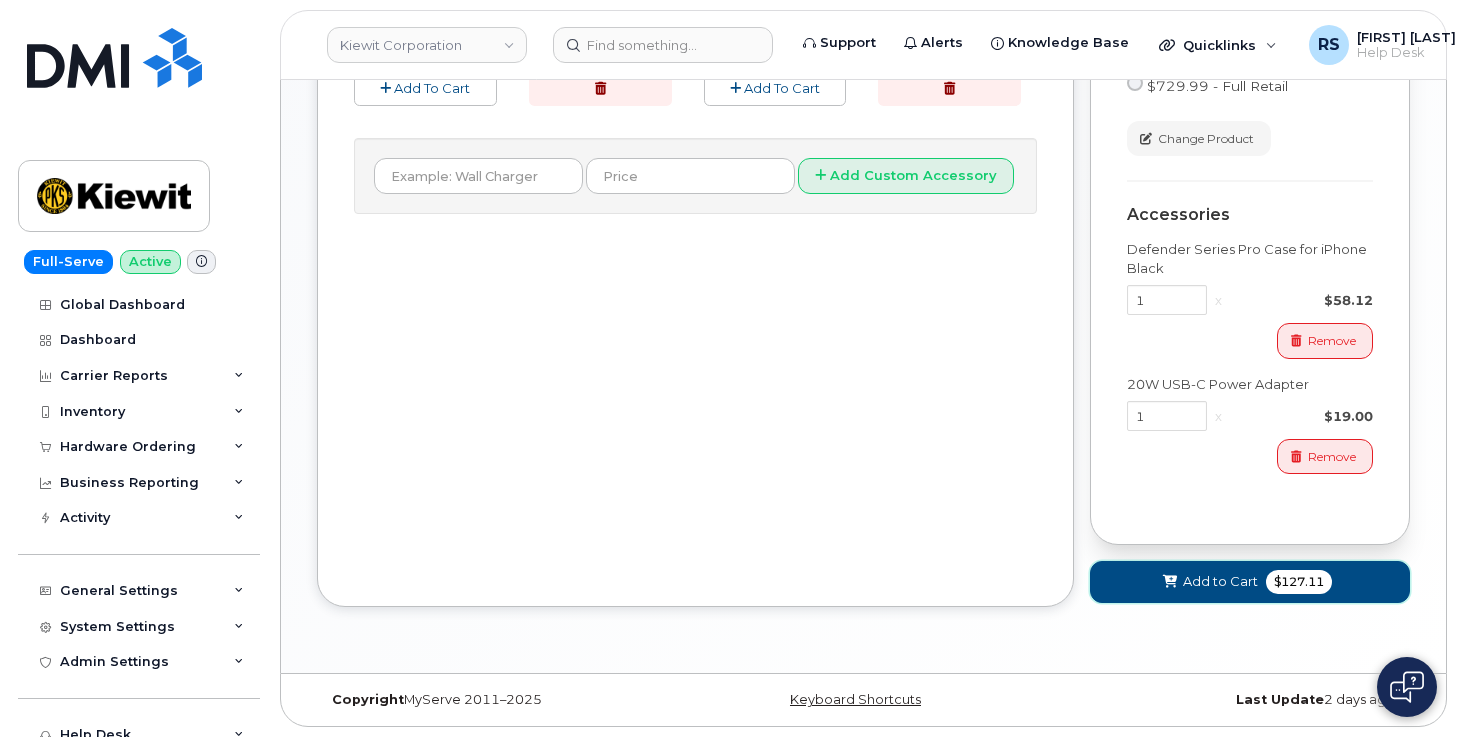 click on "Add to Cart" at bounding box center (1220, 581) 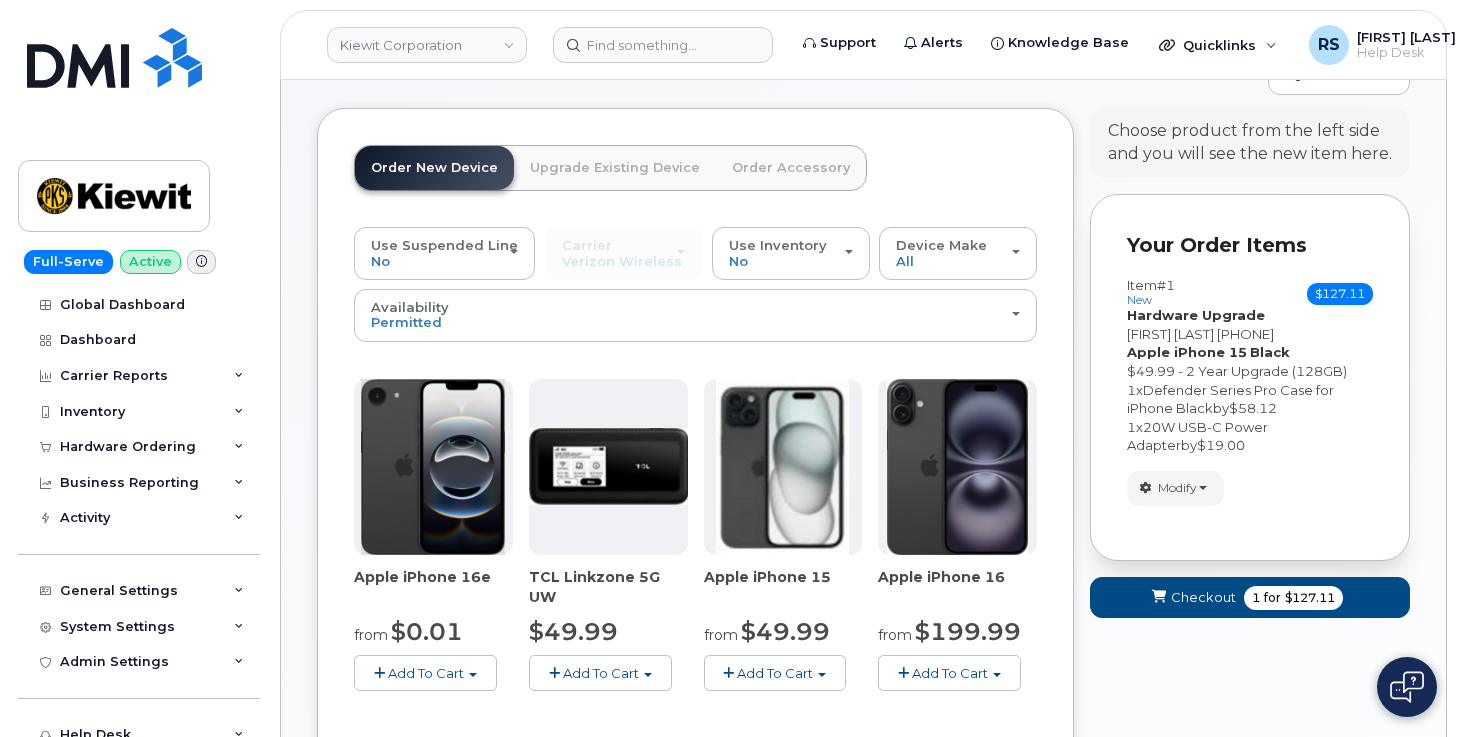 scroll, scrollTop: 968, scrollLeft: 0, axis: vertical 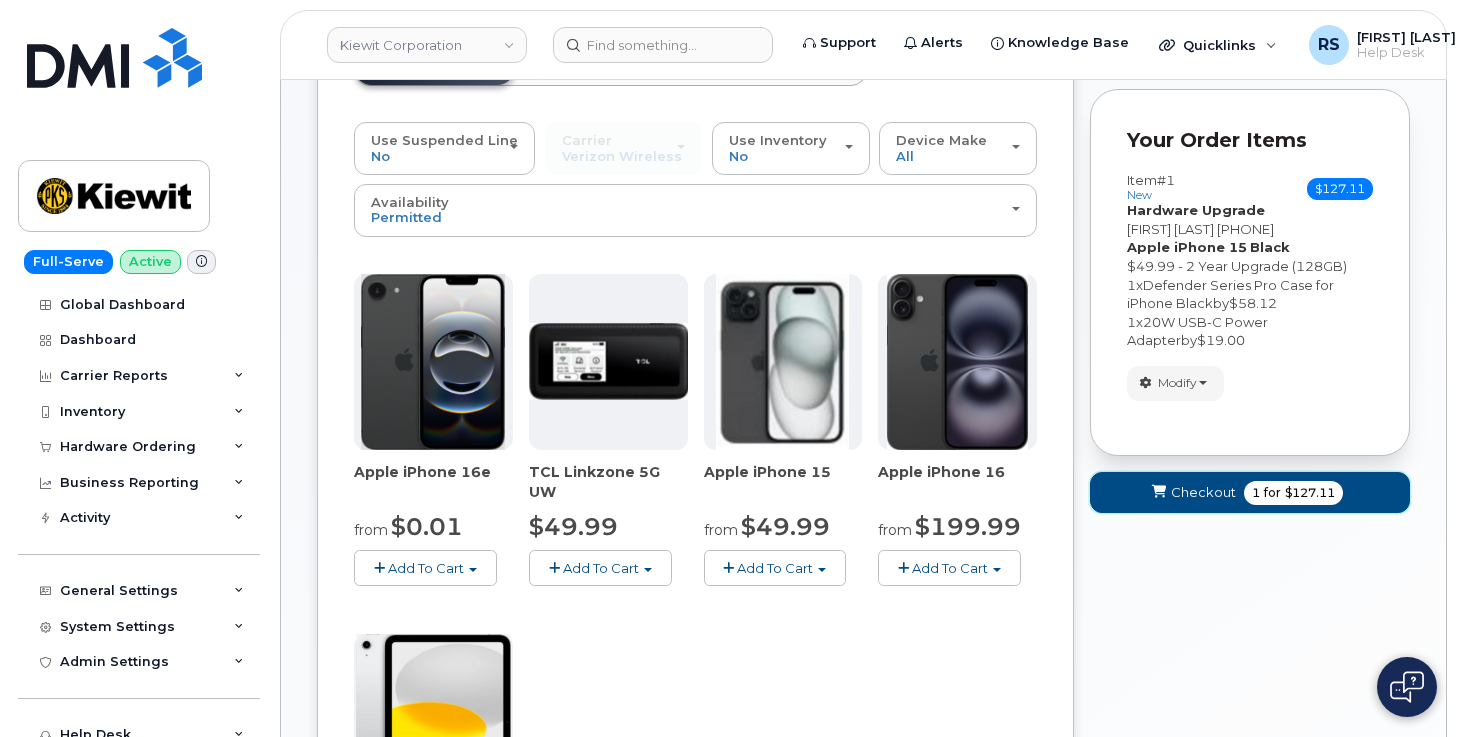 click on "Checkout
1
for
$127.11" at bounding box center (1250, 492) 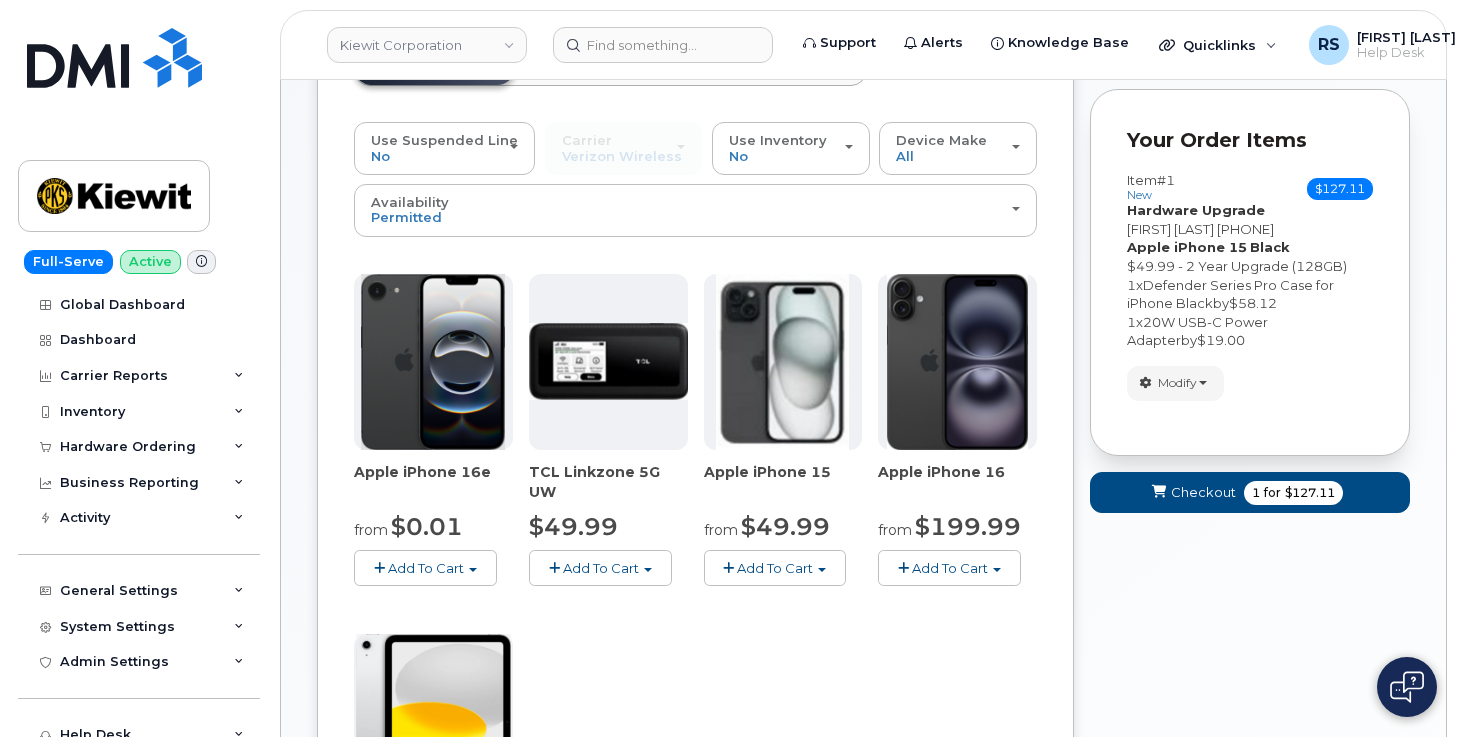 scroll, scrollTop: 131, scrollLeft: 0, axis: vertical 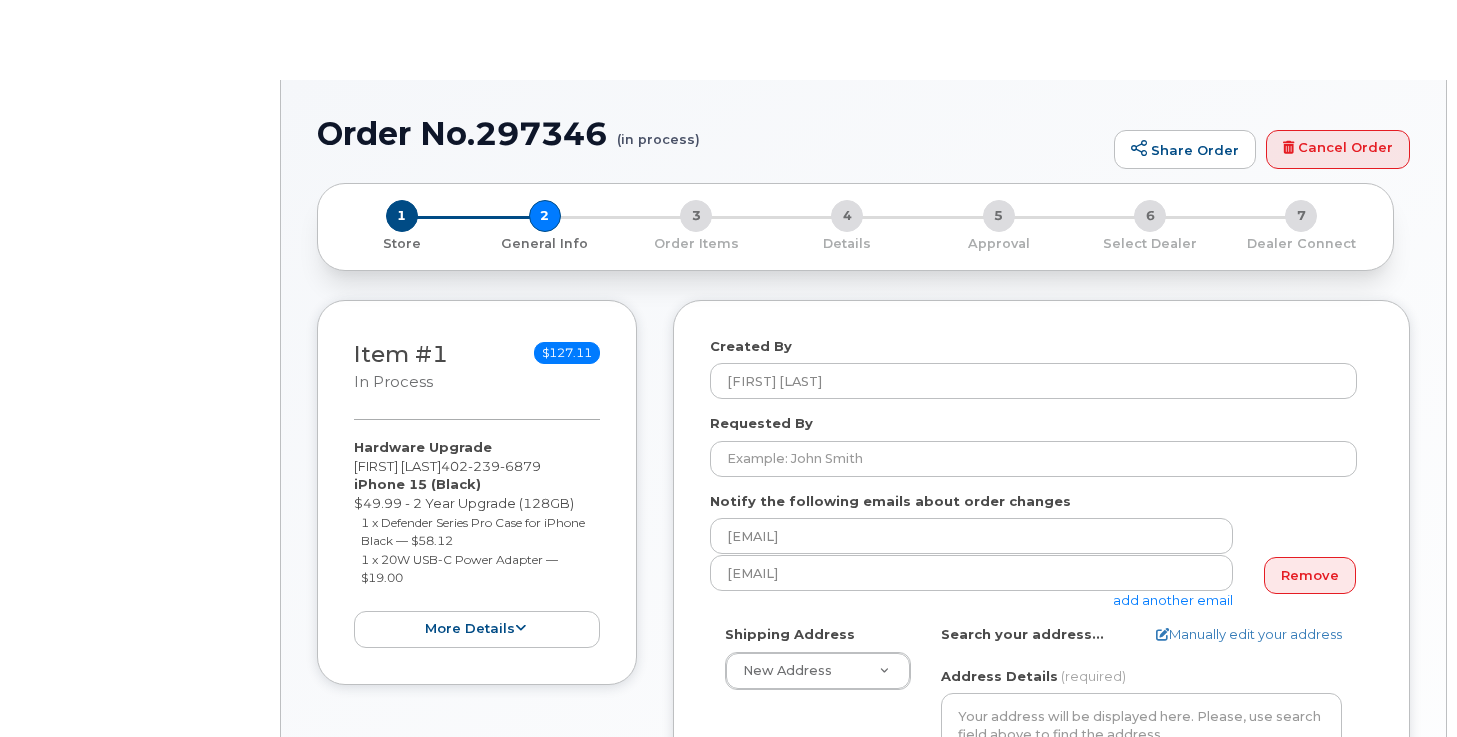 select 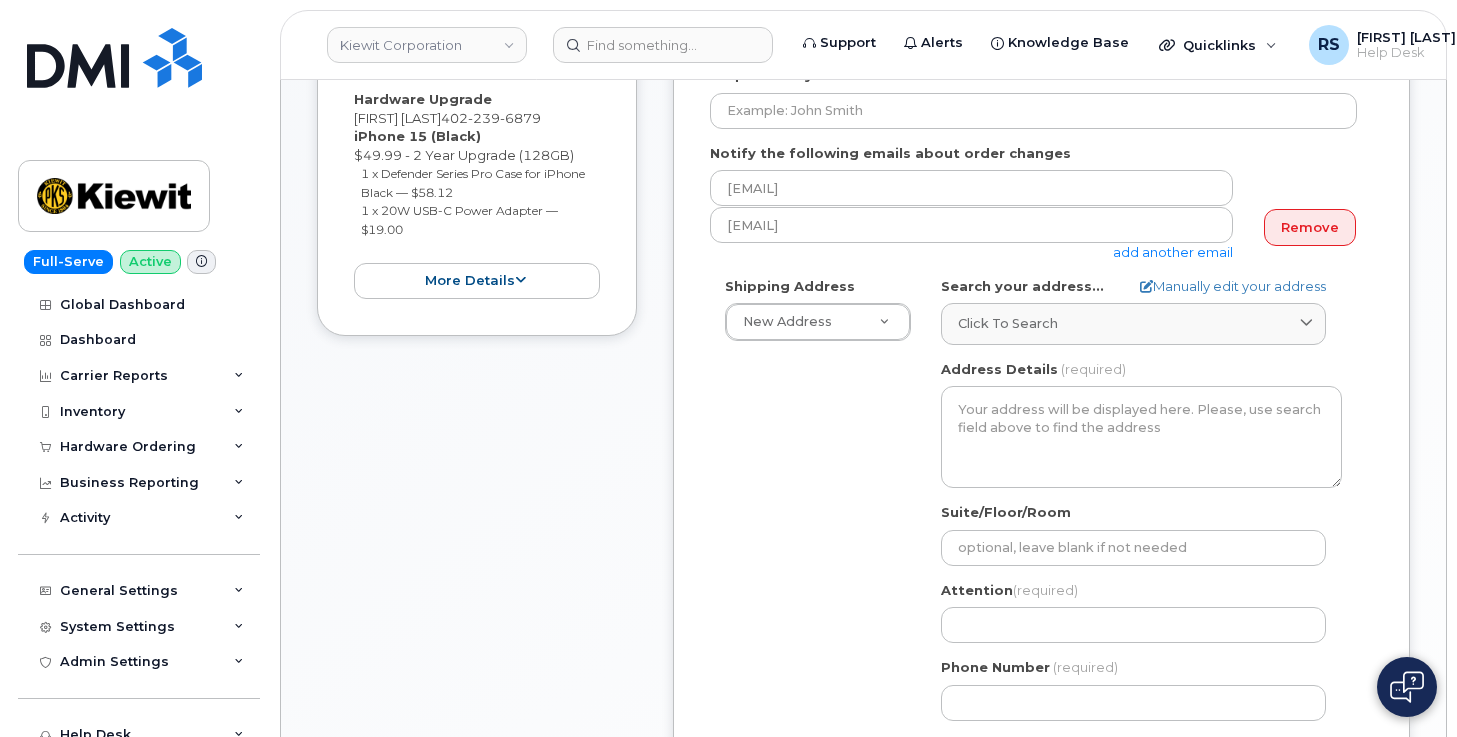 scroll, scrollTop: 600, scrollLeft: 0, axis: vertical 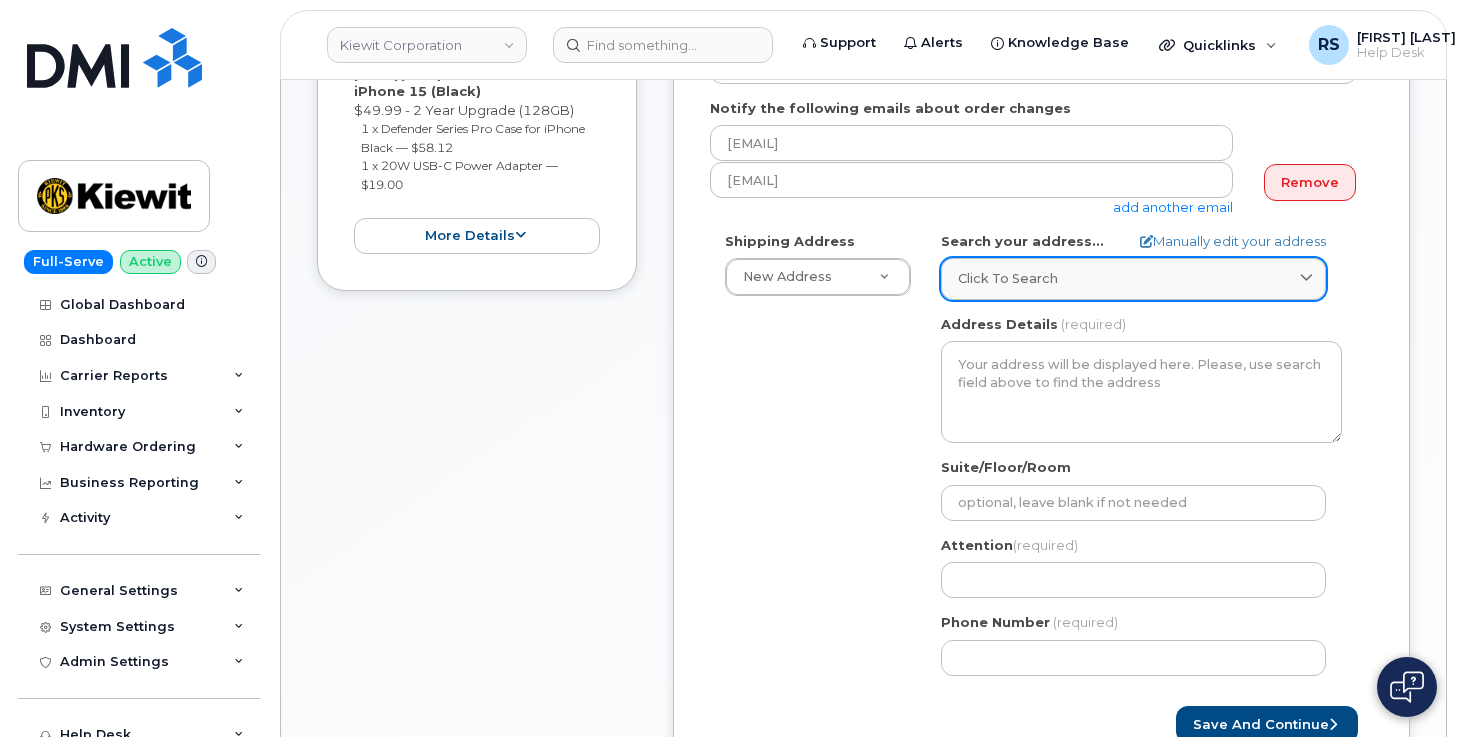 click on "Click to search" 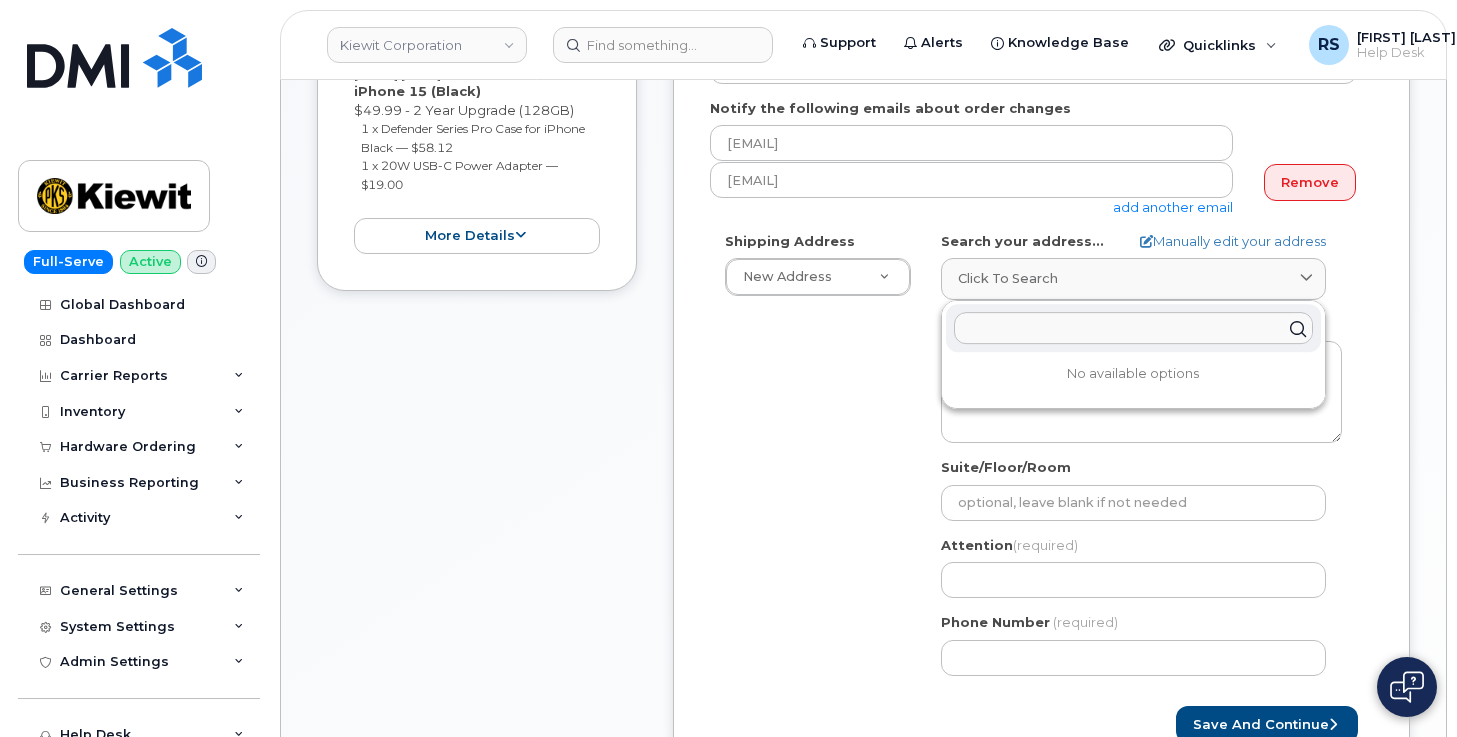 click at bounding box center [1133, 329] 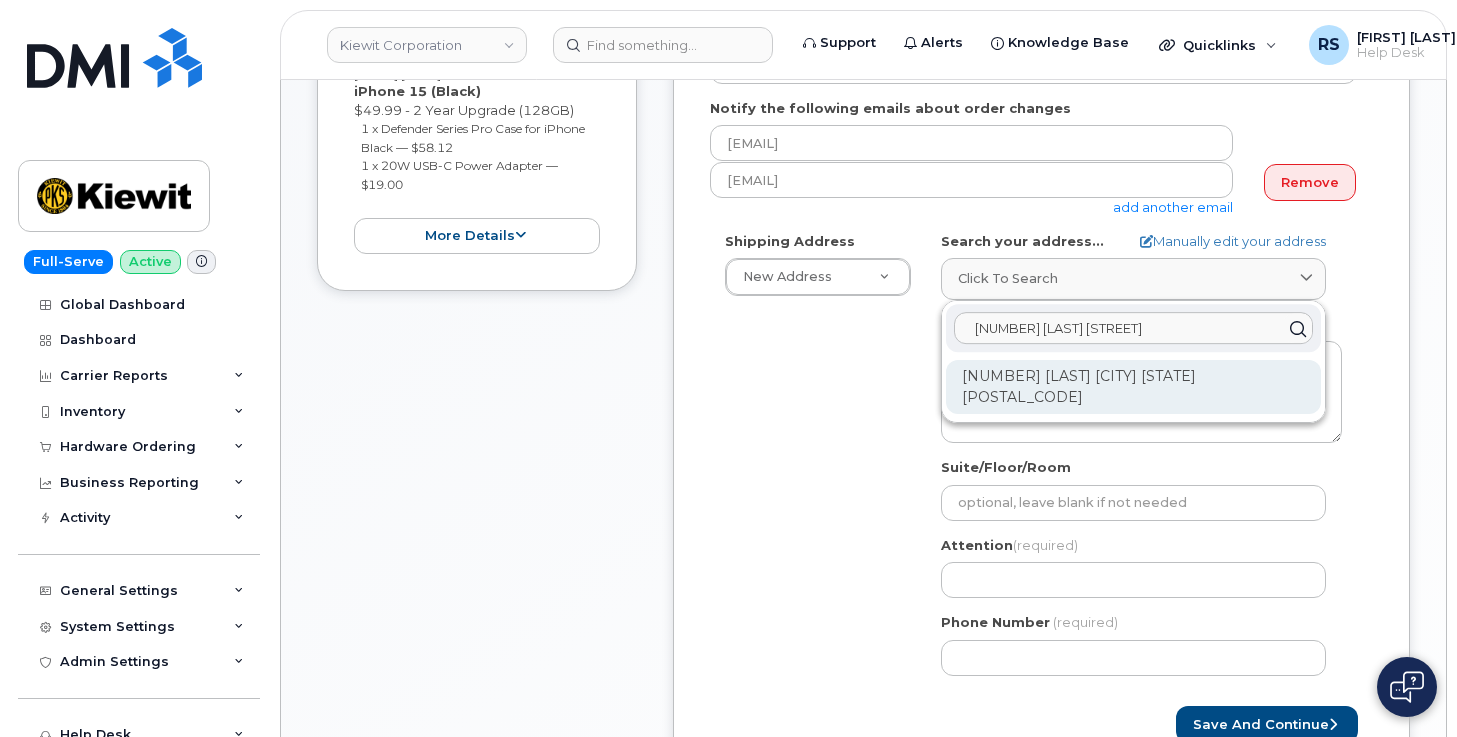 type on "18092 Jones St" 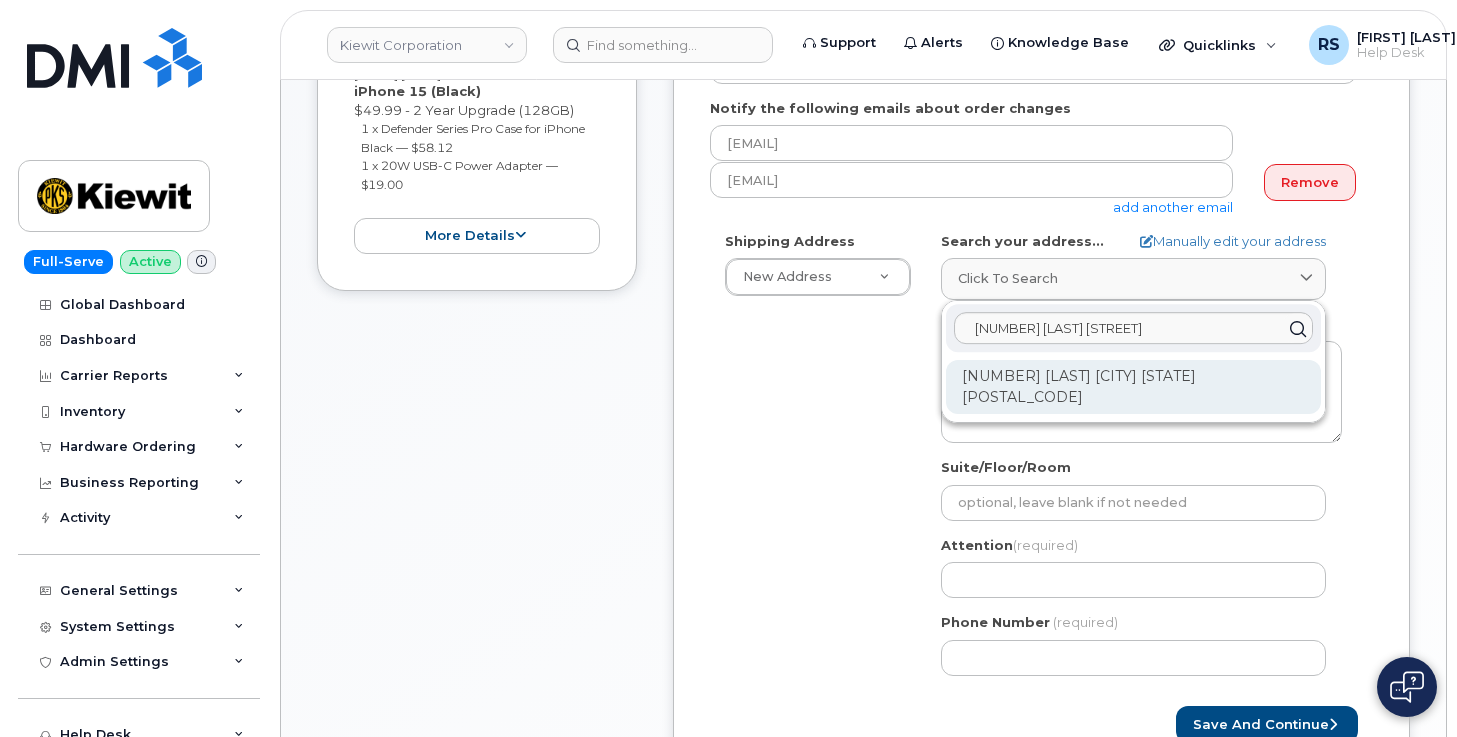 click on "18092 Jones St Elkhorn NE 68022-5649" 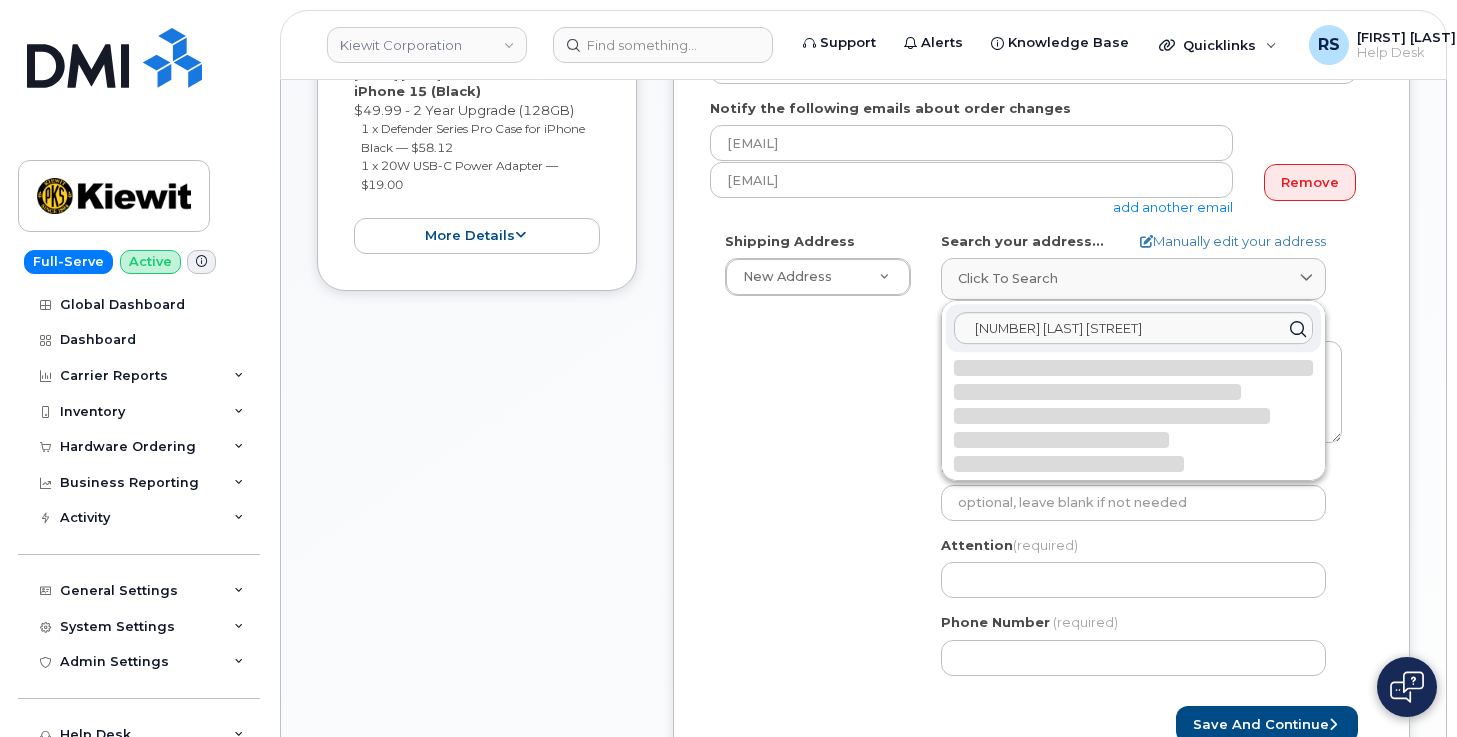 select 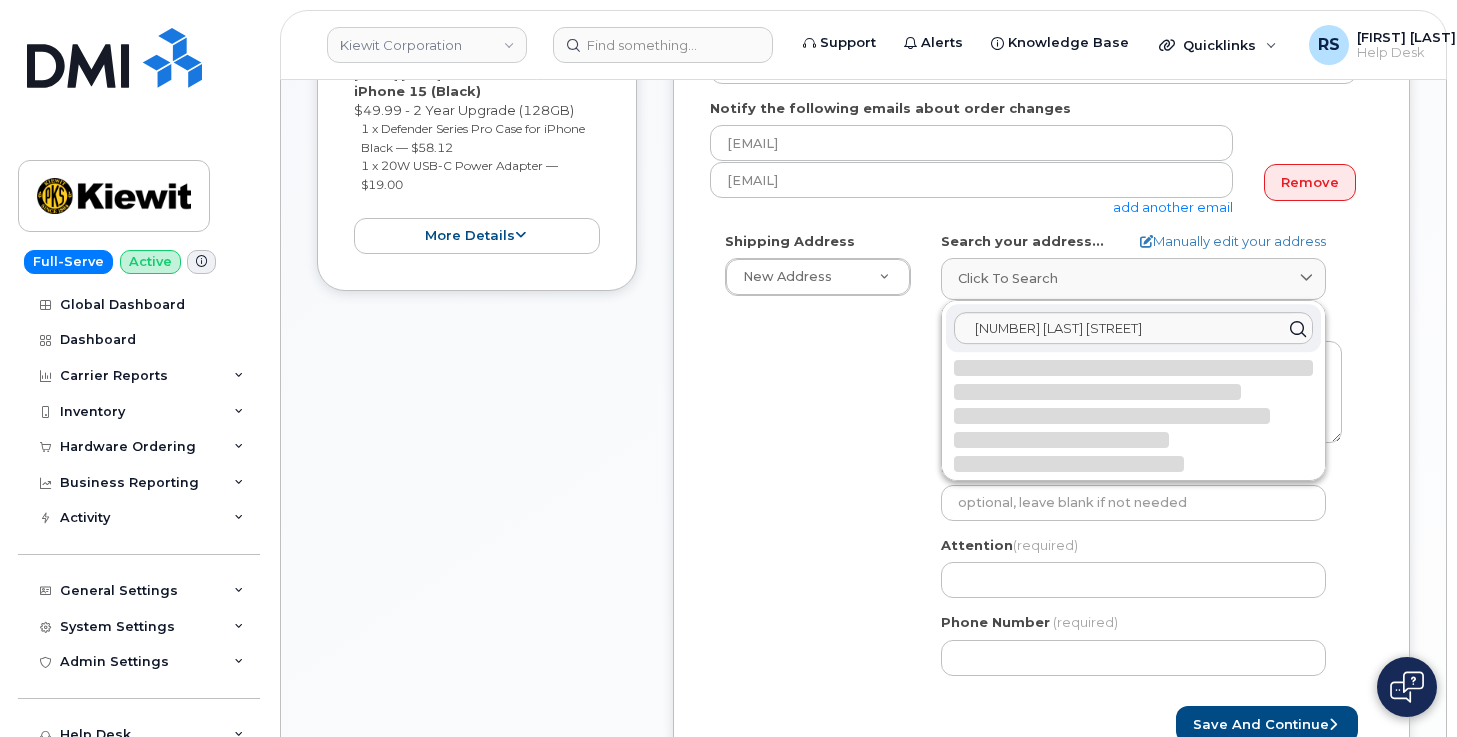 type on "18092 Jones St
ELKHORN NE 68022-5649
UNITED STATES" 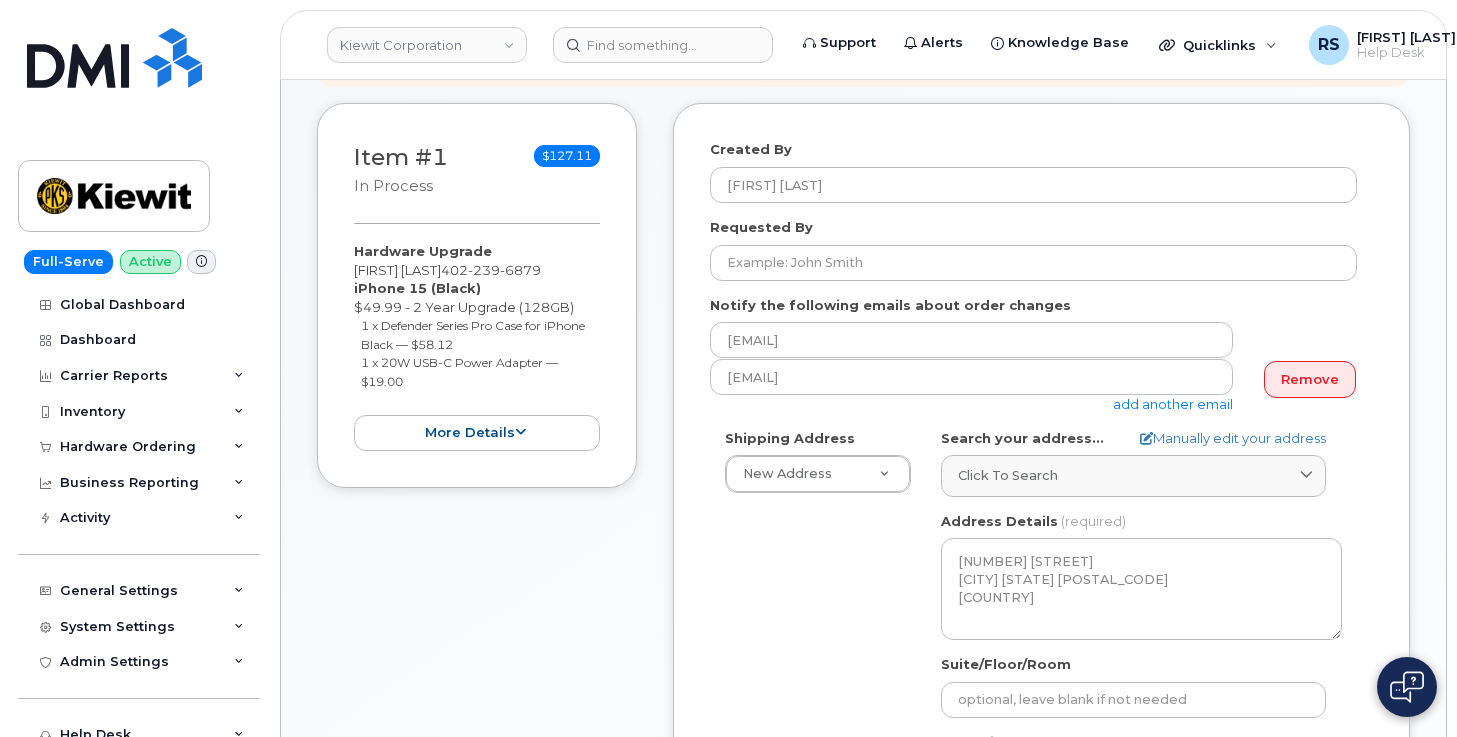 scroll, scrollTop: 400, scrollLeft: 0, axis: vertical 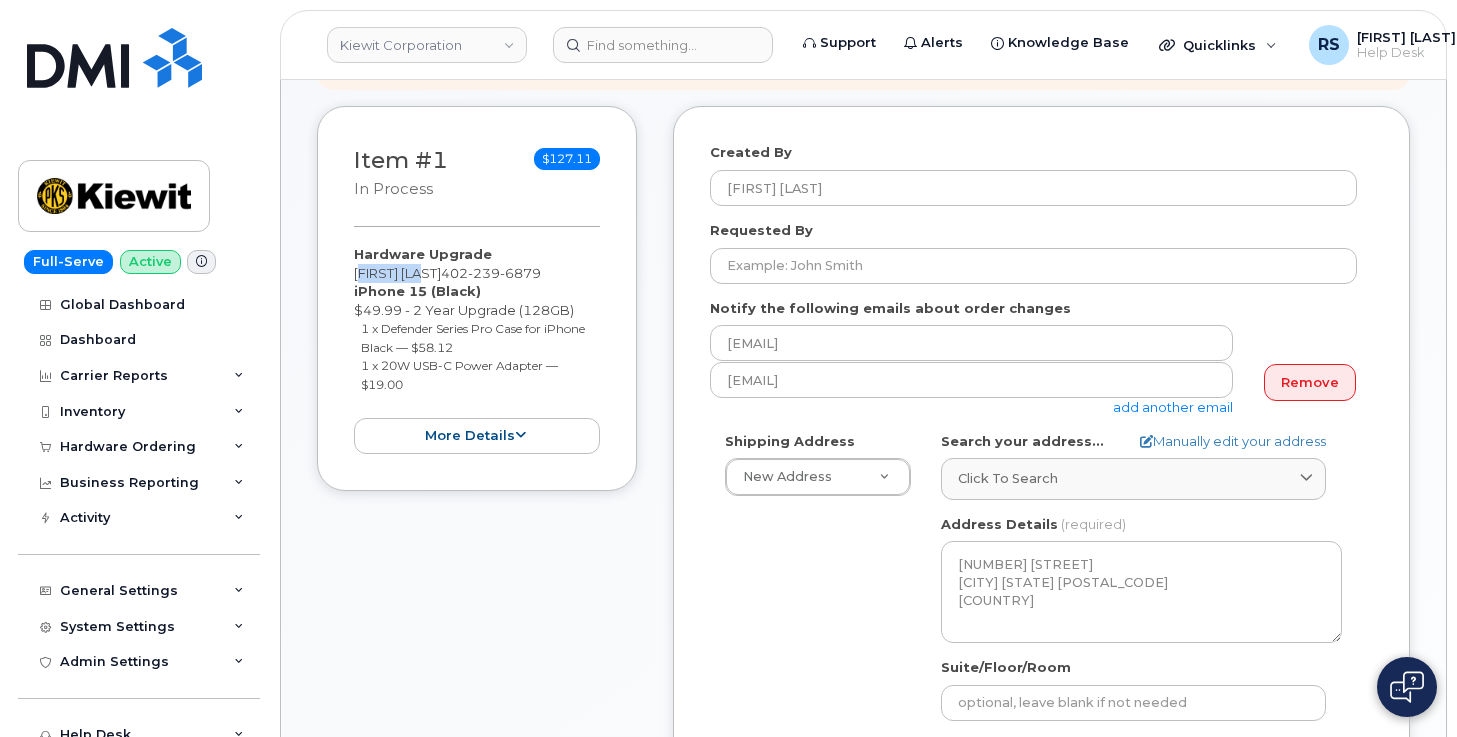 drag, startPoint x: 354, startPoint y: 272, endPoint x: 424, endPoint y: 272, distance: 70 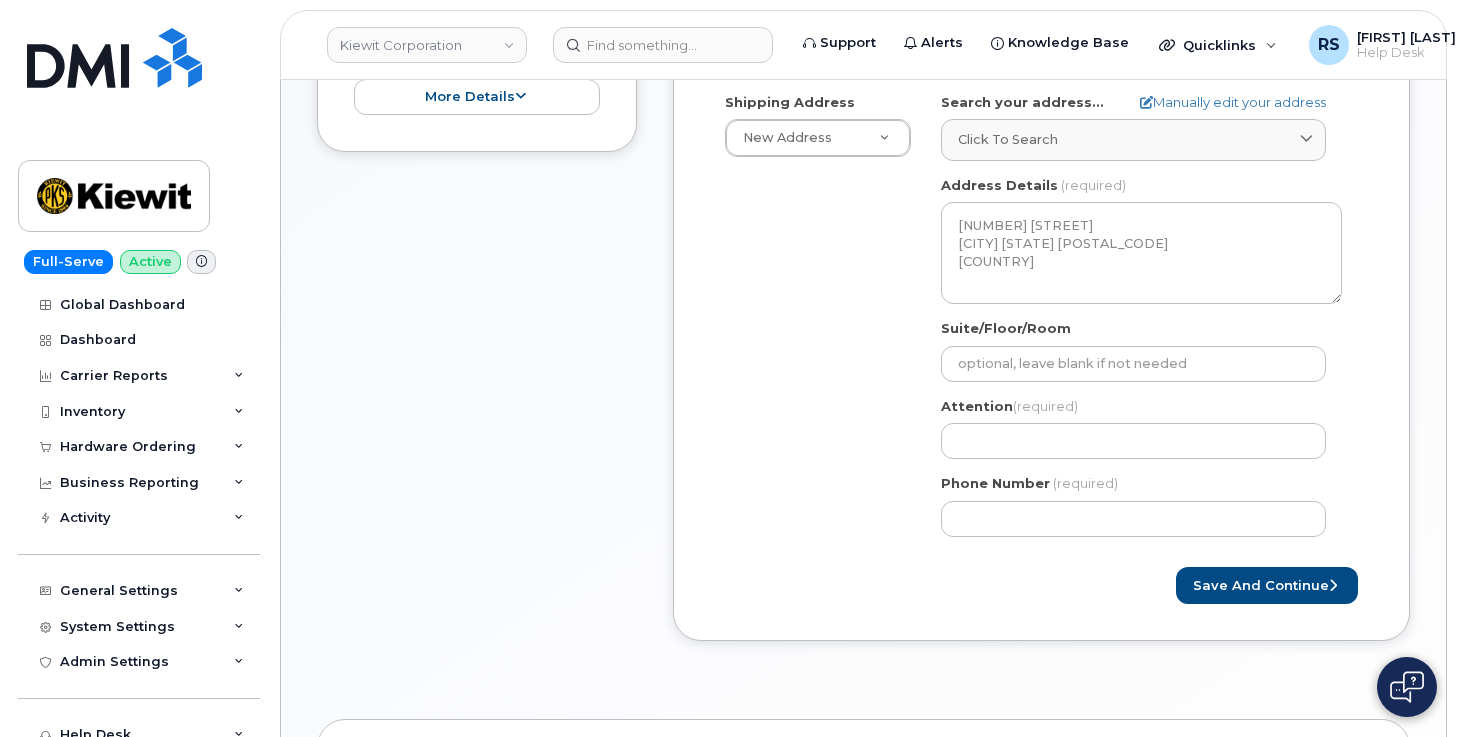 scroll, scrollTop: 800, scrollLeft: 0, axis: vertical 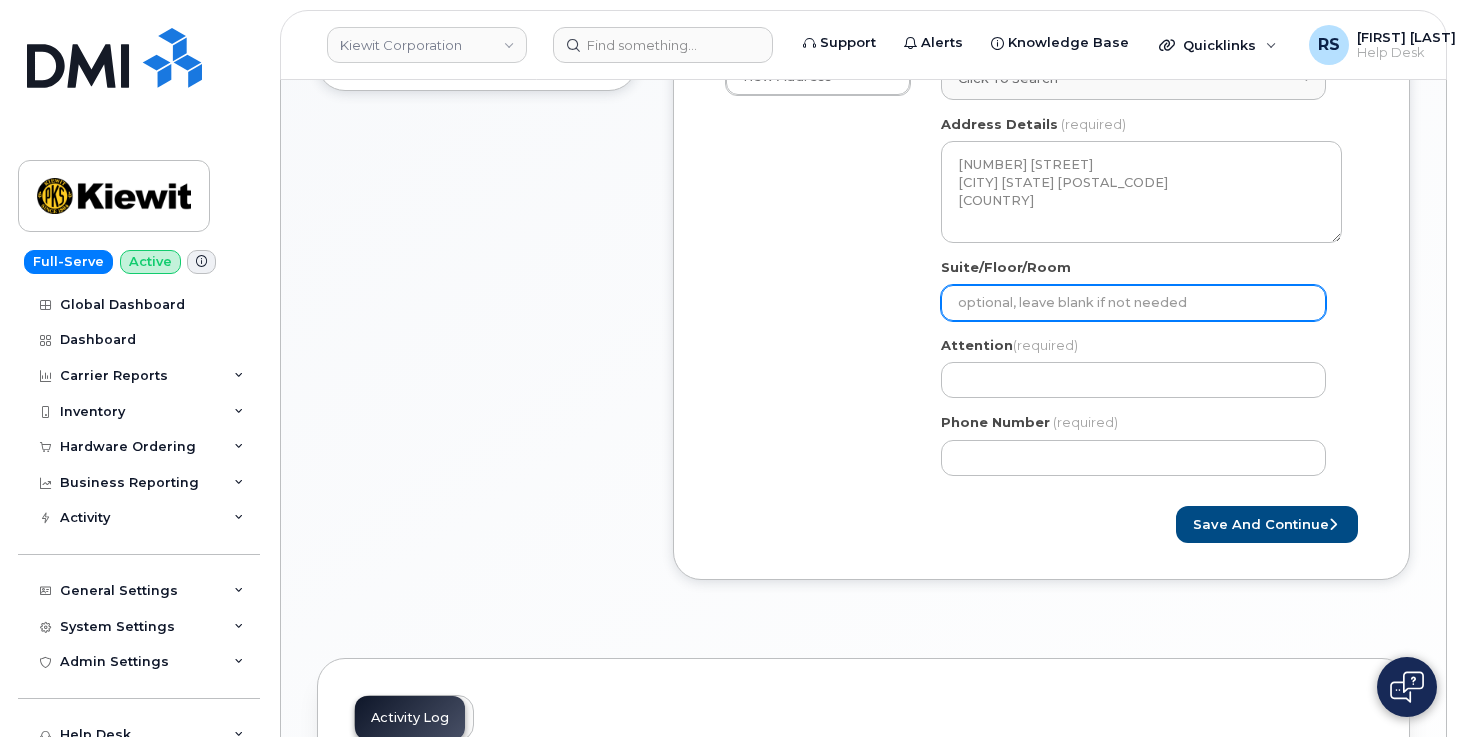 click on "Suite/Floor/Room" at bounding box center (1133, 303) 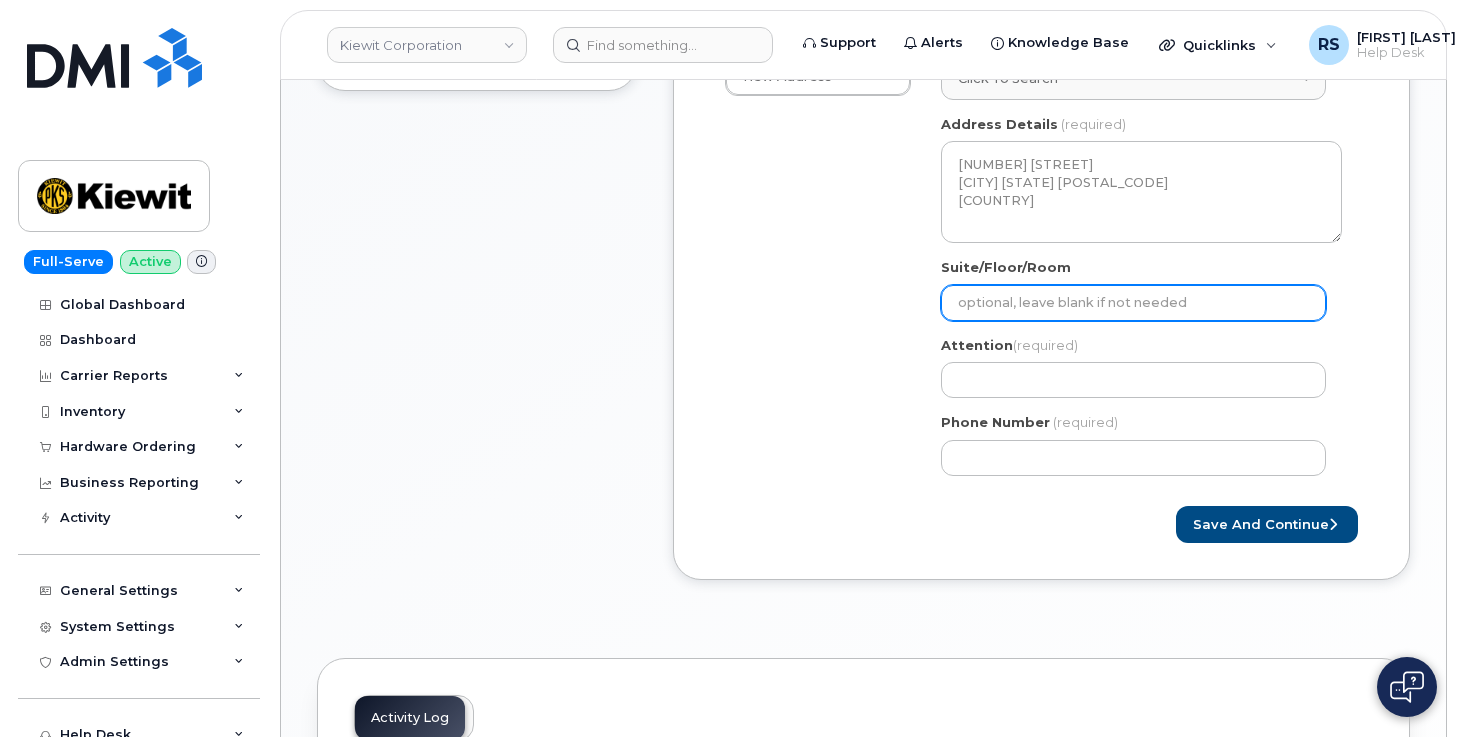 paste on "Kurt Boyer" 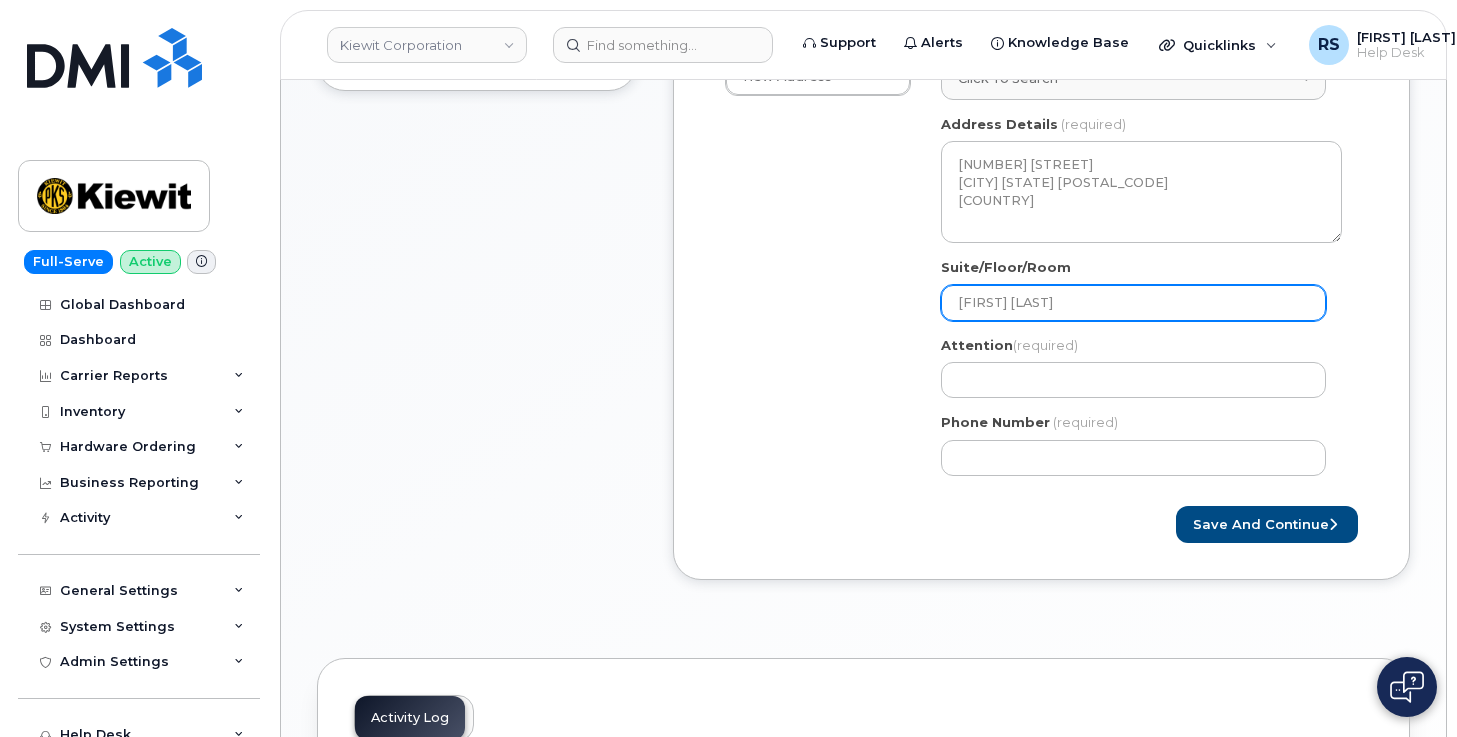 drag, startPoint x: 1050, startPoint y: 309, endPoint x: 880, endPoint y: 301, distance: 170.18813 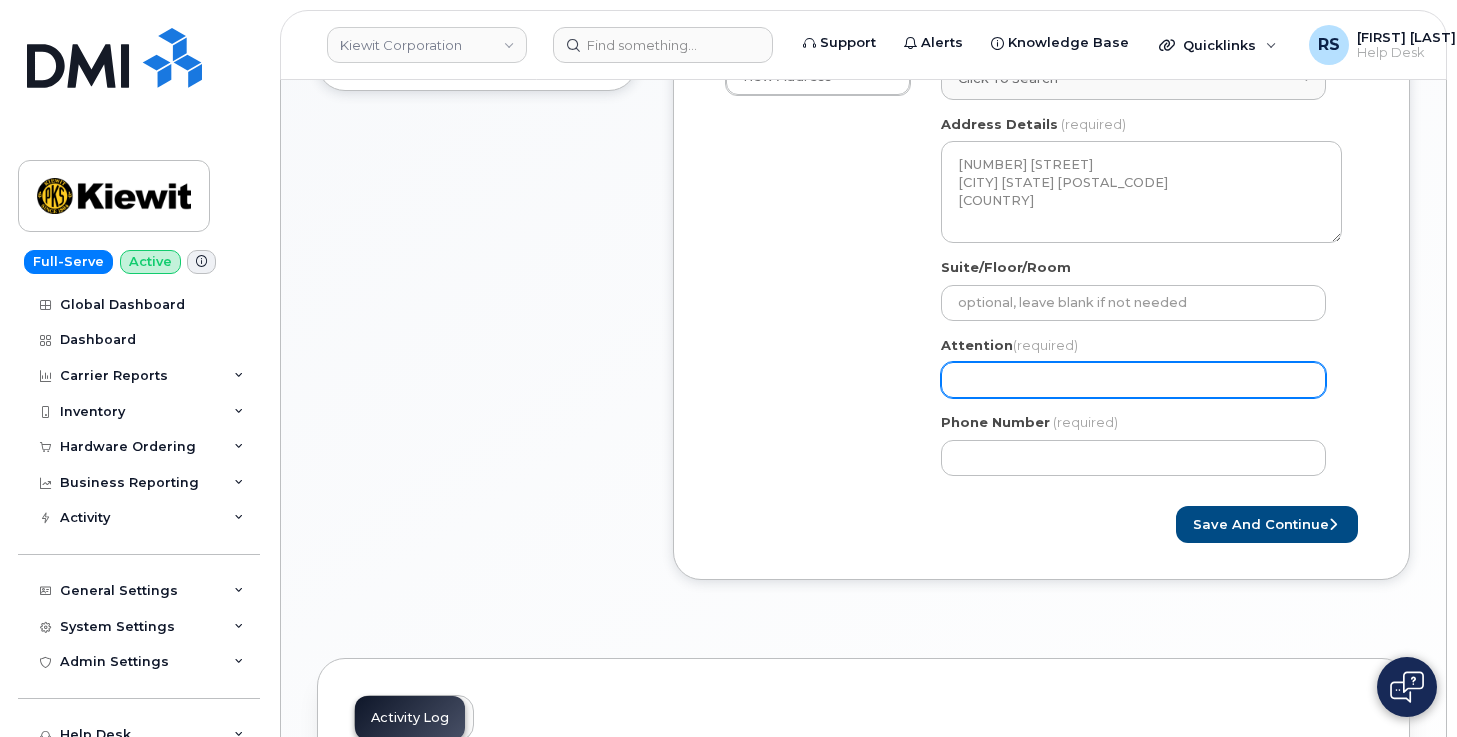 click on "Attention
(required)" at bounding box center (1133, 380) 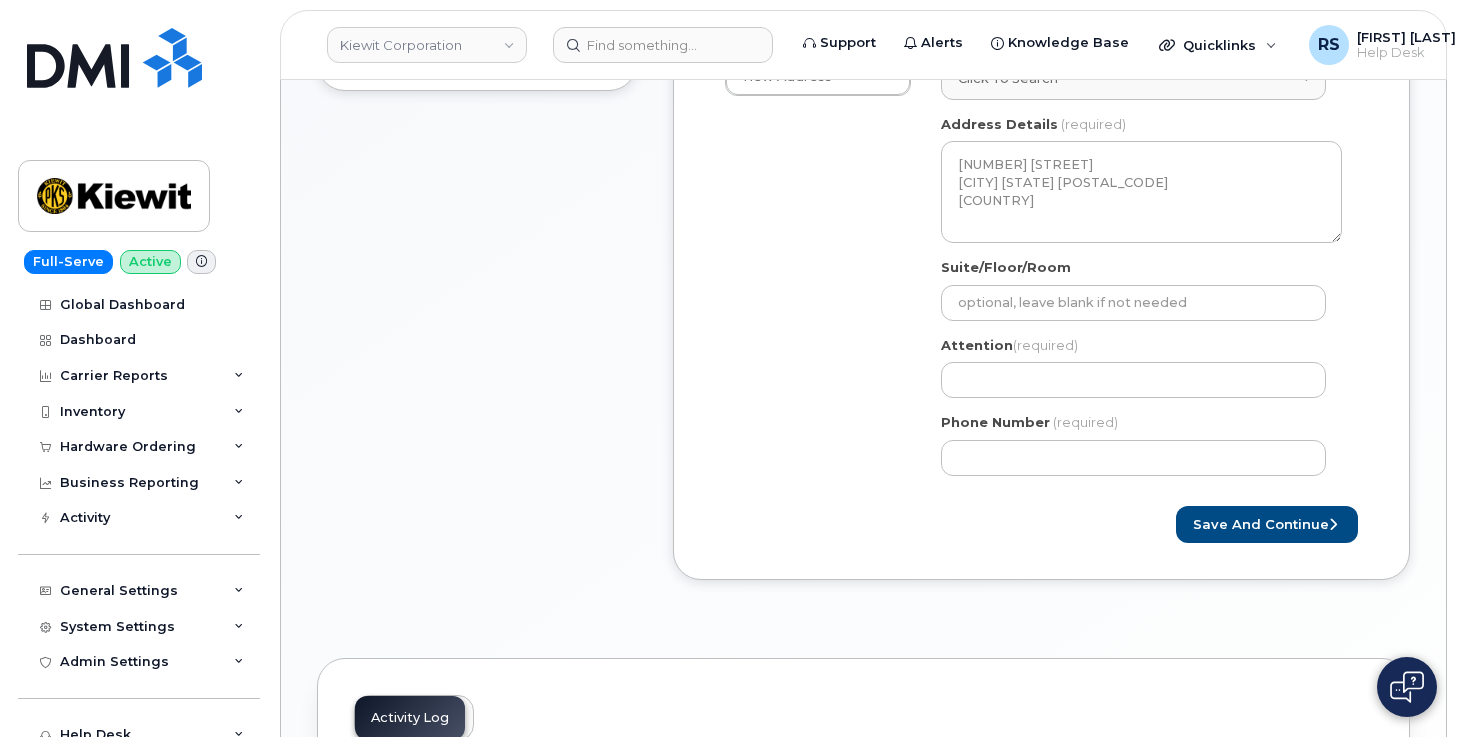 click on "Shipping Address
New Address                                     New Address 6326 Lake Ave 415 Bruhn Ct 12312 Port Grace Blvd 133 Islington St Apt 7 304 Gaille Dr
NE
Elkhorn
Search your address...
Manually edit your address
Click to search 18092 Jones St No available options
Address Line
(required)
Lookup your address
18092 Jones St
State
(required)
Alabama
Alaska
American Samoa
Arizona
Arkansas
California
Colorado
Connecticut
Delaware
District of Columbia
Florida
Georgia
Guam
Hawaii
Idaho
Illinois
Indiana
Iowa
Kansas
Kentucky
Louisiana
Maine
Maryland
Massachusetts
Michigan
Minnesota
Mississippi
Missouri
Montana
Nebraska
Nevada
New Hampshire
New Jersey
New Mexico
New York
North Carolina
North Dakota
Ohio
Oklahoma
Oregon
Pennsylvania
Puerto Rico
Rhode Island
South Carolina
South Dakota
Tennessee
Texas
Utah
Vermont
Virginia
Virgin Islands" at bounding box center (1033, 261) 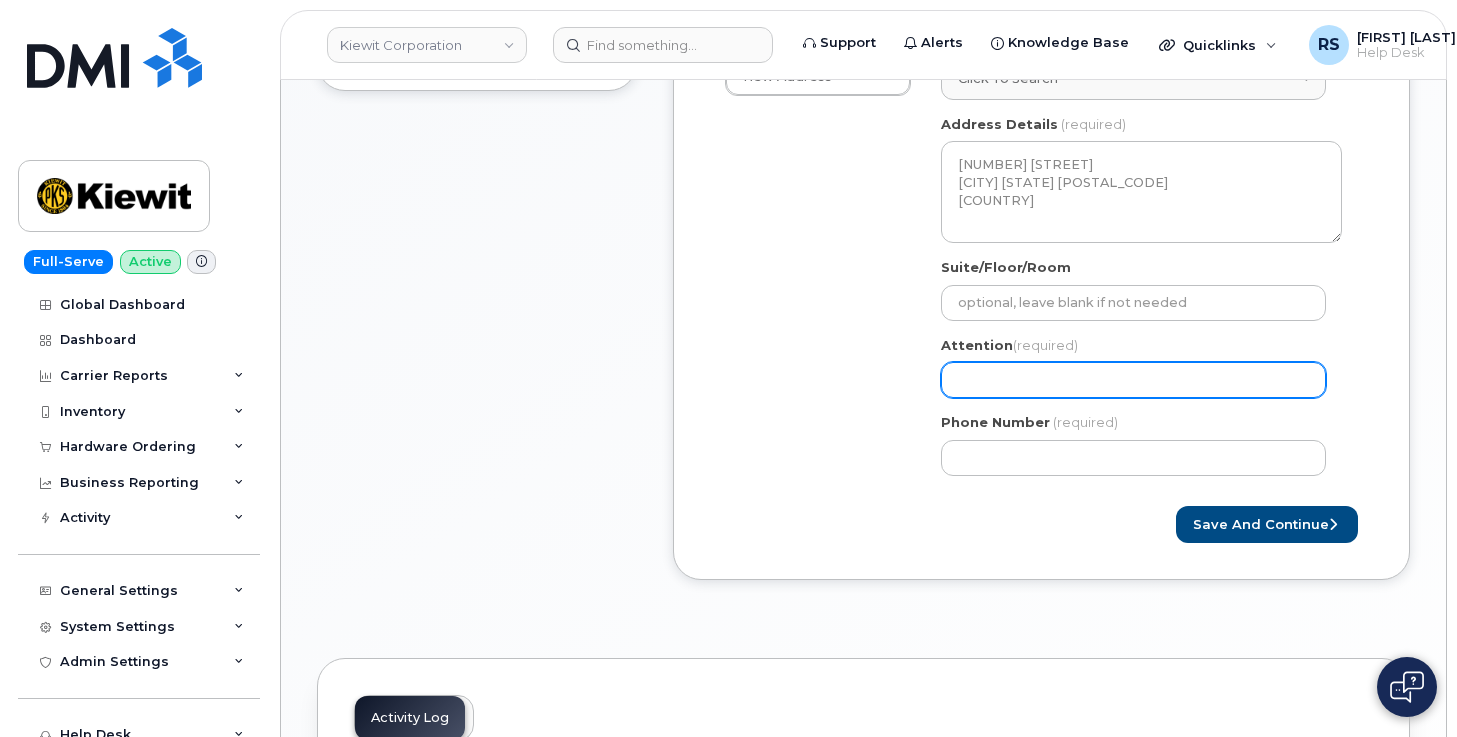 click on "Attention
(required)" at bounding box center (1133, 380) 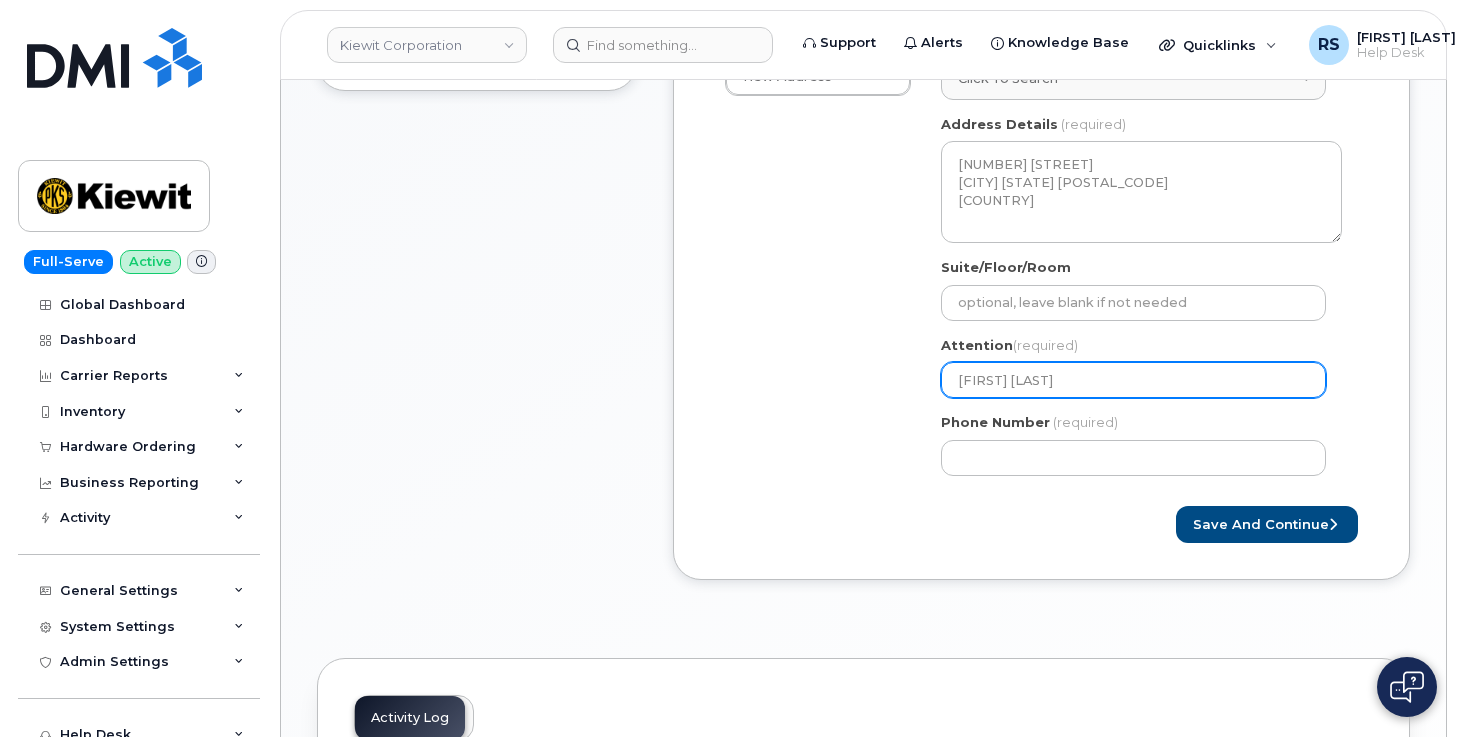 type on "Kurt Boyer" 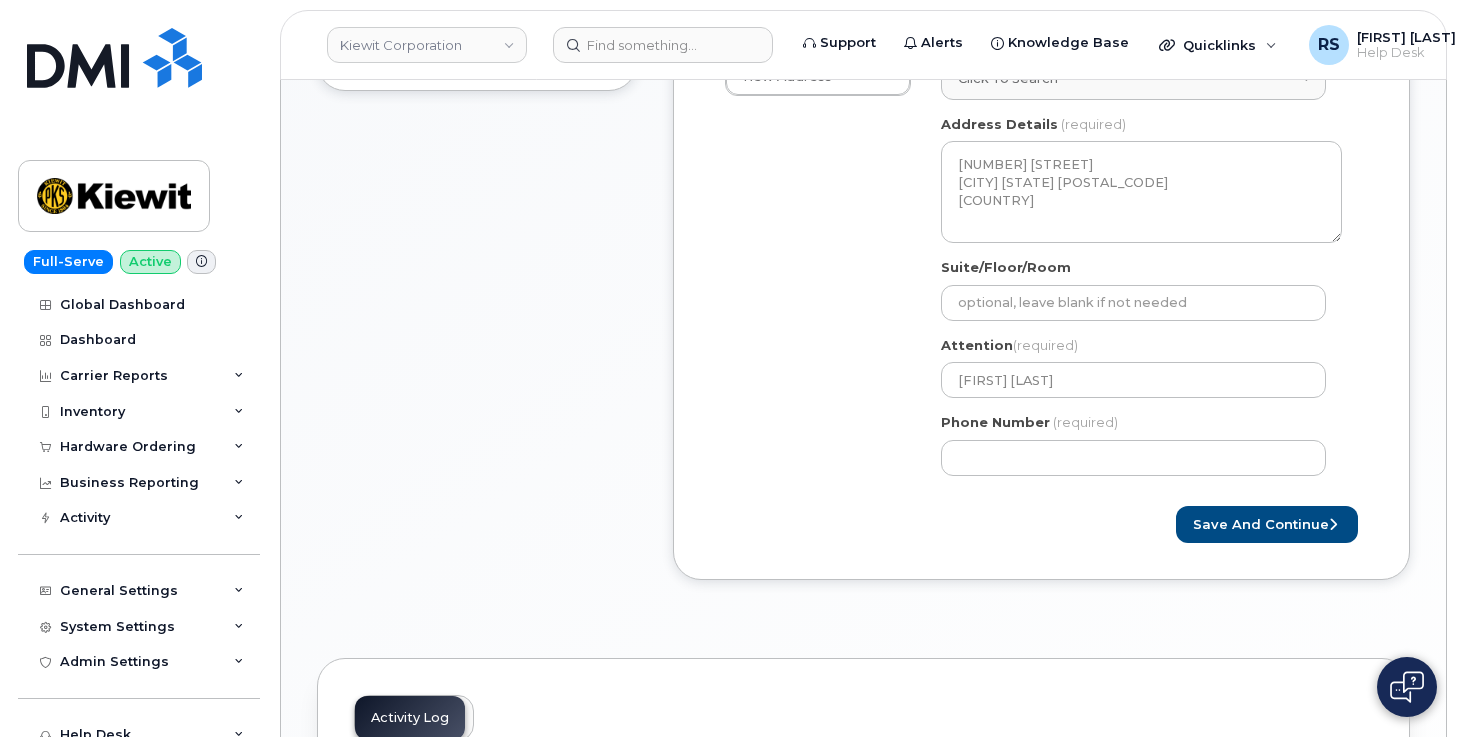 click on "Shipping Address
New Address                                     New Address 6326 Lake Ave 415 Bruhn Ct 12312 Port Grace Blvd 133 Islington St Apt 7 304 Gaille Dr
NE
Elkhorn
Search your address...
Manually edit your address
Click to search 18092 Jones St No available options
Address Line
(required)
Lookup your address
18092 Jones St
State
(required)
Alabama
Alaska
American Samoa
Arizona
Arkansas
California
Colorado
Connecticut
Delaware
District of Columbia
Florida
Georgia
Guam
Hawaii
Idaho
Illinois
Indiana
Iowa
Kansas
Kentucky
Louisiana
Maine
Maryland
Massachusetts
Michigan
Minnesota
Mississippi
Missouri
Montana
Nebraska
Nevada
New Hampshire
New Jersey
New Mexico
New York
North Carolina
North Dakota
Ohio
Oklahoma
Oregon
Pennsylvania
Puerto Rico
Rhode Island
South Carolina
South Dakota
Tennessee
Texas
Utah
Vermont
Virginia
Virgin Islands" at bounding box center (1033, 261) 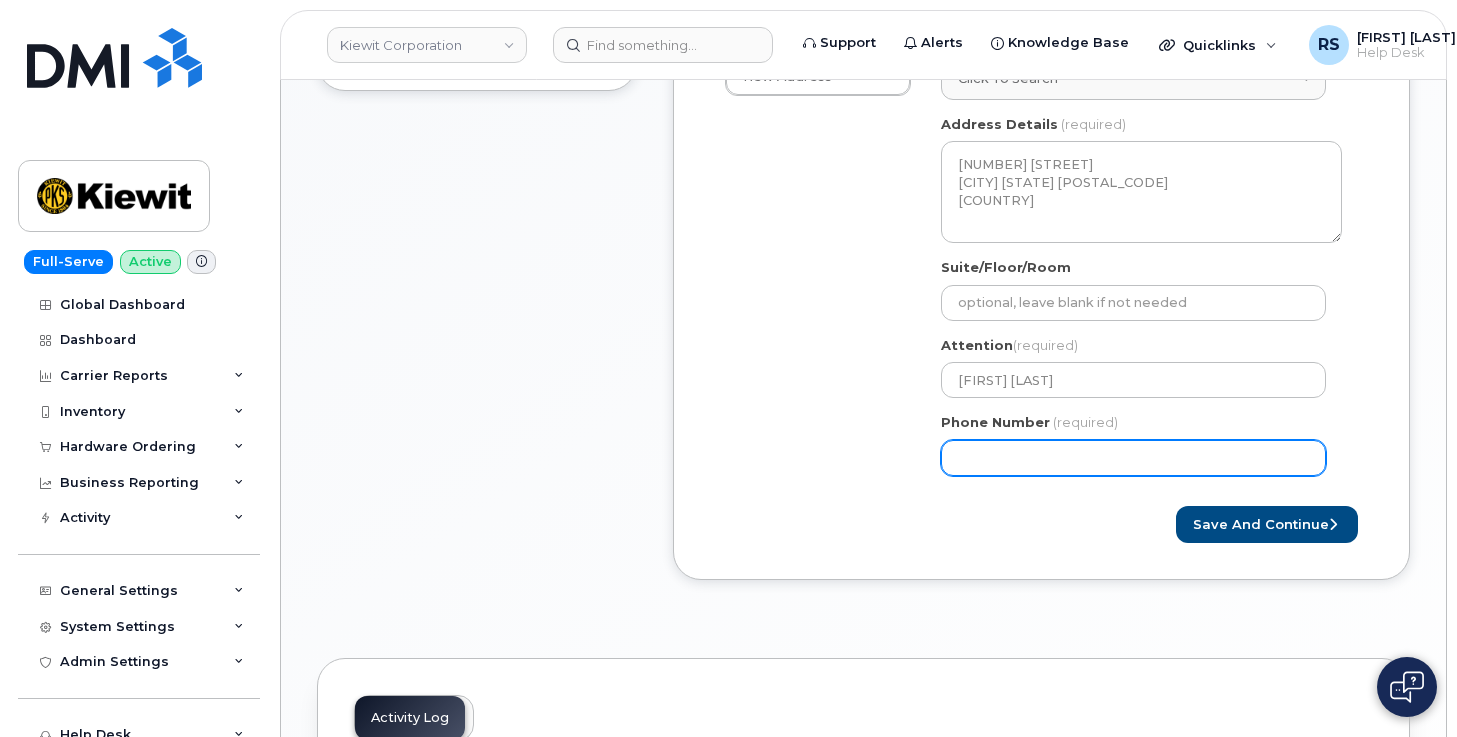 click on "Phone Number" at bounding box center (1133, 458) 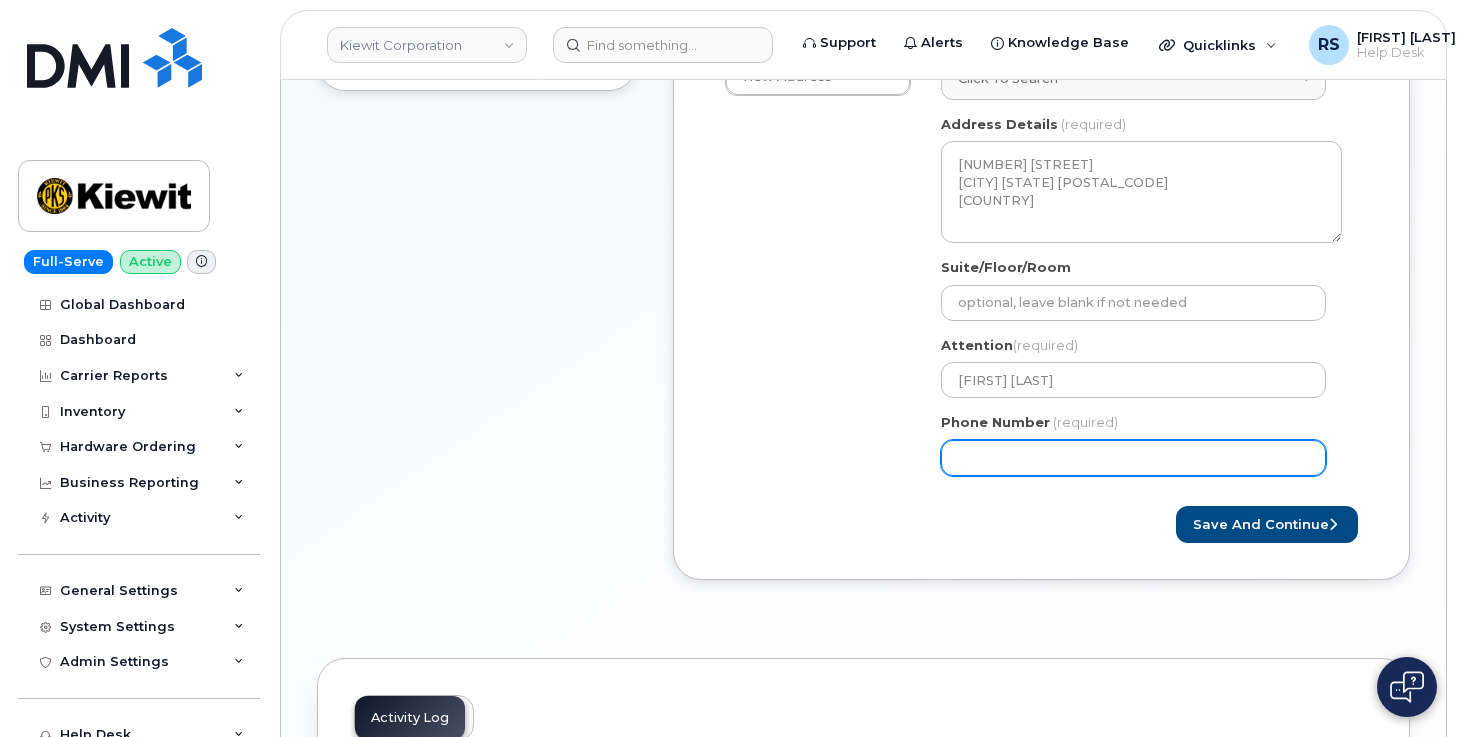 click on "Phone Number" at bounding box center [1133, 458] 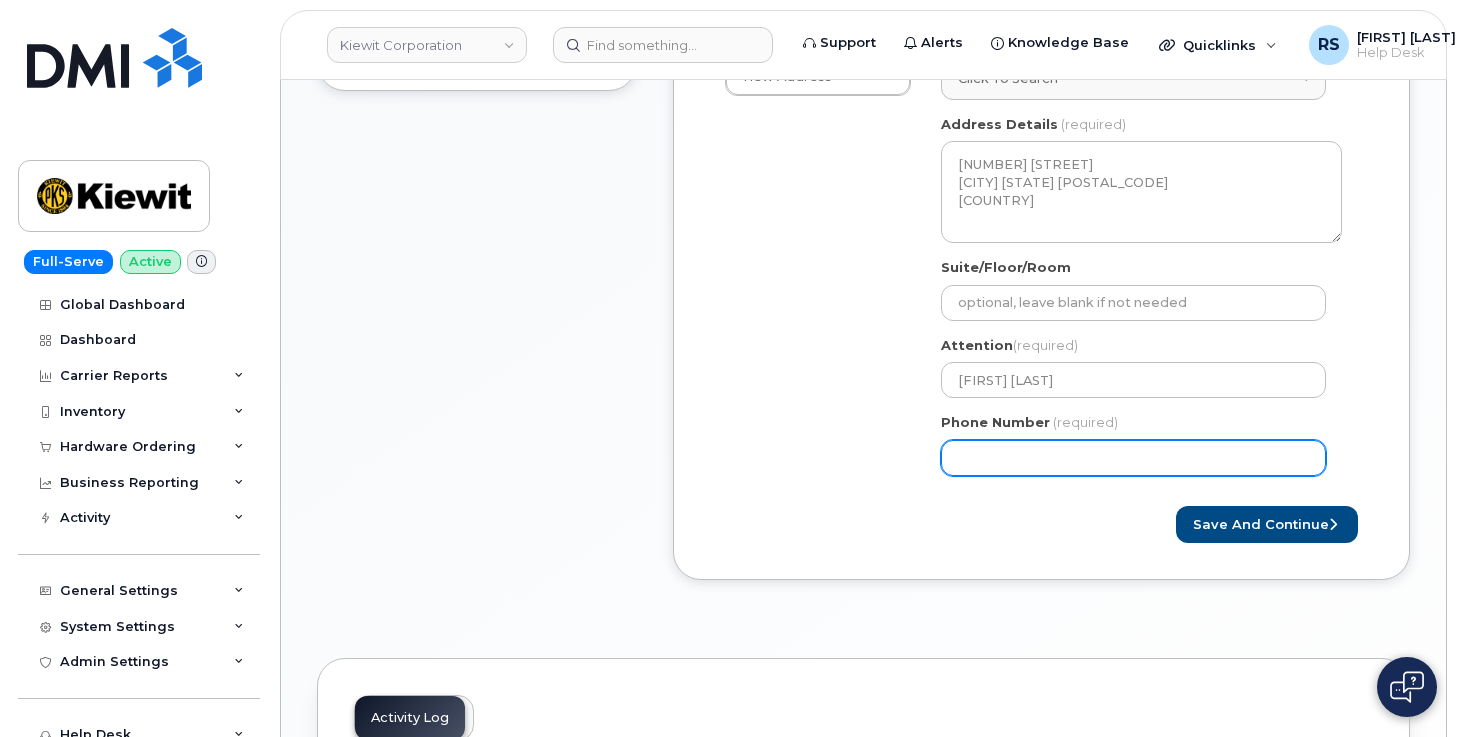 select 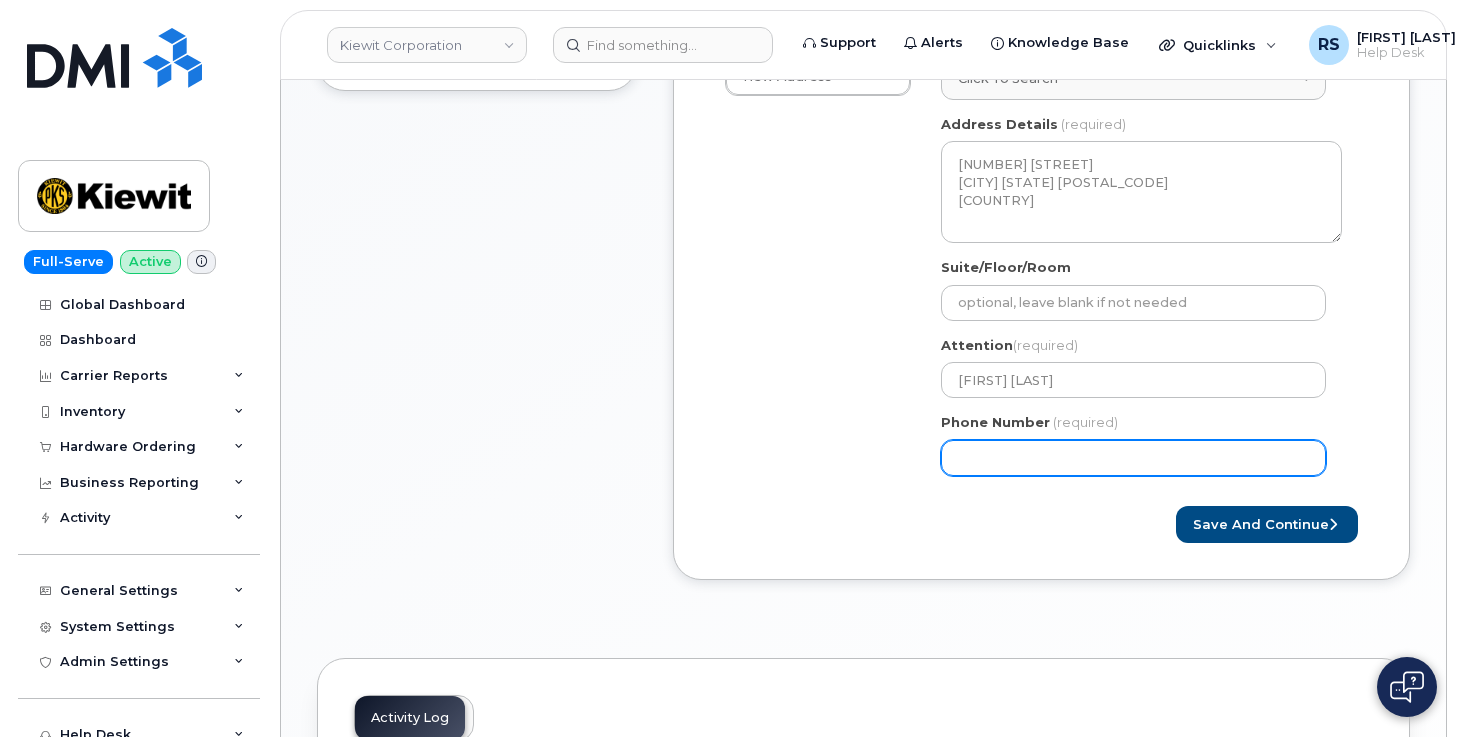 click on "Created By
Randy Sayres
Requested By
Notify the following emails about order changes
KURT.BOYER@KIEWIT.COM
ssayres@dminc.com
add another email
Remove
Shipping Address
New Address                                     New Address 6326 Lake Ave 415 Bruhn Ct 12312 Port Grace Blvd 133 Islington St Apt 7 304 Gaille Dr
NE
Elkhorn
Search your address...
Manually edit your address
Click to search 18092 Jones St No available options
Address Line
(required)
Lookup your address
18092 Jones St
State
(required)
Alabama
Alaska
American Samoa
Arizona
Arkansas
California
Colorado
Connecticut
Delaware
District of Columbia
Florida
Georgia
Guam
Hawaii
Idaho
Illinois
Indiana
Iowa
Kansas
Kentucky
Louisiana
Maine
Maryland
Massachusetts
Michigan
Minnesota
Mississippi
Missouri
Montana
Nebraska
Nevada
New Hampshire" at bounding box center (1041, 142) 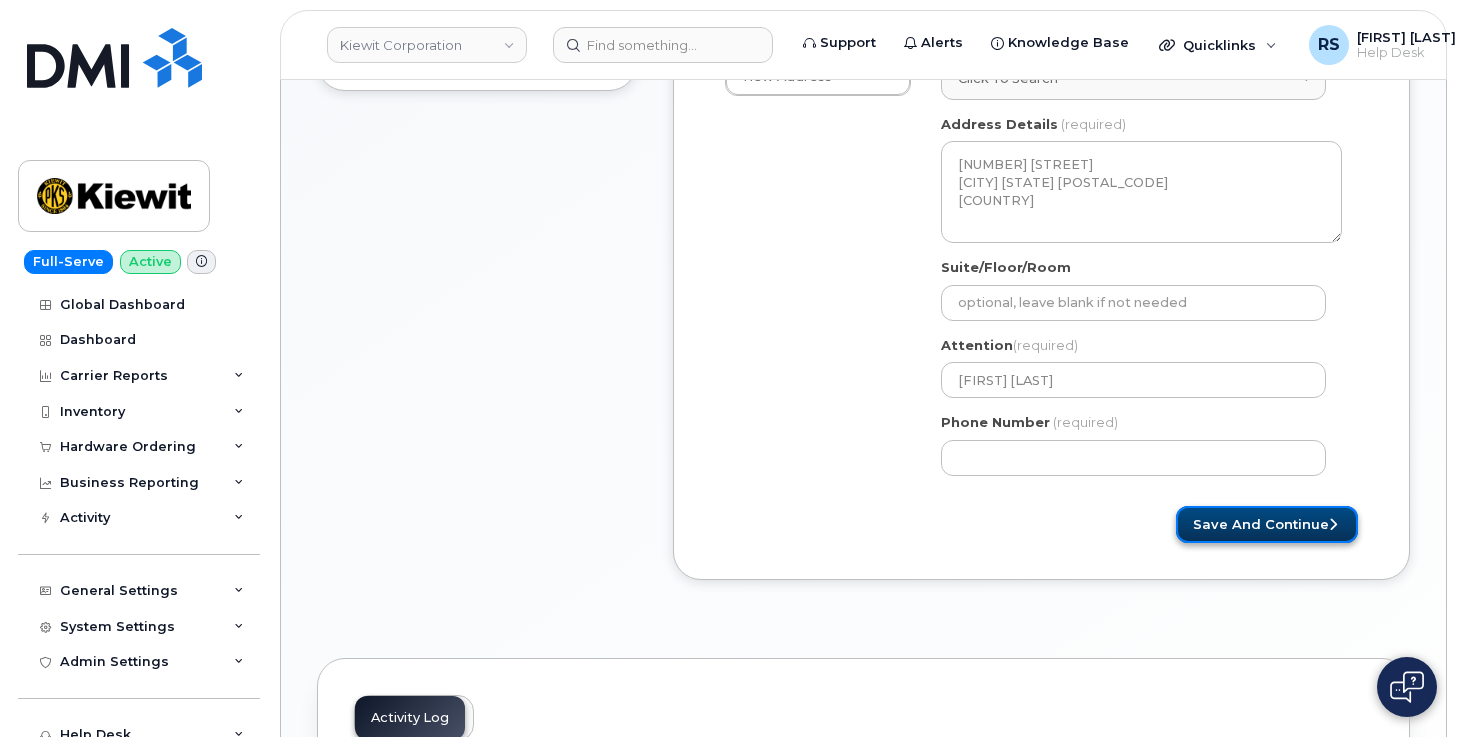 click on "Save and Continue" at bounding box center [1267, 524] 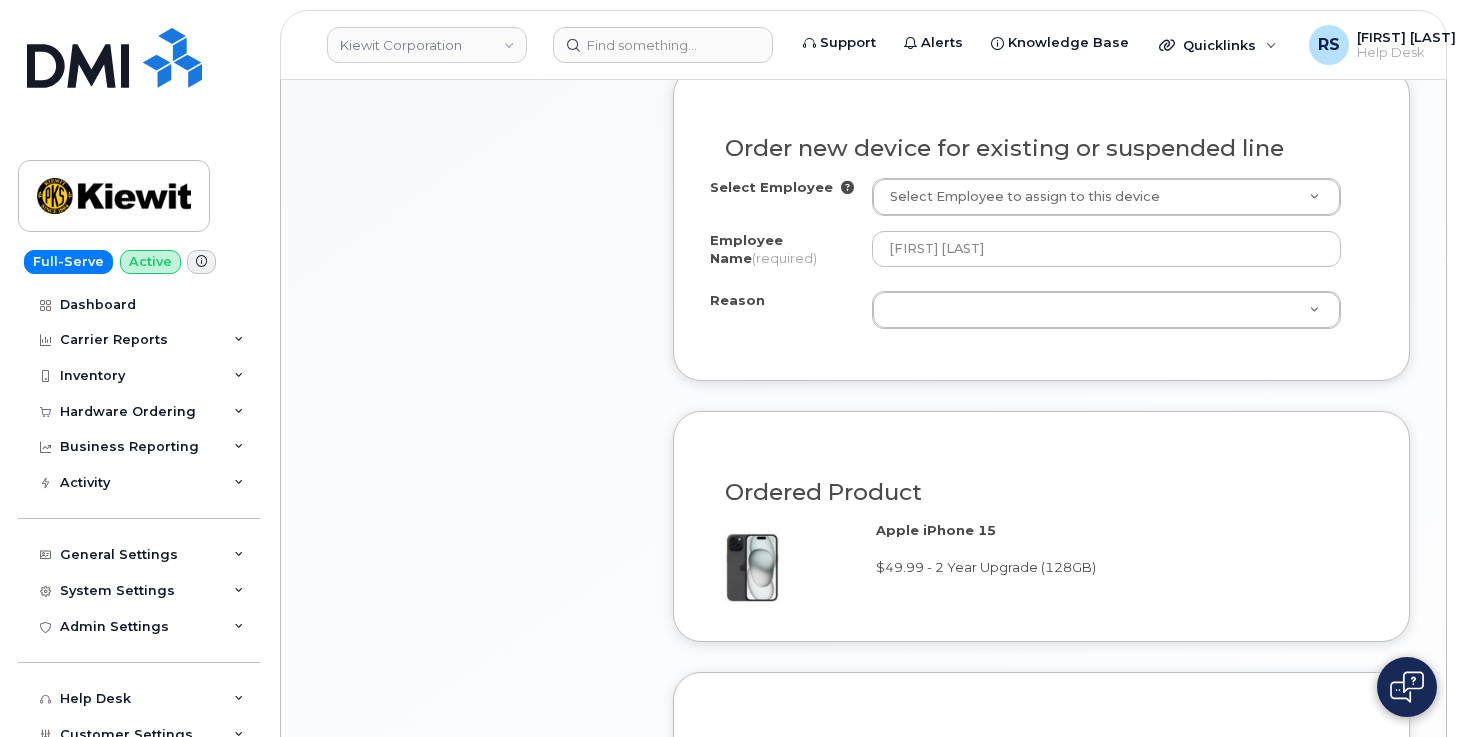 scroll, scrollTop: 1054, scrollLeft: 0, axis: vertical 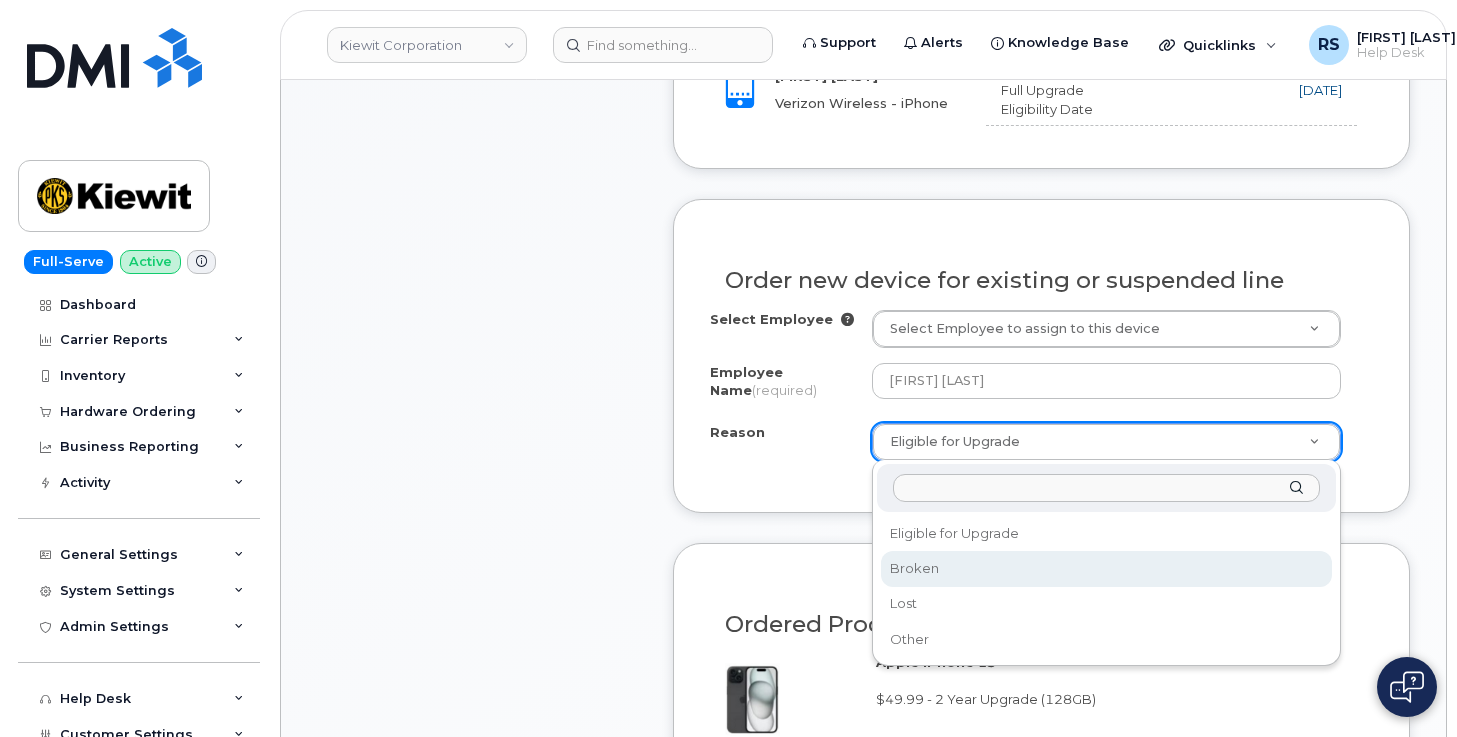 select on "broken" 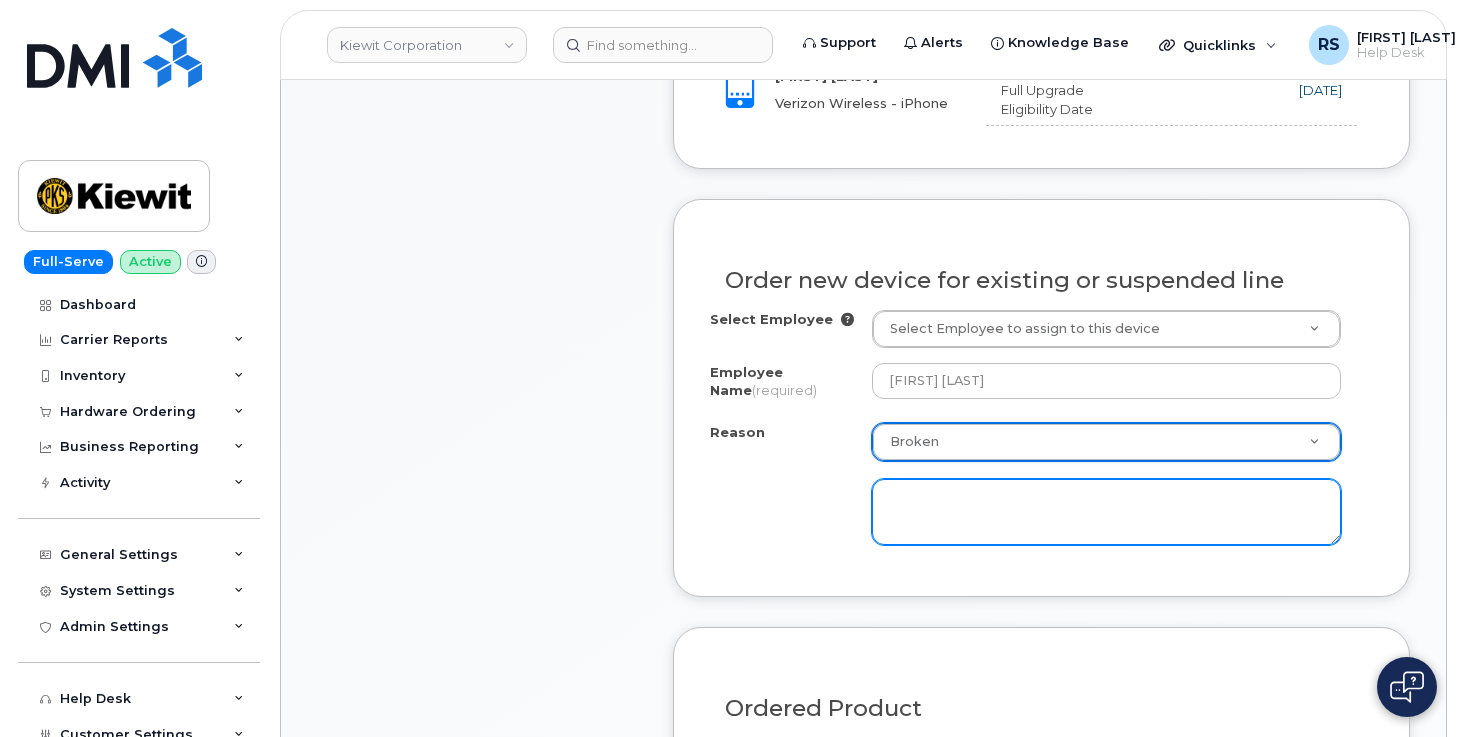 drag, startPoint x: 922, startPoint y: 481, endPoint x: 922, endPoint y: 492, distance: 11 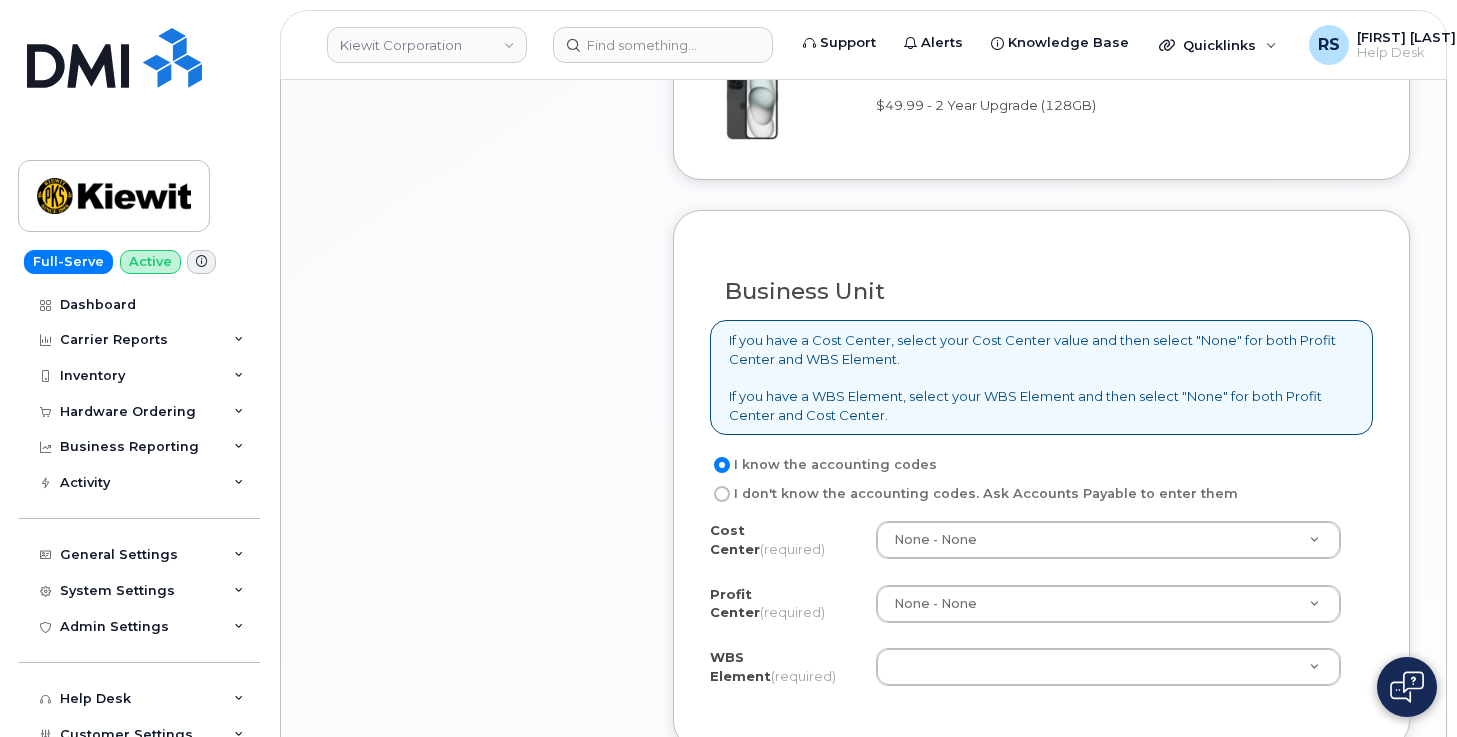 scroll, scrollTop: 1654, scrollLeft: 0, axis: vertical 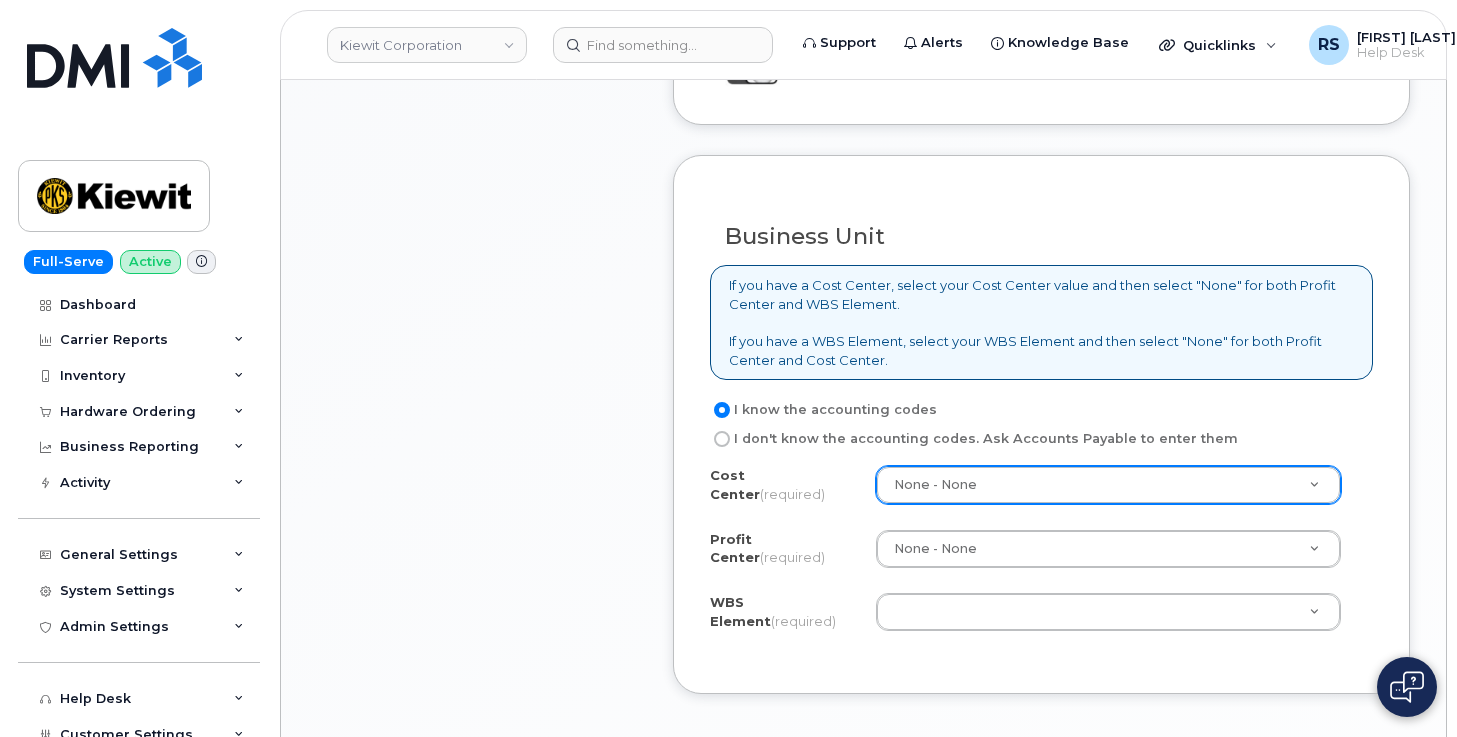 type on "cracked screen" 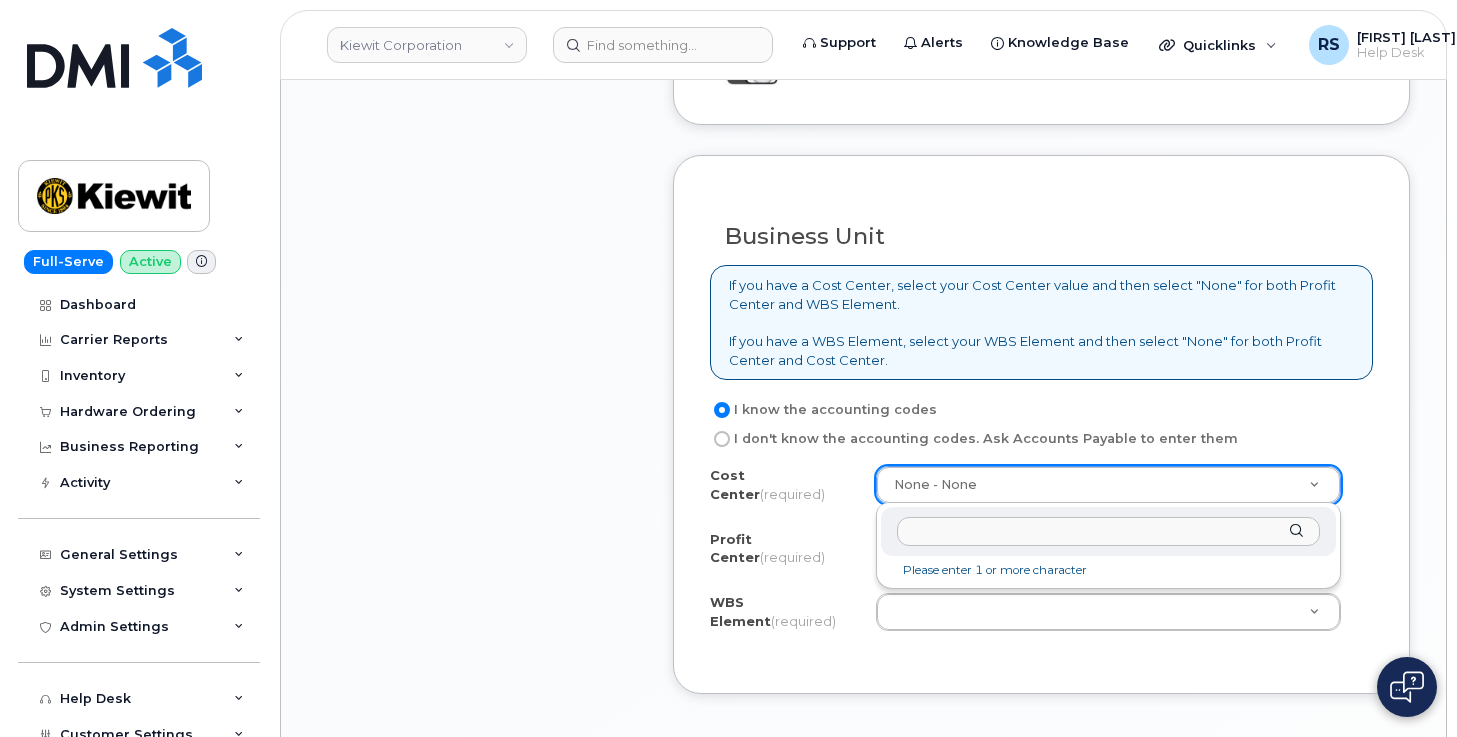click at bounding box center (1108, 531) 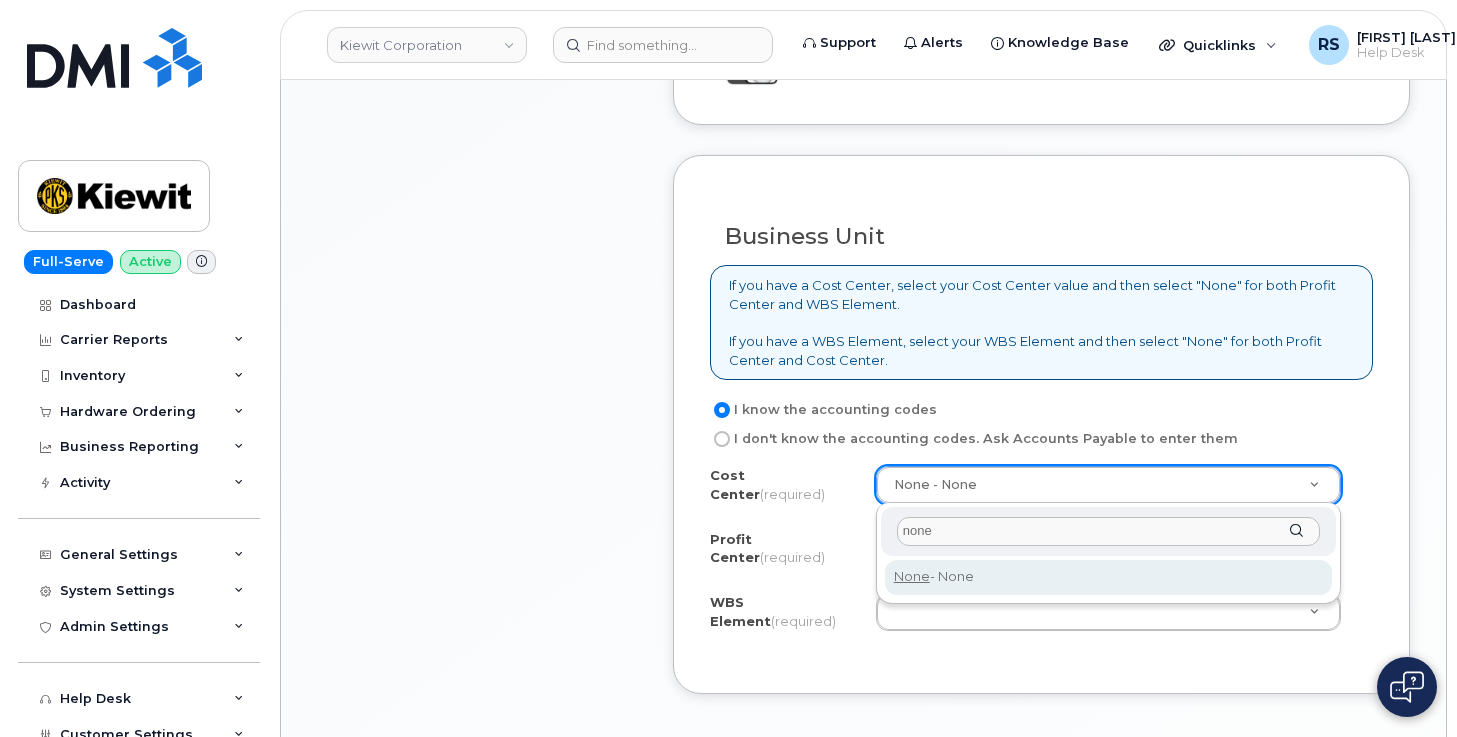 type on "none" 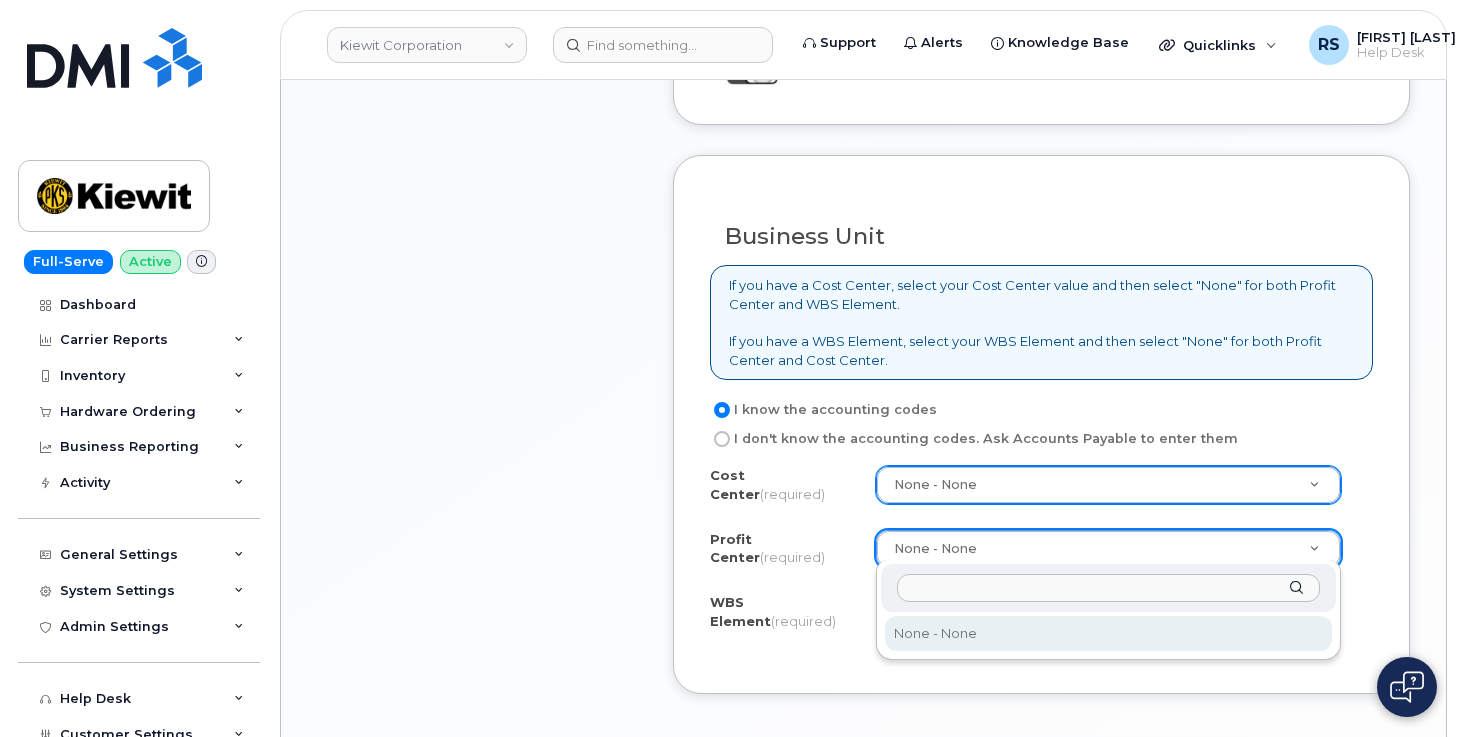 click at bounding box center [1108, 588] 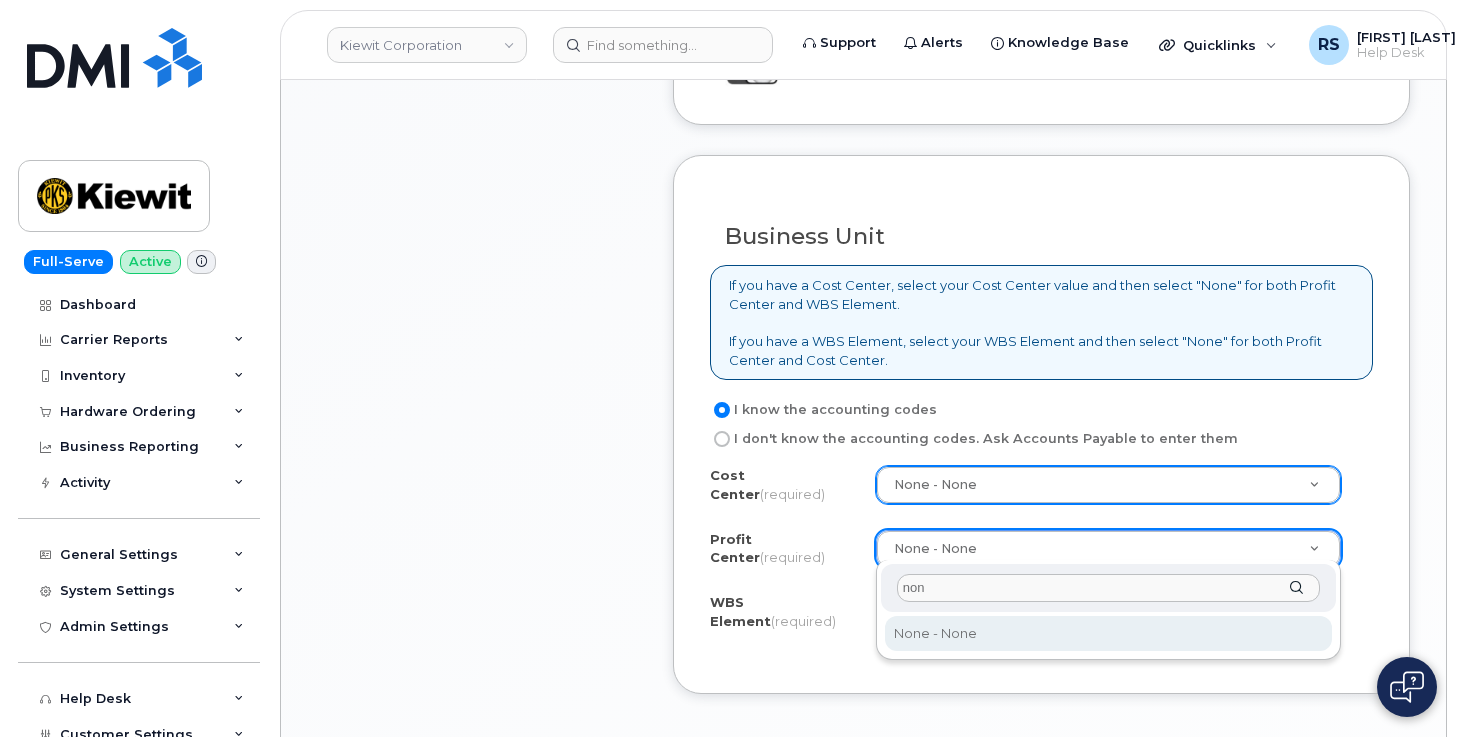type on "none" 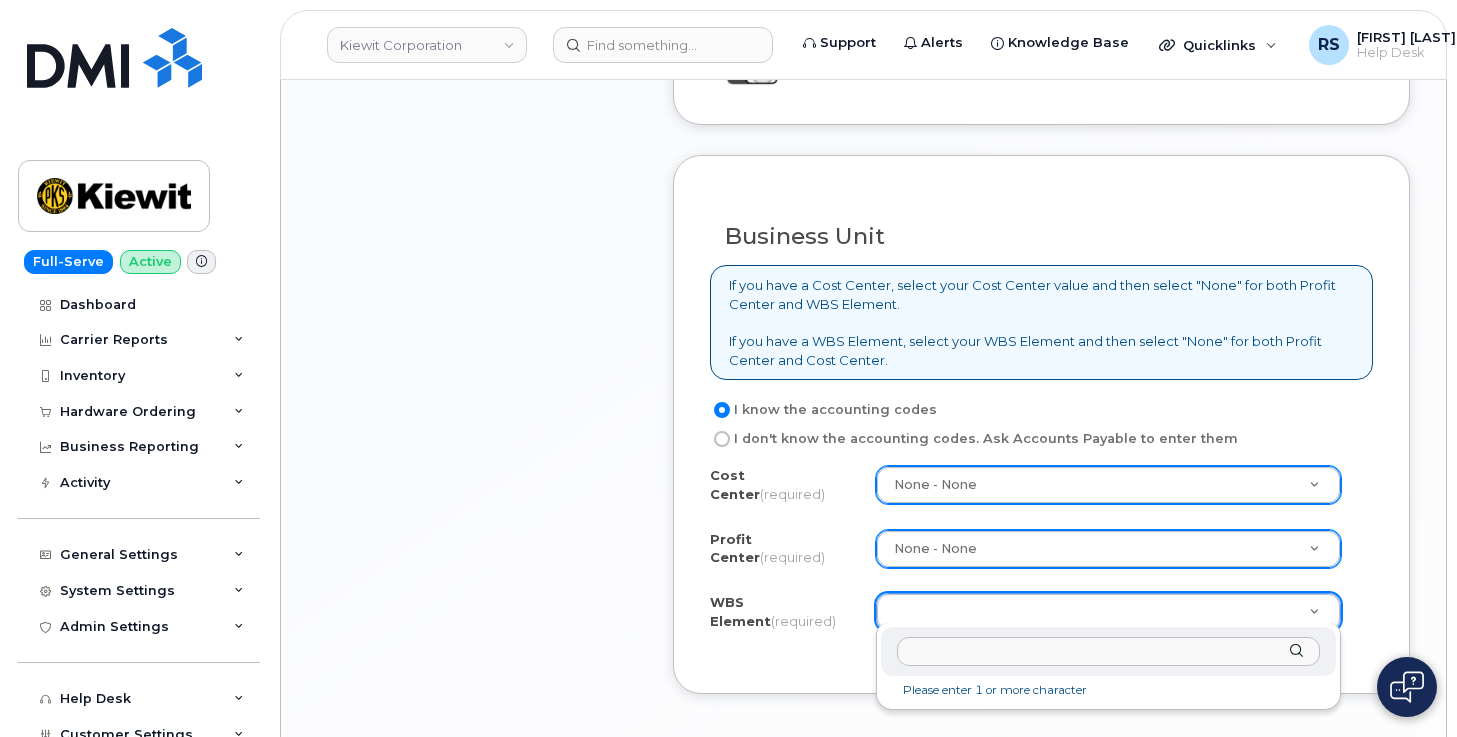 click at bounding box center (1108, 651) 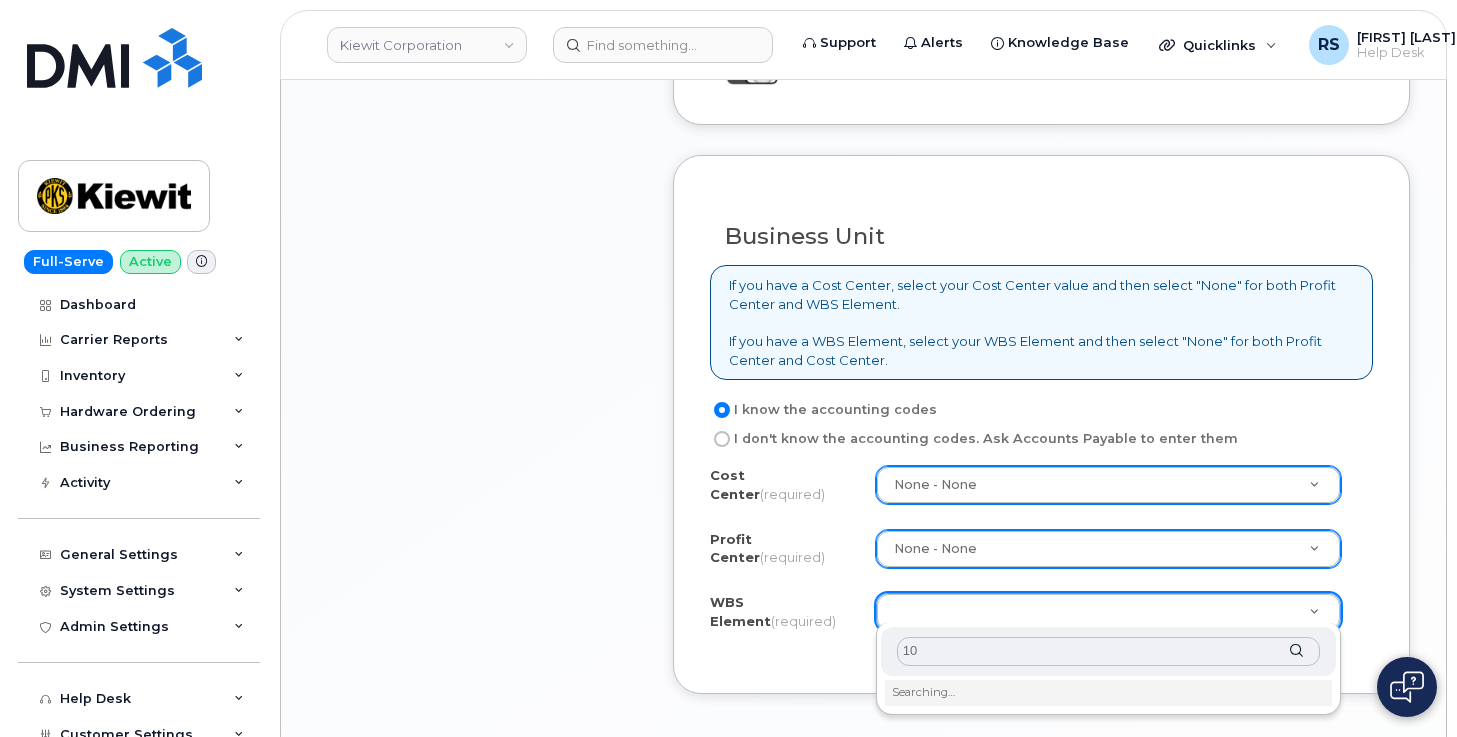 type on "105" 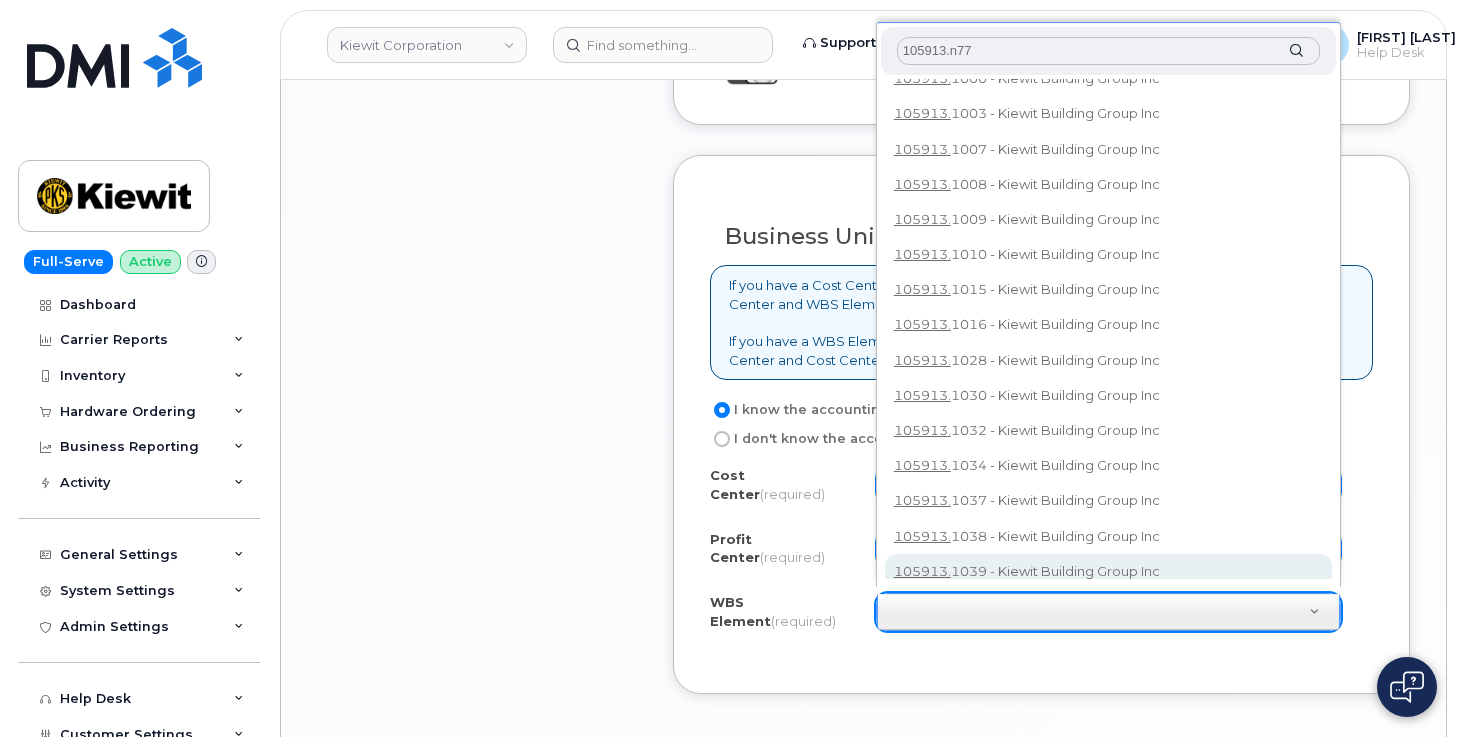 scroll, scrollTop: 0, scrollLeft: 0, axis: both 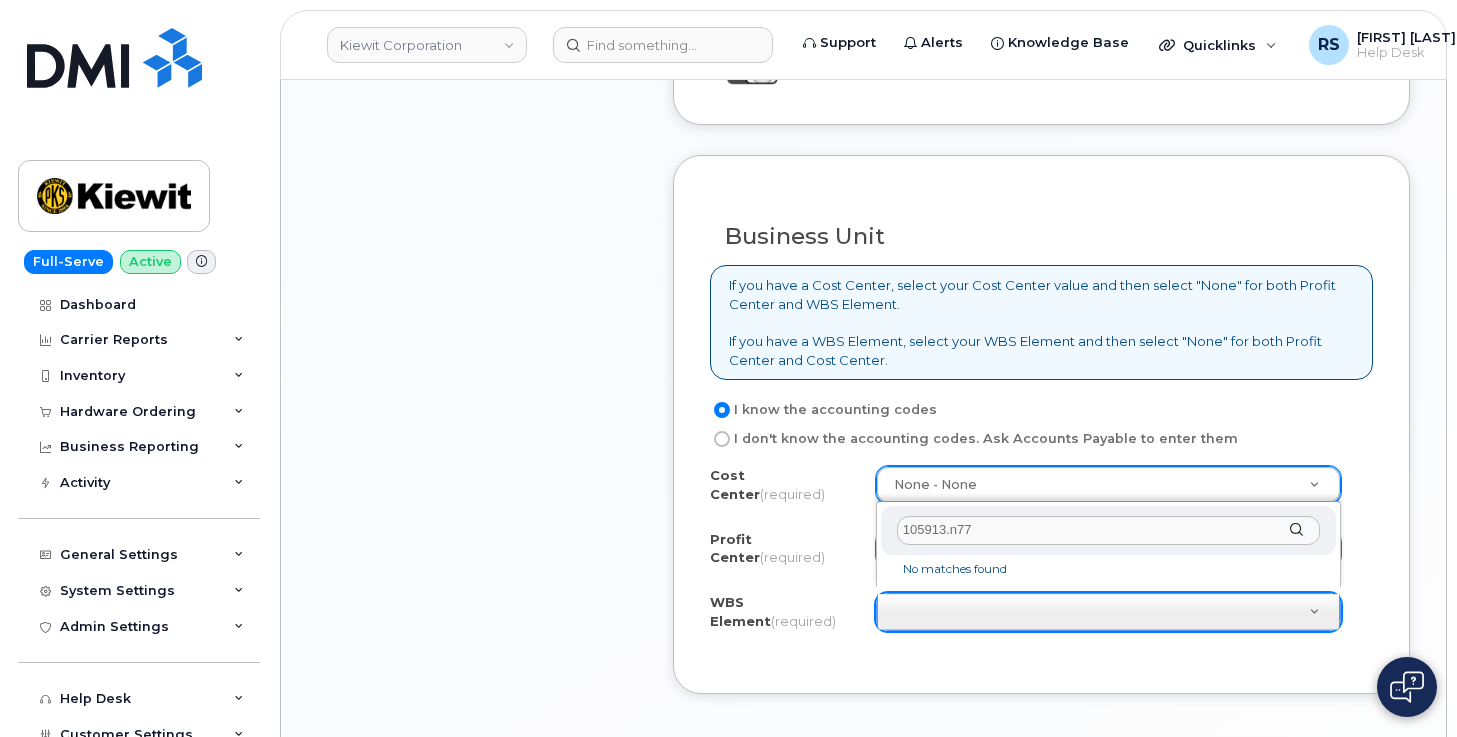 click on "105913.n77" at bounding box center (1108, 530) 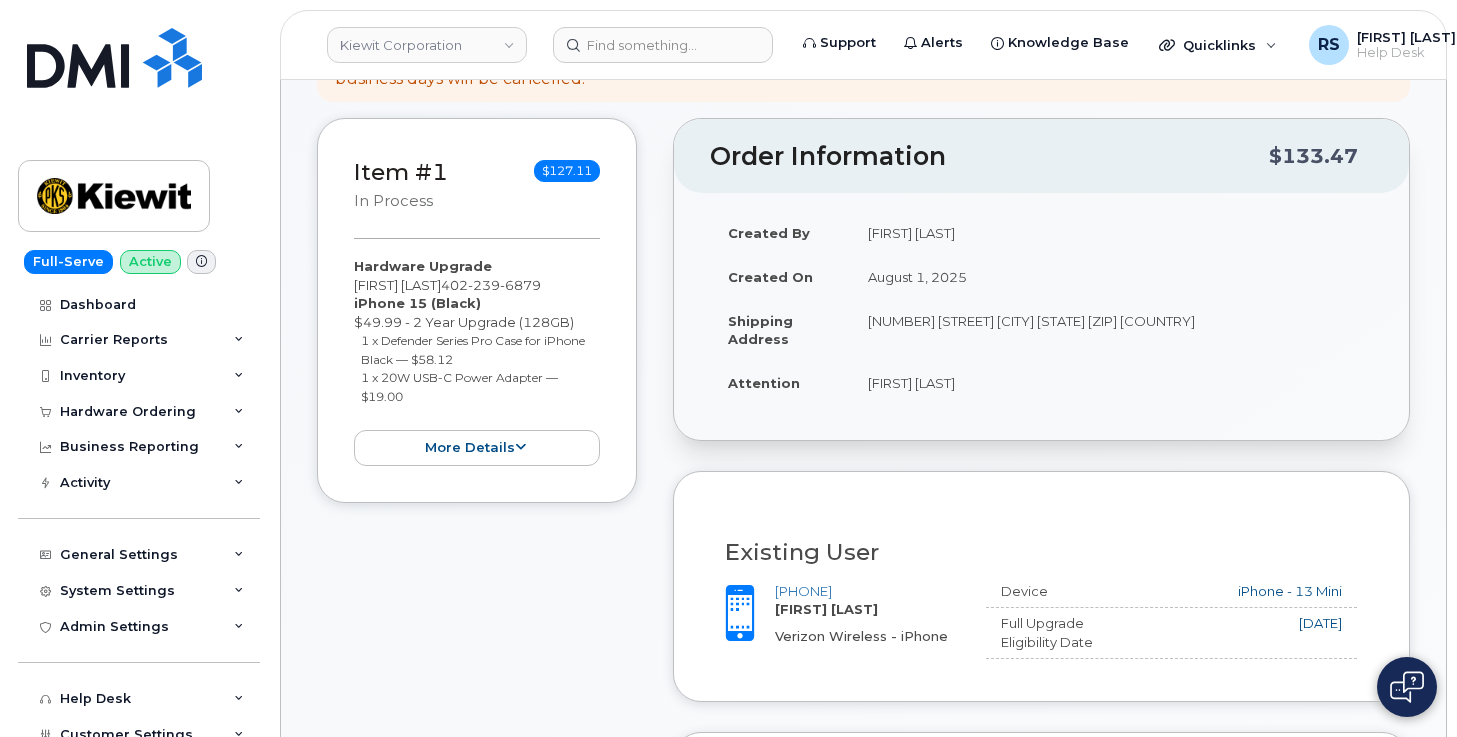 scroll, scrollTop: 1873, scrollLeft: 0, axis: vertical 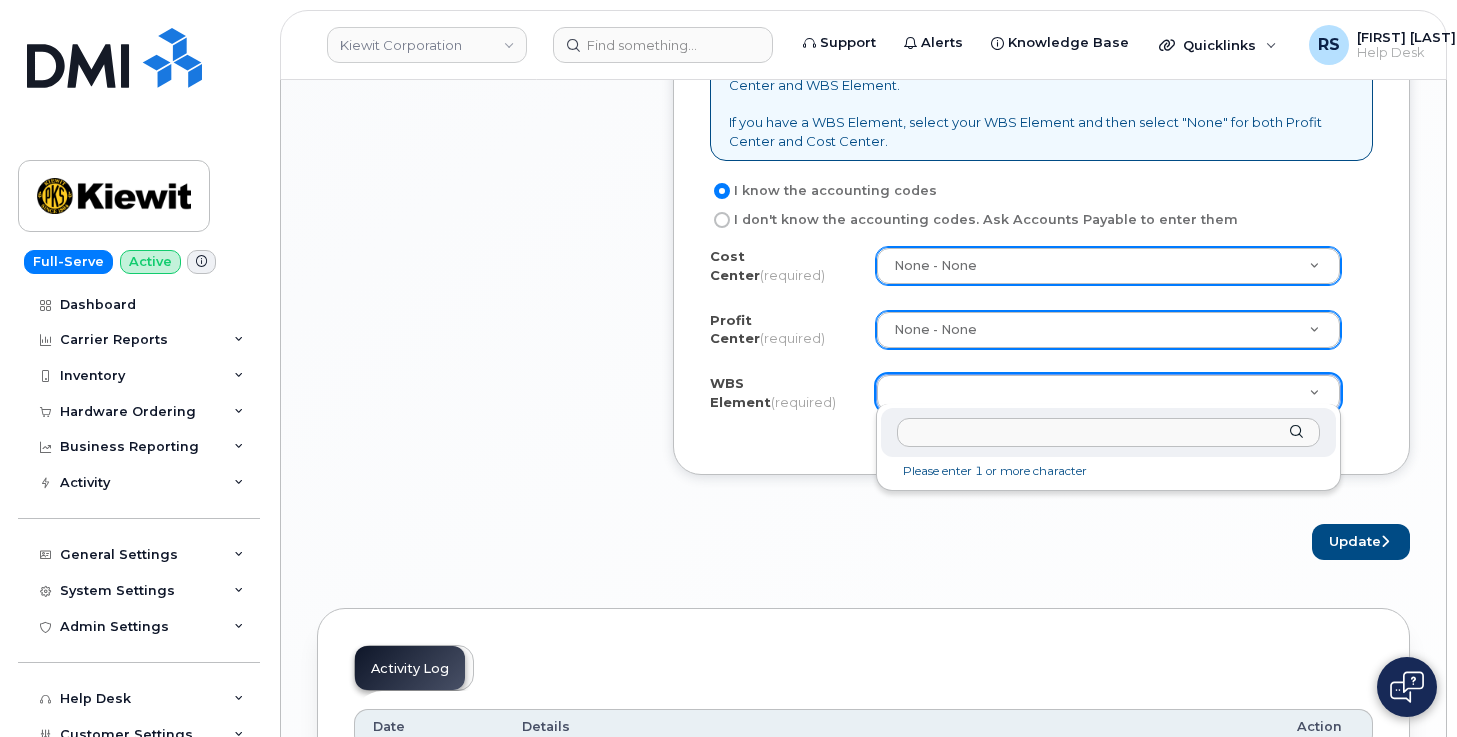 click at bounding box center [1108, 432] 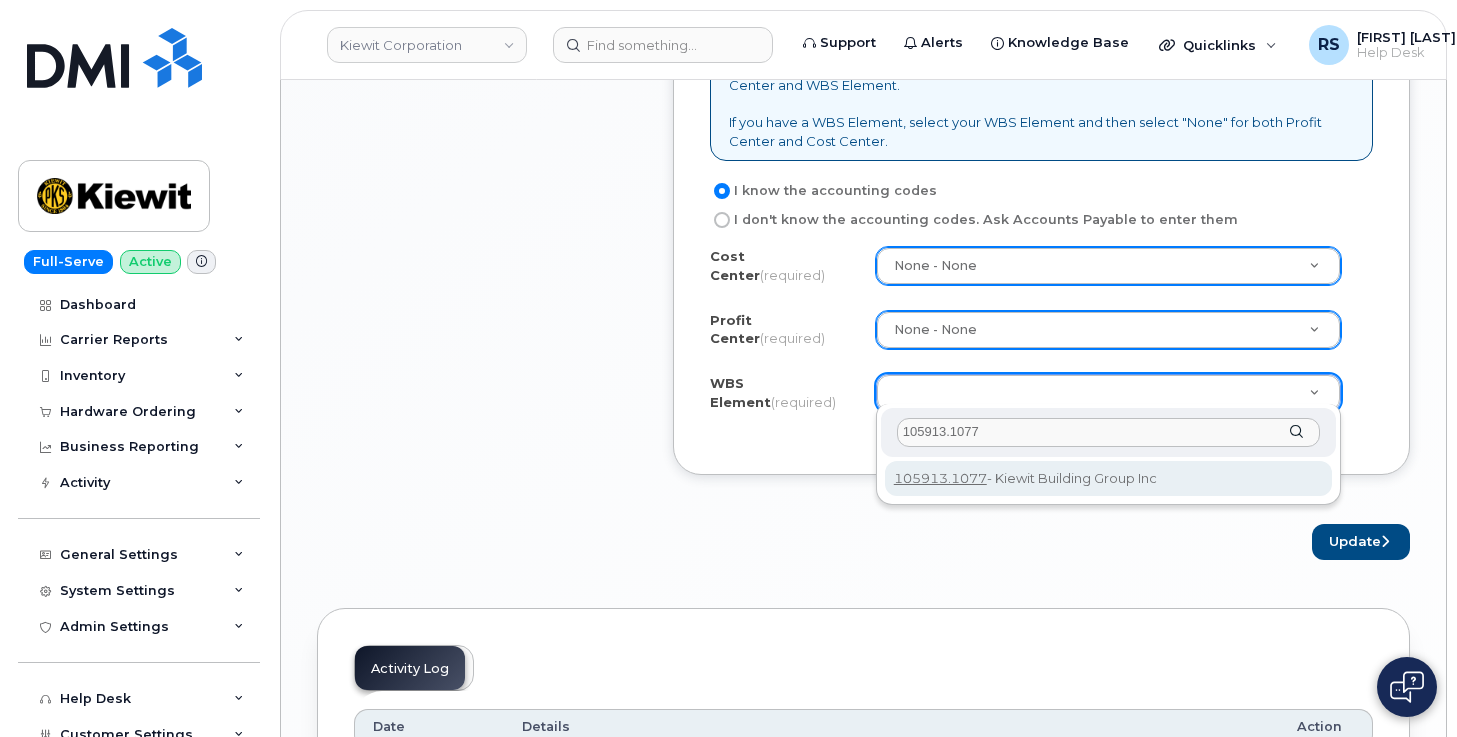type on "105913.1077" 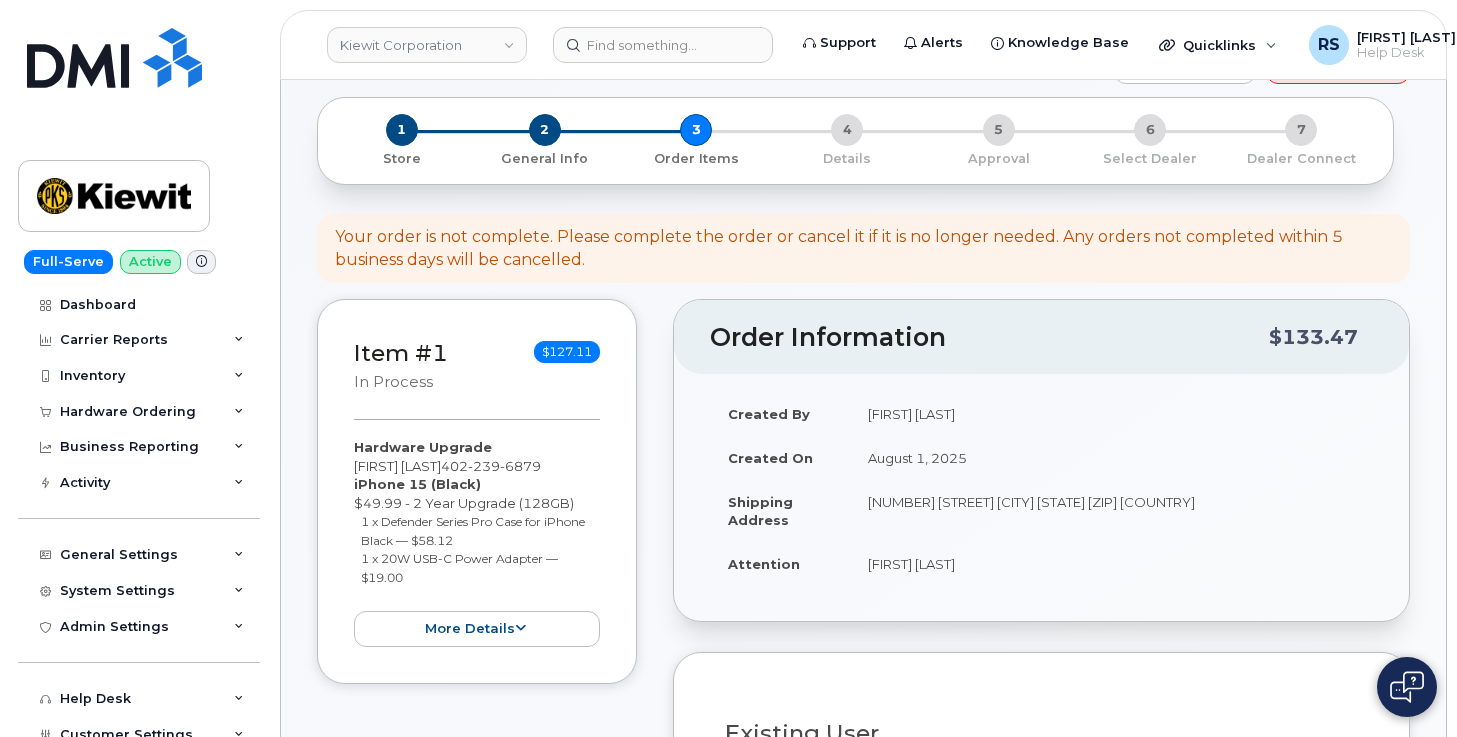 scroll, scrollTop: 206, scrollLeft: 0, axis: vertical 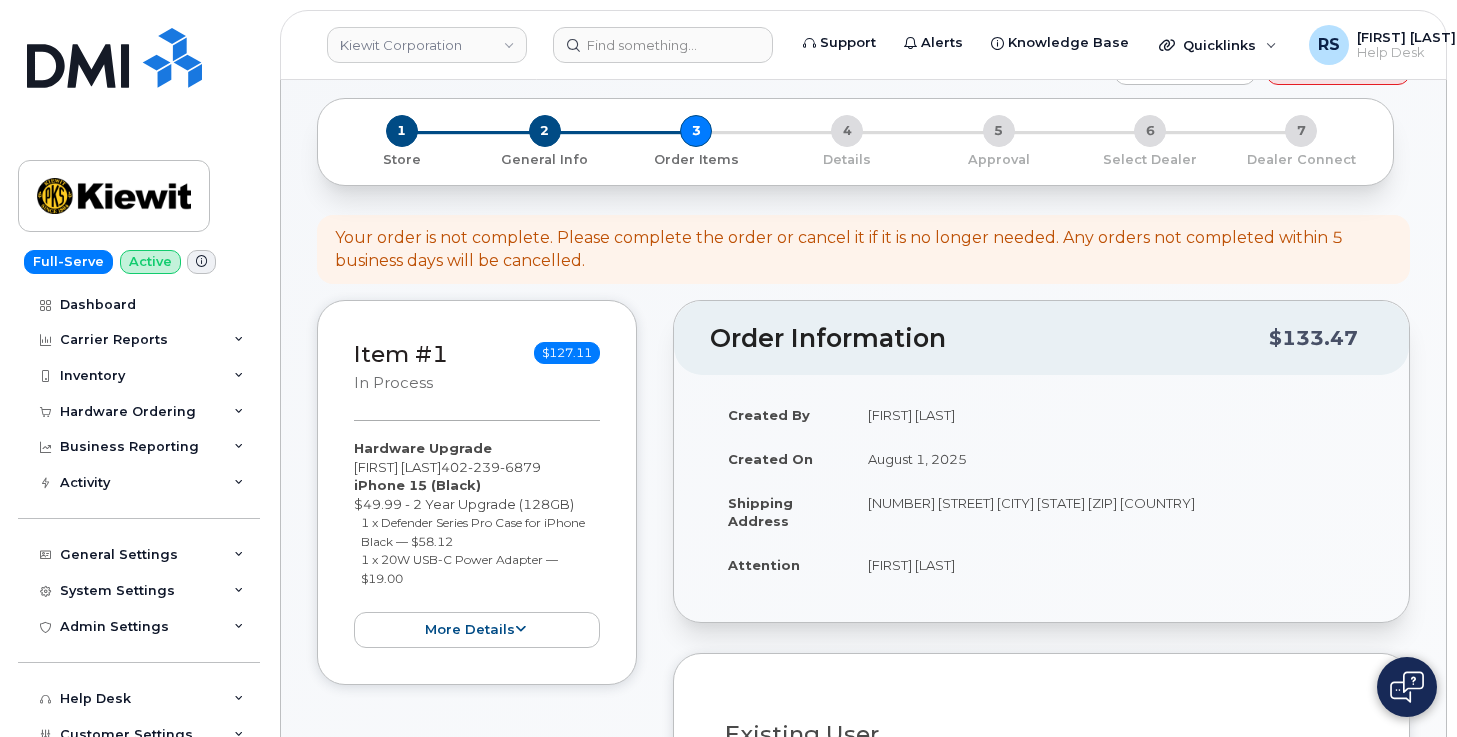 drag, startPoint x: 865, startPoint y: 501, endPoint x: 1265, endPoint y: 520, distance: 400.451 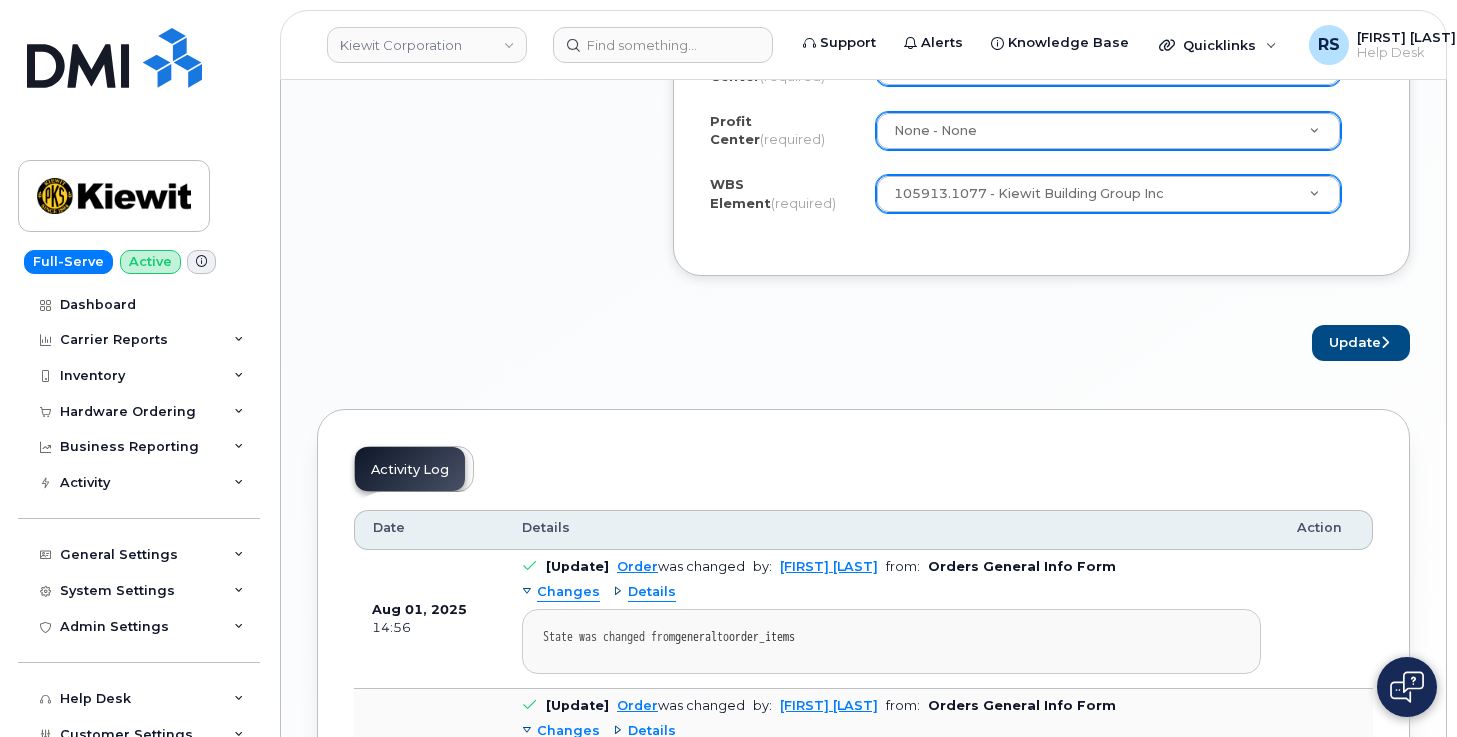 scroll, scrollTop: 2073, scrollLeft: 0, axis: vertical 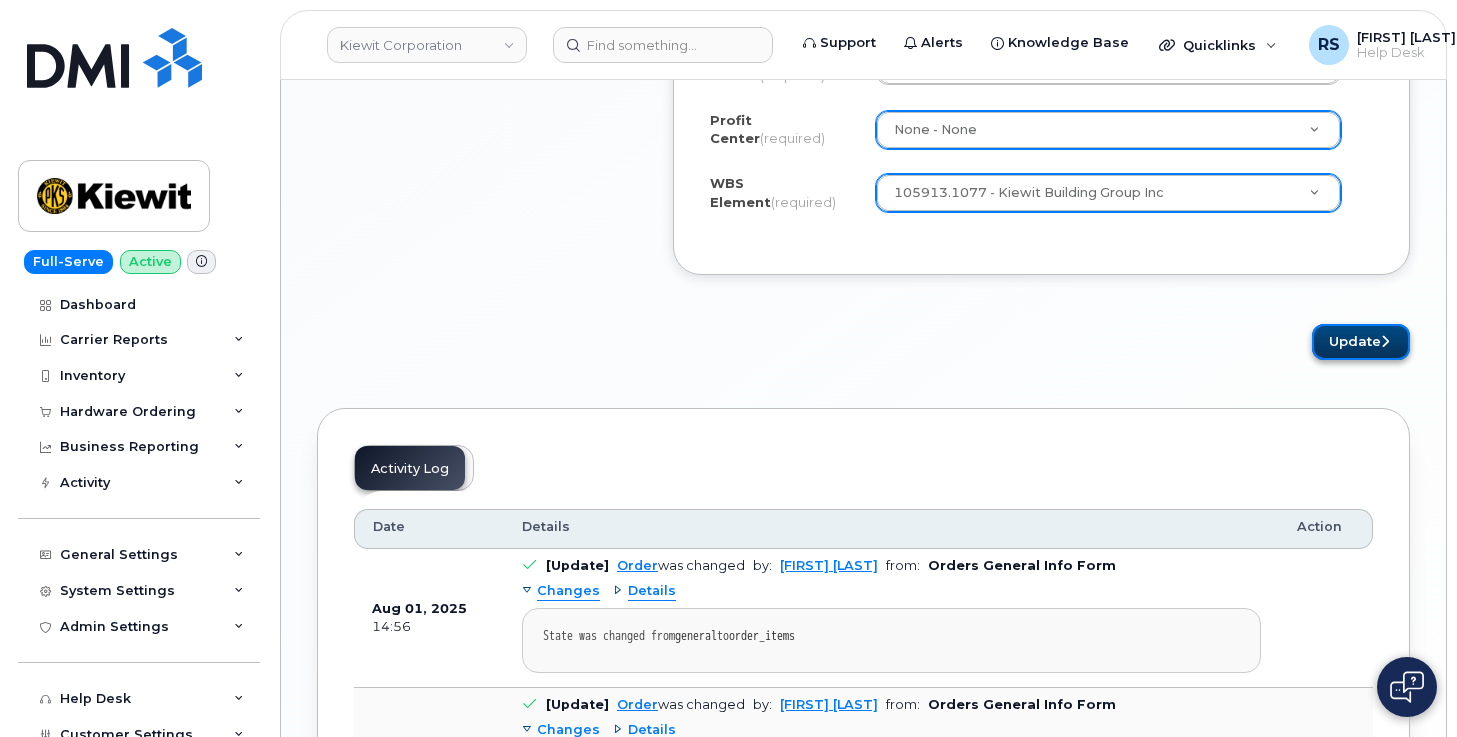 click on "Update" at bounding box center (1361, 342) 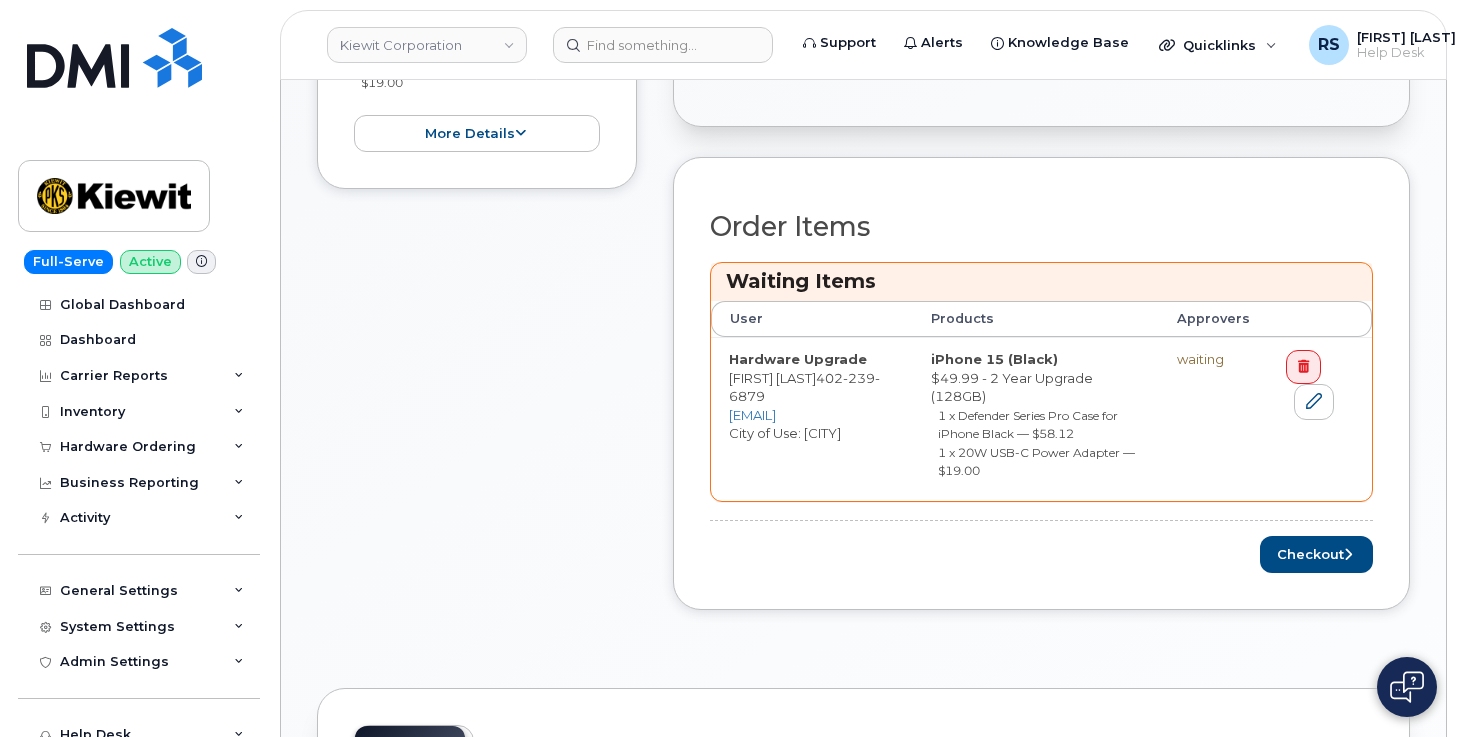 scroll, scrollTop: 800, scrollLeft: 0, axis: vertical 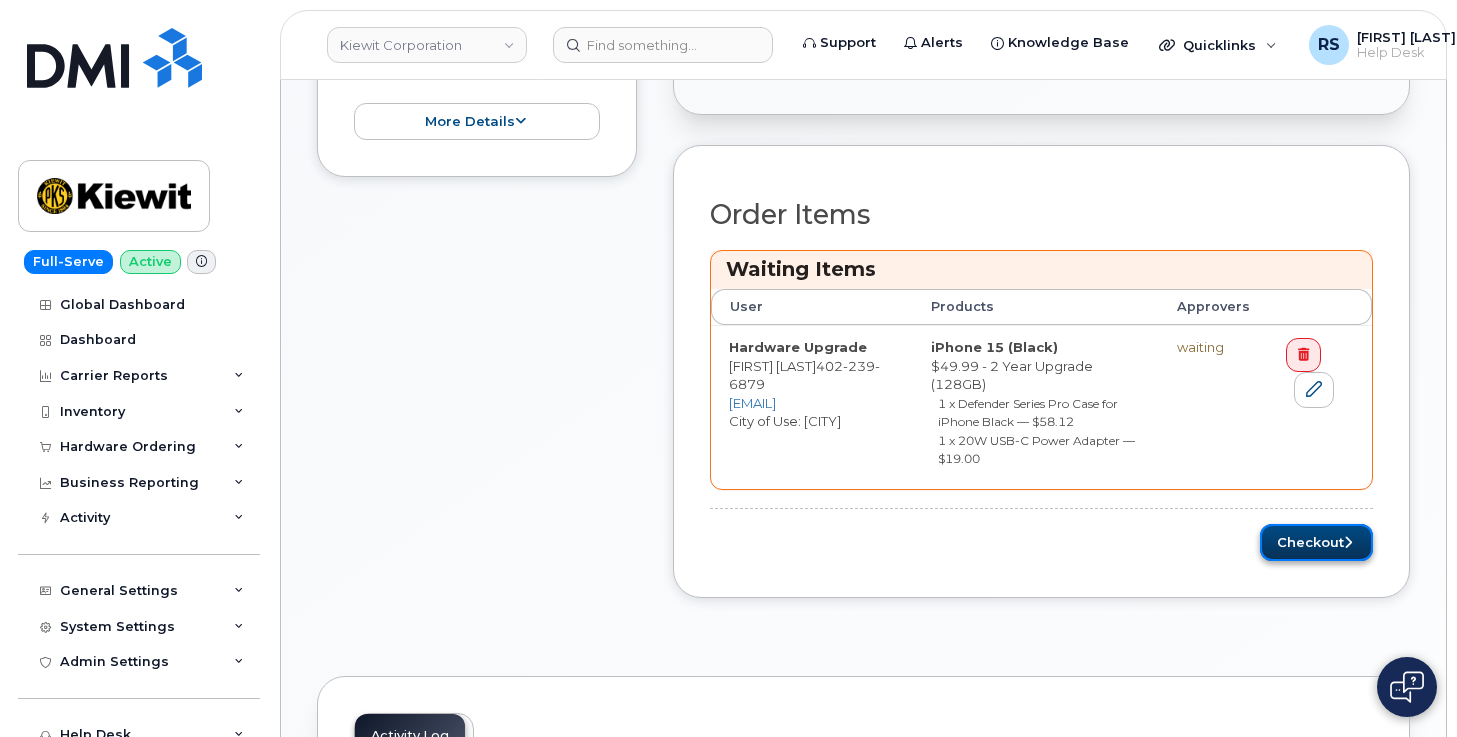 click on "Checkout" at bounding box center [1316, 542] 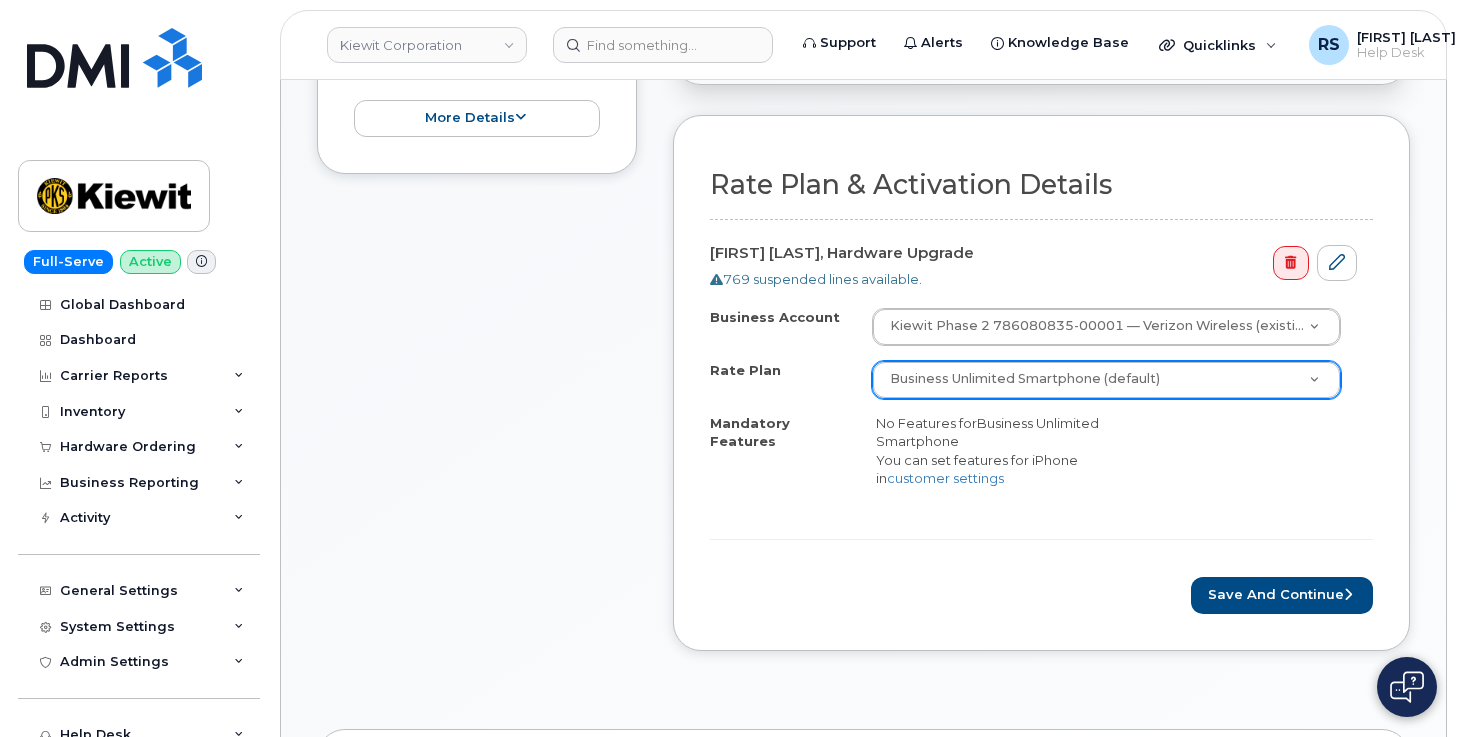 scroll, scrollTop: 667, scrollLeft: 0, axis: vertical 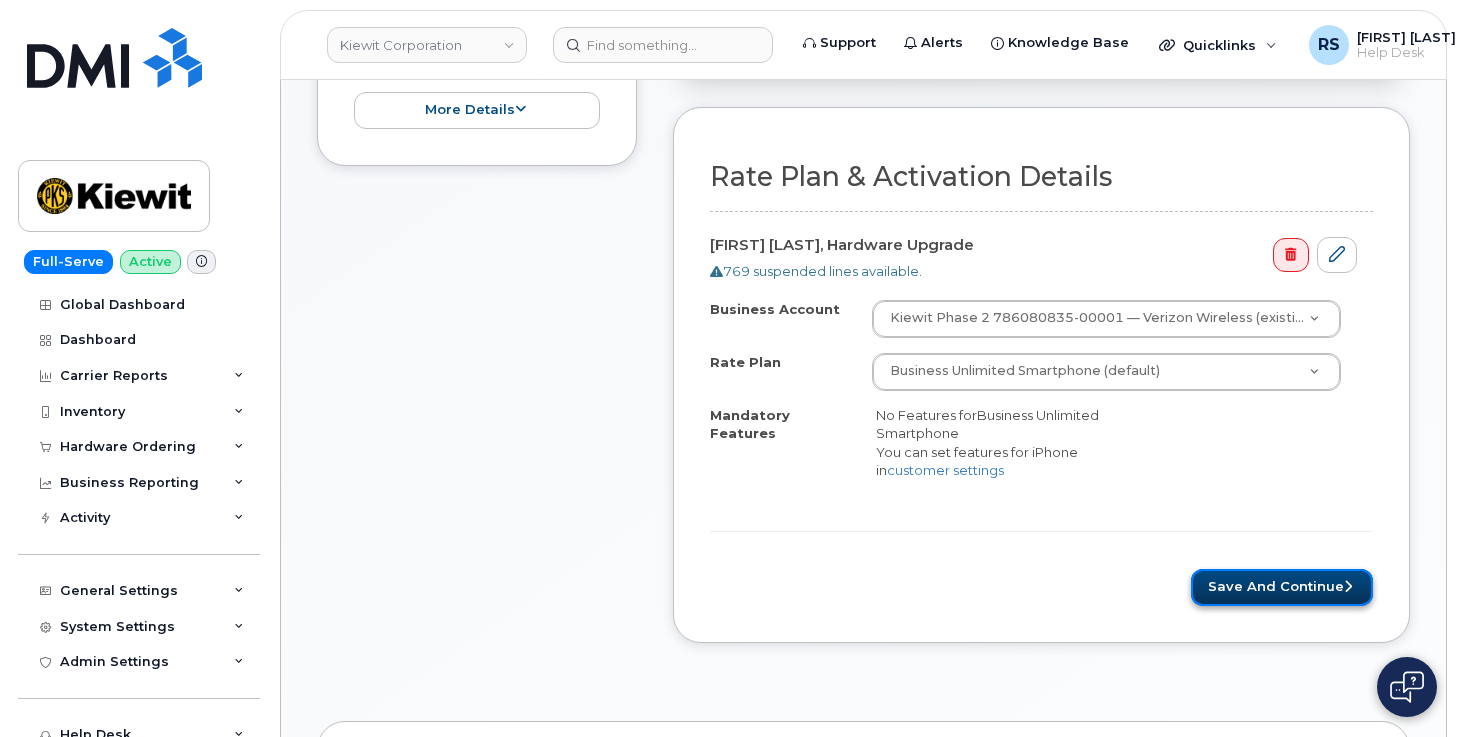 click on "Save and Continue" at bounding box center [1282, 587] 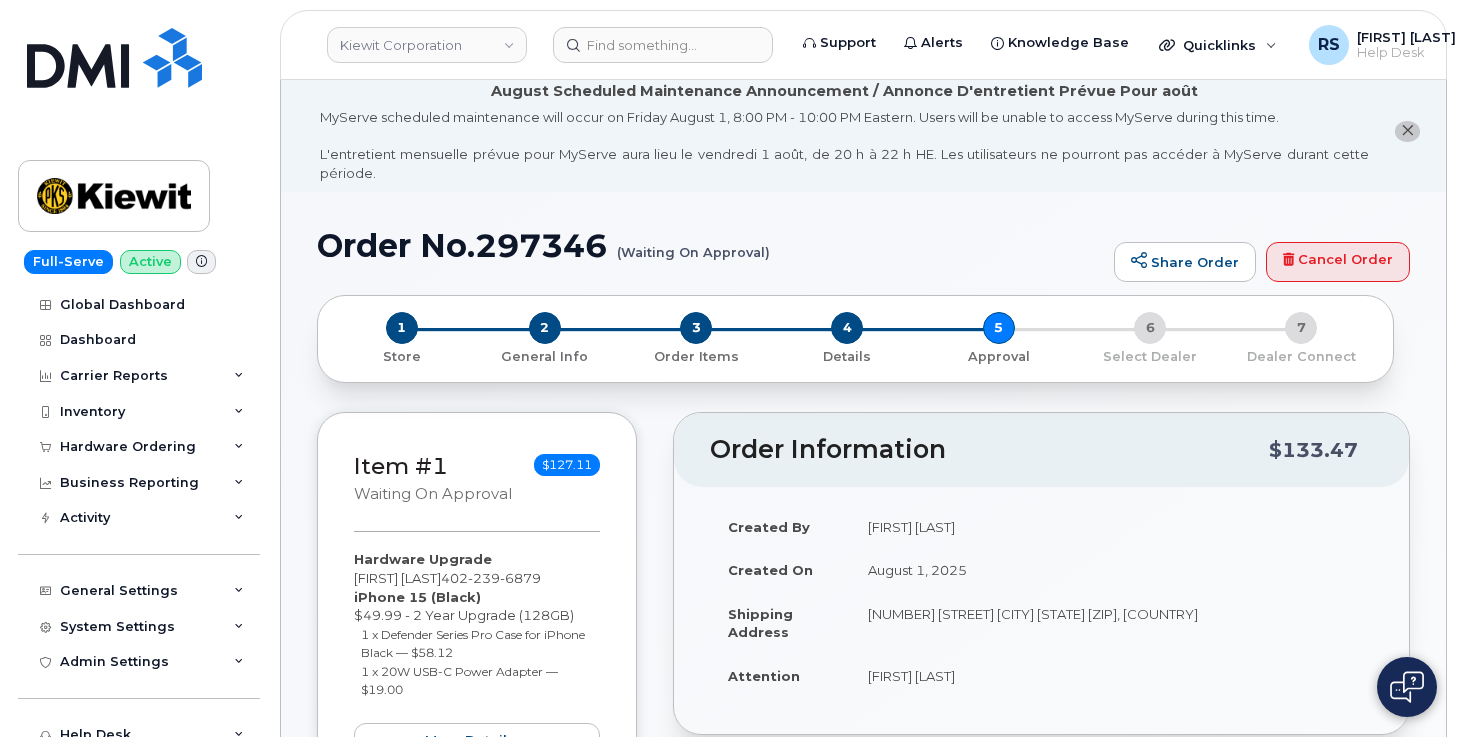 scroll, scrollTop: 0, scrollLeft: 0, axis: both 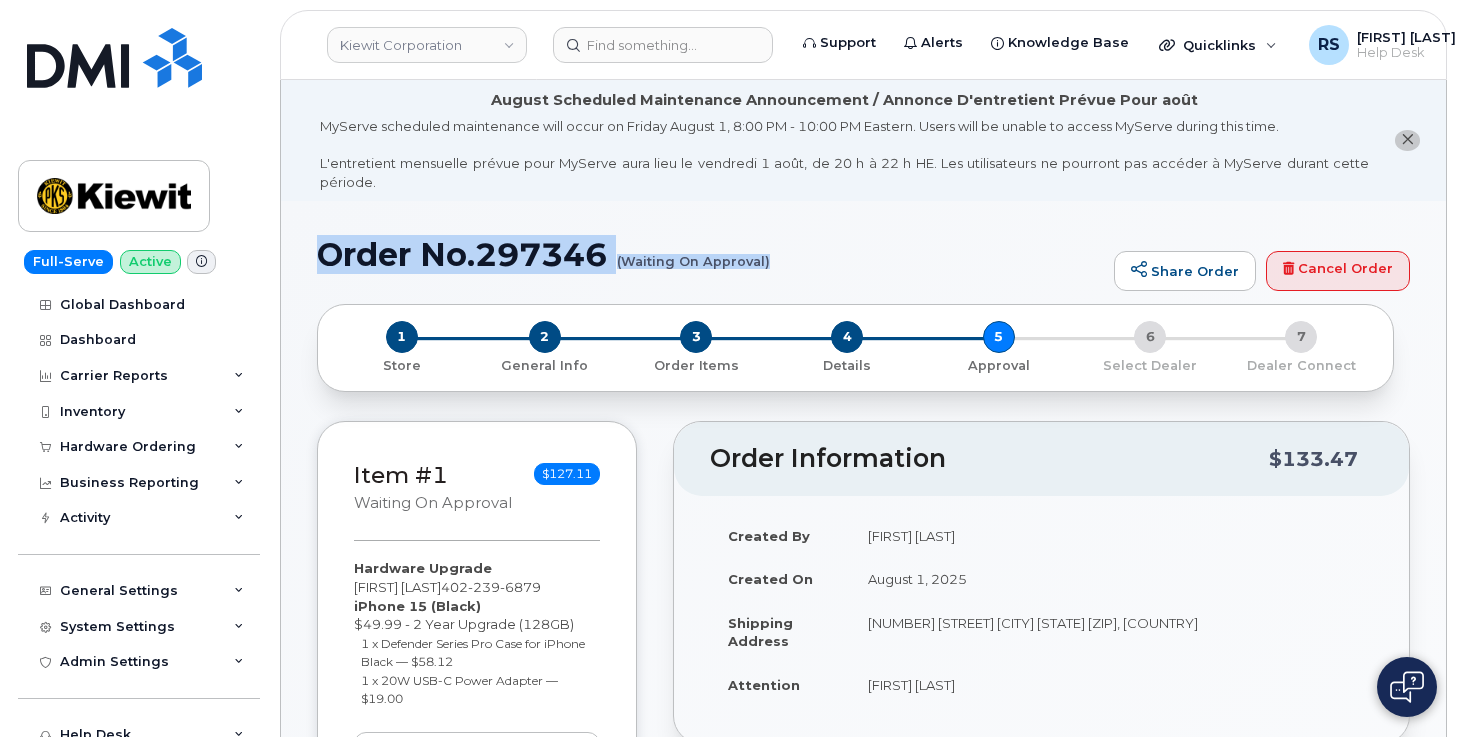 drag, startPoint x: 320, startPoint y: 254, endPoint x: 774, endPoint y: 273, distance: 454.3974 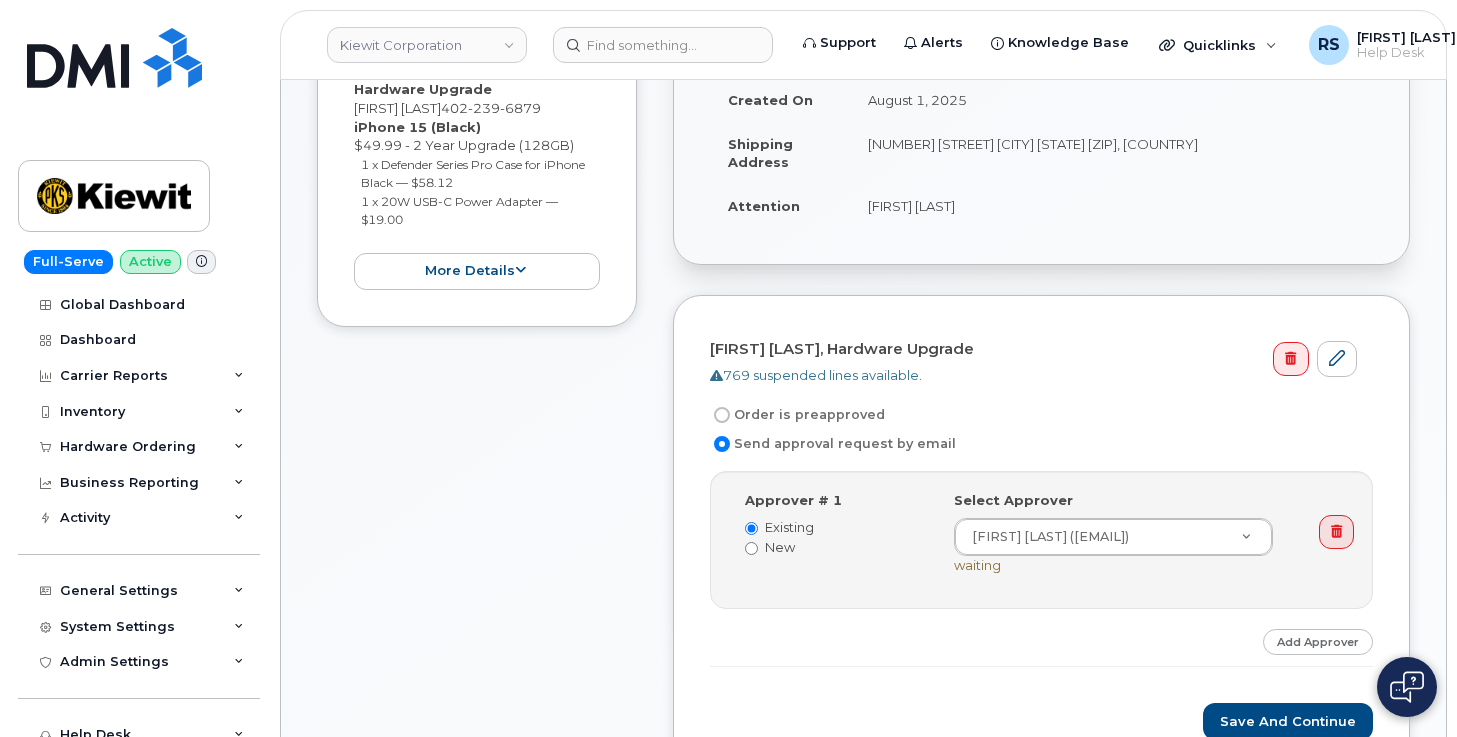 scroll, scrollTop: 600, scrollLeft: 0, axis: vertical 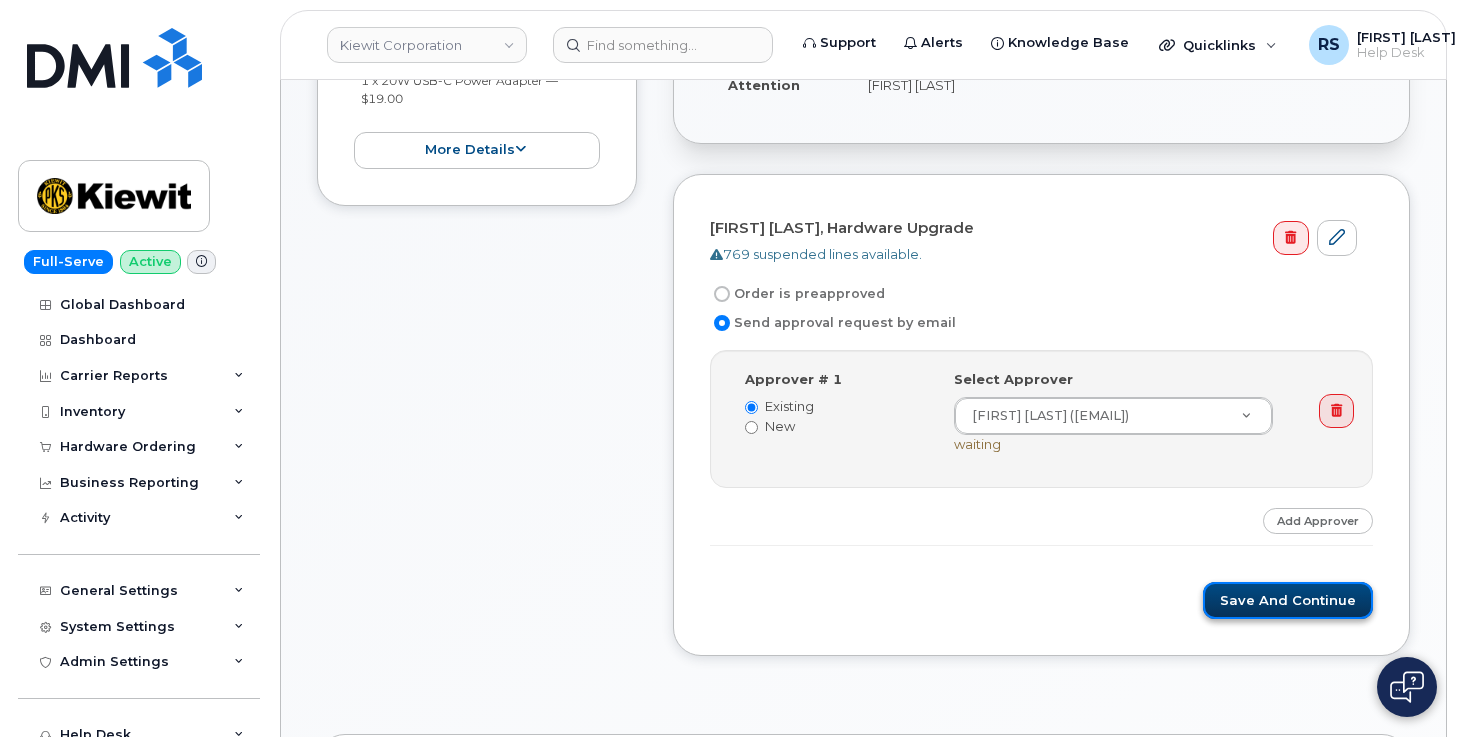 click on "Save and Continue" at bounding box center [1288, 600] 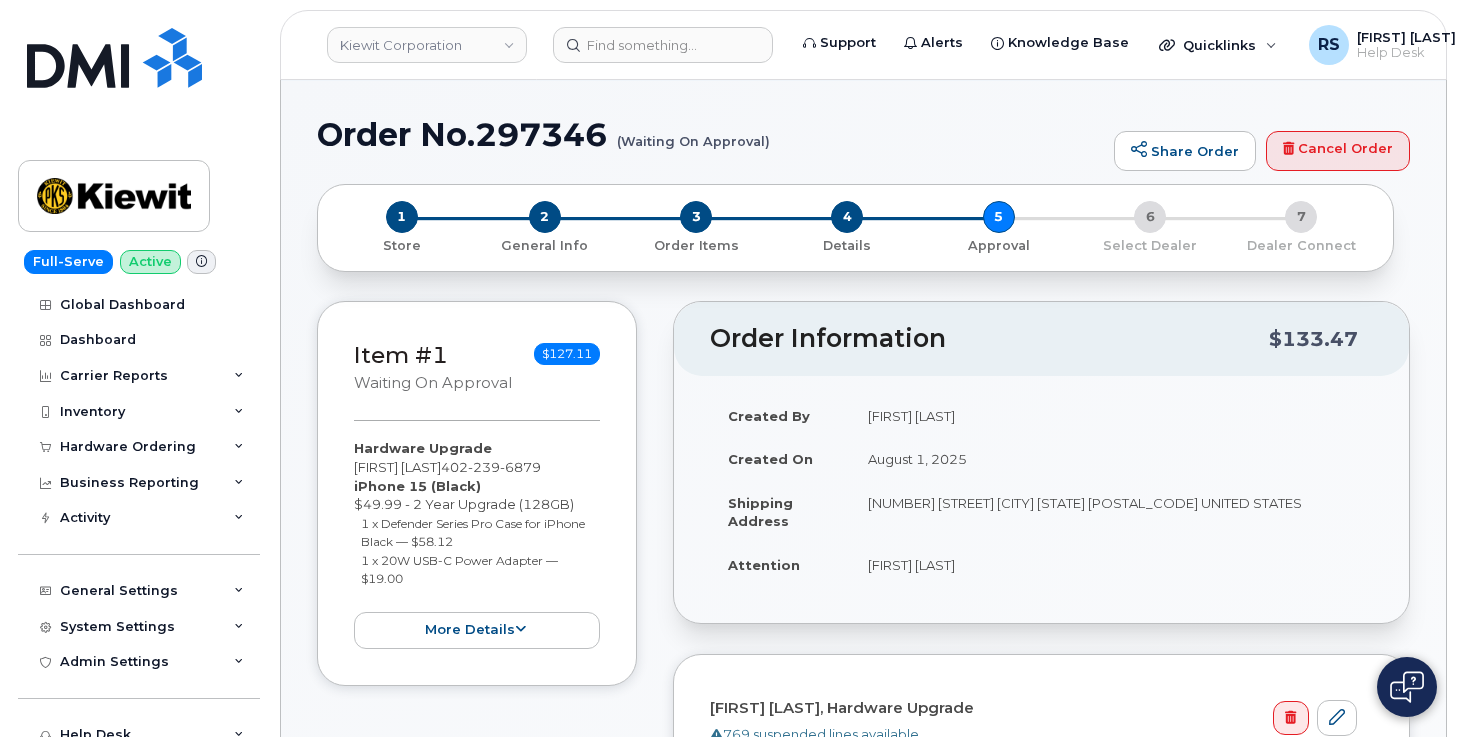 scroll, scrollTop: 133, scrollLeft: 0, axis: vertical 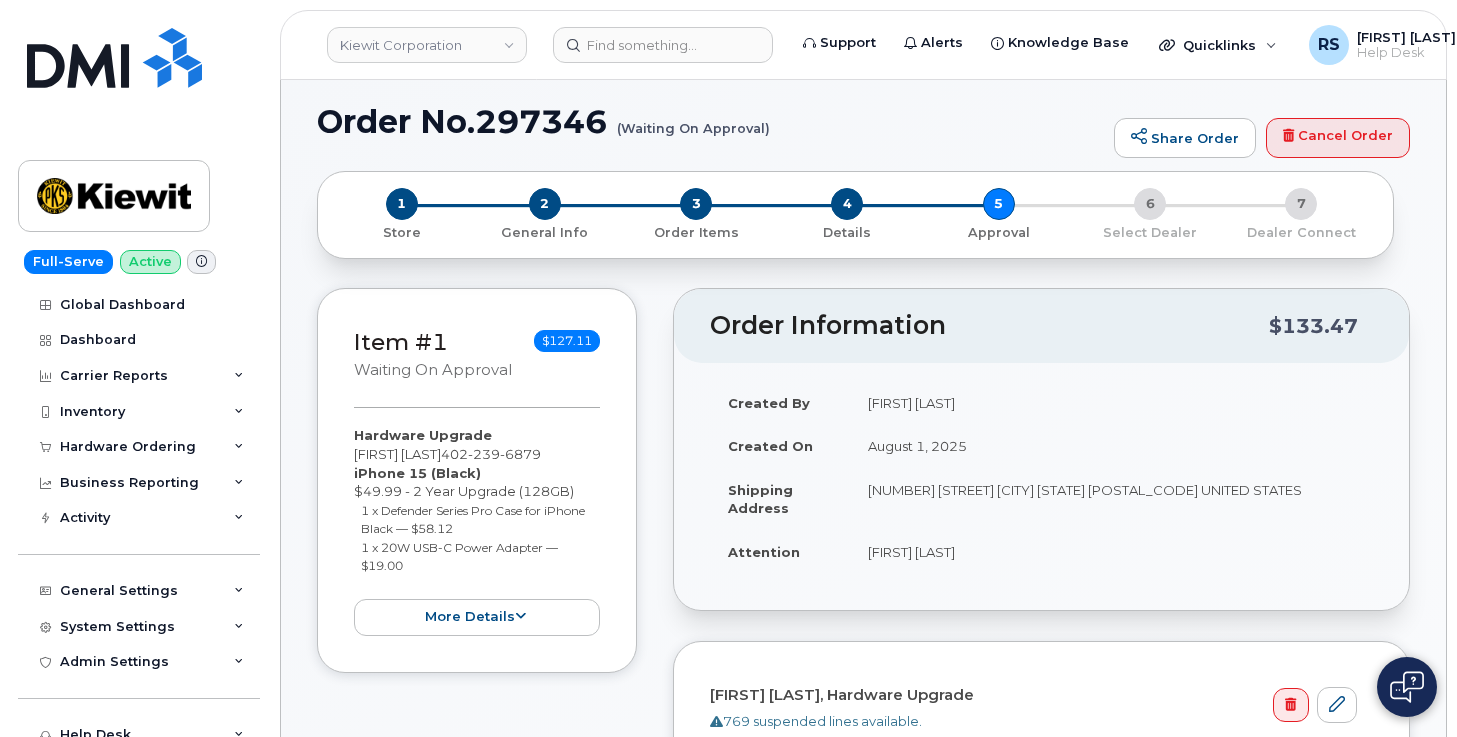 click on "Full-Serve Active Global Dashboard Dashboard Carrier Reports Monthly Billing Data Daily Data Pooling Average Costing Executive Summary Accounting Roaming Reports Suspended Devices Suspension Candidates Custom Report Cost Variance Inventory Mobility Devices Data Conflicts Spare Hardware Import Hardware Ordering Overview Orders Business Reporting Managerial Reports Individual Reports Business Unit Reports Activity Travel Requests Activity Log Device Status Updates Rate Plan Monitor General Settings My Account Approval Mapping Locations Managers & Employees Usage Alerts Tags Data Pool Thresholds System Settings Accounting Codes Contacts Plans and Features Reporting Carrier Contracts Hardware Ordering Users Individual Users Admin Settings Integrations MDM/UEM Config Help Desk Roaming Data Block Dashboard Hardware Orders Repair Requests Device Status Updates Data Pools Data Pool Sources Managerial Disputes Customer Workflows Customer Settings General Business Unit Rules Roaming Dealers Helpdesk Wirelines Emails" at bounding box center [135, 368] 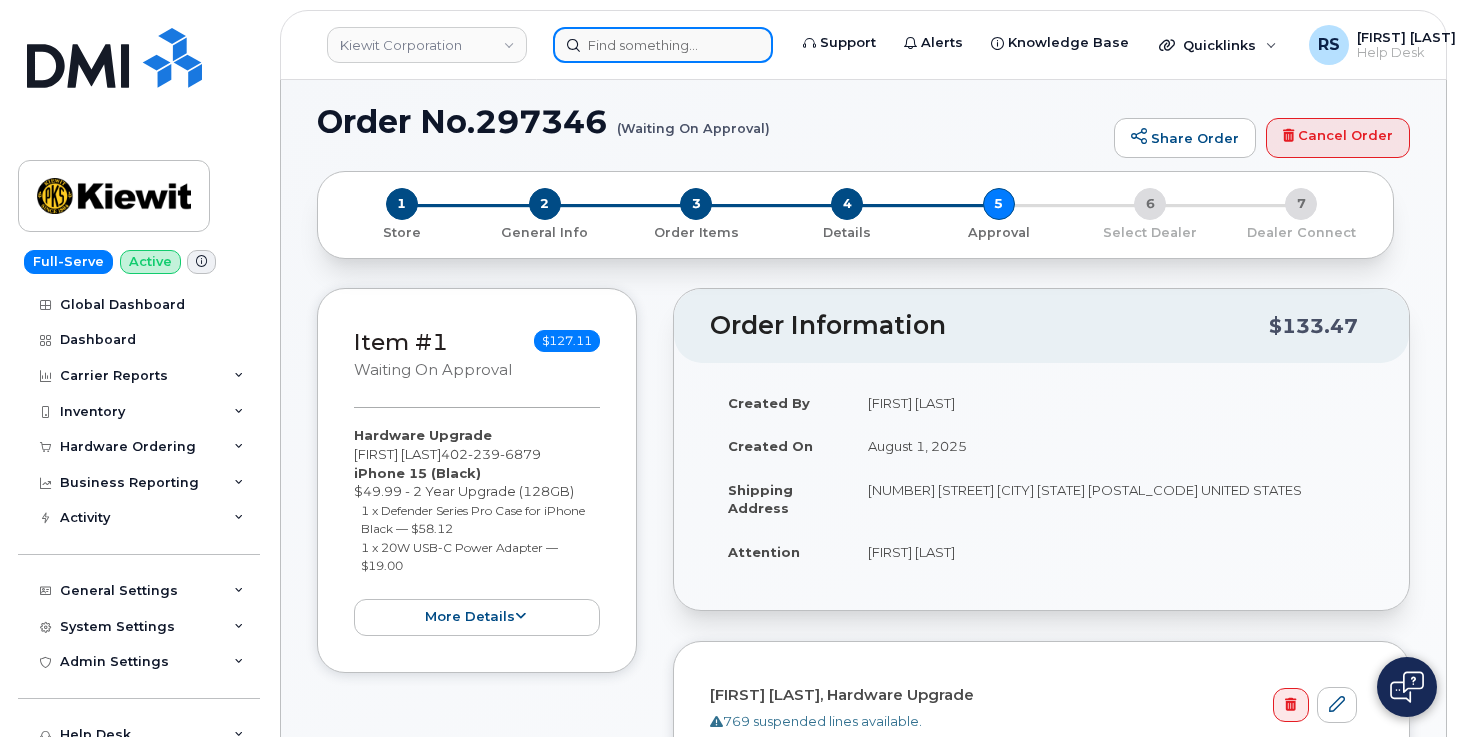 click at bounding box center (663, 45) 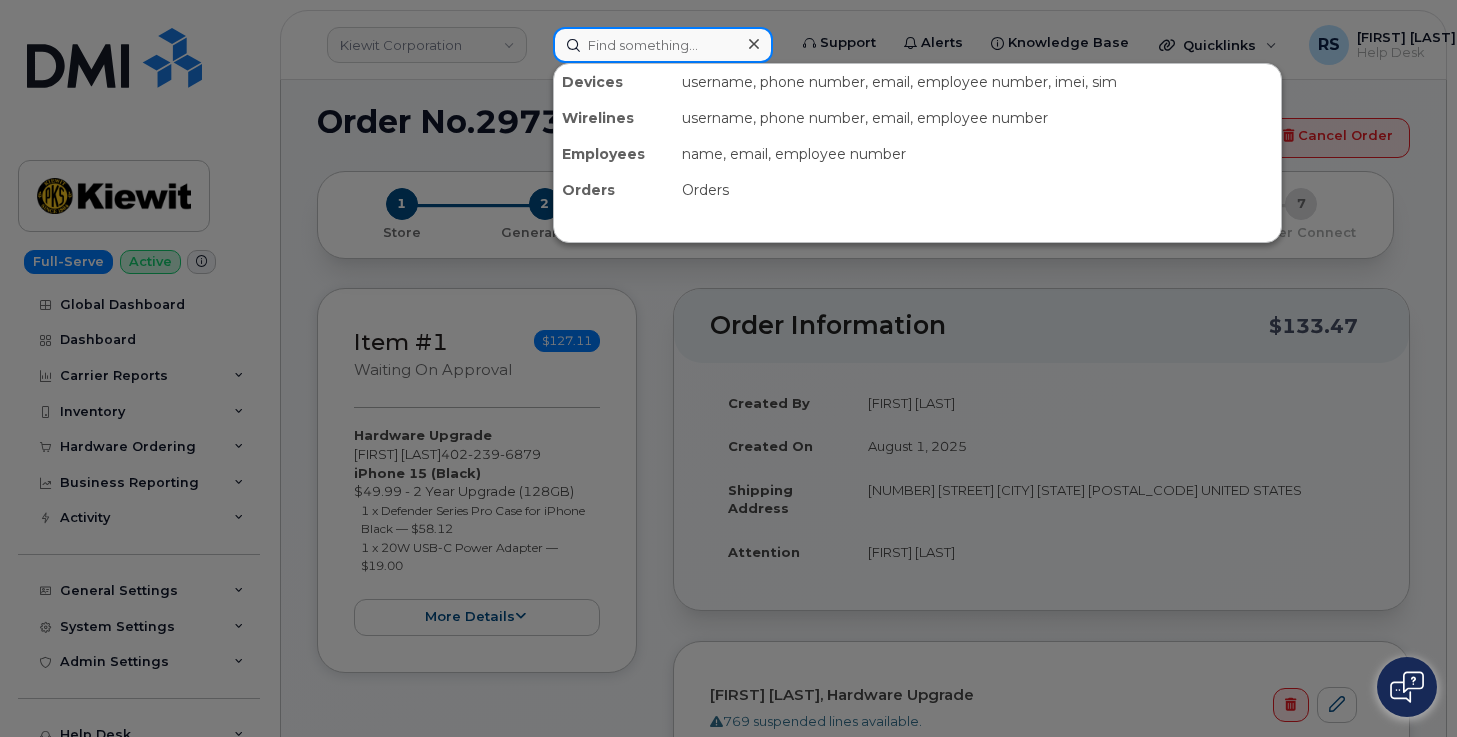paste on "[PHONE]" 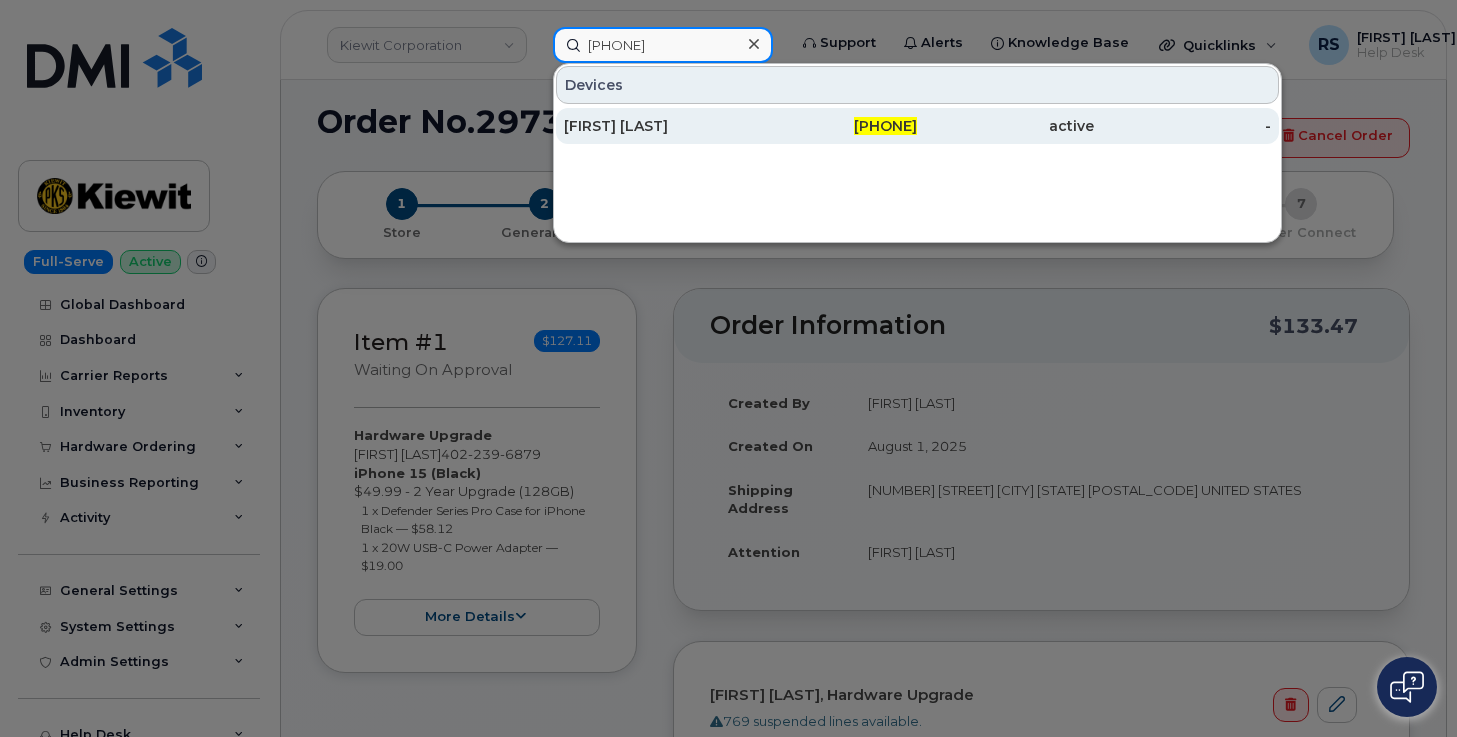 type on "[PHONE]" 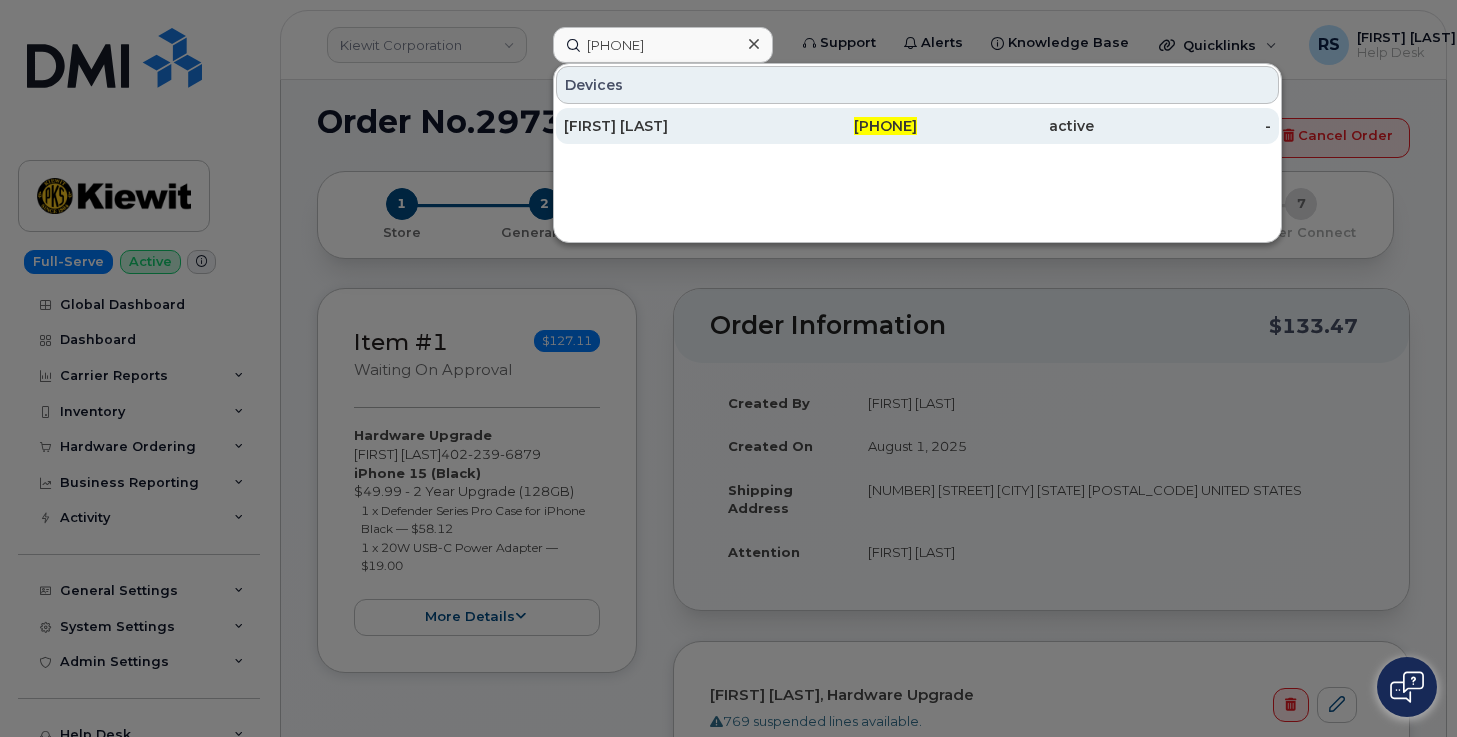 click on "[FIRST] [LAST]" at bounding box center (652, 126) 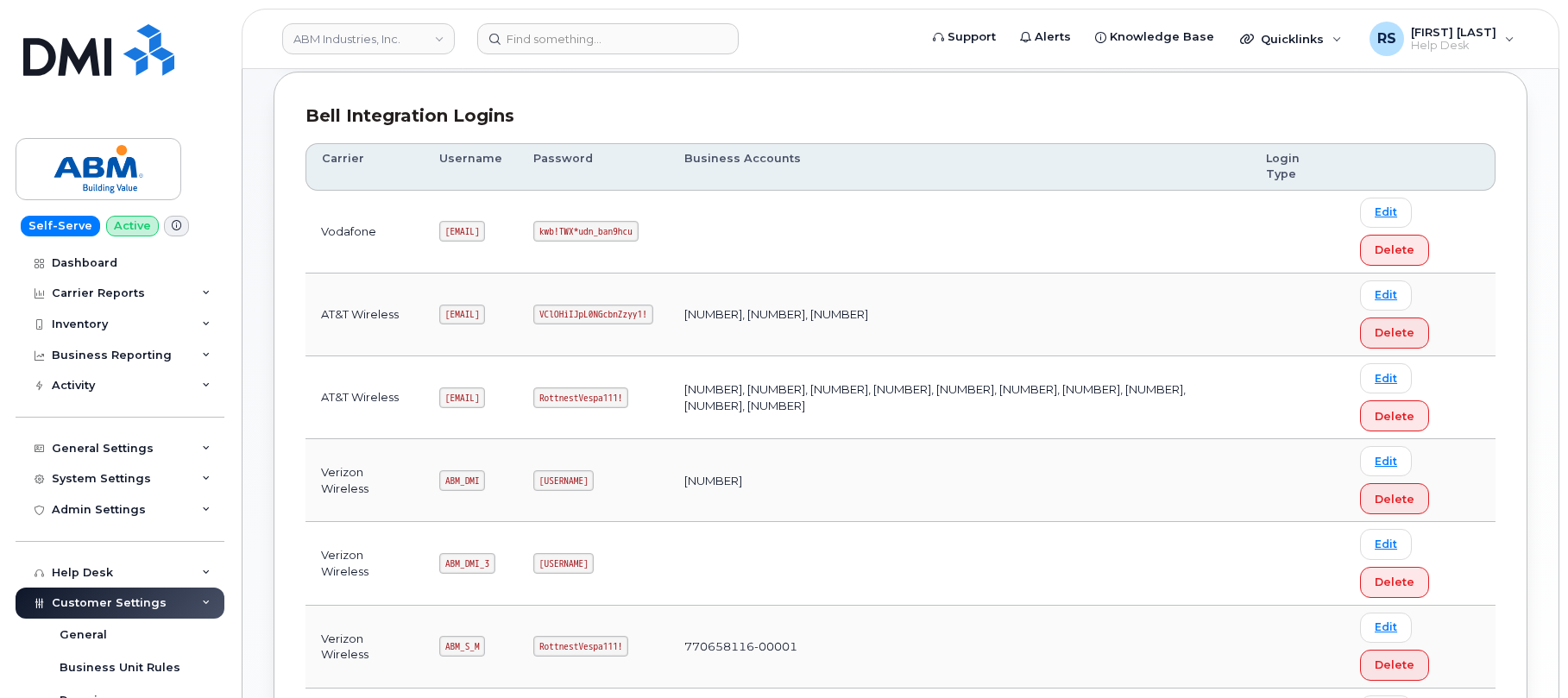scroll, scrollTop: 211, scrollLeft: 0, axis: vertical 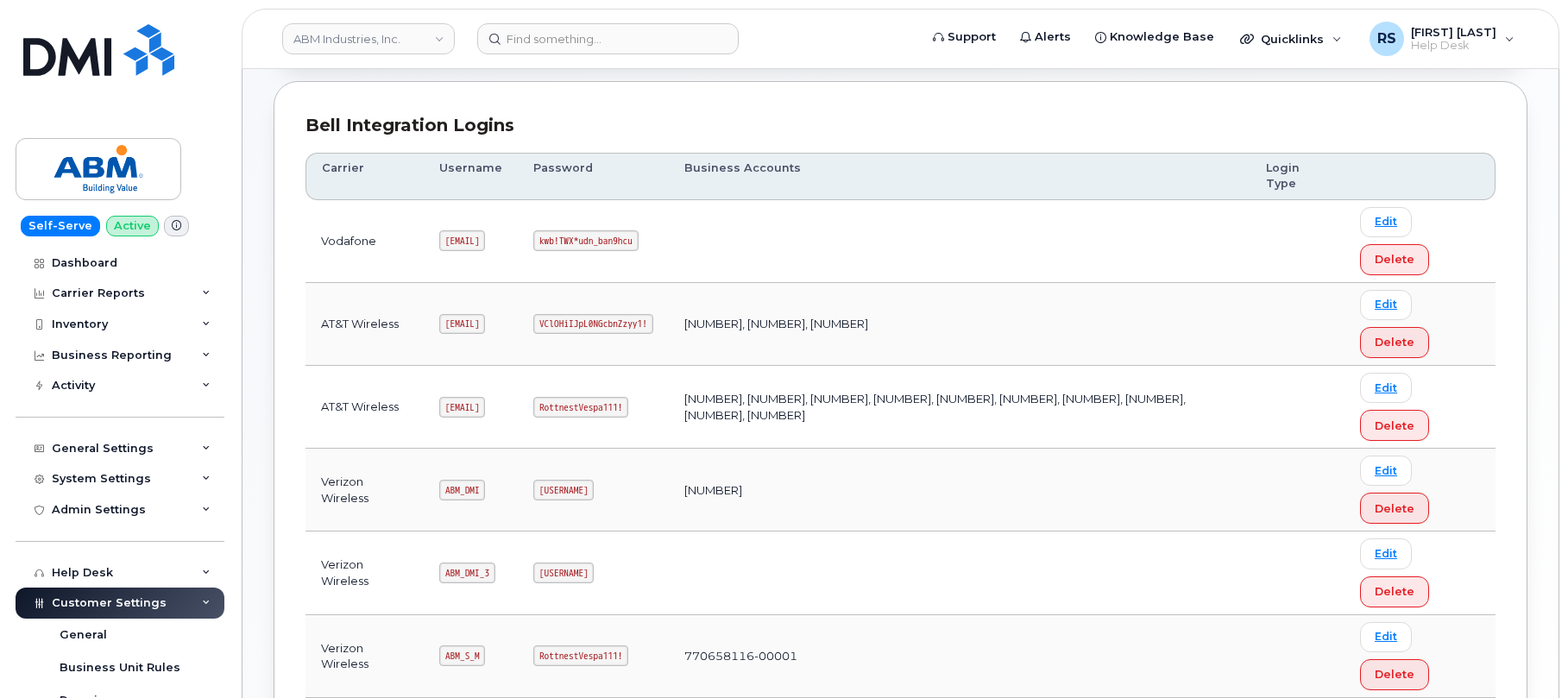 drag, startPoint x: 434, startPoint y: 408, endPoint x: 508, endPoint y: 407, distance: 74.00676 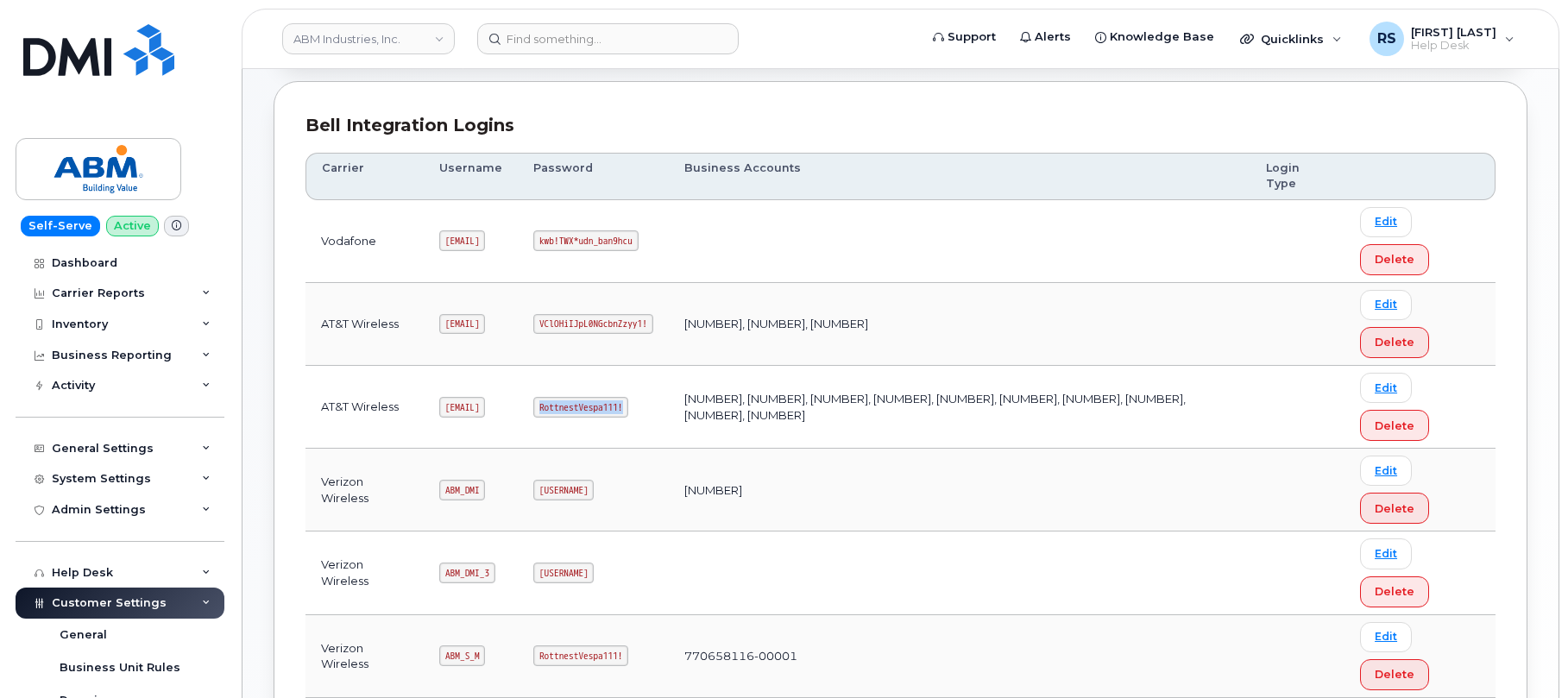 drag, startPoint x: 580, startPoint y: 409, endPoint x: 683, endPoint y: 408, distance: 103.004854 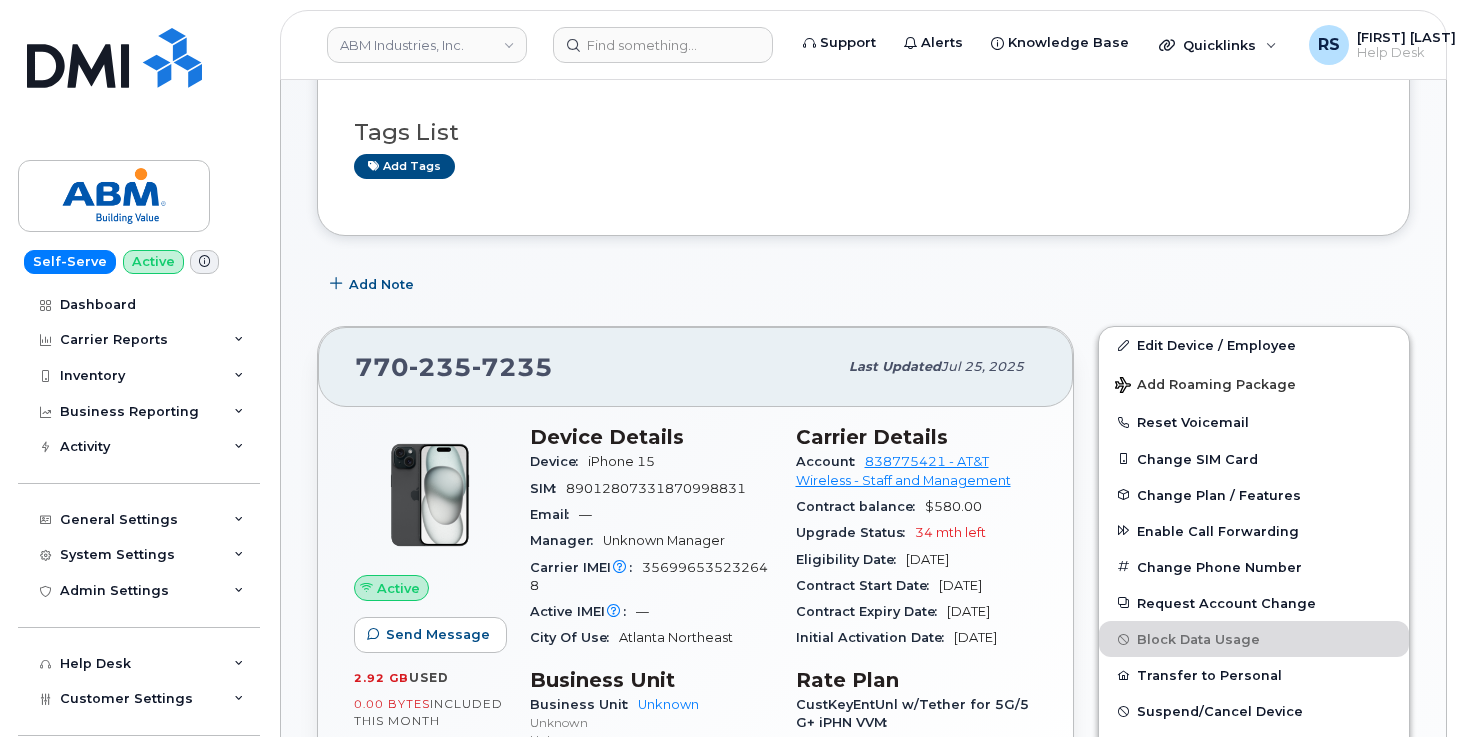 scroll, scrollTop: 0, scrollLeft: 0, axis: both 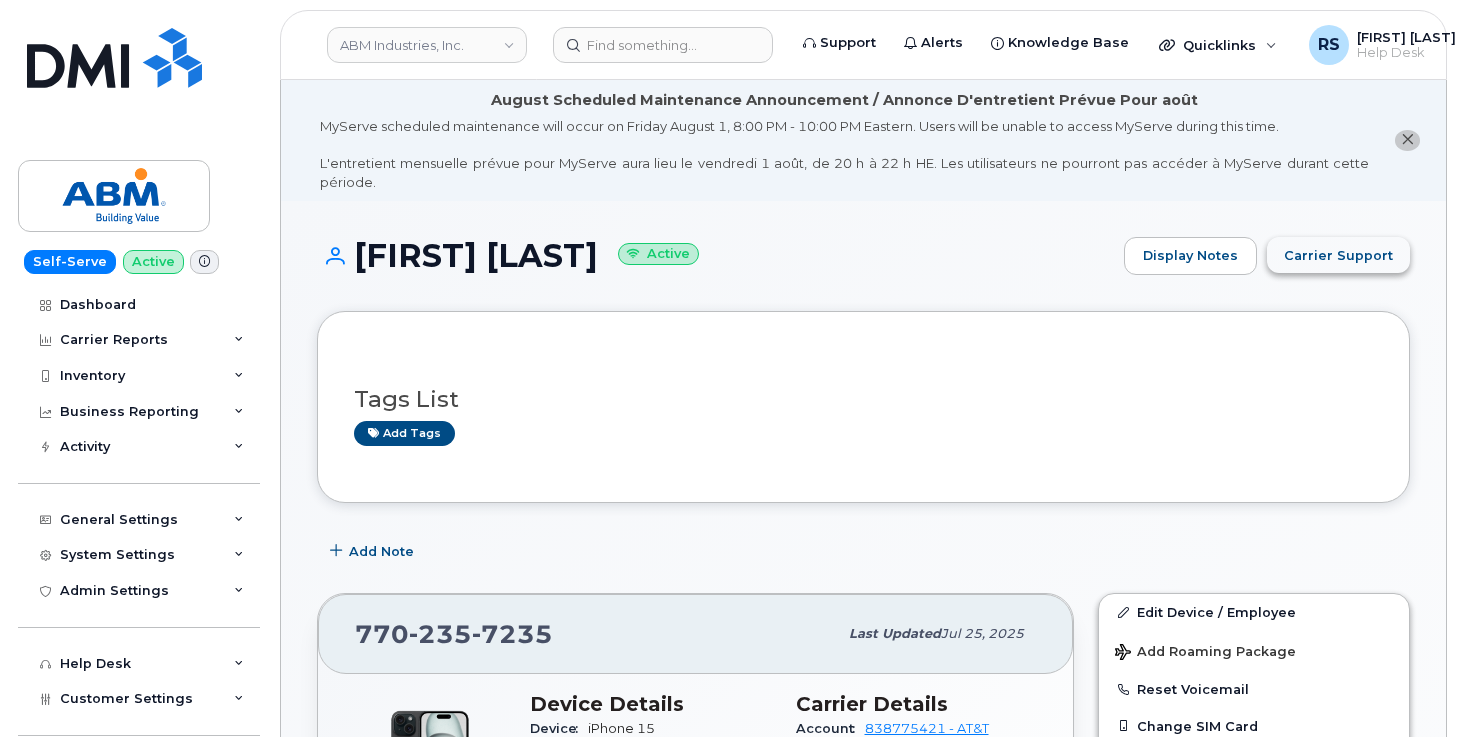 click on "Carrier Support" at bounding box center [1338, 255] 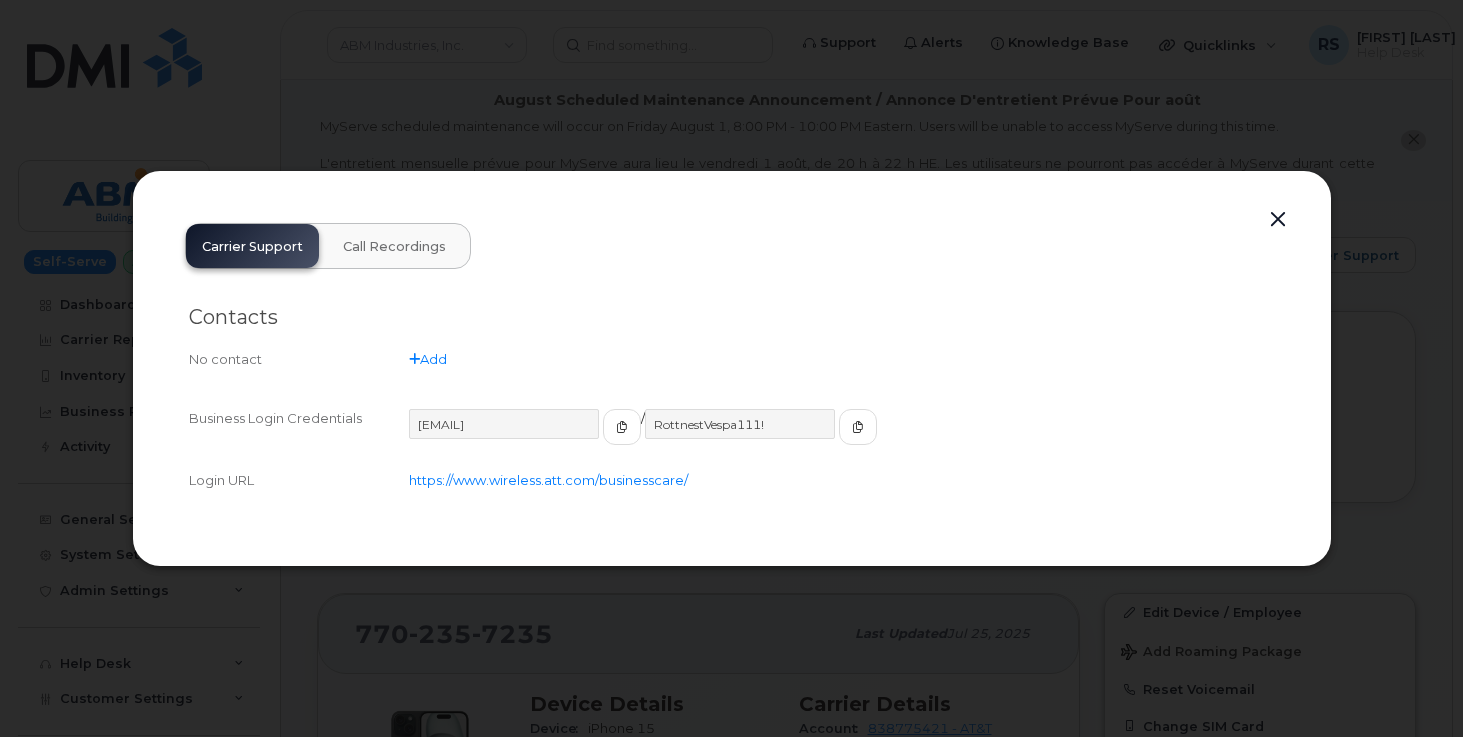 click at bounding box center [1278, 220] 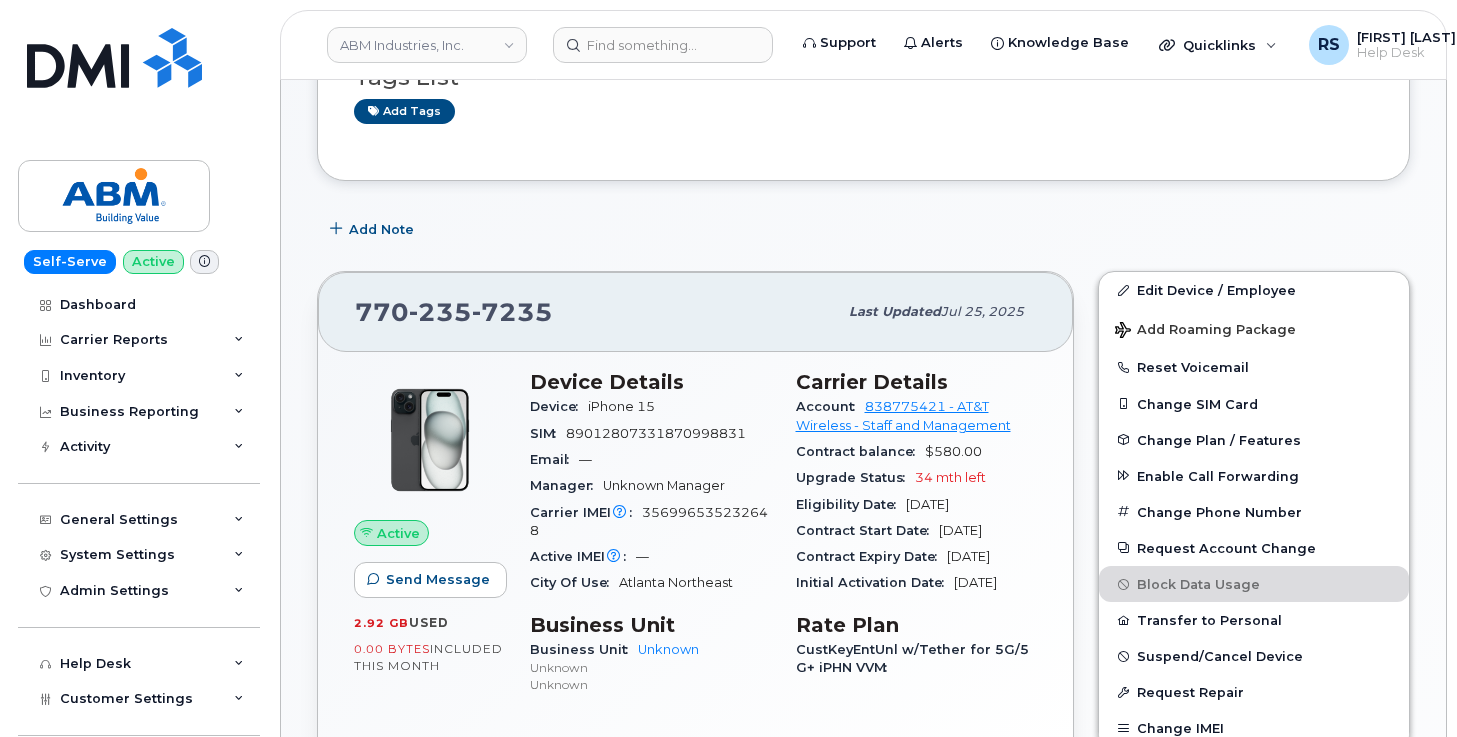 scroll, scrollTop: 333, scrollLeft: 0, axis: vertical 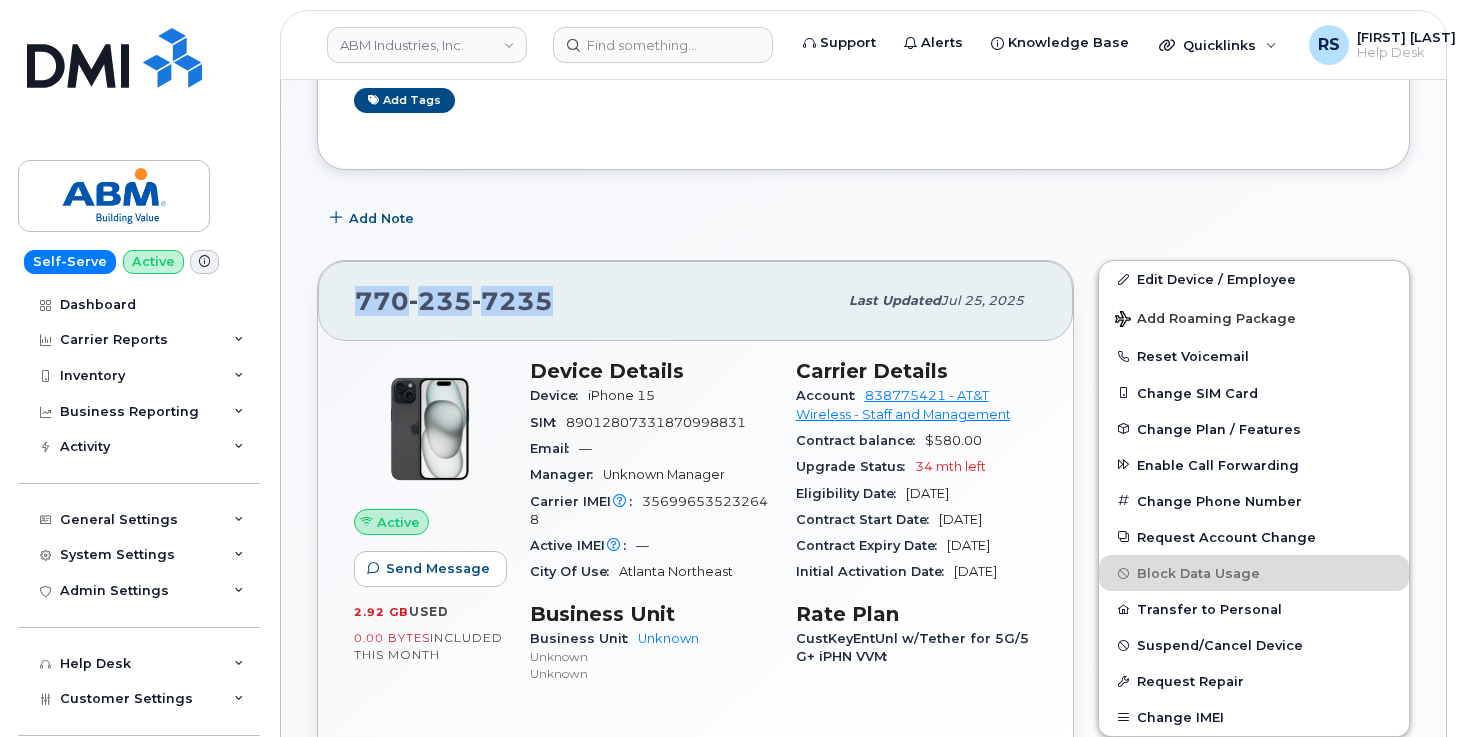 drag, startPoint x: 560, startPoint y: 299, endPoint x: 338, endPoint y: 291, distance: 222.1441 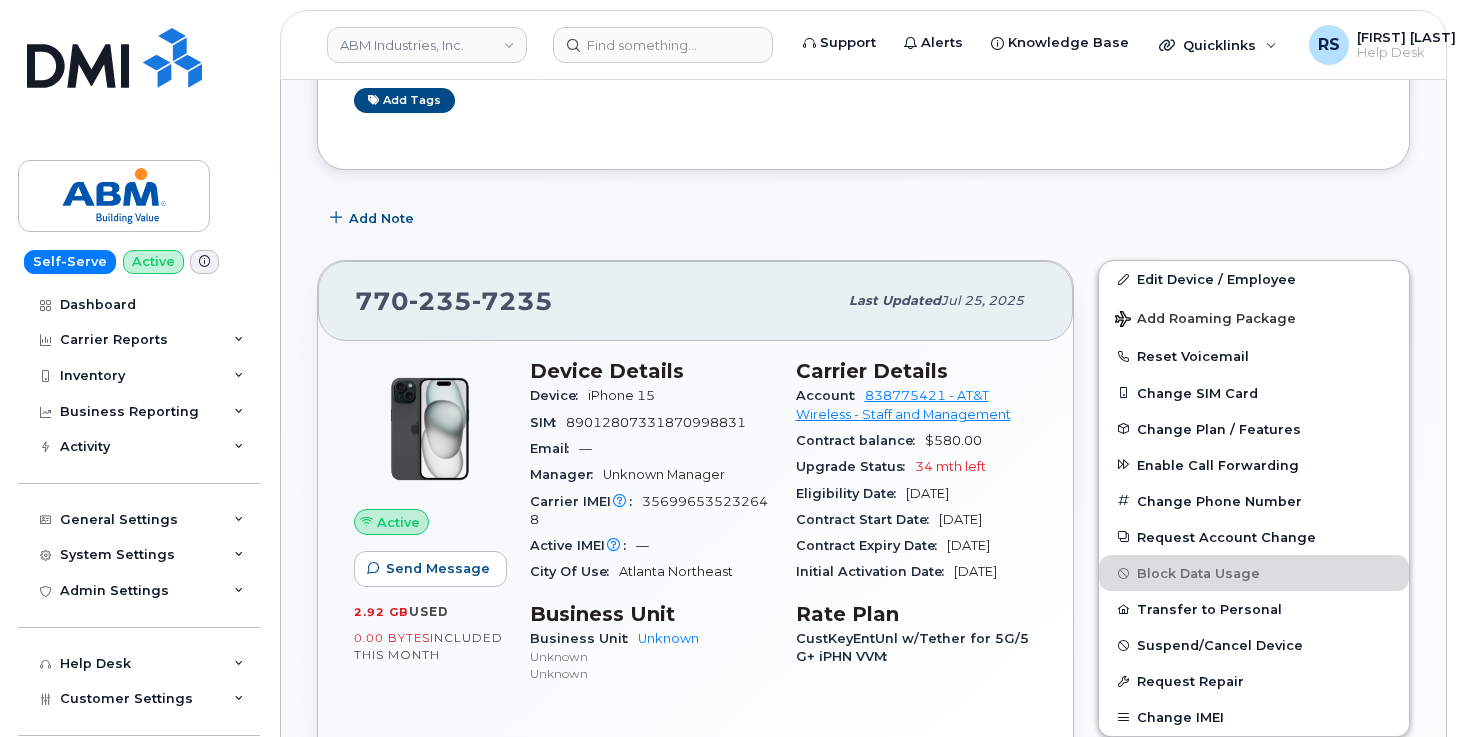 click on "356996535232648" at bounding box center (649, 510) 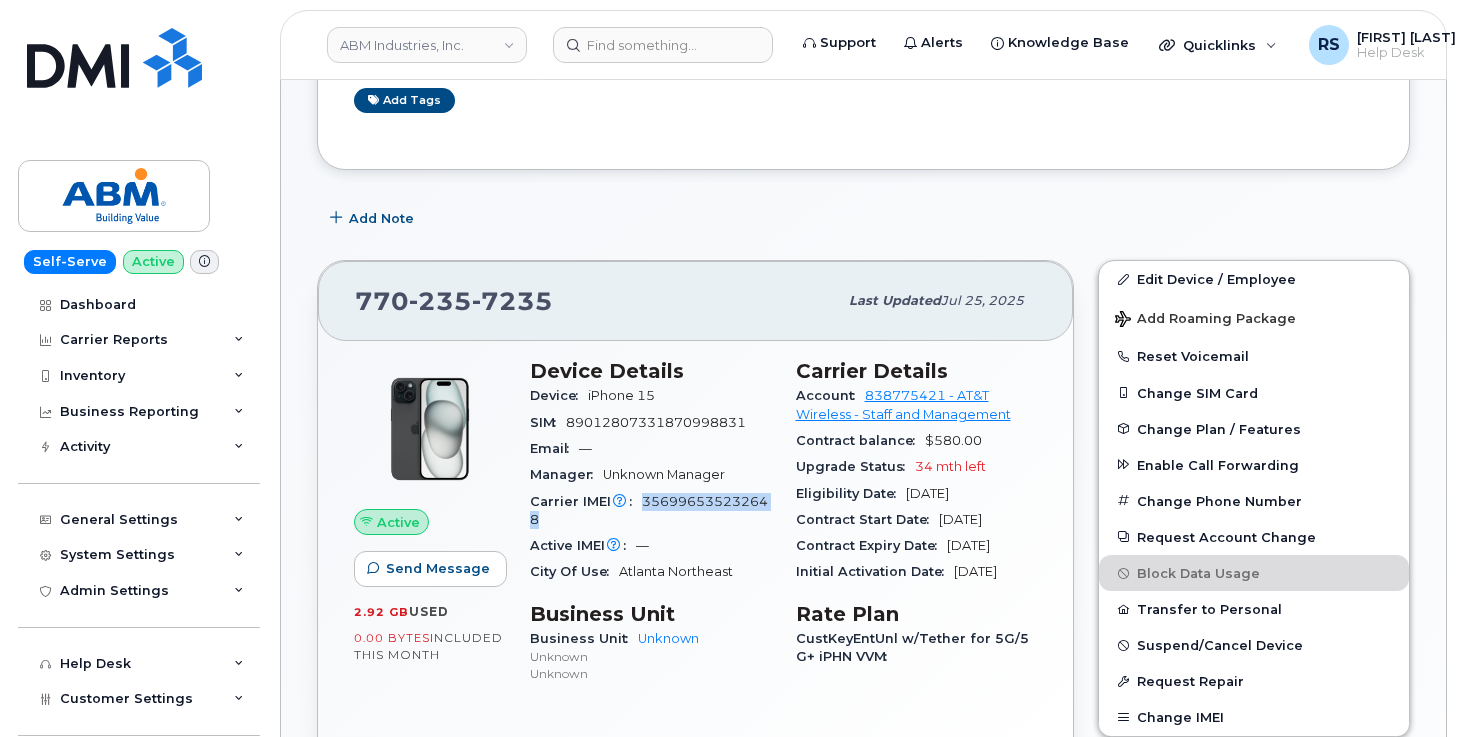 click on "356996535232648" at bounding box center [649, 510] 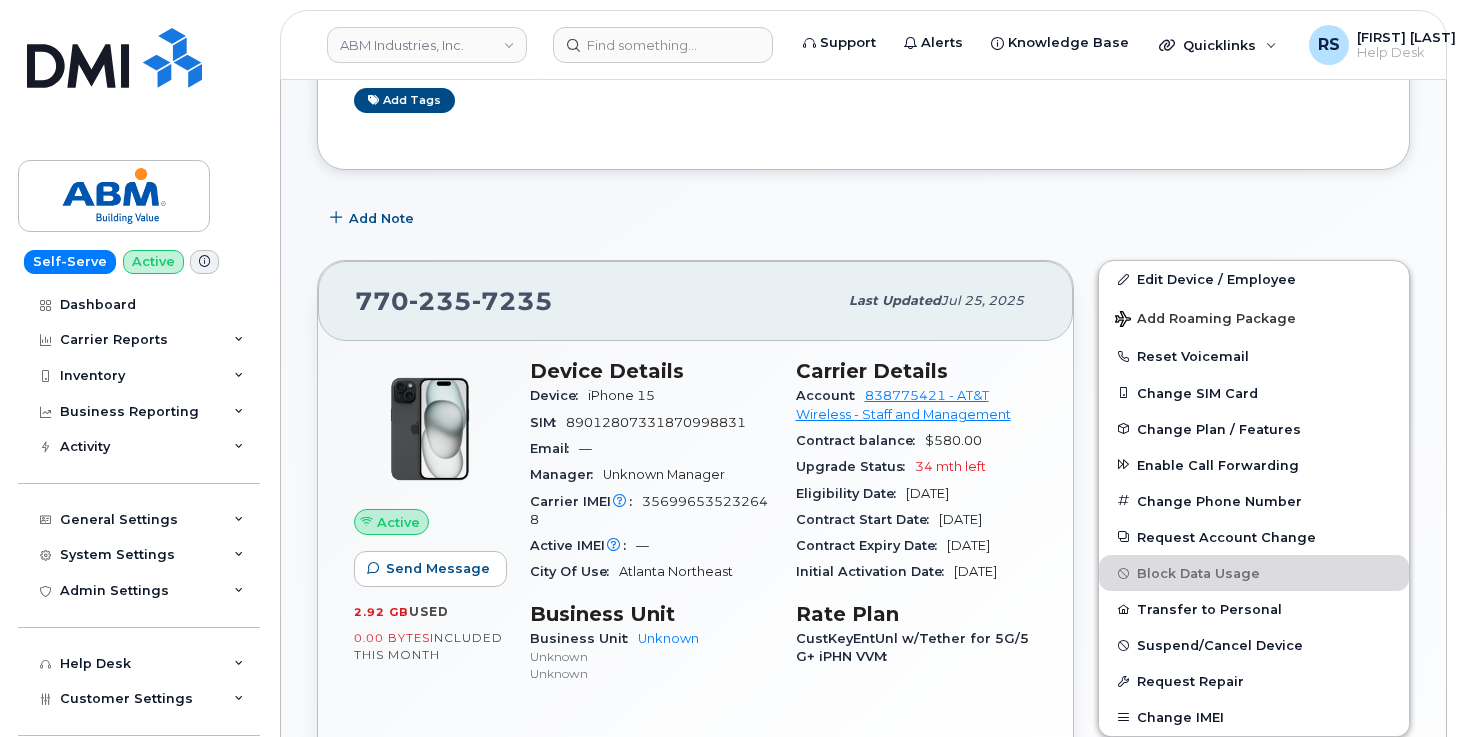 click on "Self-Serve Active Dashboard Carrier Reports Monthly Billing Data Daily Data Pooling Average Costing Executive Summary Accounting Roaming Reports Suspended Devices Suspension Candidates Custom Report Cost Variance Inventory Mobility Devices Data Conflicts Spare Hardware Import Business Reporting Managerial Reports Individual Reports Business Unit Reports Activity Travel Requests Activity Log Device Status Updates Rate Plan Monitor General Settings My Account Locations Managers & Employees Usage Alerts Tags Data Pool Thresholds System Settings Accounting Codes Contacts Plans and Features Reporting Carrier Contracts Users Individual Users Admin Settings Integrations MDM/UEM Config Help Desk Roaming Data Block Dashboard Hardware Orders Repair Requests Device Status Updates Data Pools Data Pool Sources Managerial Disputes Customer Workflows Customer Settings General Business Unit Rules Roaming Dealers Helpdesk Wirelines Email Setup Emails Smart Allocation 2.0 Billing Business Accounts Notes Hardware Ordering" at bounding box center (135, 368) 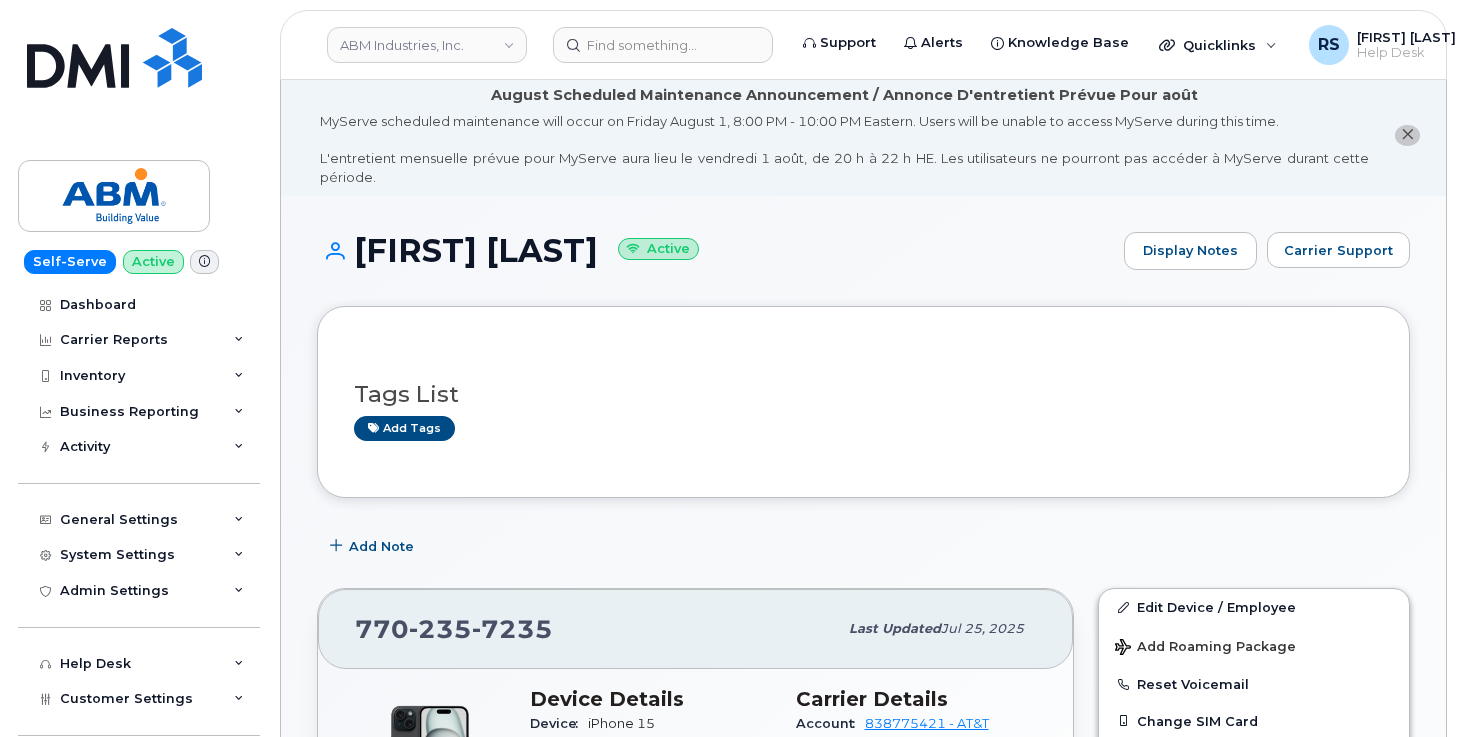 scroll, scrollTop: 0, scrollLeft: 0, axis: both 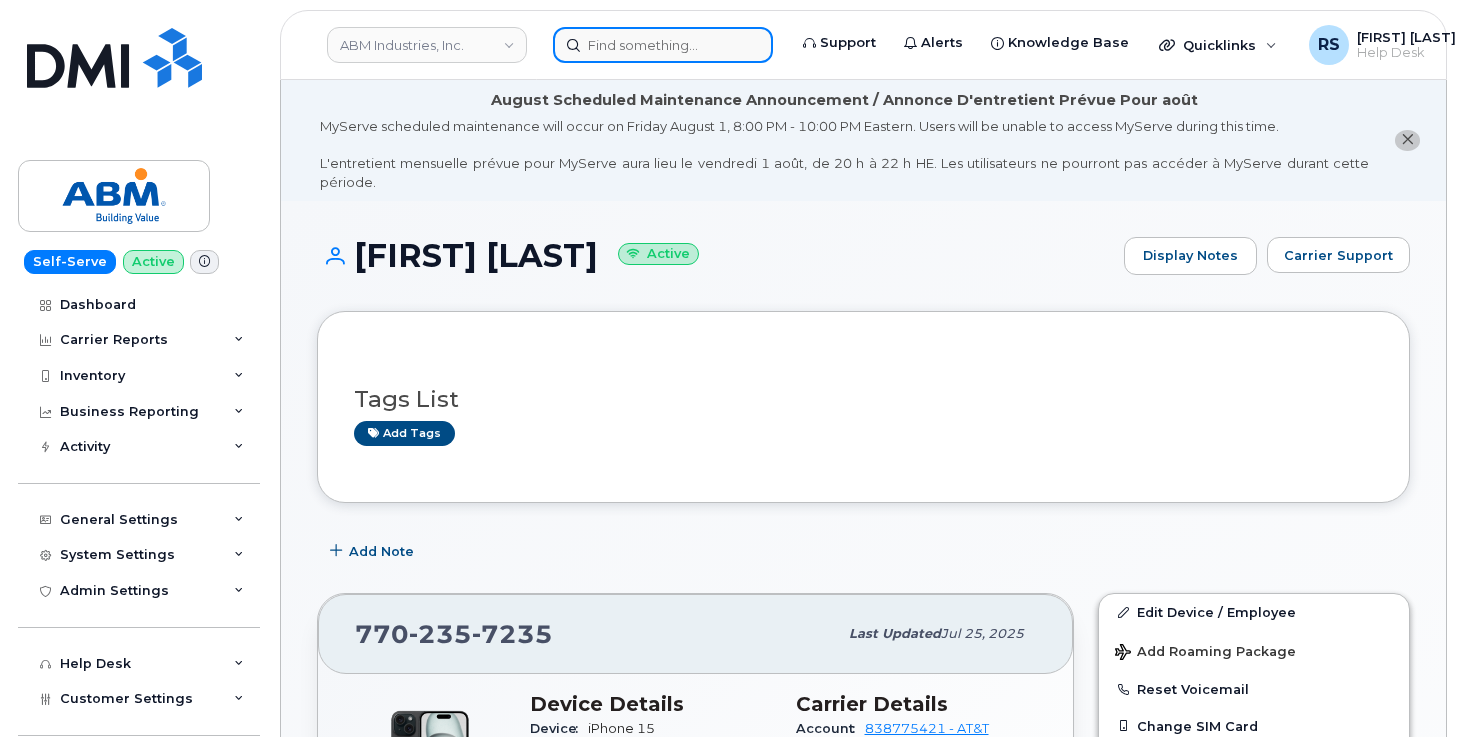 click at bounding box center (663, 45) 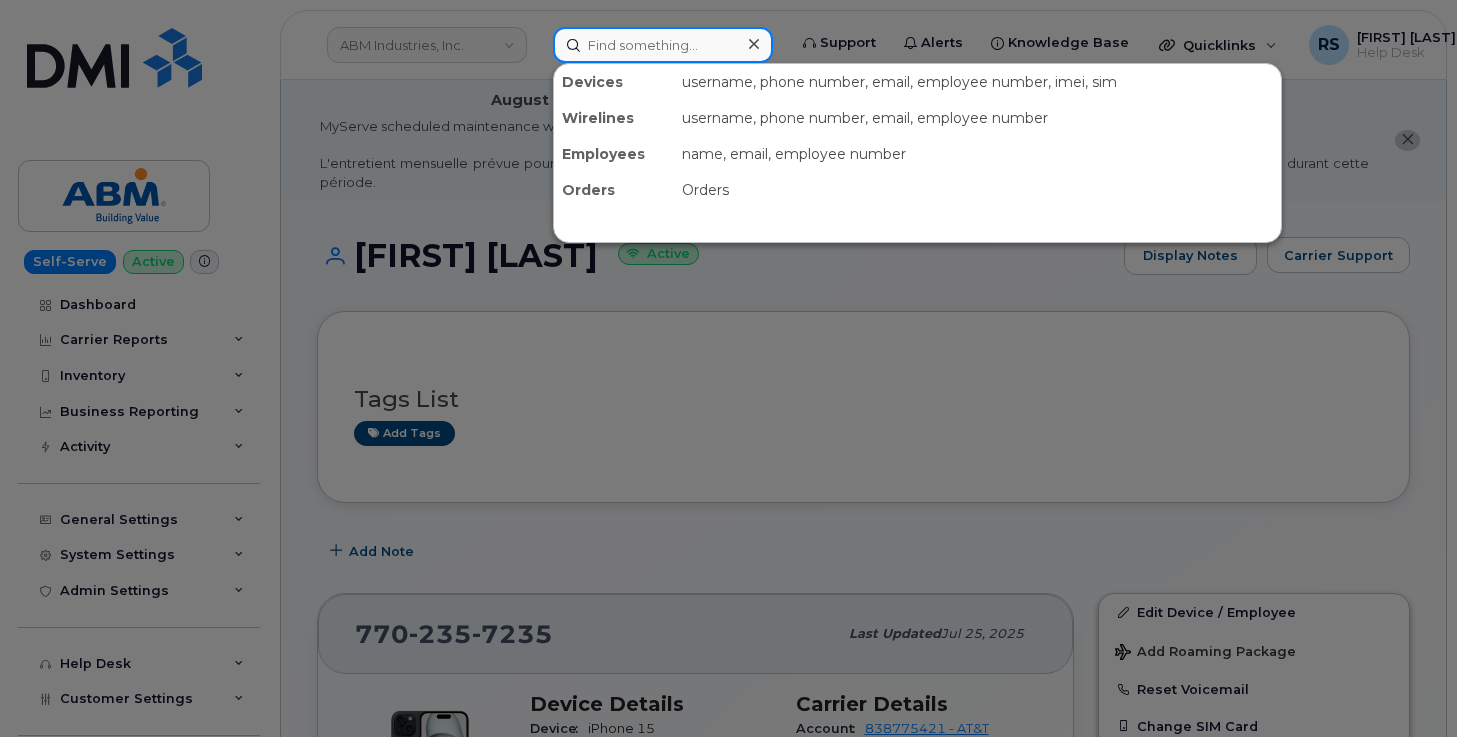 paste on "Selene houseman" 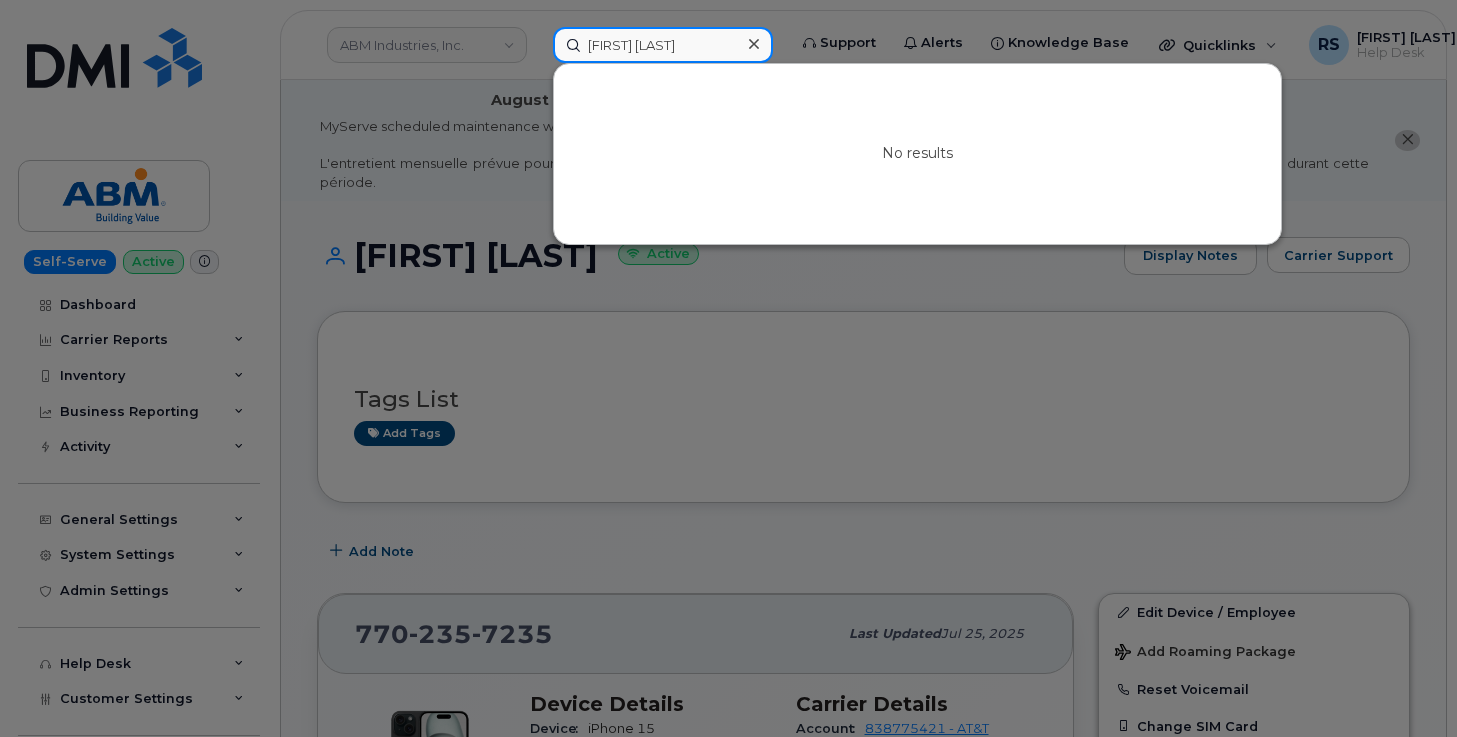 click on "Selene houseman" at bounding box center (663, 45) 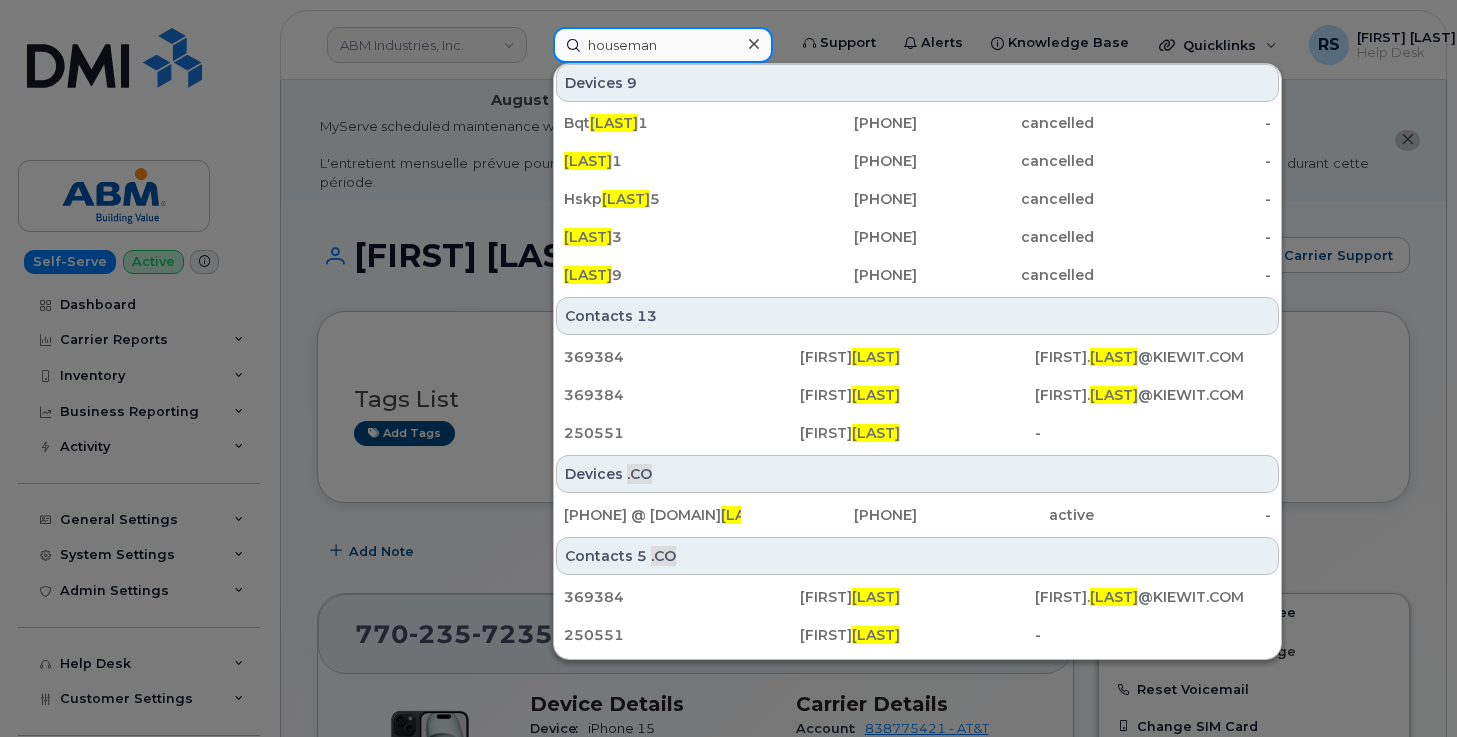 scroll, scrollTop: 122, scrollLeft: 0, axis: vertical 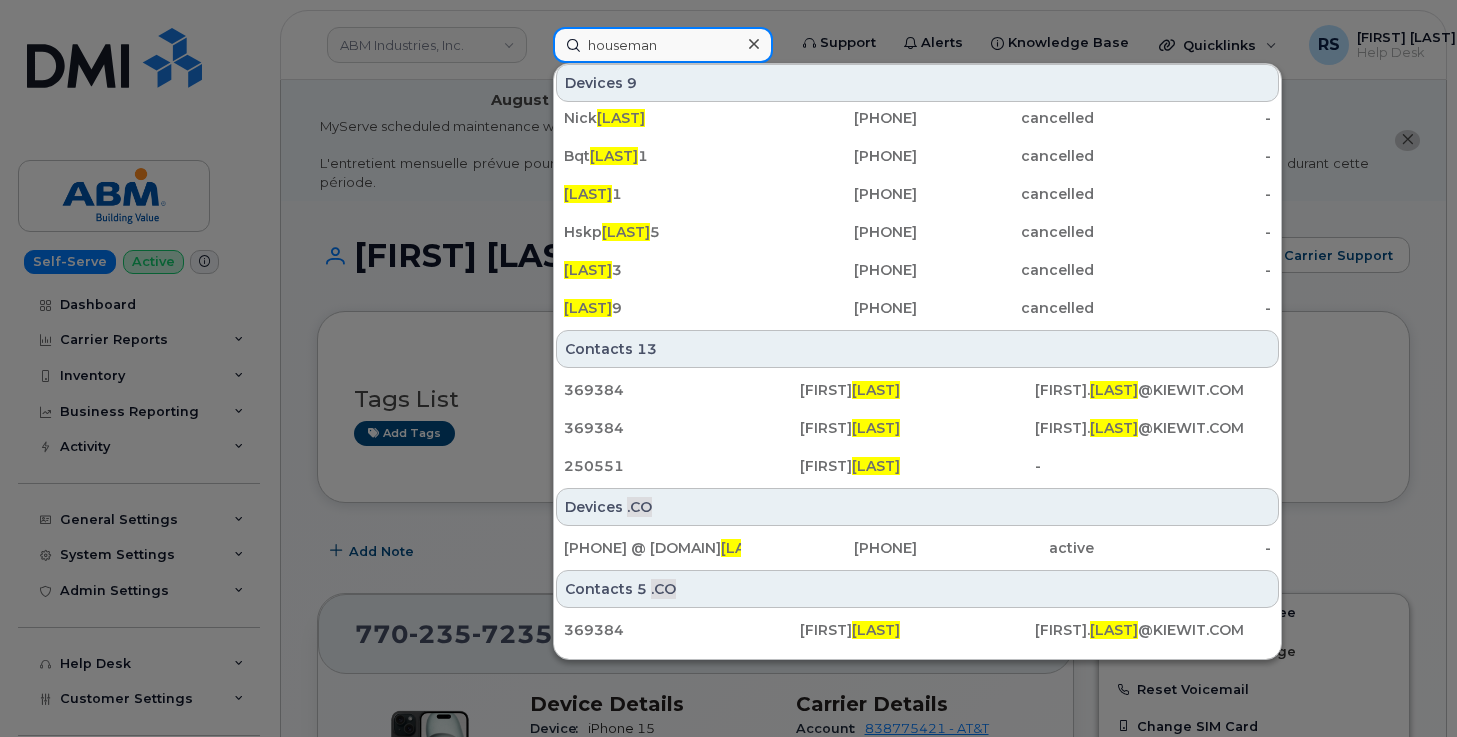 click on "houseman" at bounding box center (663, 45) 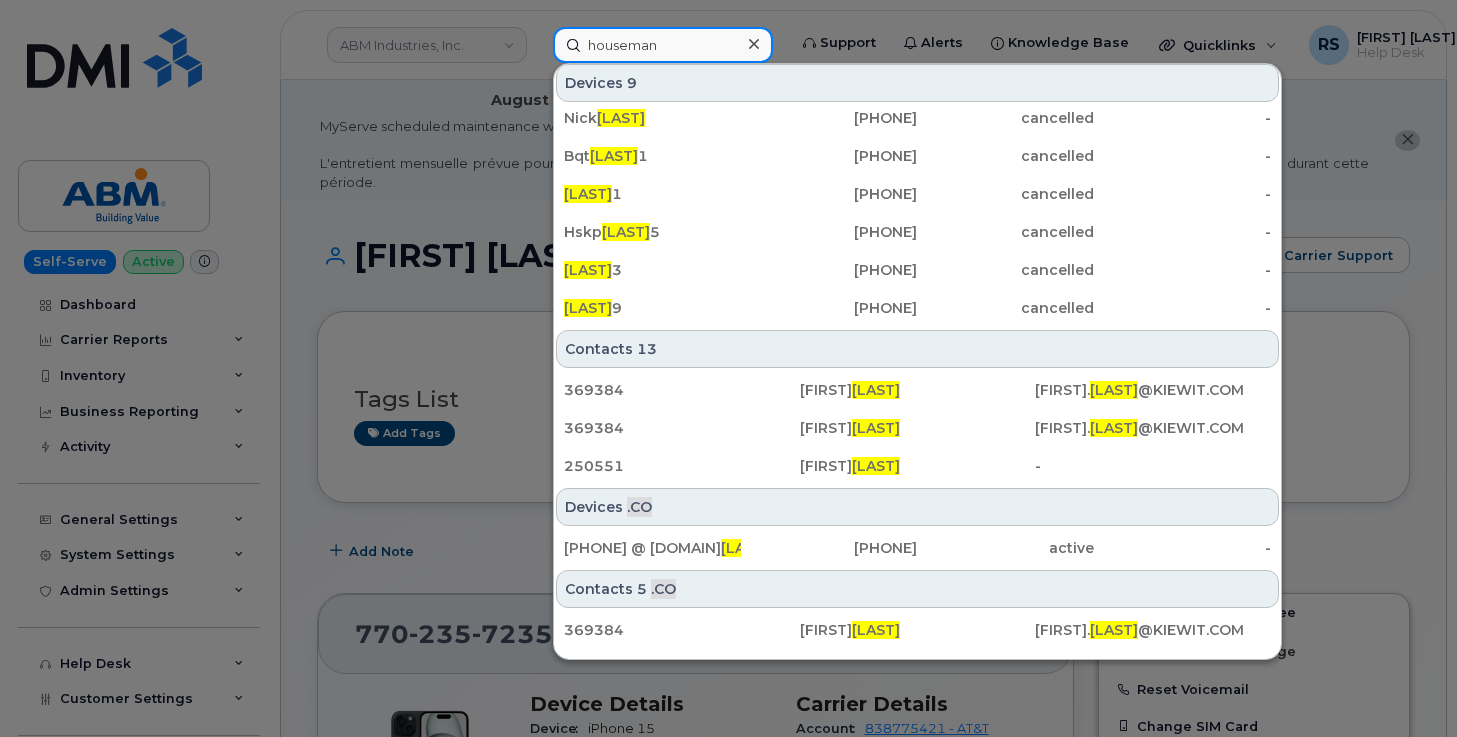 drag, startPoint x: 691, startPoint y: 46, endPoint x: 549, endPoint y: 45, distance: 142.00352 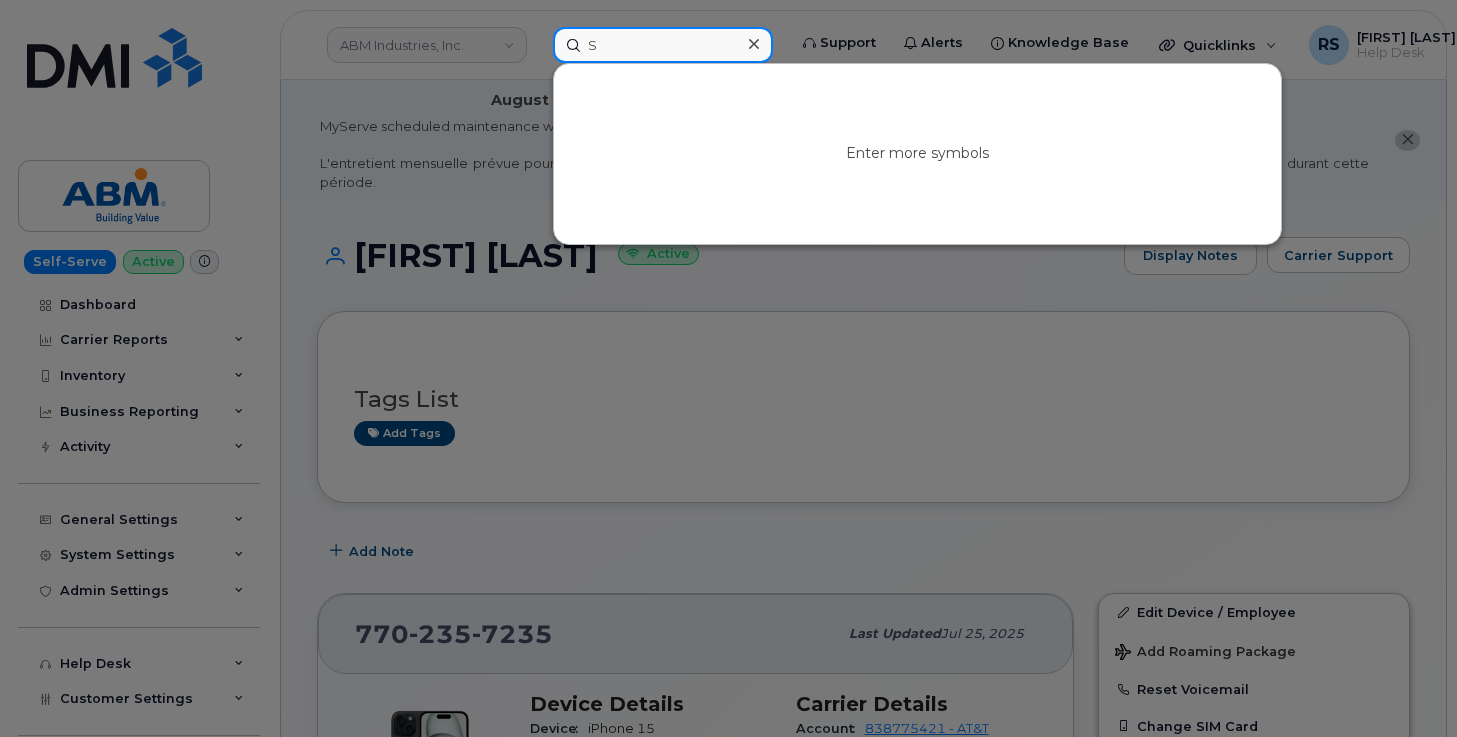 scroll, scrollTop: 0, scrollLeft: 0, axis: both 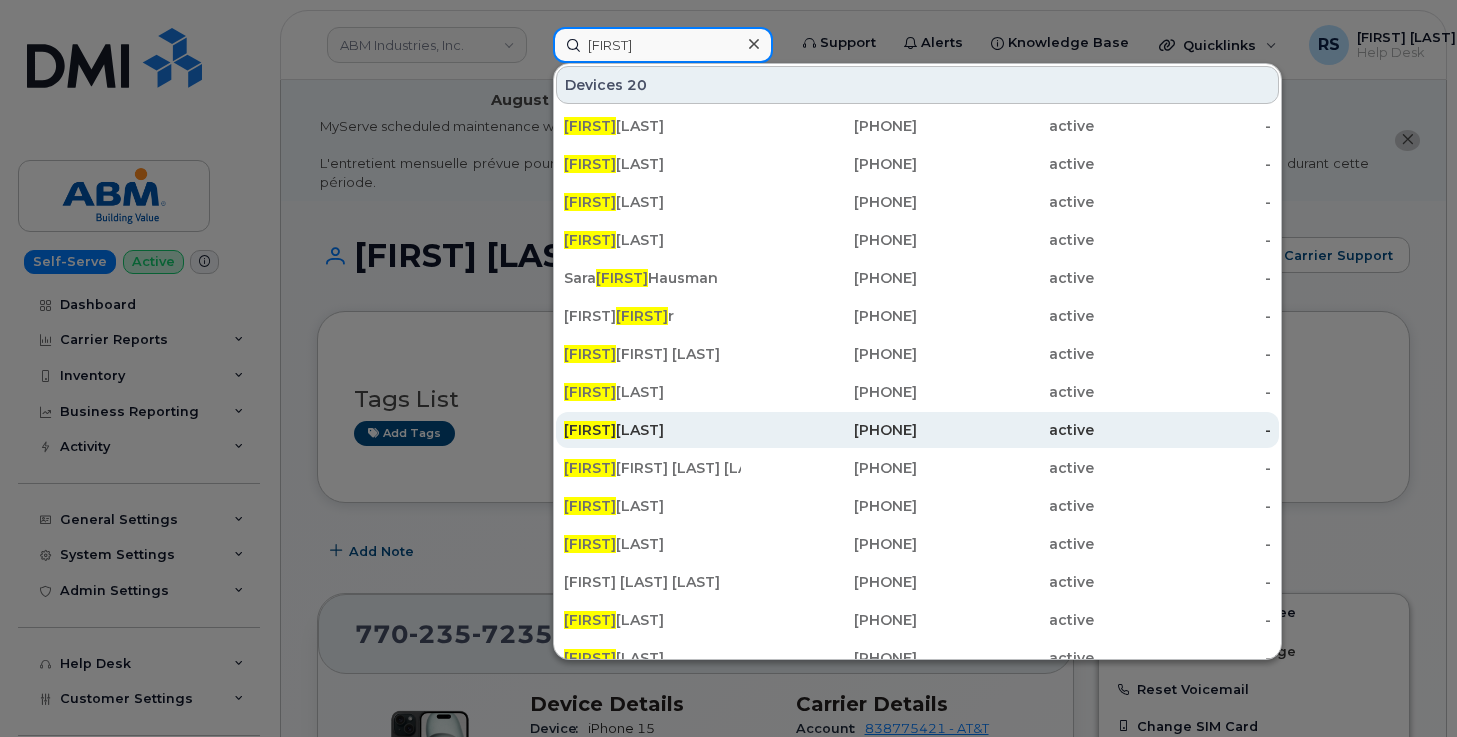 type on "Selene" 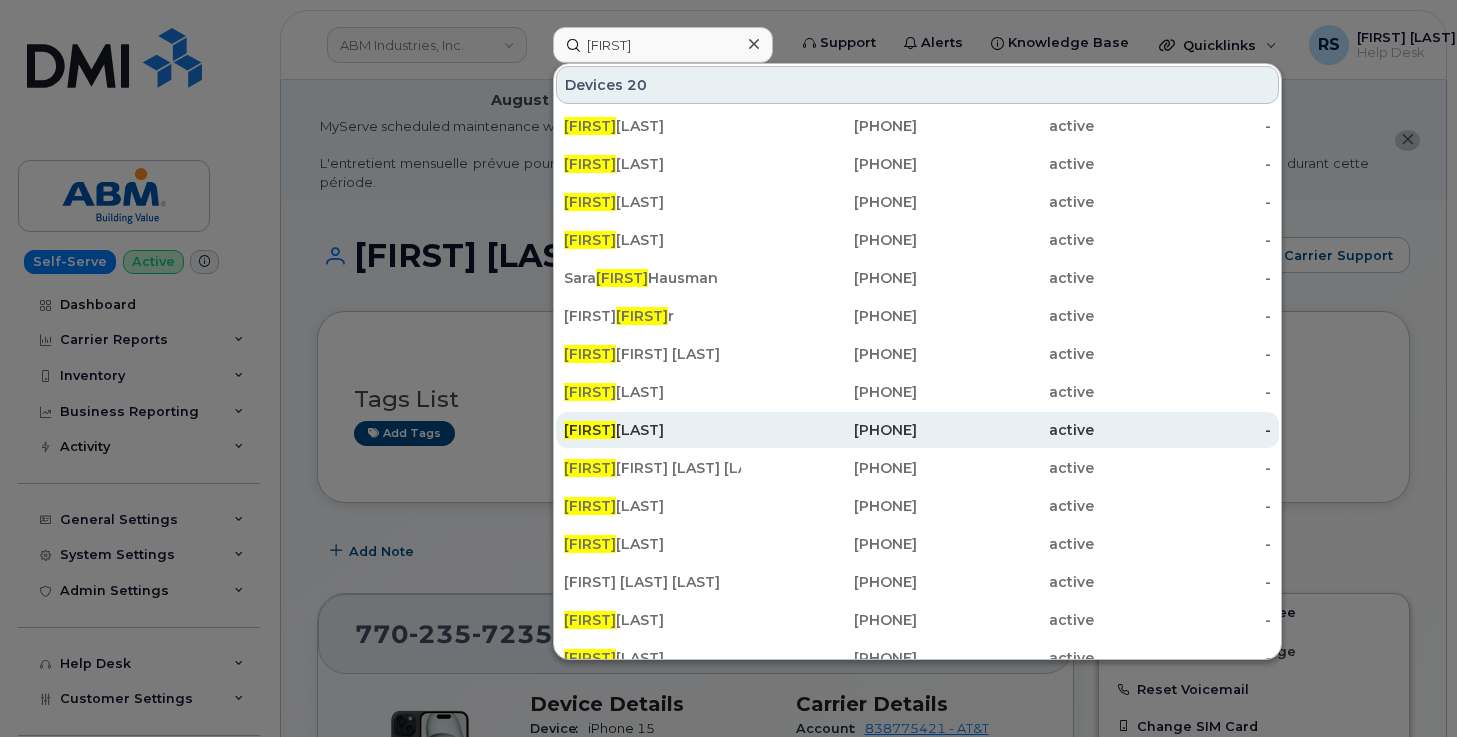 click on "SELENE  HAUSMAN" at bounding box center [652, 430] 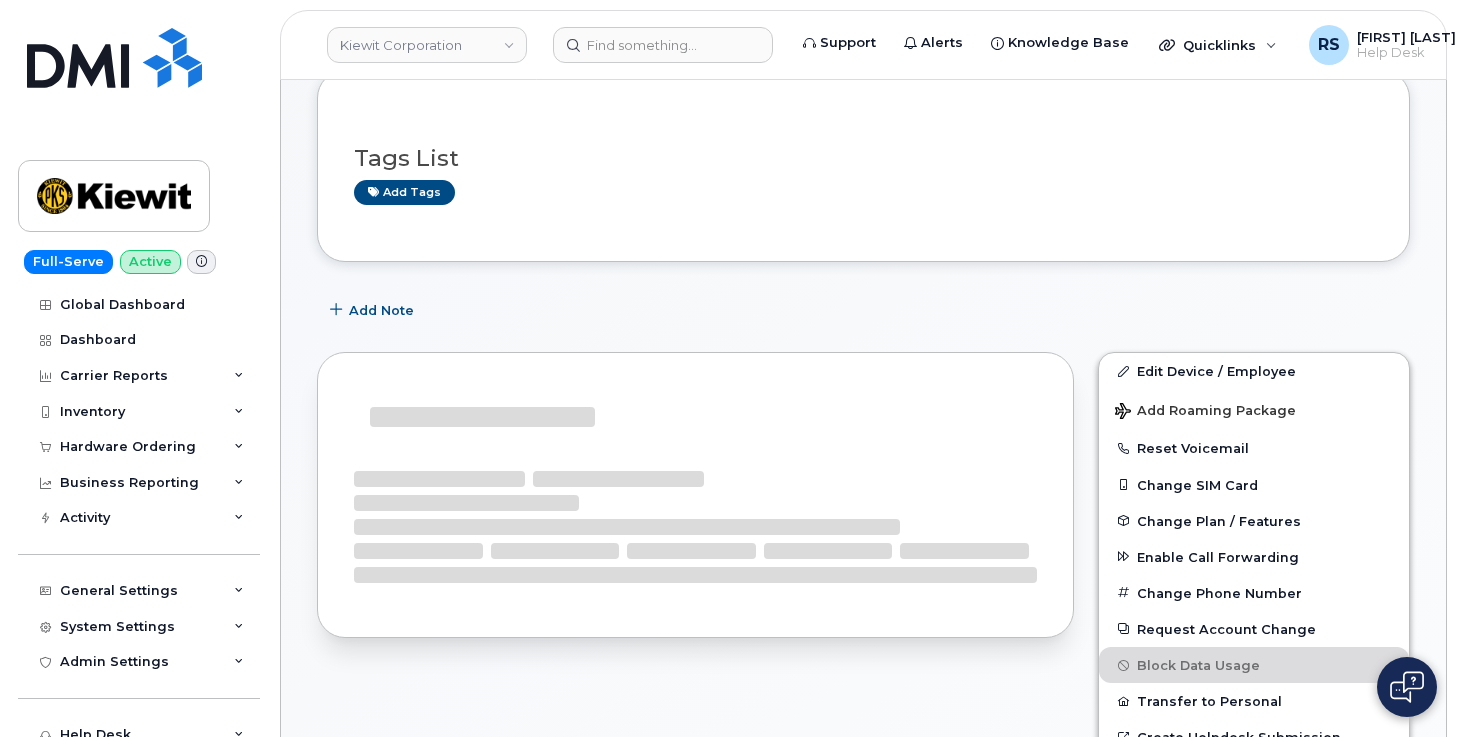 scroll, scrollTop: 267, scrollLeft: 0, axis: vertical 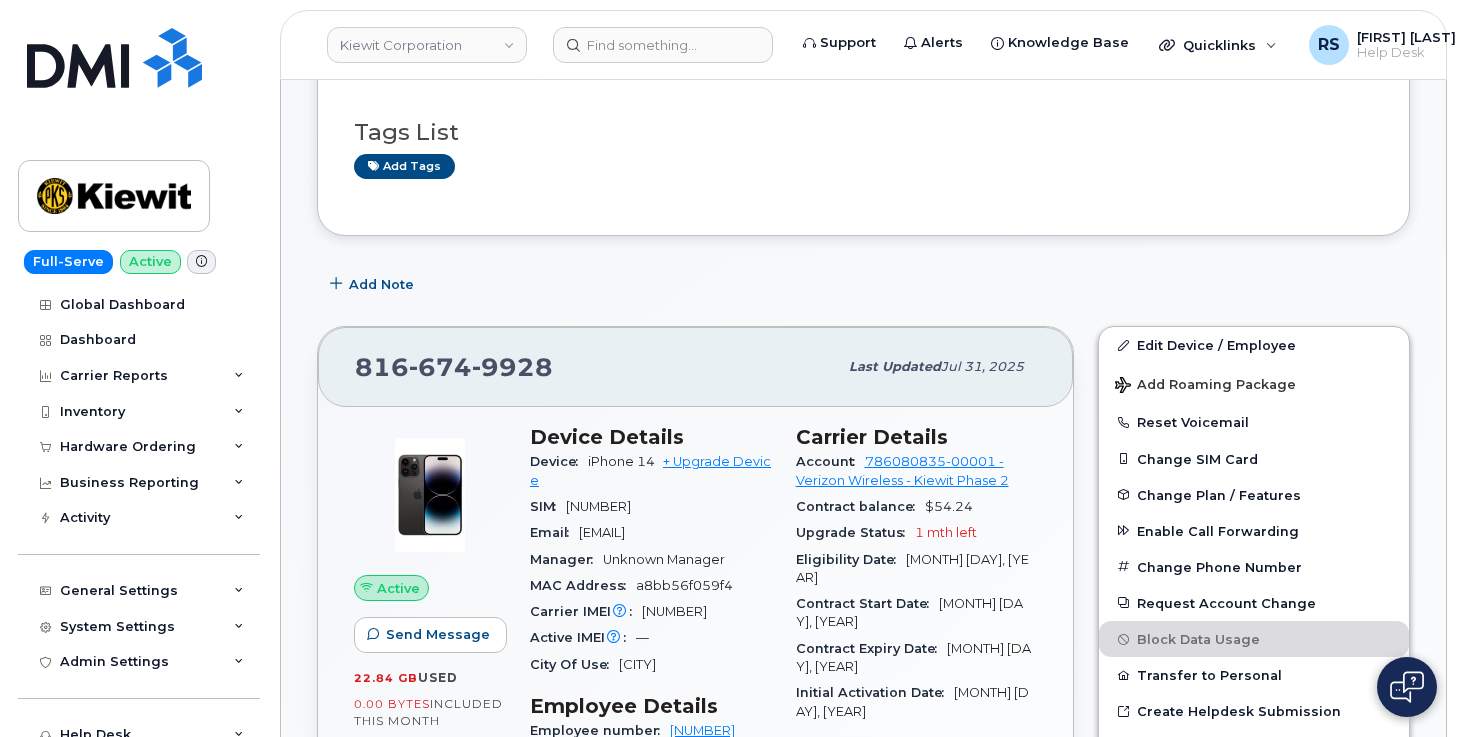 click on "[FIRST] [LAST]
Active
Display Notes
Carrier Support
Tags List
Add tags
Add Note
[PHONE] Last updated  [MONTH] [DAY], [YEAR] Active Send Message [NUMBER] GB  used [NUMBER] Bytes  included this month Device Details Device  iPhone [NUMBER]   + Upgrade Device SIM  [NUMBER] Email  [EMAIL] Manager  Unknown Manager MAC Address  [MAC_ADDRESS] Carrier IMEI  Carrier IMEI is the reported during the last billing cycle or change of service [NUMBER]  Active IMEI  Active IMEI is refreshed daily with a delay of up to [NUMBER] hours following network connection — [CITY] Employee Details Employee number  [NUMBER] Job Title  Executive Assistant Employment Status  Active HR Employee Name  [FIRST] [LAST] Department Name  [NUMBER] - Corporate Administration - [NUMBER] Location  [NUMBER] [STREET] Business Unit HR Lock Enabled Device Business Unit Cost Center  None None None Profit Center  None None None [NUMBER]" at bounding box center (863, 1322) 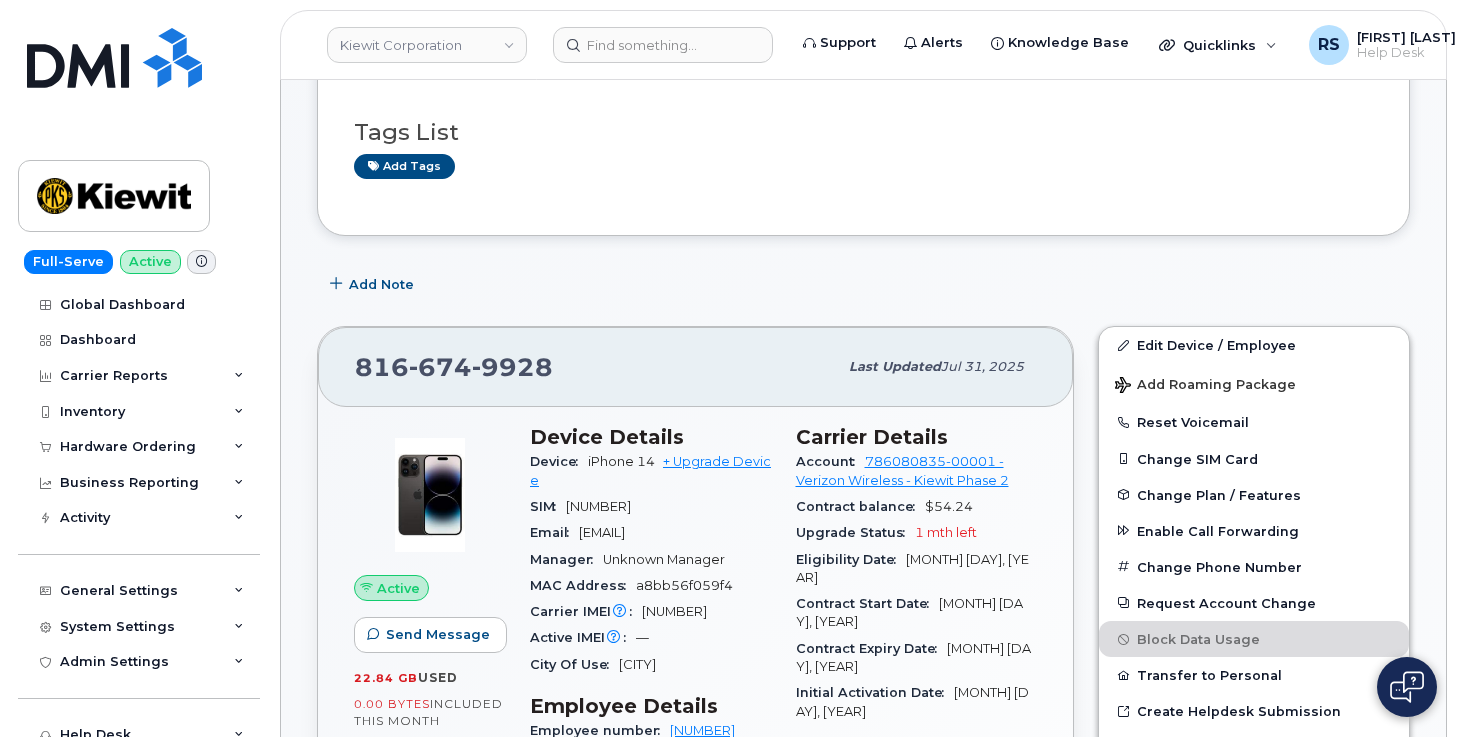 click on "[FIRST] [LAST]
Active
Display Notes
Carrier Support
Tags List
Add tags
Add Note
[PHONE] Last updated  [MONTH] [DAY], [YEAR] Active Send Message [NUMBER] GB  used [NUMBER] Bytes  included this month Device Details Device  iPhone [NUMBER]   + Upgrade Device SIM  [NUMBER] Email  [EMAIL] Manager  Unknown Manager MAC Address  [MAC_ADDRESS] Carrier IMEI  Carrier IMEI is the reported during the last billing cycle or change of service [NUMBER]  Active IMEI  Active IMEI is refreshed daily with a delay of up to [NUMBER] hours following network connection — [CITY] Employee Details Employee number  [NUMBER] Job Title  Executive Assistant Employment Status  Active HR Employee Name  [FIRST] [LAST] Department Name  [NUMBER] - Corporate Administration - [NUMBER] Location  [NUMBER] [STREET] Business Unit HR Lock Enabled Device Business Unit Cost Center  None None None Profit Center  None None None [NUMBER]" at bounding box center (863, 1378) 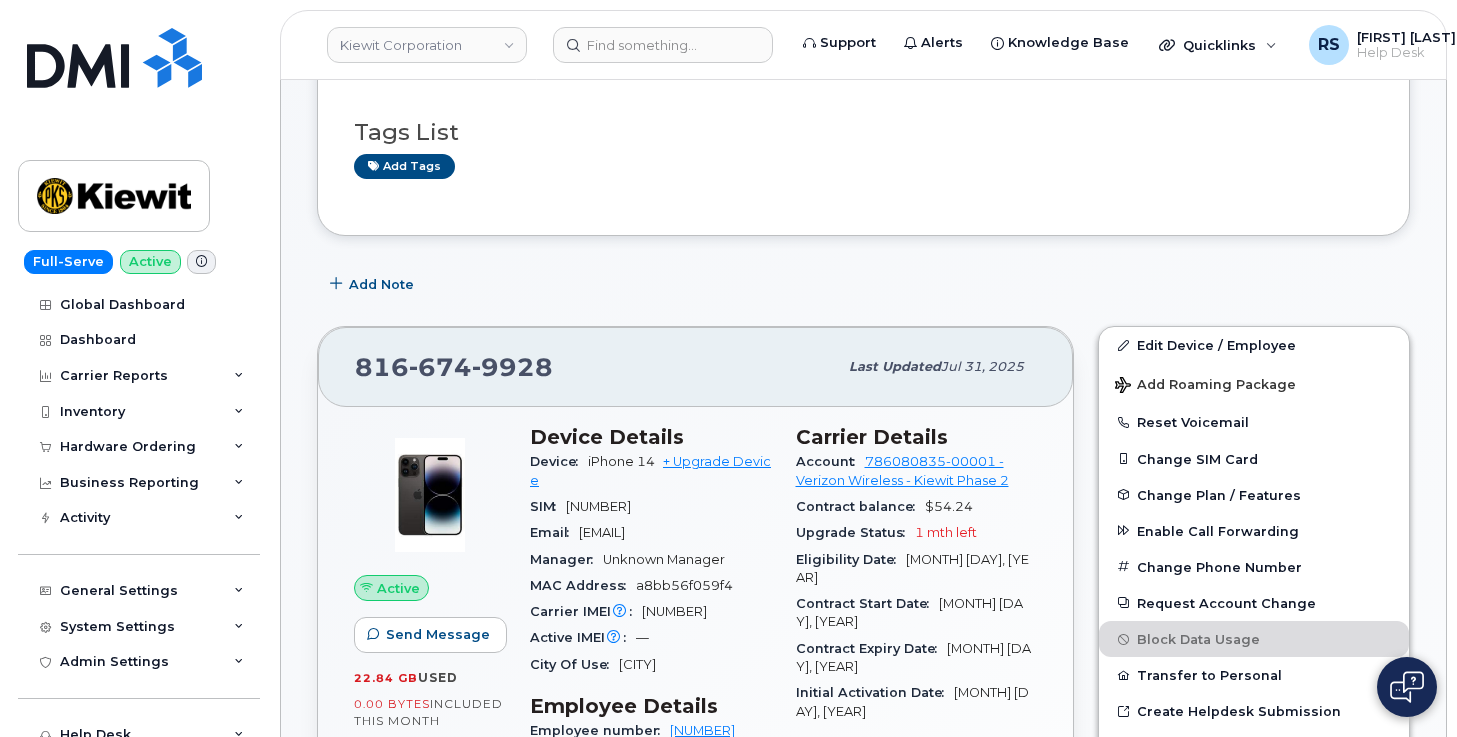click on "Add Note" at bounding box center (863, 284) 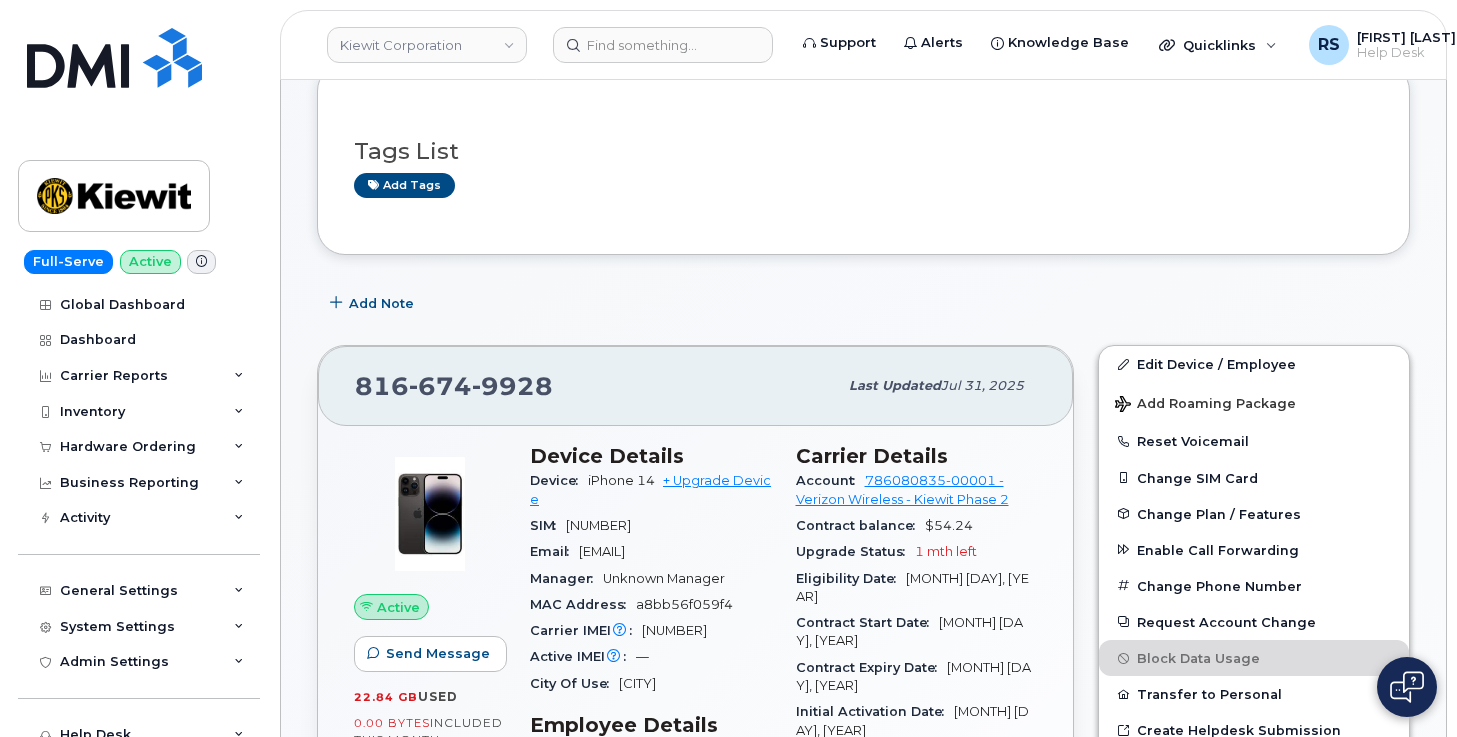 scroll, scrollTop: 0, scrollLeft: 0, axis: both 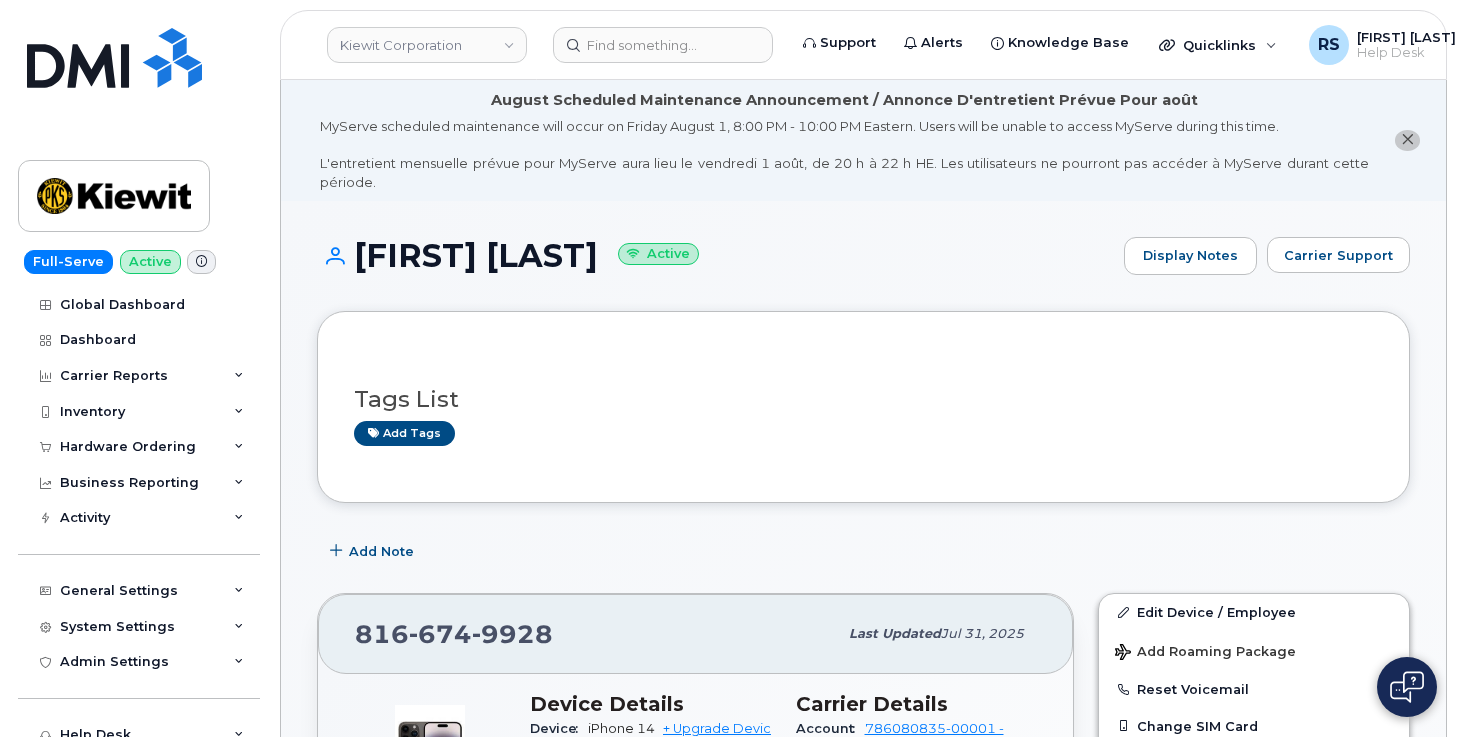 drag, startPoint x: 357, startPoint y: 253, endPoint x: 659, endPoint y: 265, distance: 302.2383 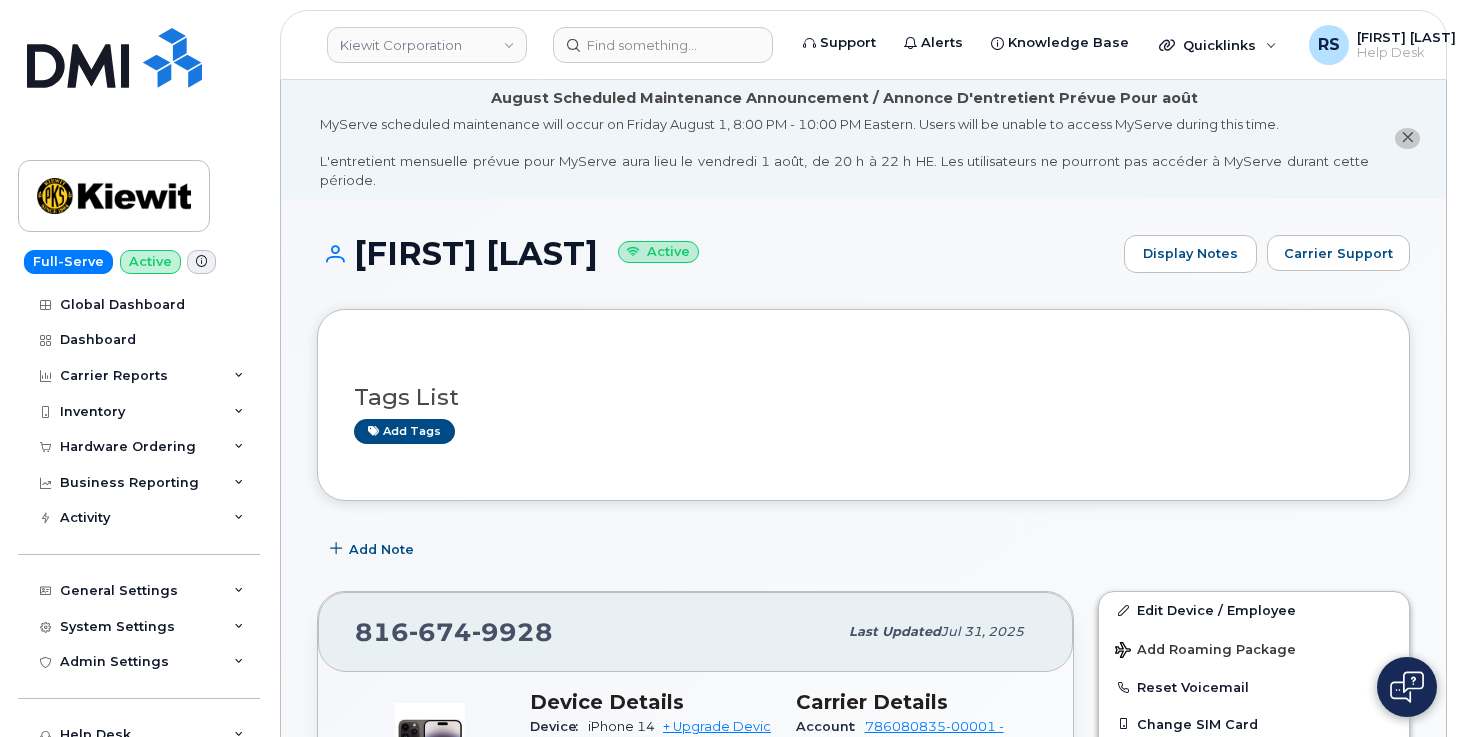 scroll, scrollTop: 0, scrollLeft: 0, axis: both 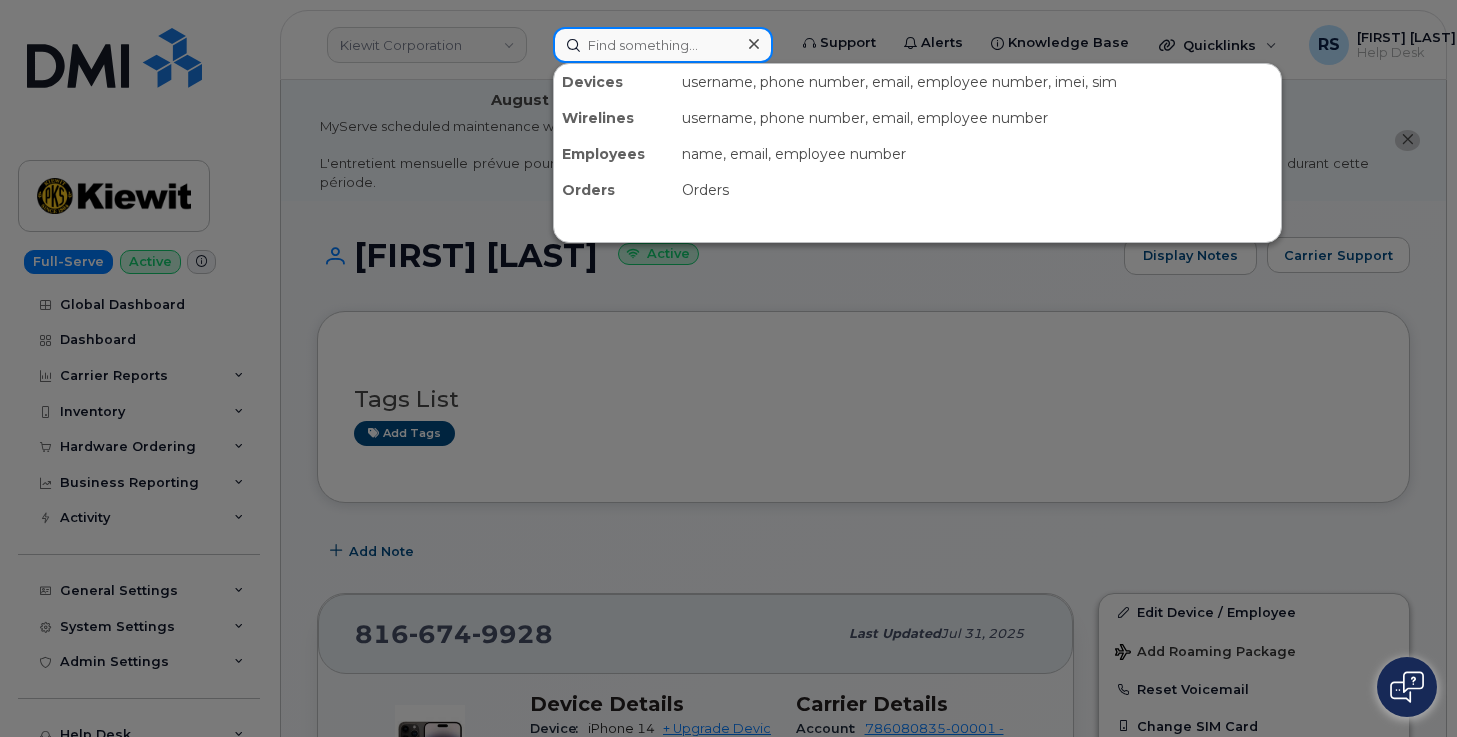 click at bounding box center [663, 45] 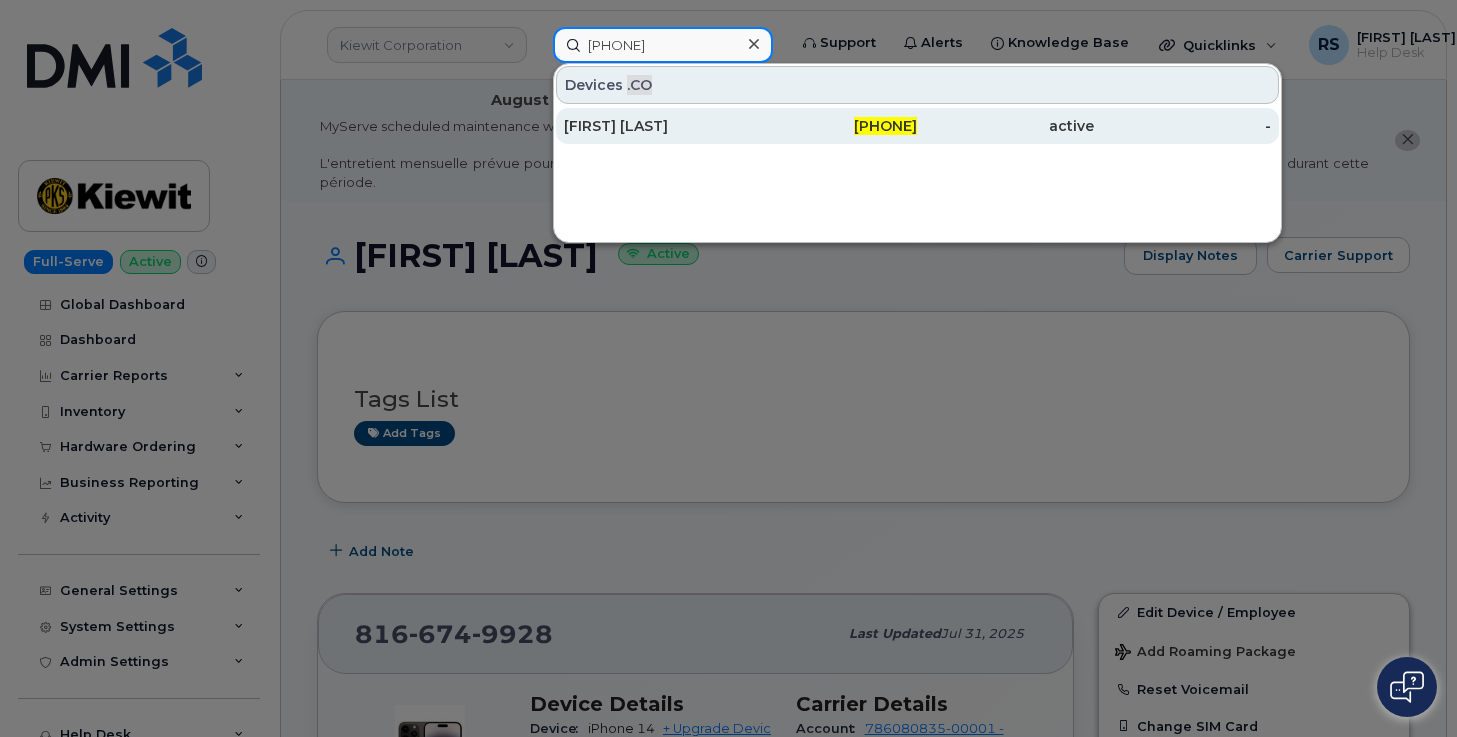 type on "[PHONE]" 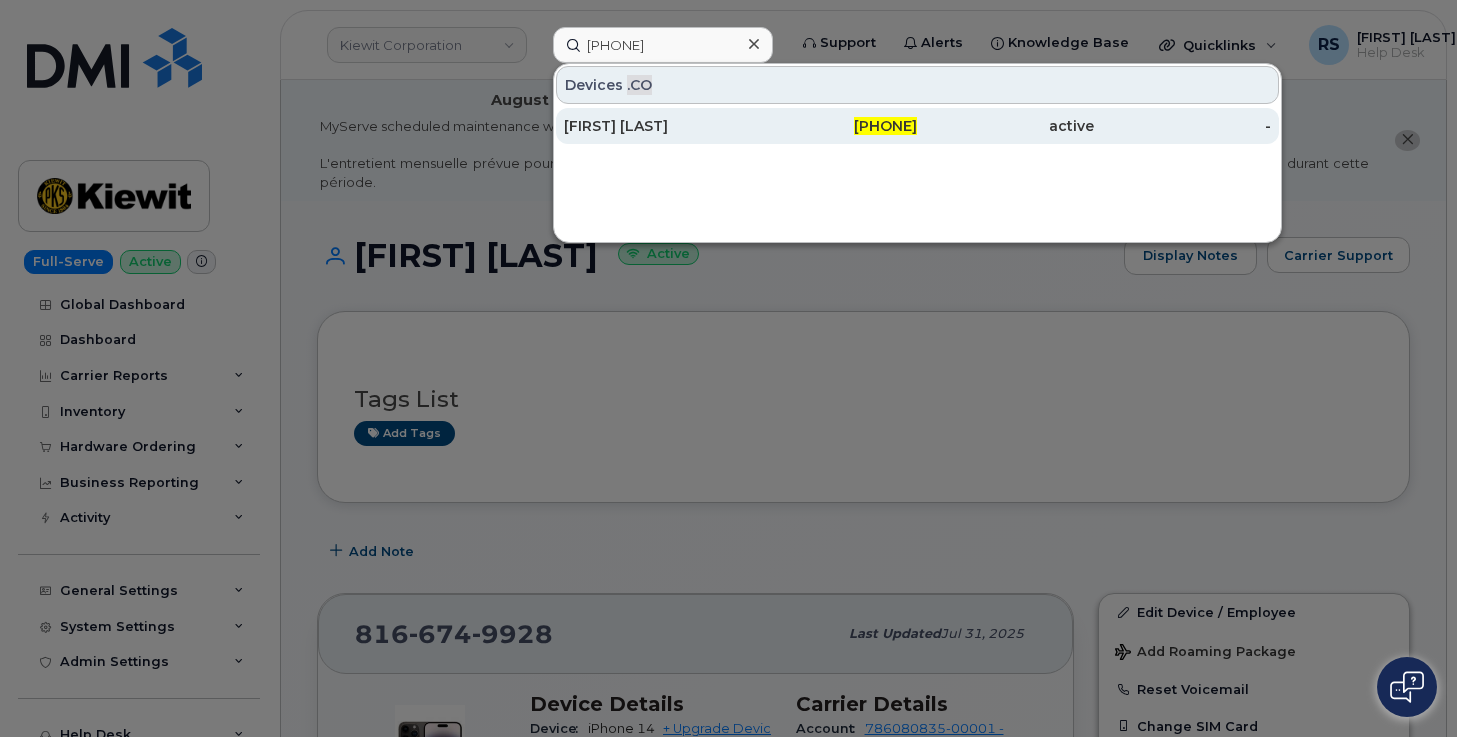 click on "[FIRST] [LAST]" at bounding box center [652, 126] 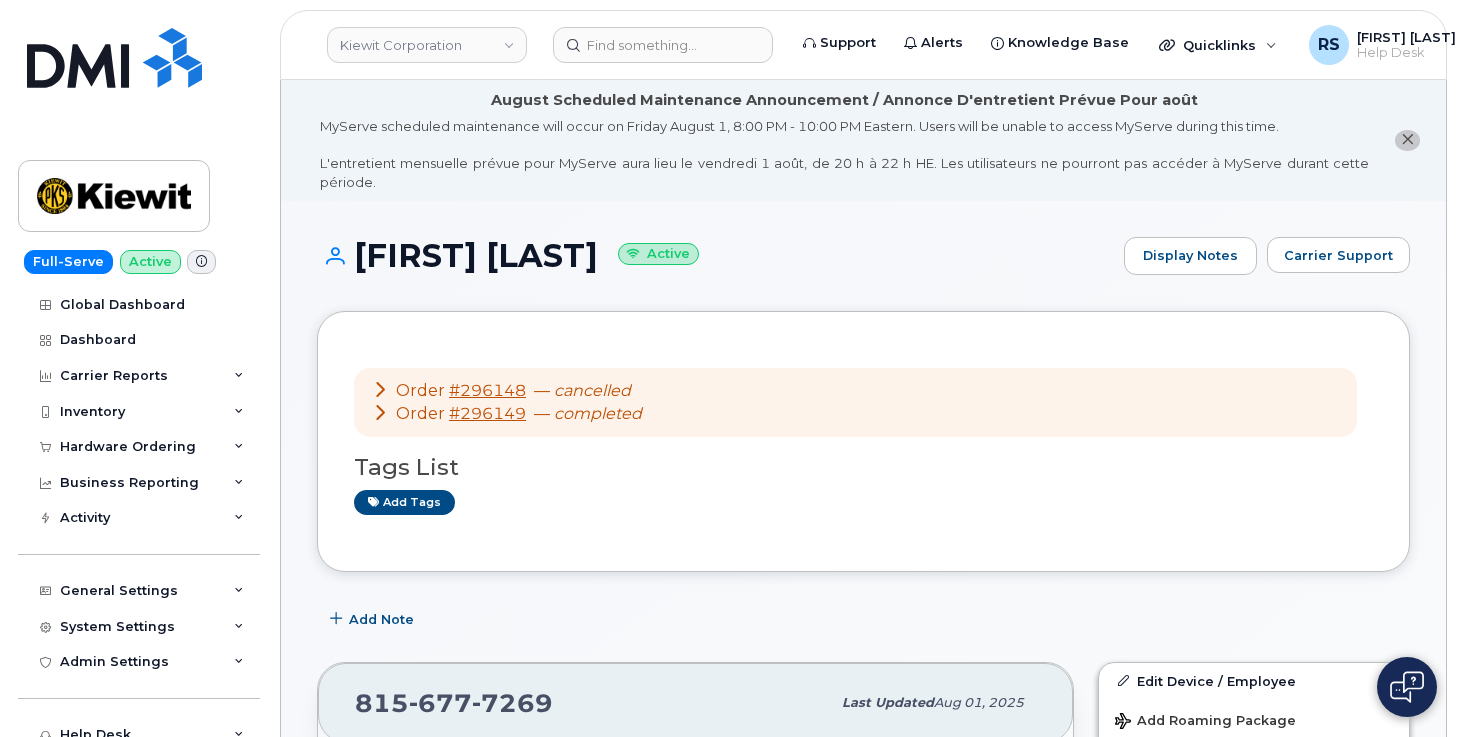 scroll, scrollTop: 333, scrollLeft: 0, axis: vertical 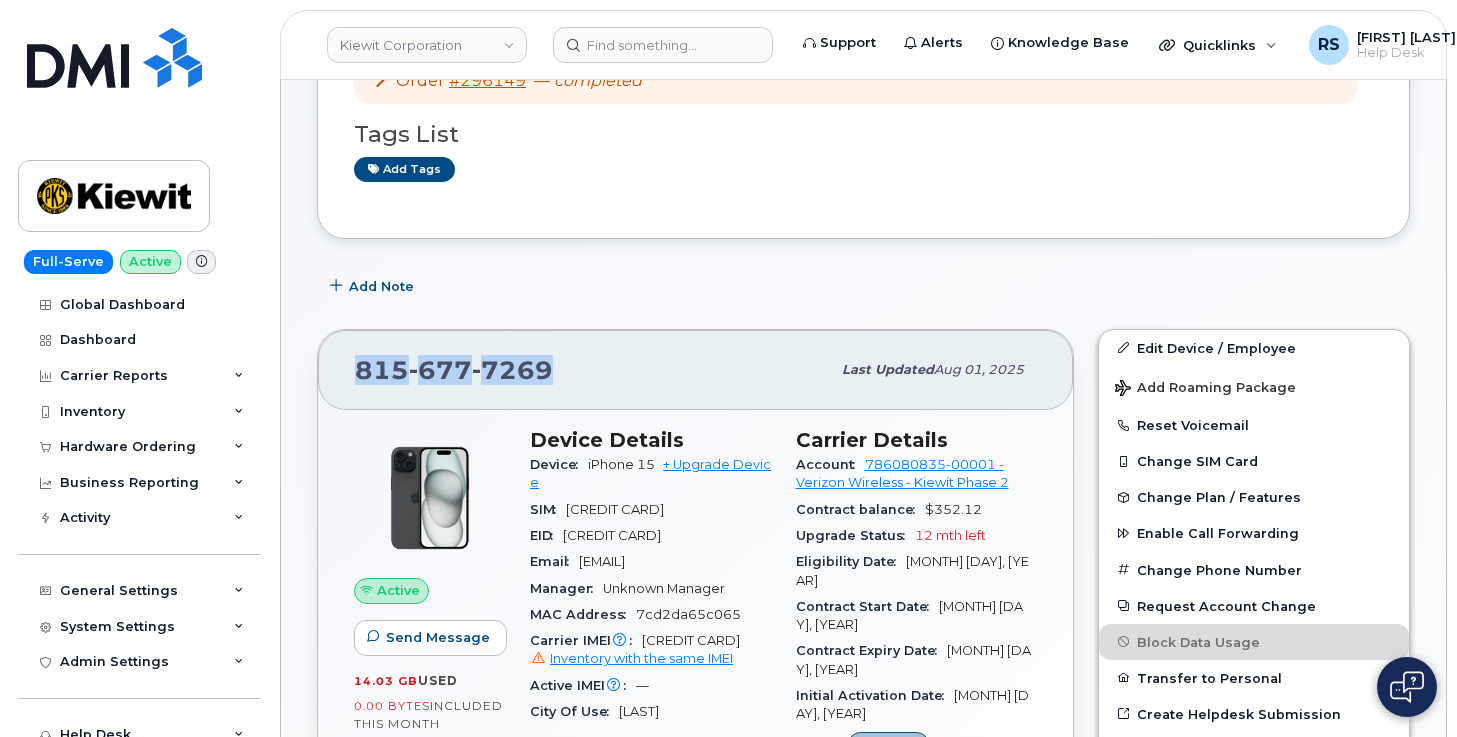 drag, startPoint x: 550, startPoint y: 366, endPoint x: 345, endPoint y: 370, distance: 205.03902 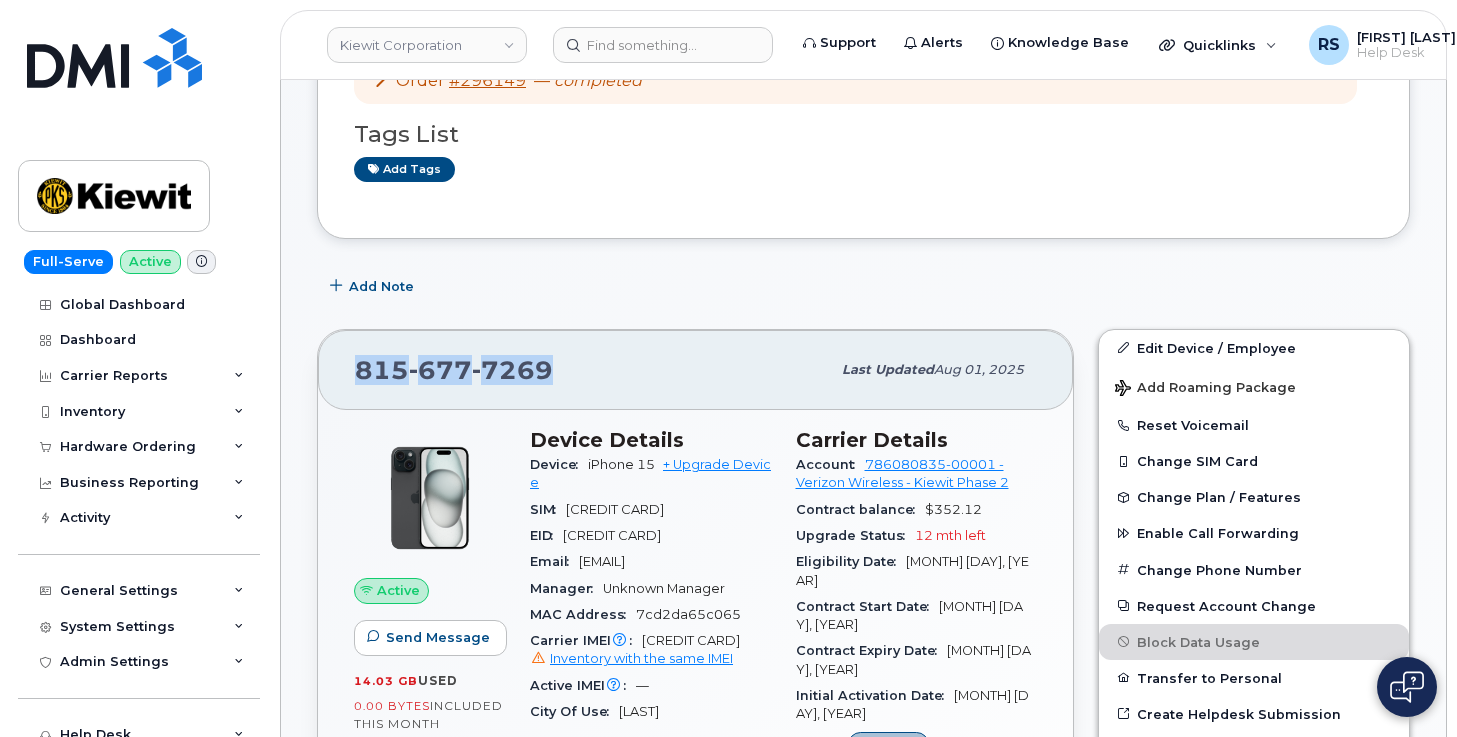 copy on "815 677 7269" 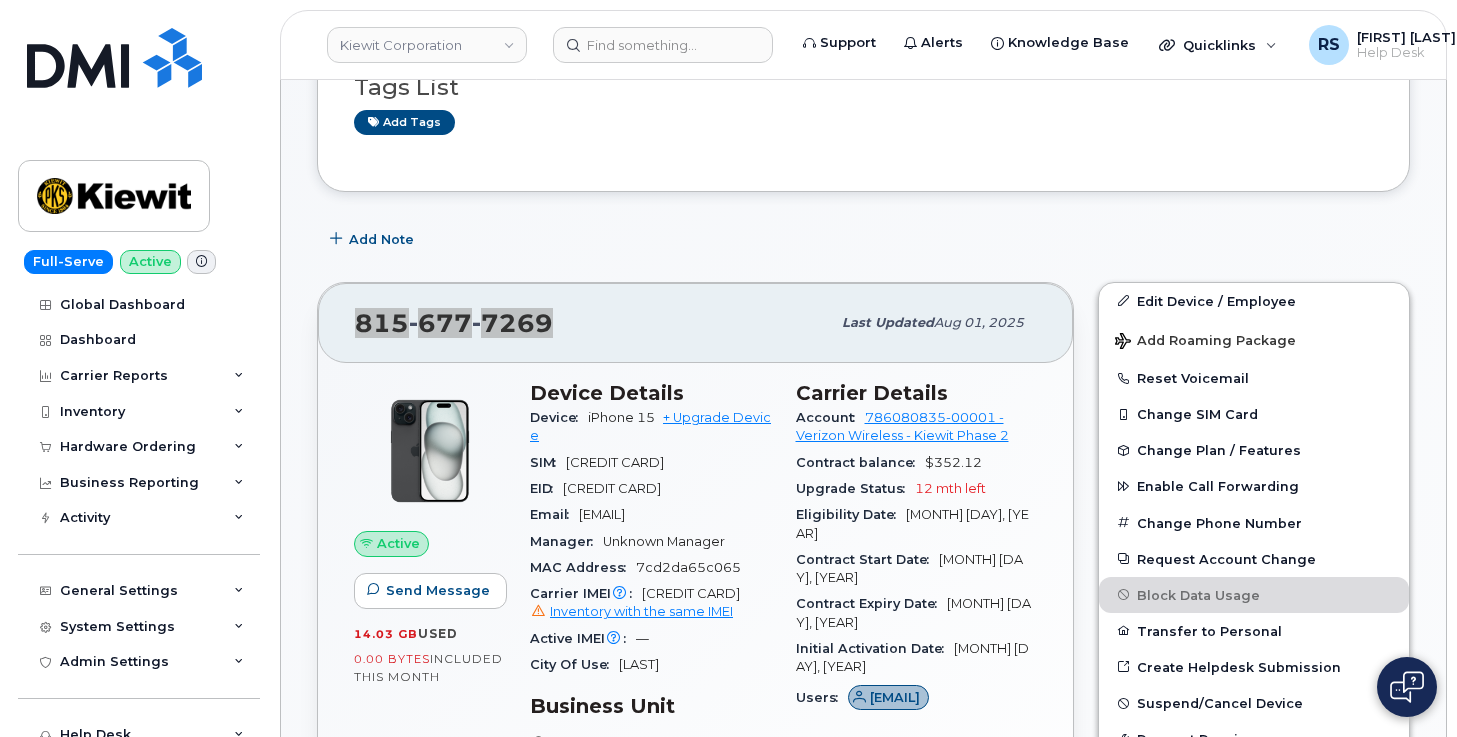 scroll, scrollTop: 400, scrollLeft: 0, axis: vertical 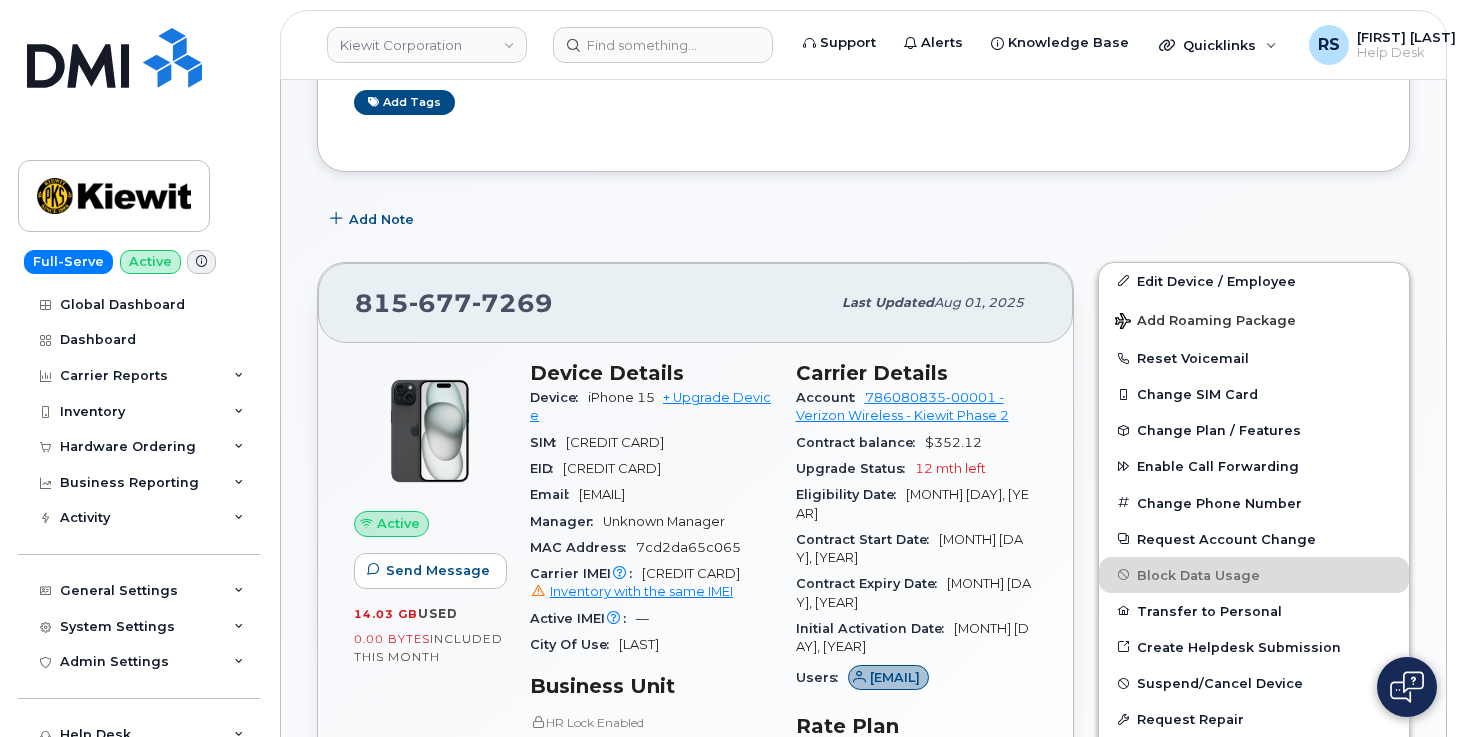 click on "Add Note" at bounding box center [863, 220] 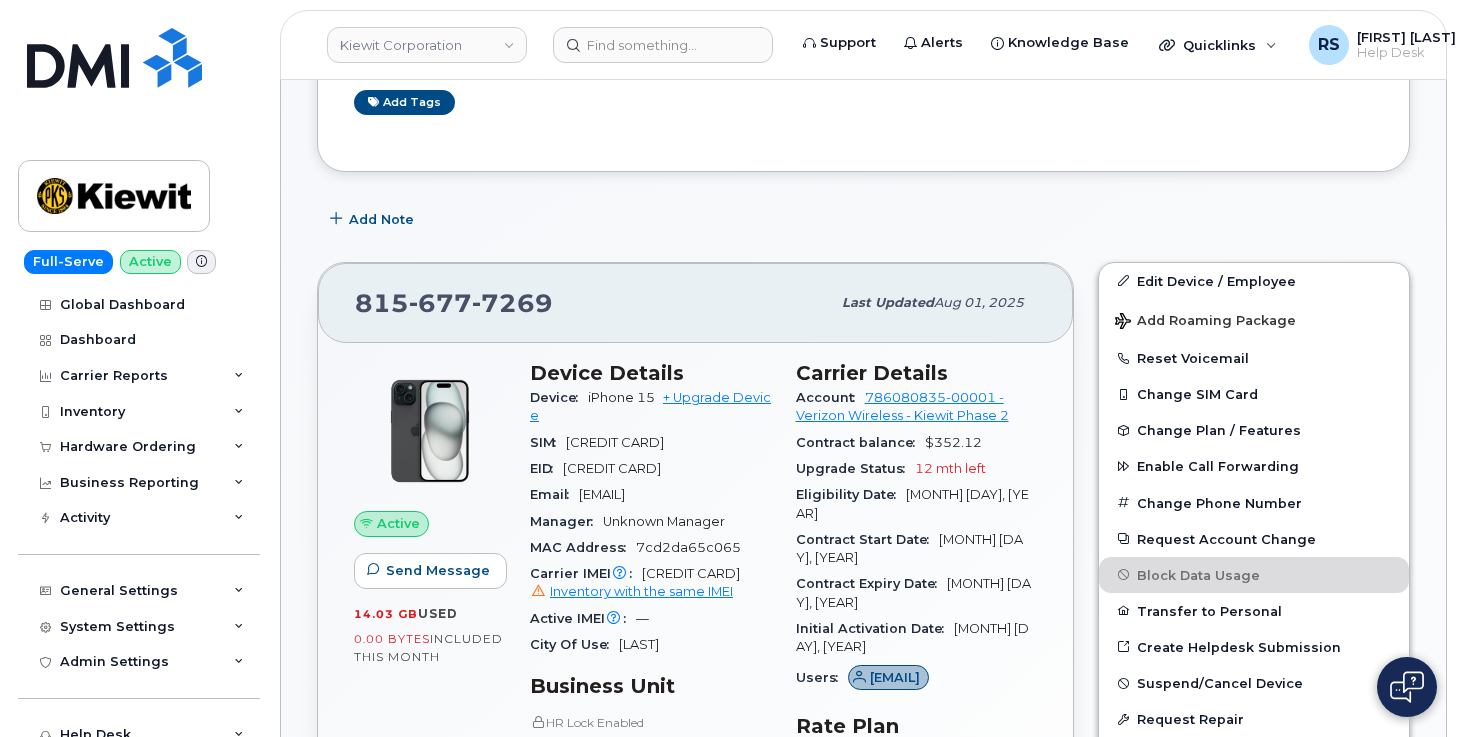 click on "Help Desk Roaming Data Block Dashboard Hardware Orders Repair Requests Device Status Updates Data Pools Data Pool Sources Managerial Disputes Customer Workflows" 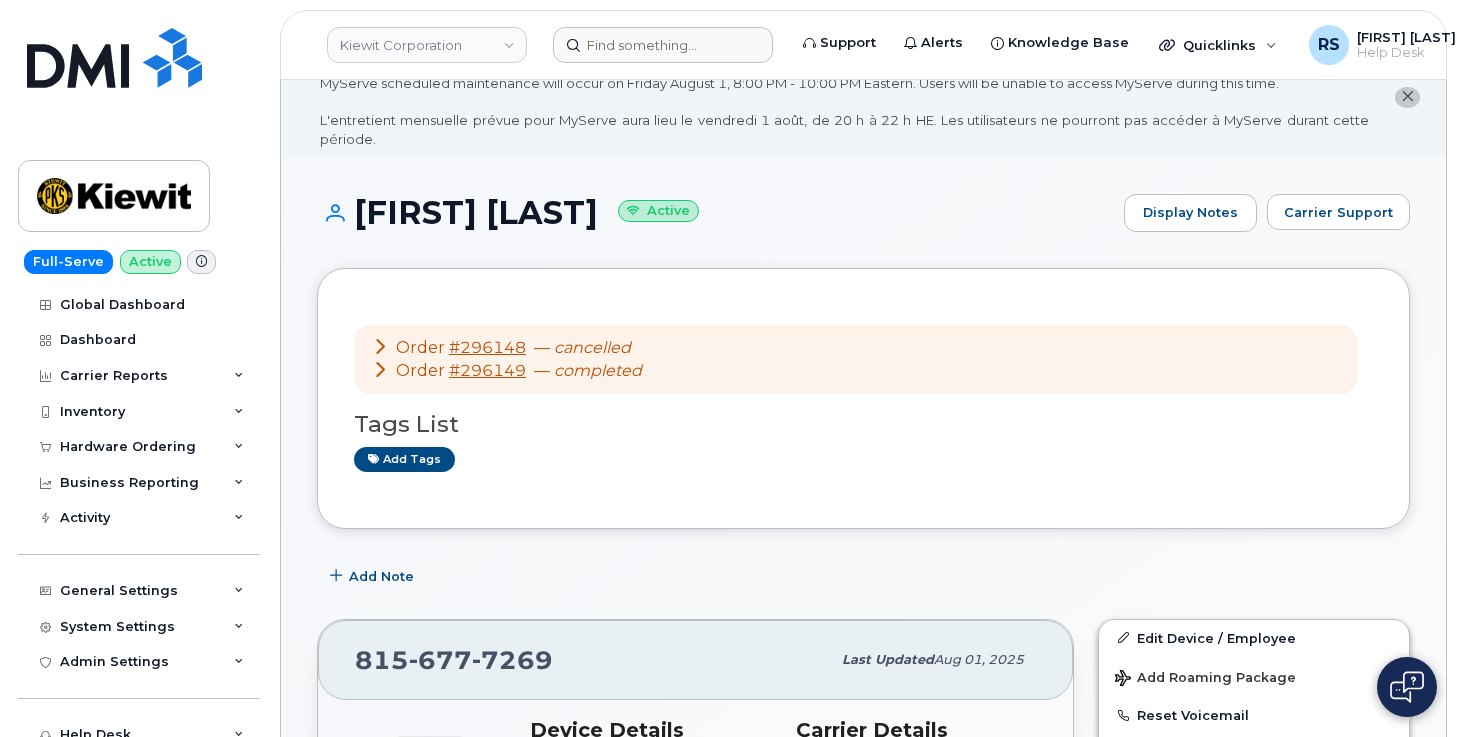 scroll, scrollTop: 67, scrollLeft: 0, axis: vertical 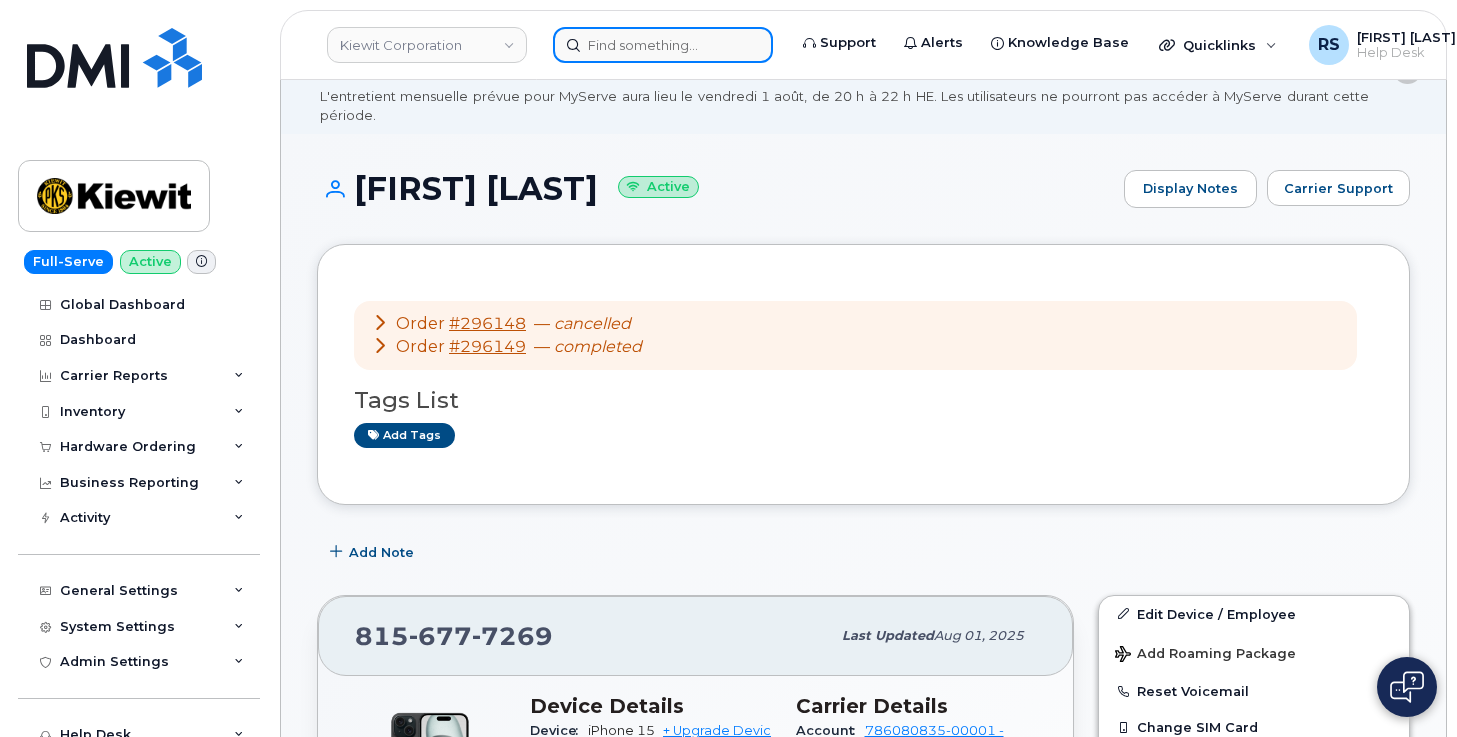 click at bounding box center (663, 45) 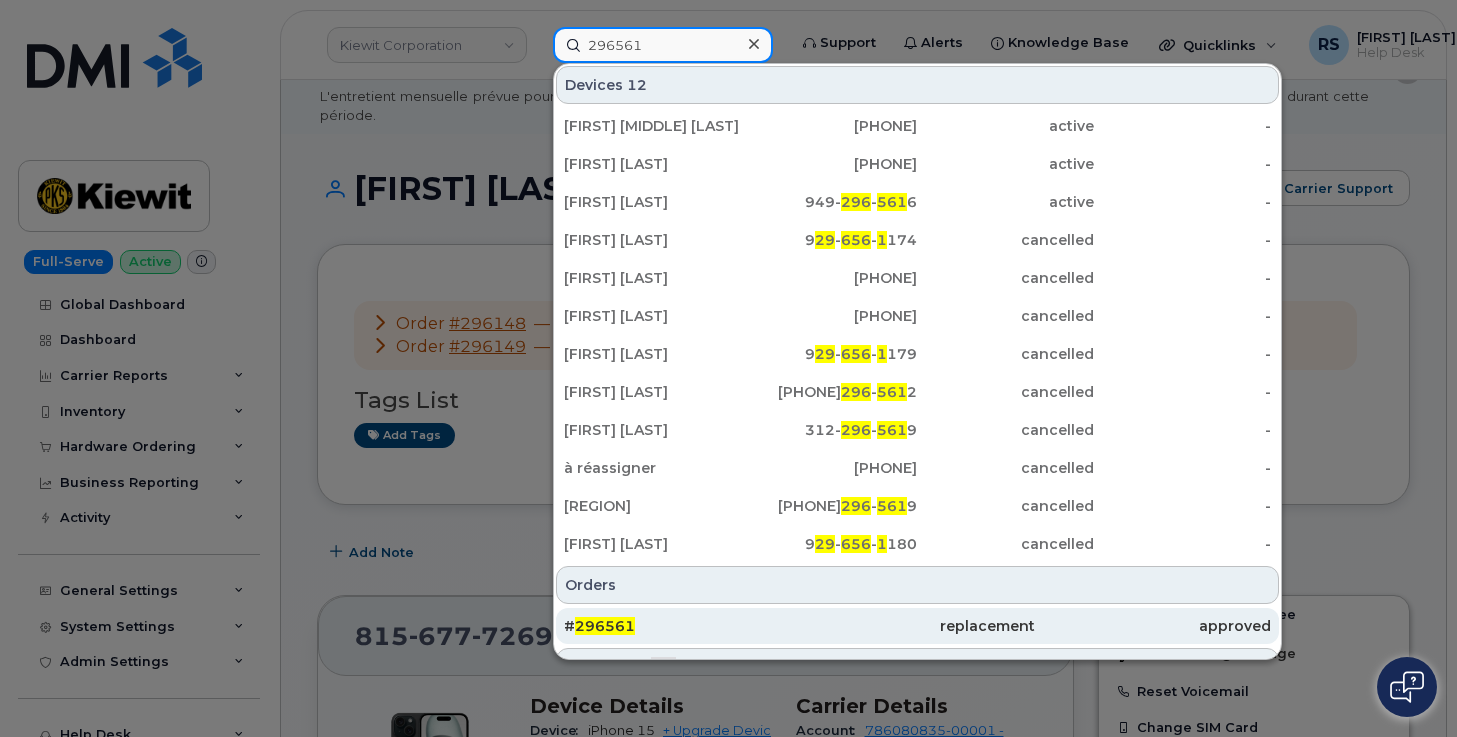 type on "296561" 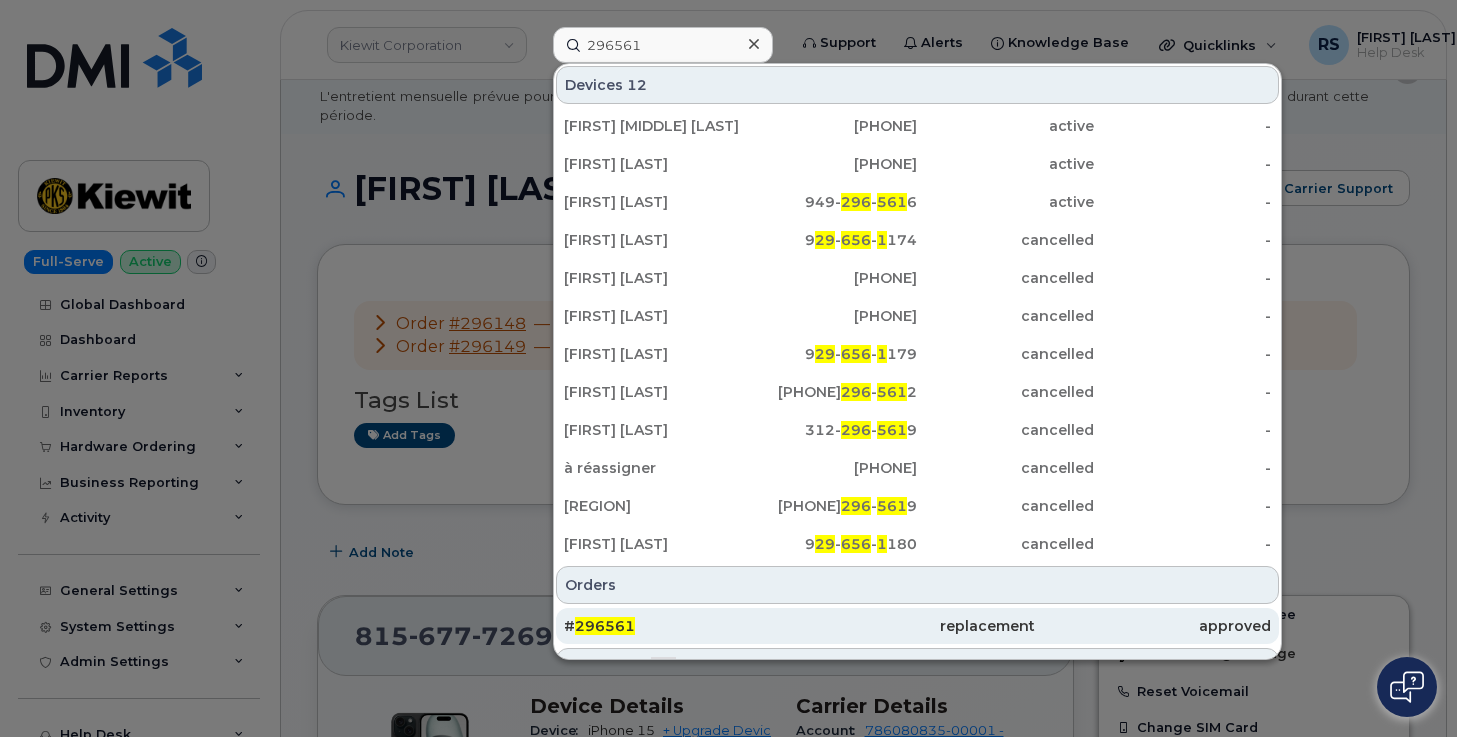 click on "296561" at bounding box center (605, 626) 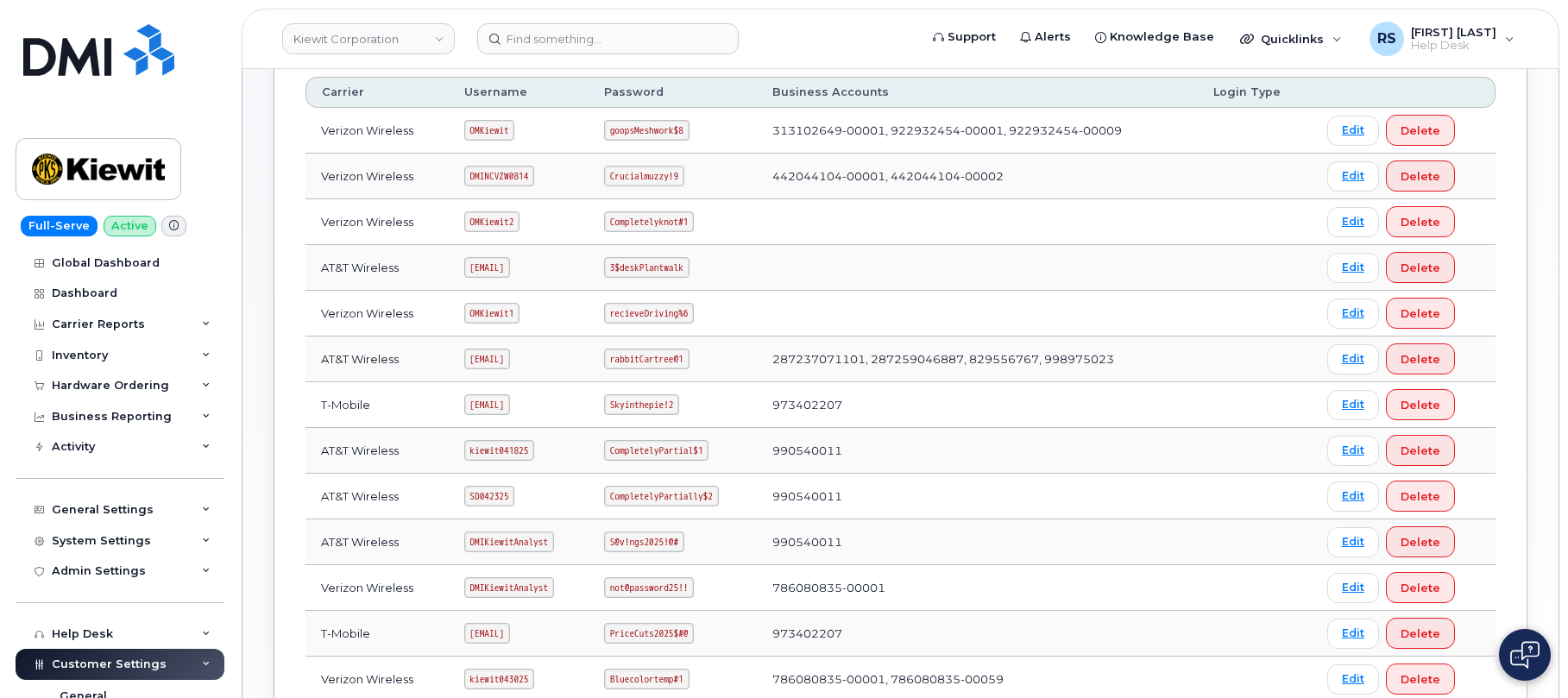 scroll, scrollTop: 438, scrollLeft: 0, axis: vertical 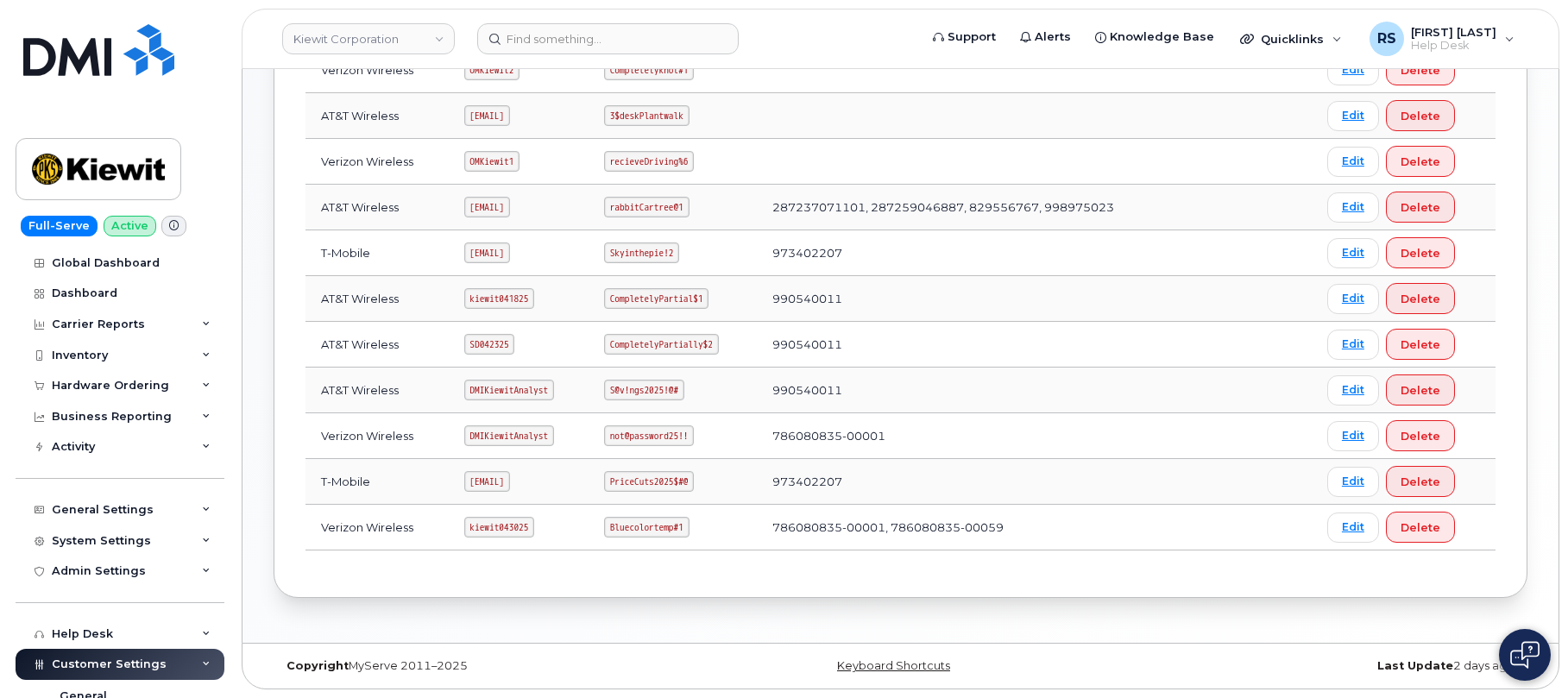 click on "kiewit043025" at bounding box center [500, 527] 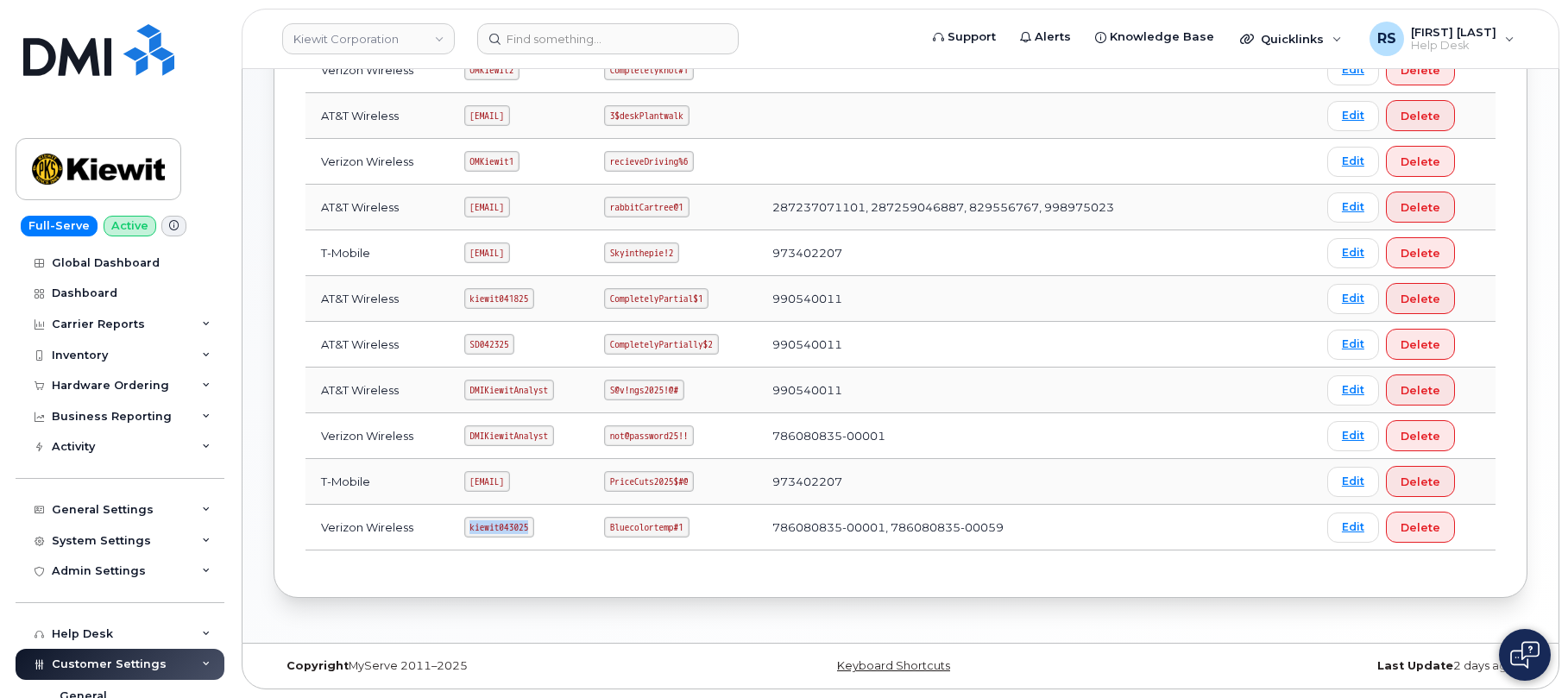 click on "kiewit043025" at bounding box center (500, 527) 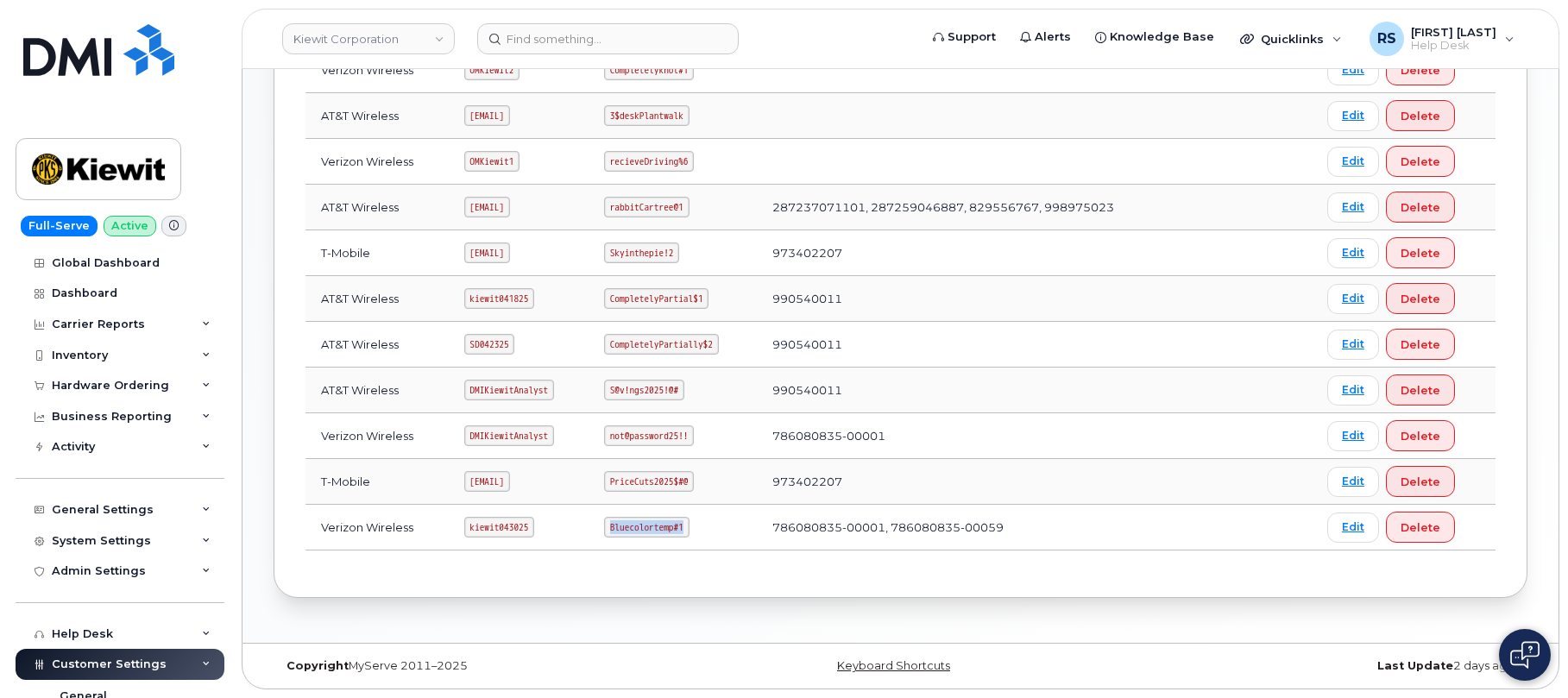 drag, startPoint x: 676, startPoint y: 524, endPoint x: 759, endPoint y: 526, distance: 83.02409 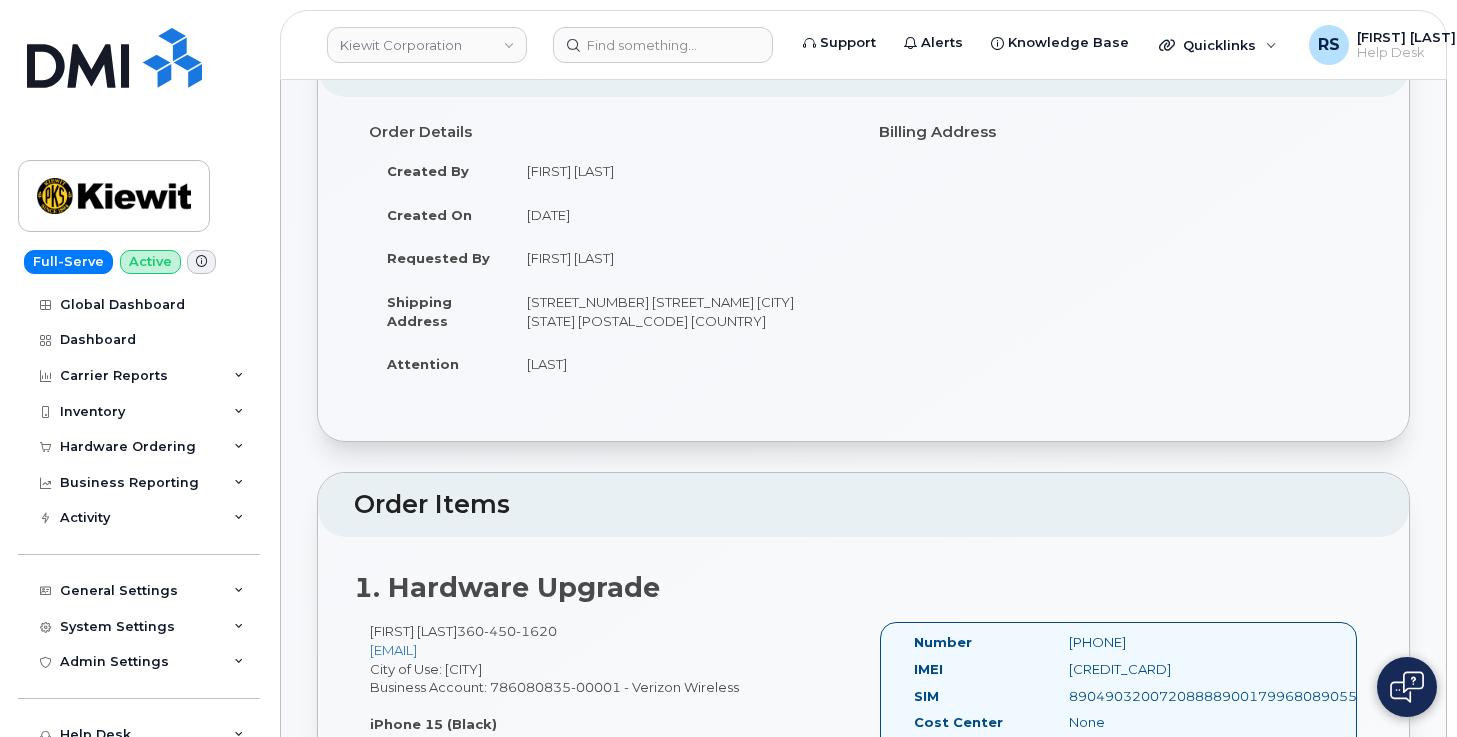 scroll, scrollTop: 200, scrollLeft: 0, axis: vertical 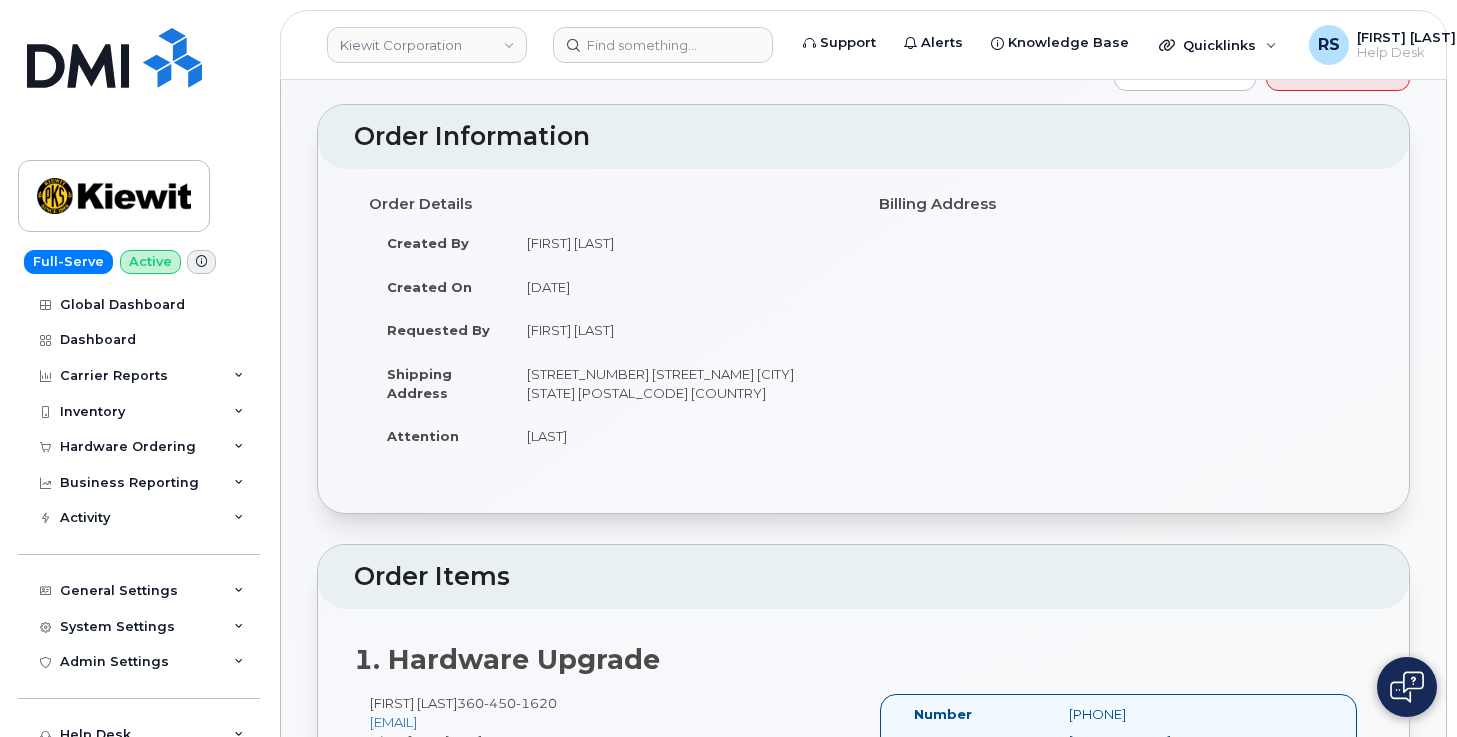 drag, startPoint x: 640, startPoint y: 330, endPoint x: 521, endPoint y: 324, distance: 119.15116 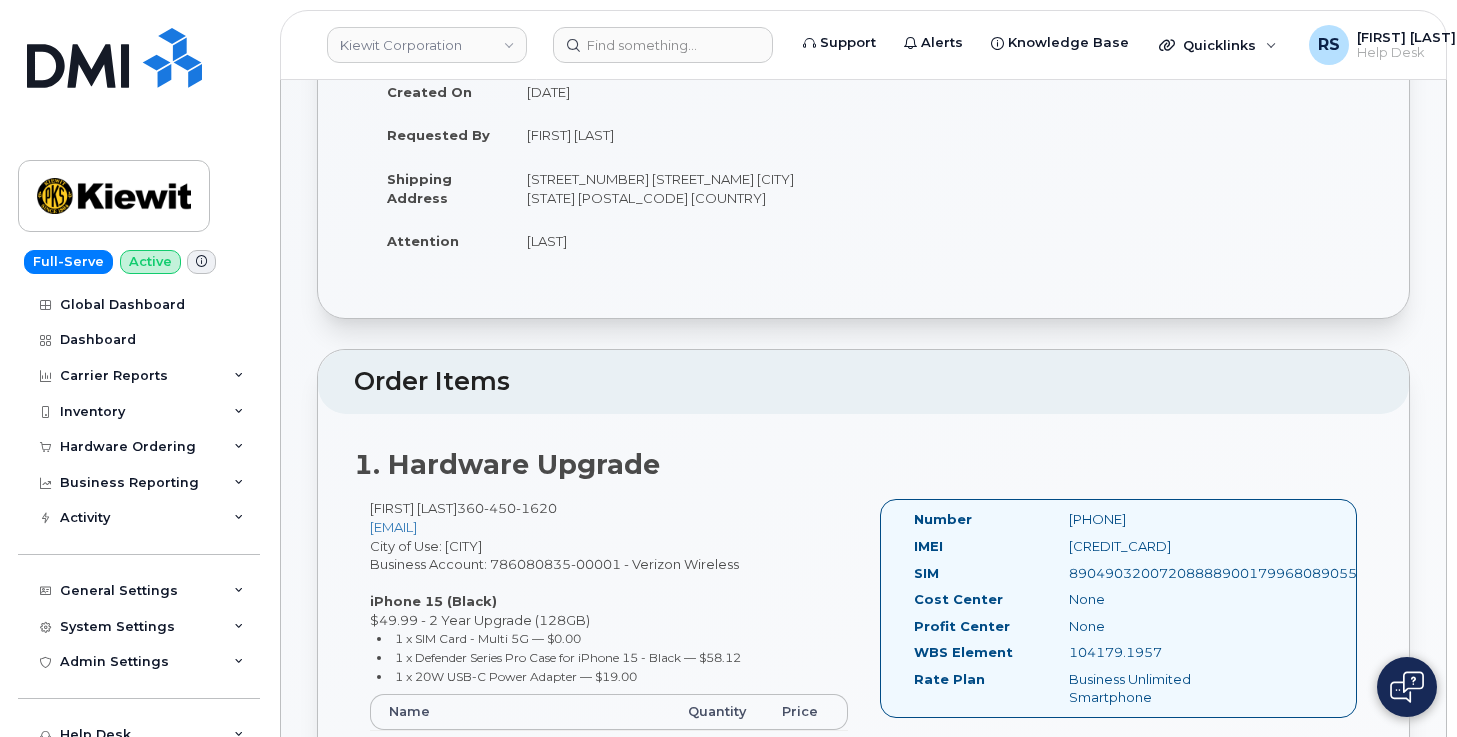 scroll, scrollTop: 400, scrollLeft: 0, axis: vertical 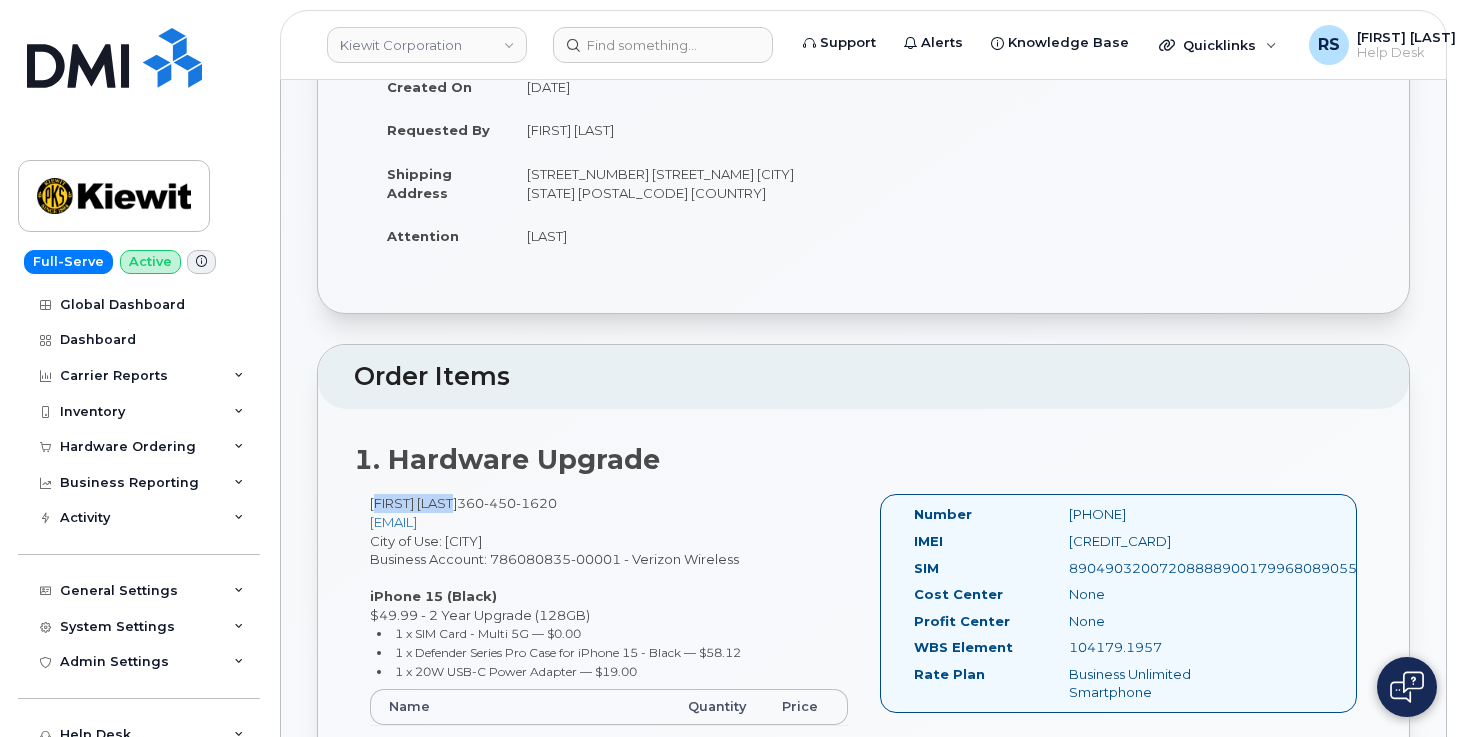 drag, startPoint x: 368, startPoint y: 504, endPoint x: 445, endPoint y: 504, distance: 77 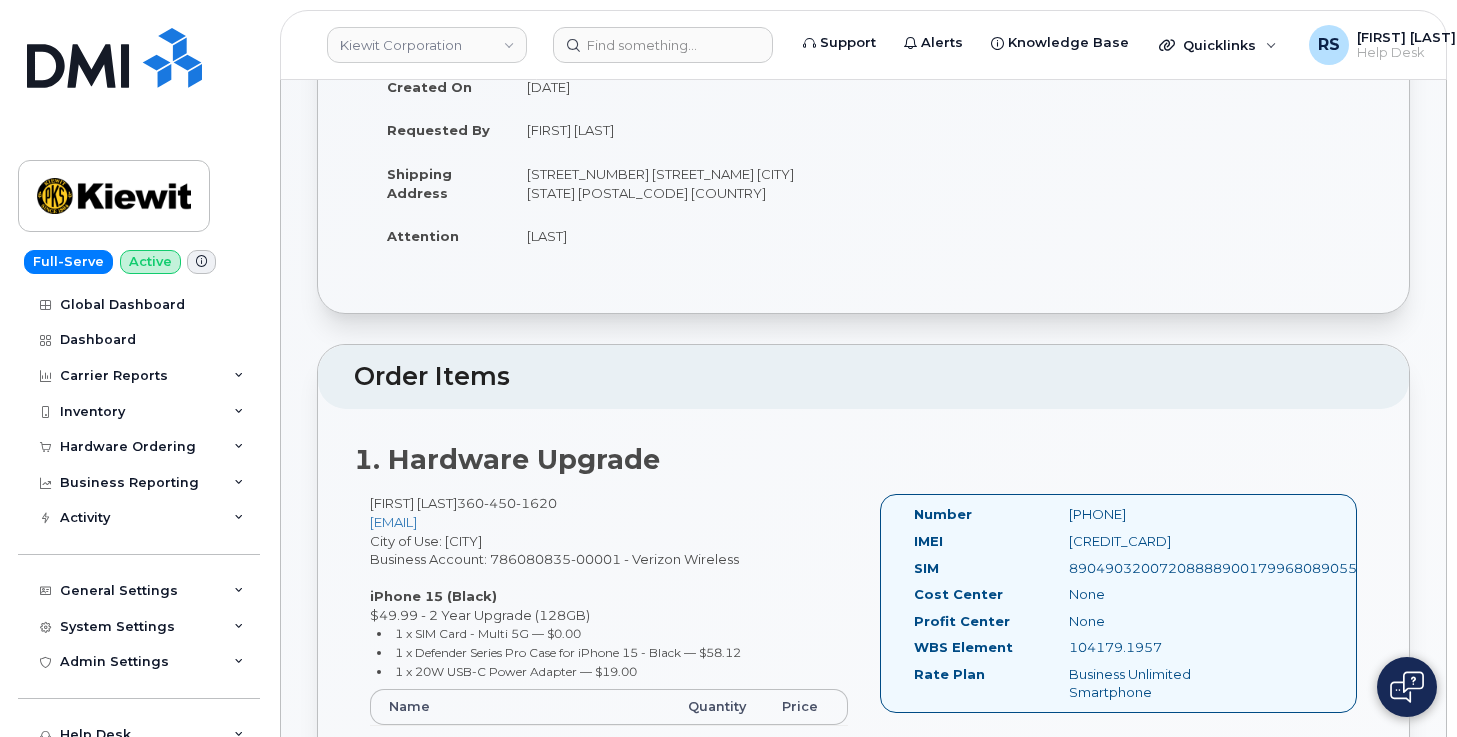 click on "Order Items" at bounding box center (863, 377) 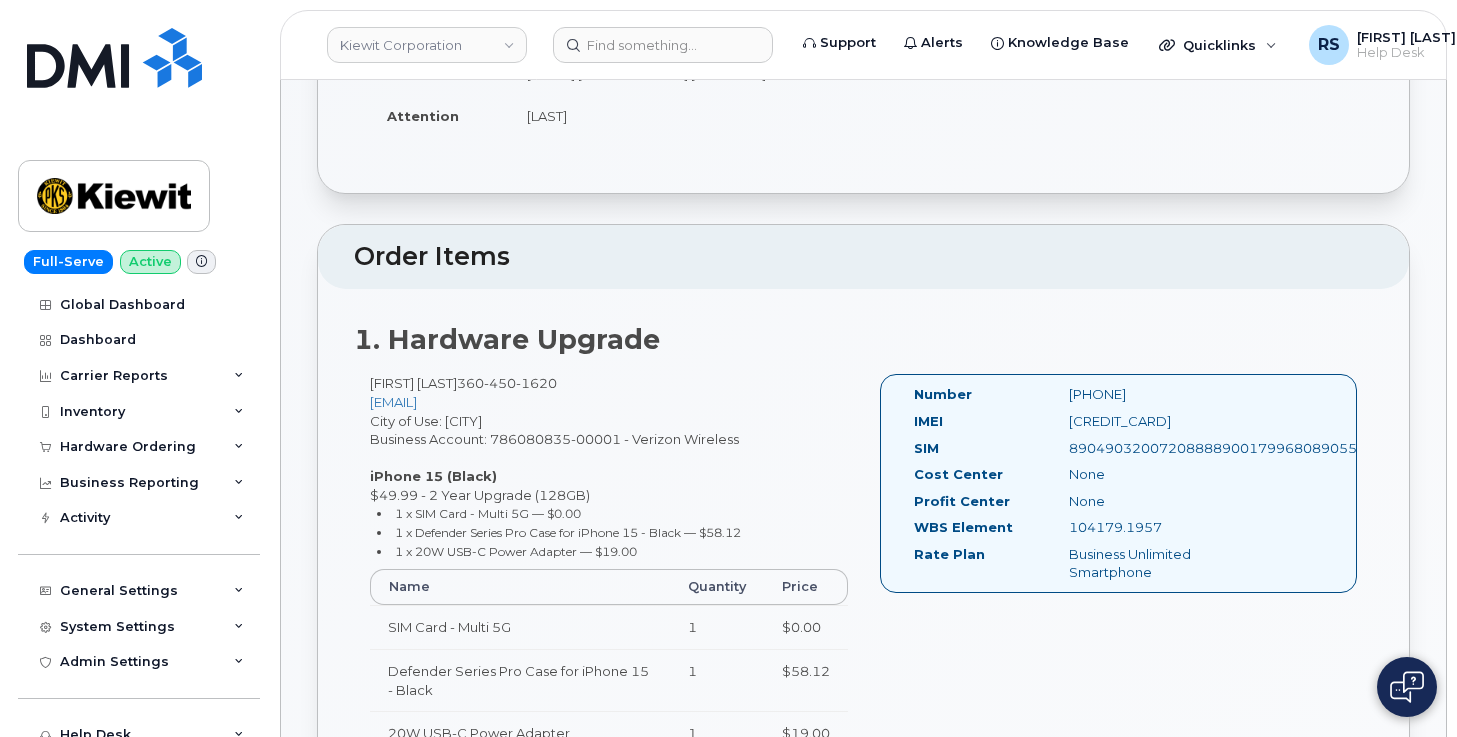 scroll, scrollTop: 533, scrollLeft: 0, axis: vertical 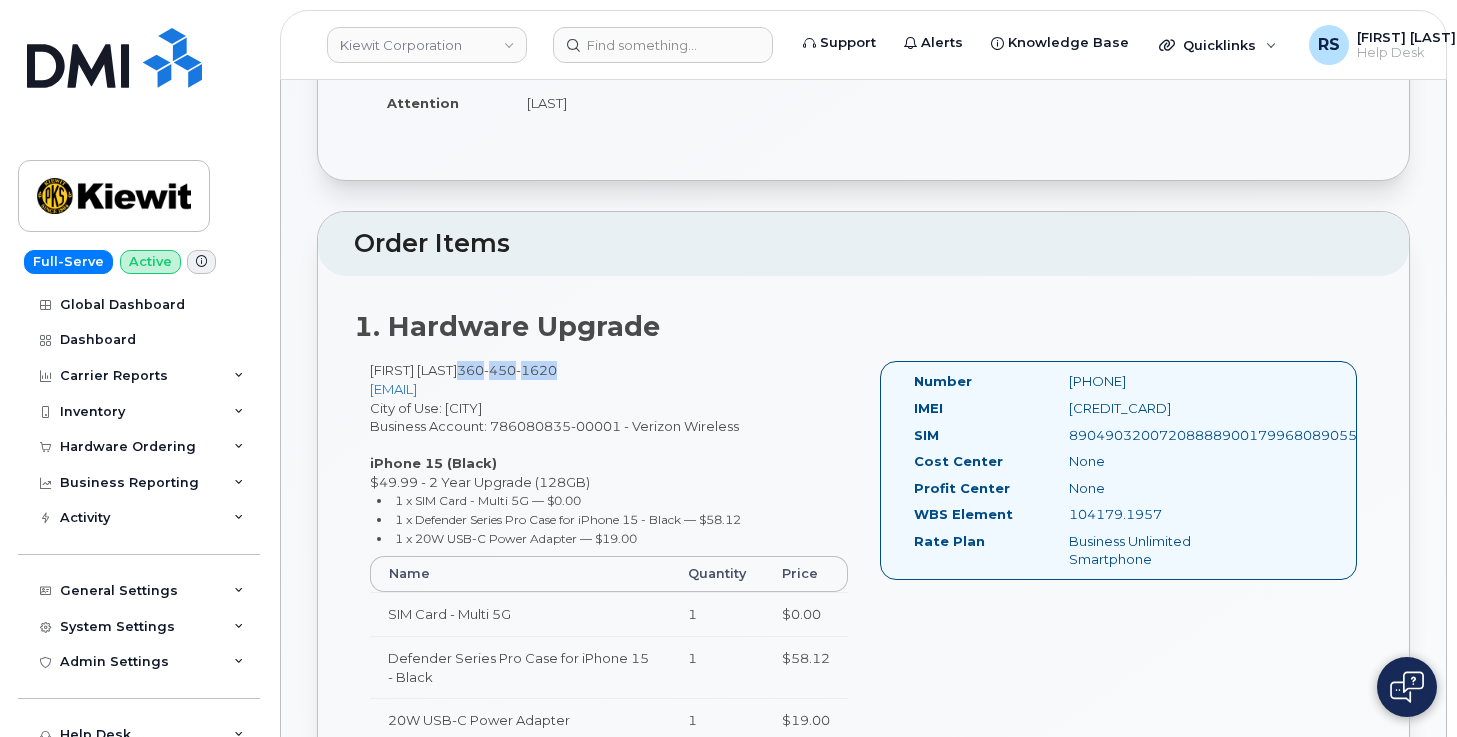 drag, startPoint x: 569, startPoint y: 371, endPoint x: 448, endPoint y: 368, distance: 121.037186 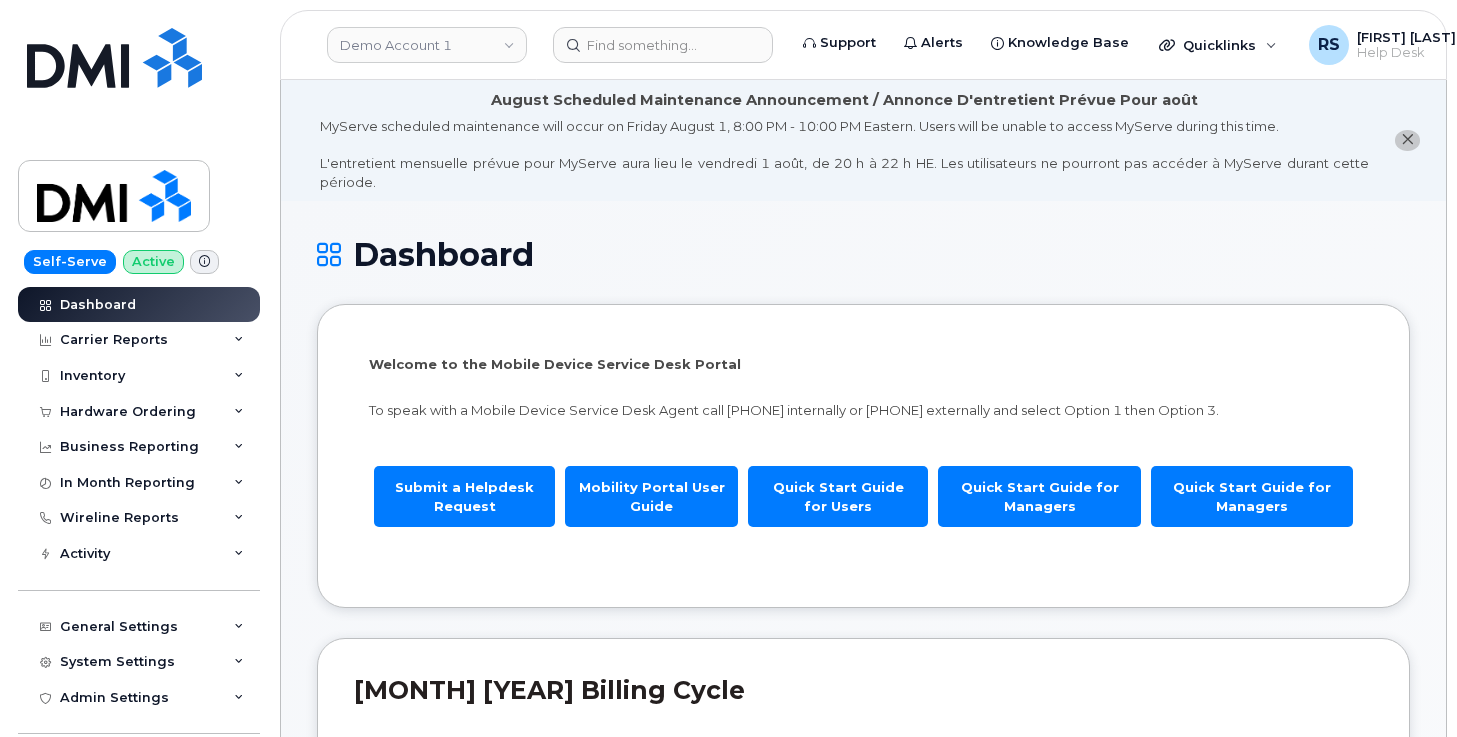 scroll, scrollTop: 0, scrollLeft: 0, axis: both 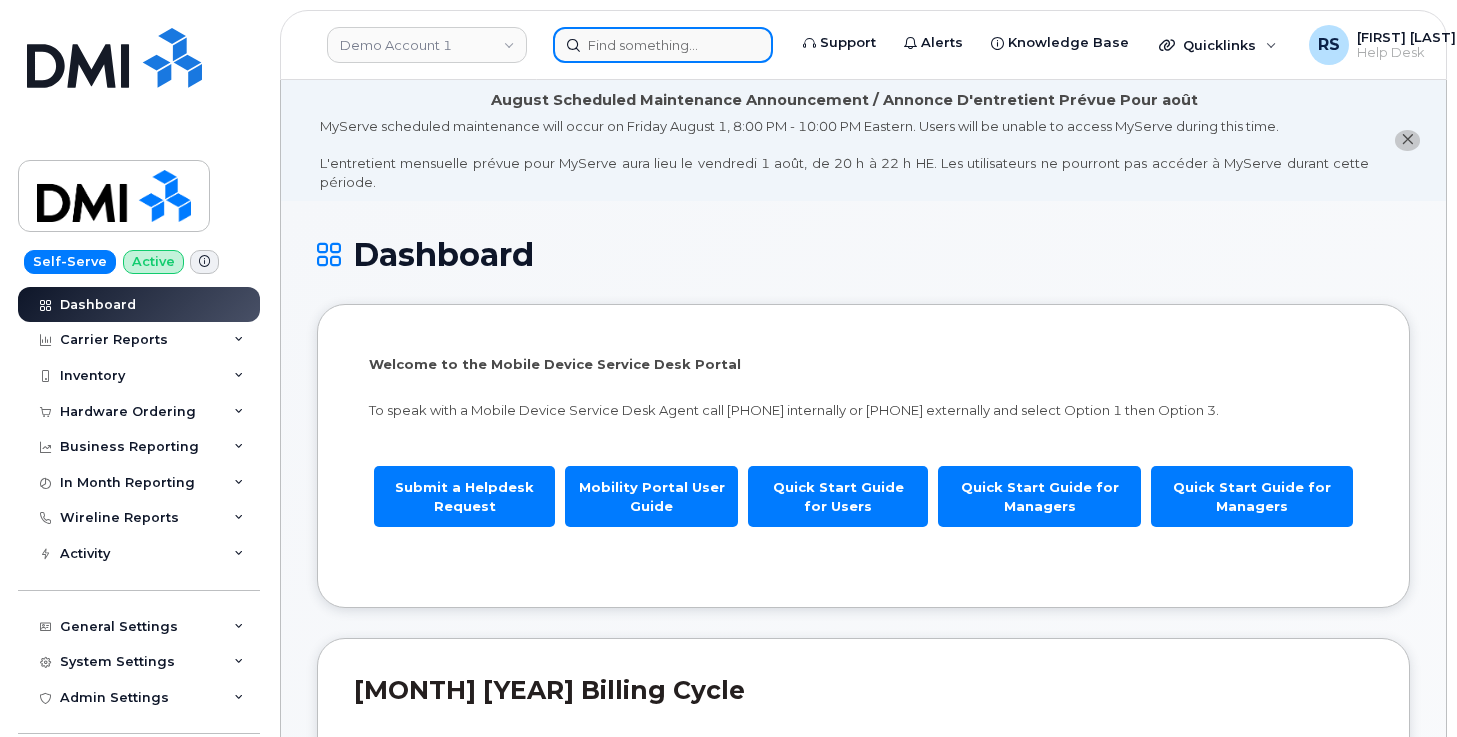 click at bounding box center [663, 45] 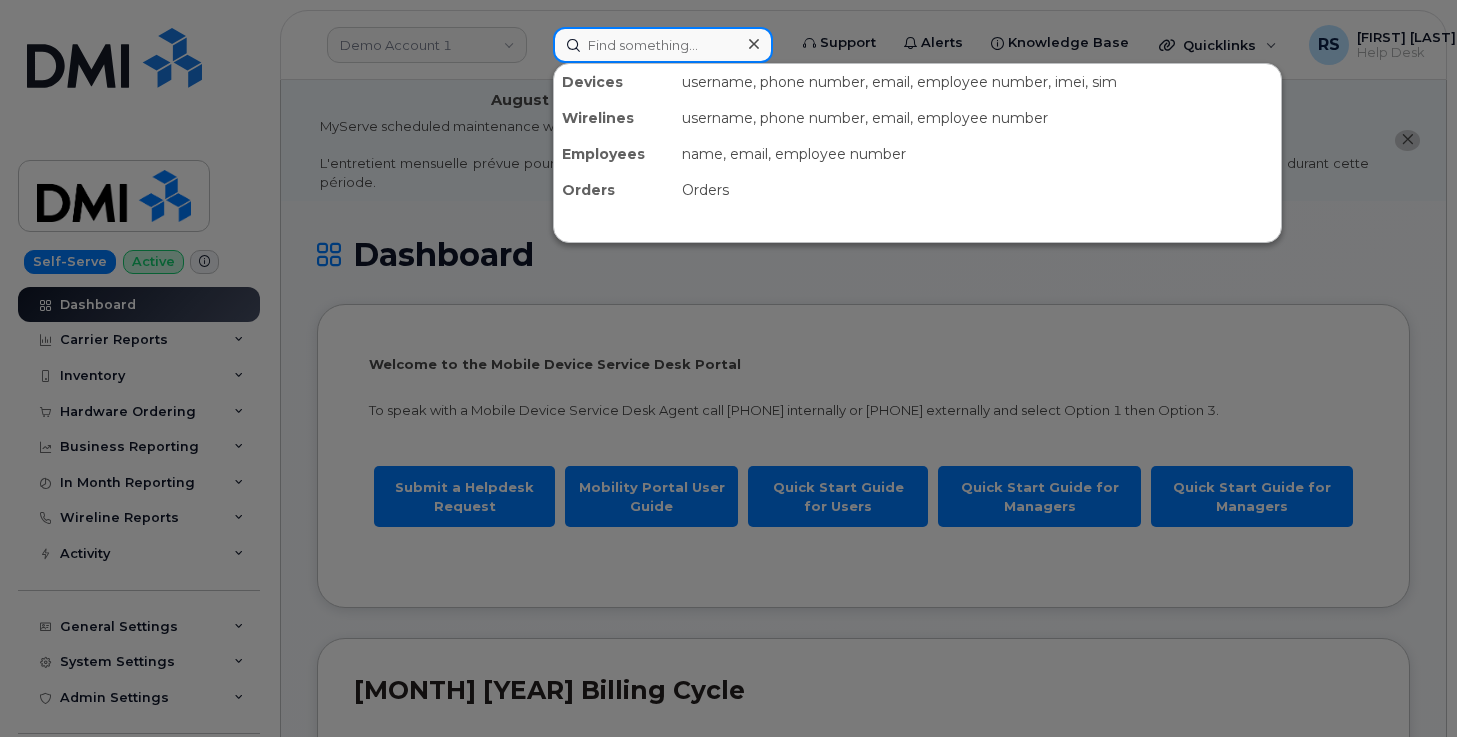paste on "[NUMBER]" 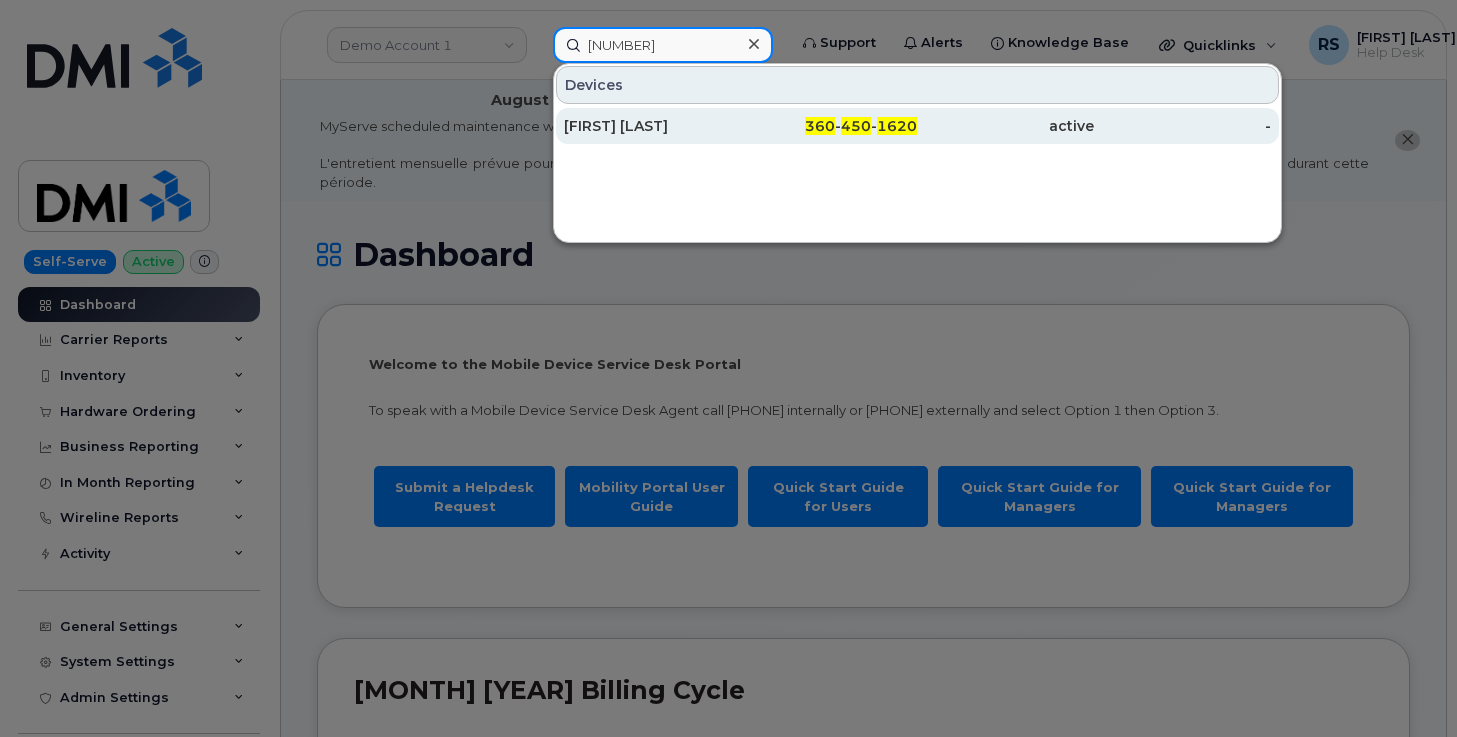 type on "[NUMBER]" 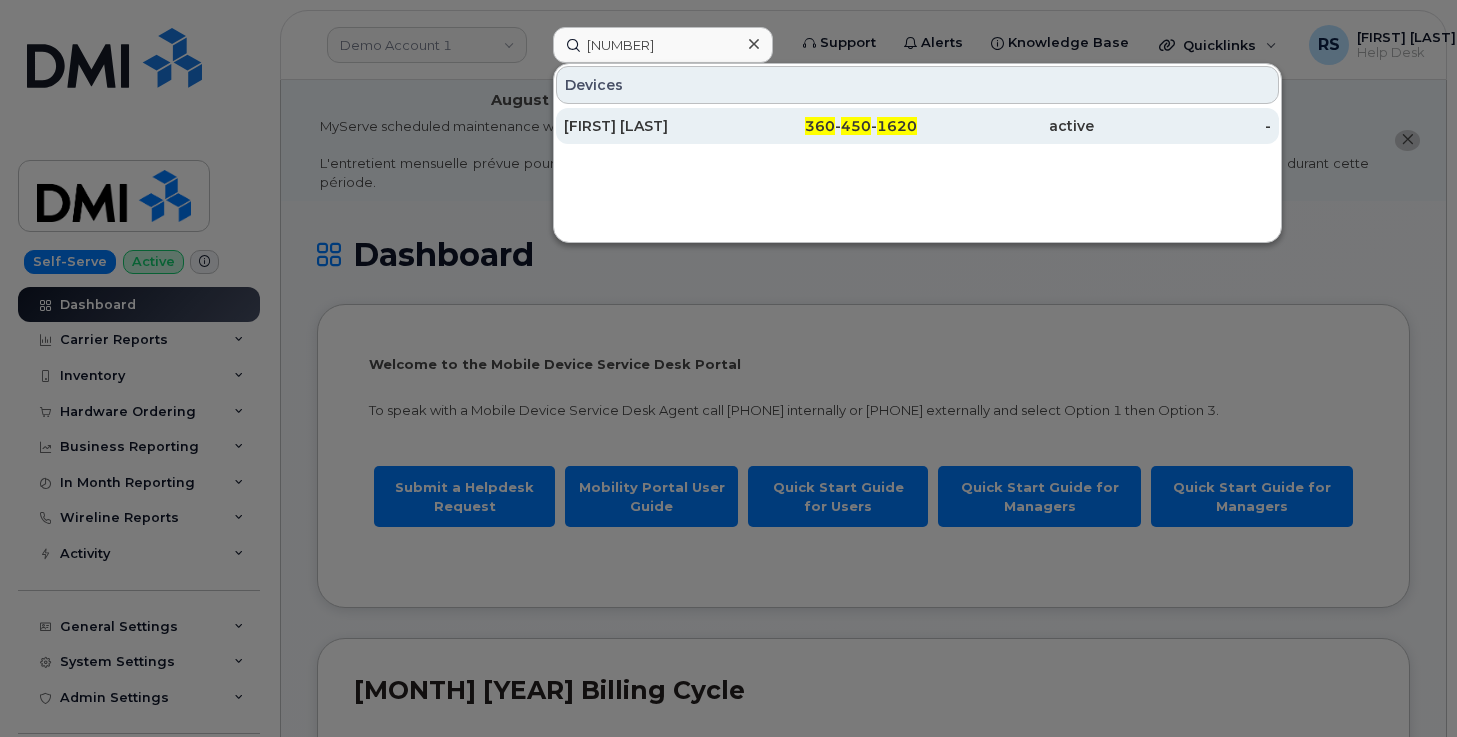 click on "[FIRST] [LAST]" at bounding box center (652, 126) 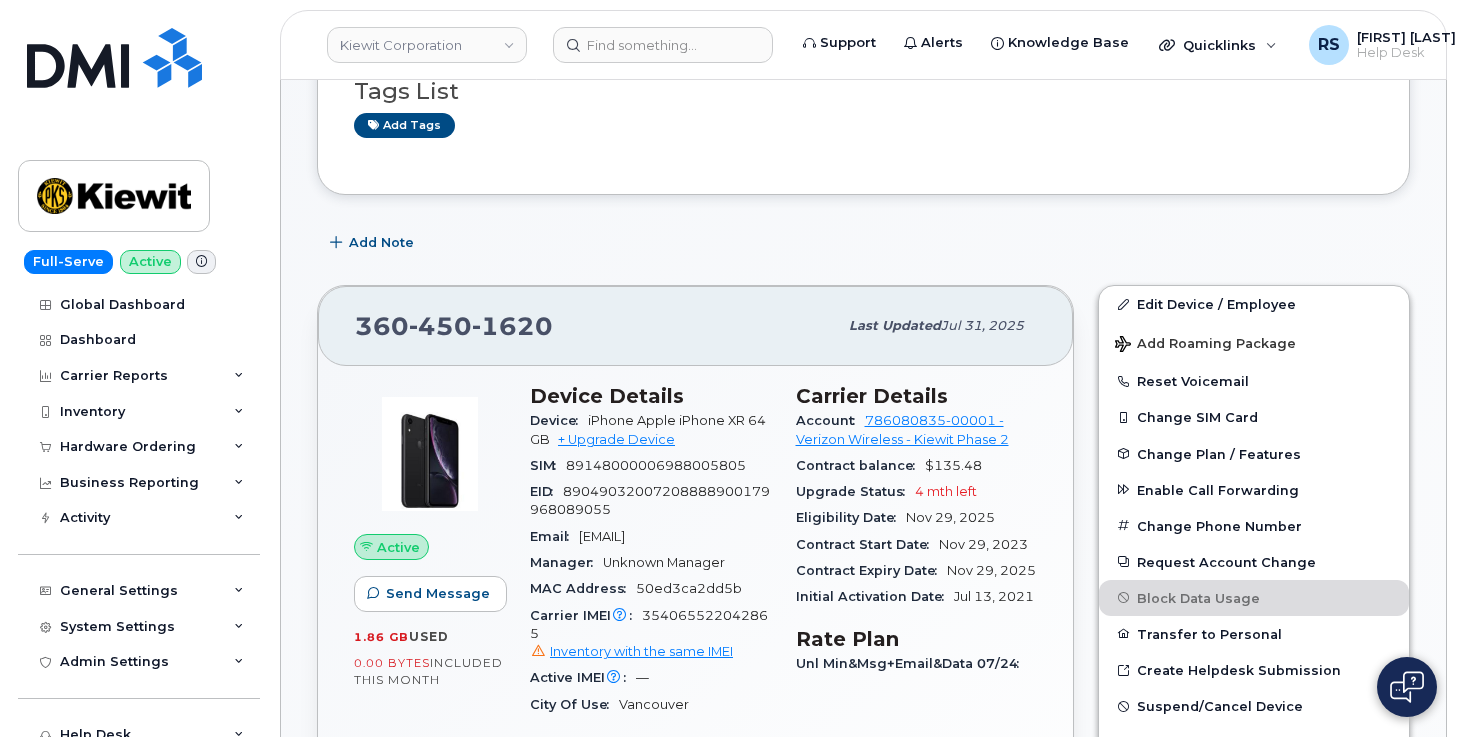 scroll, scrollTop: 467, scrollLeft: 0, axis: vertical 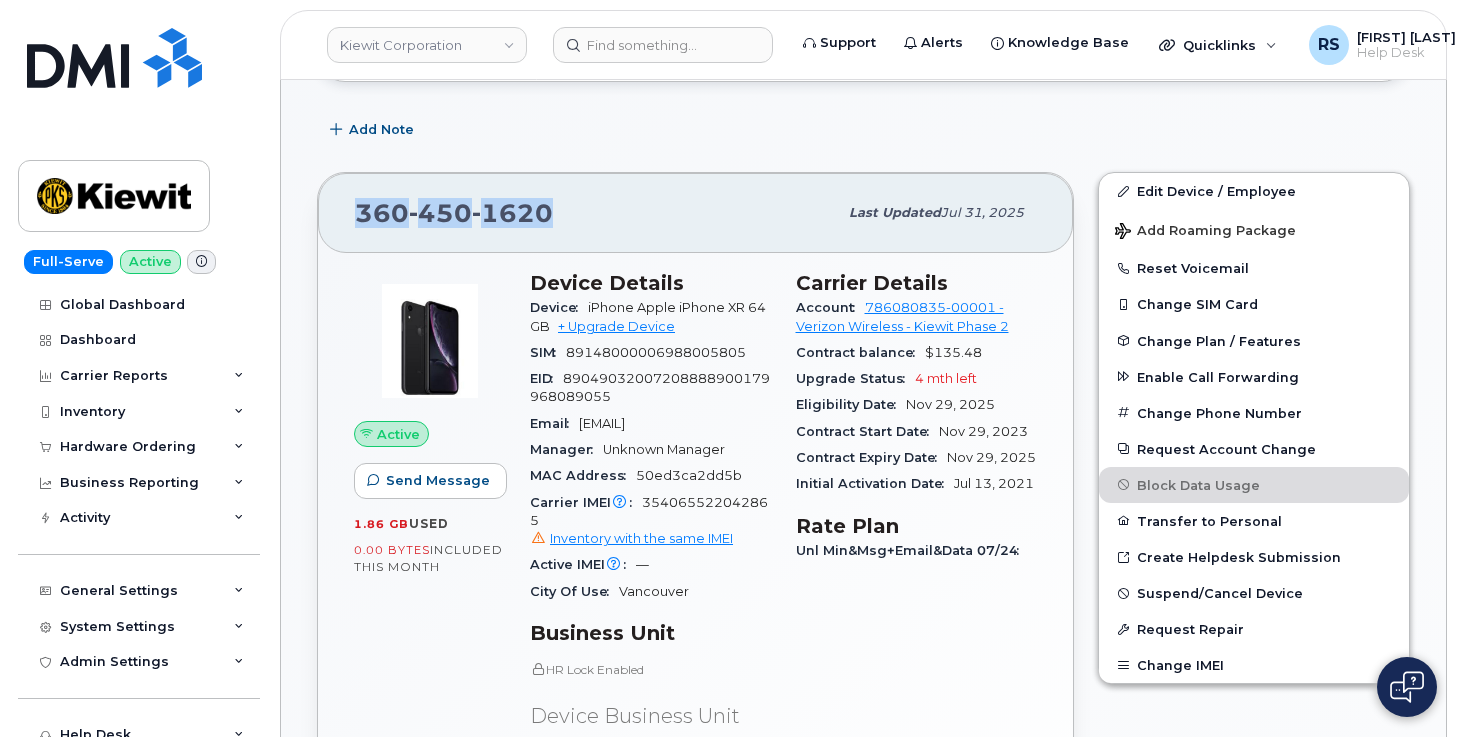 drag, startPoint x: 557, startPoint y: 211, endPoint x: 359, endPoint y: 207, distance: 198.0404 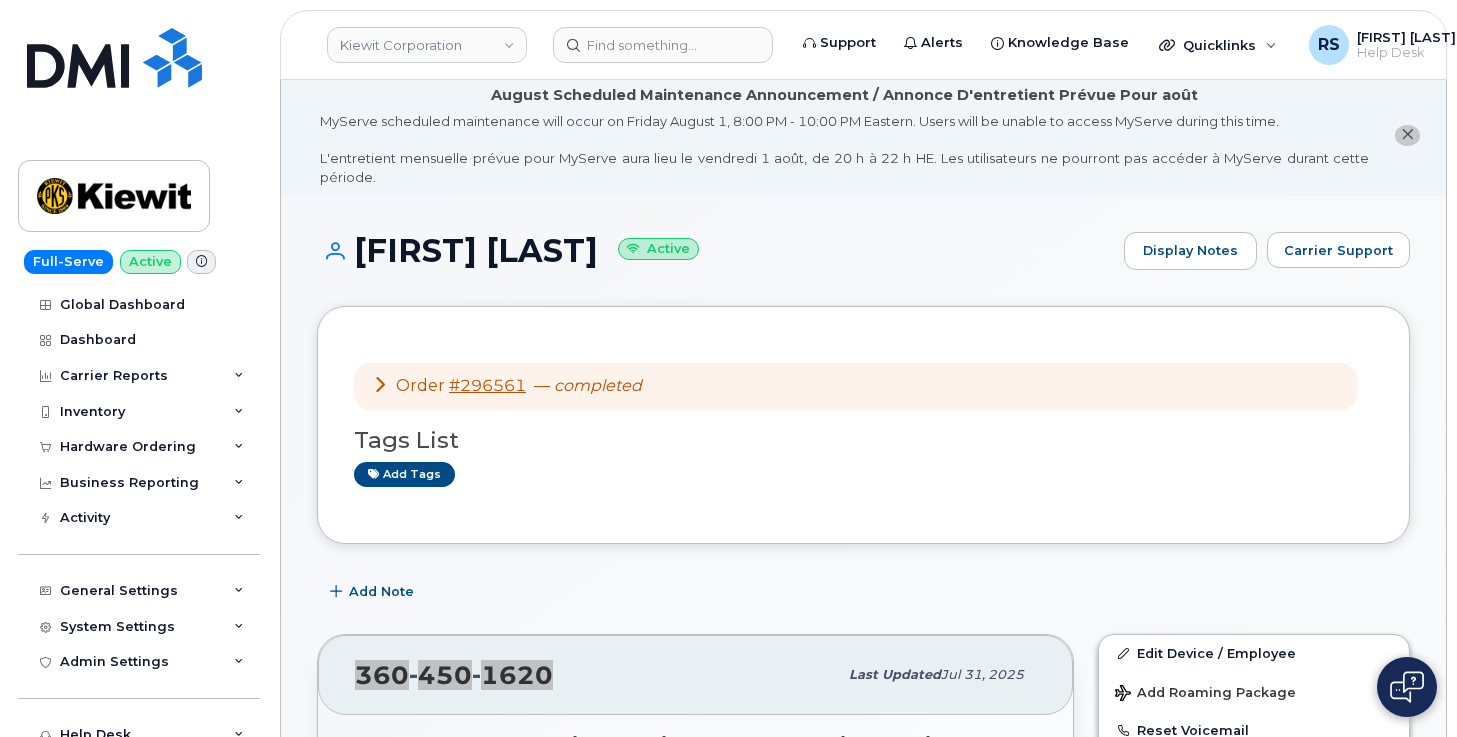 scroll, scrollTop: 0, scrollLeft: 0, axis: both 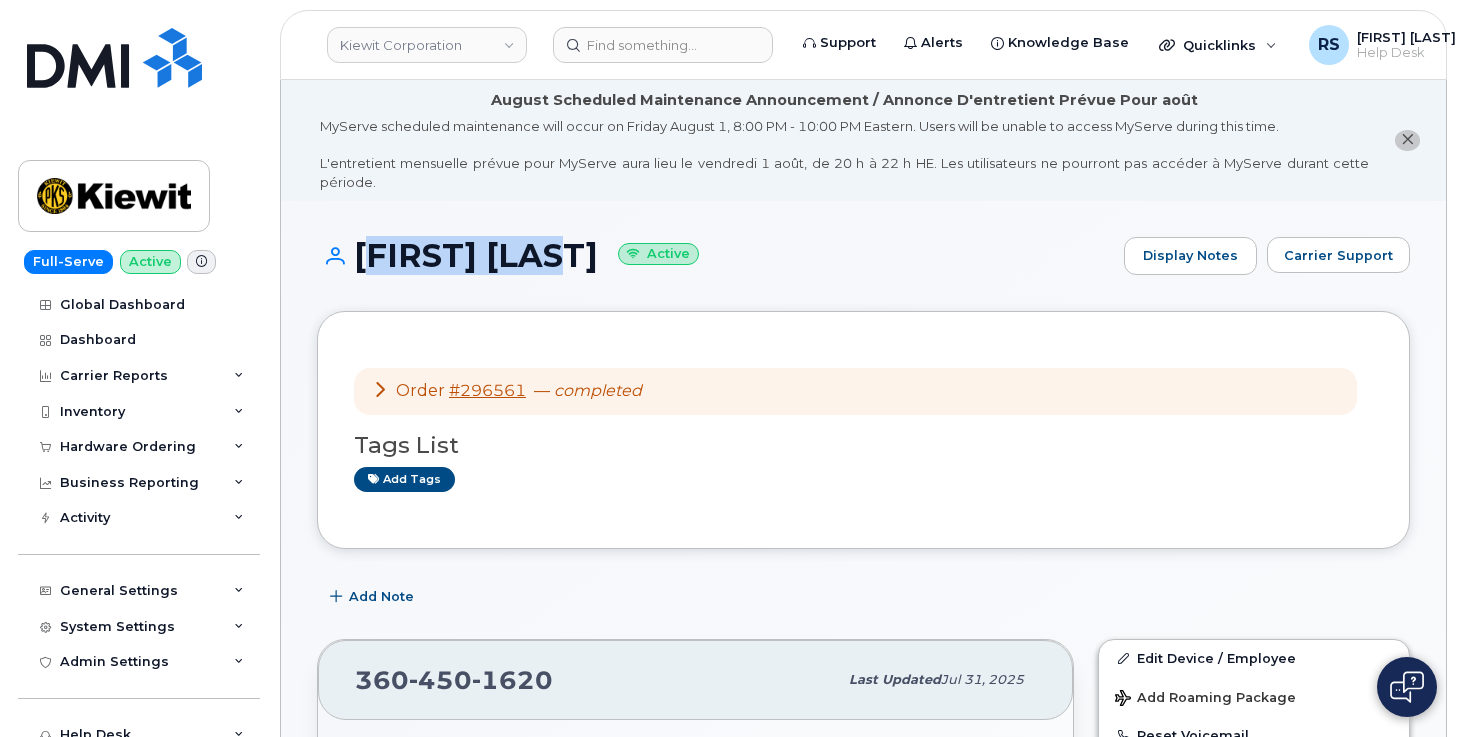 drag, startPoint x: 583, startPoint y: 254, endPoint x: 357, endPoint y: 250, distance: 226.0354 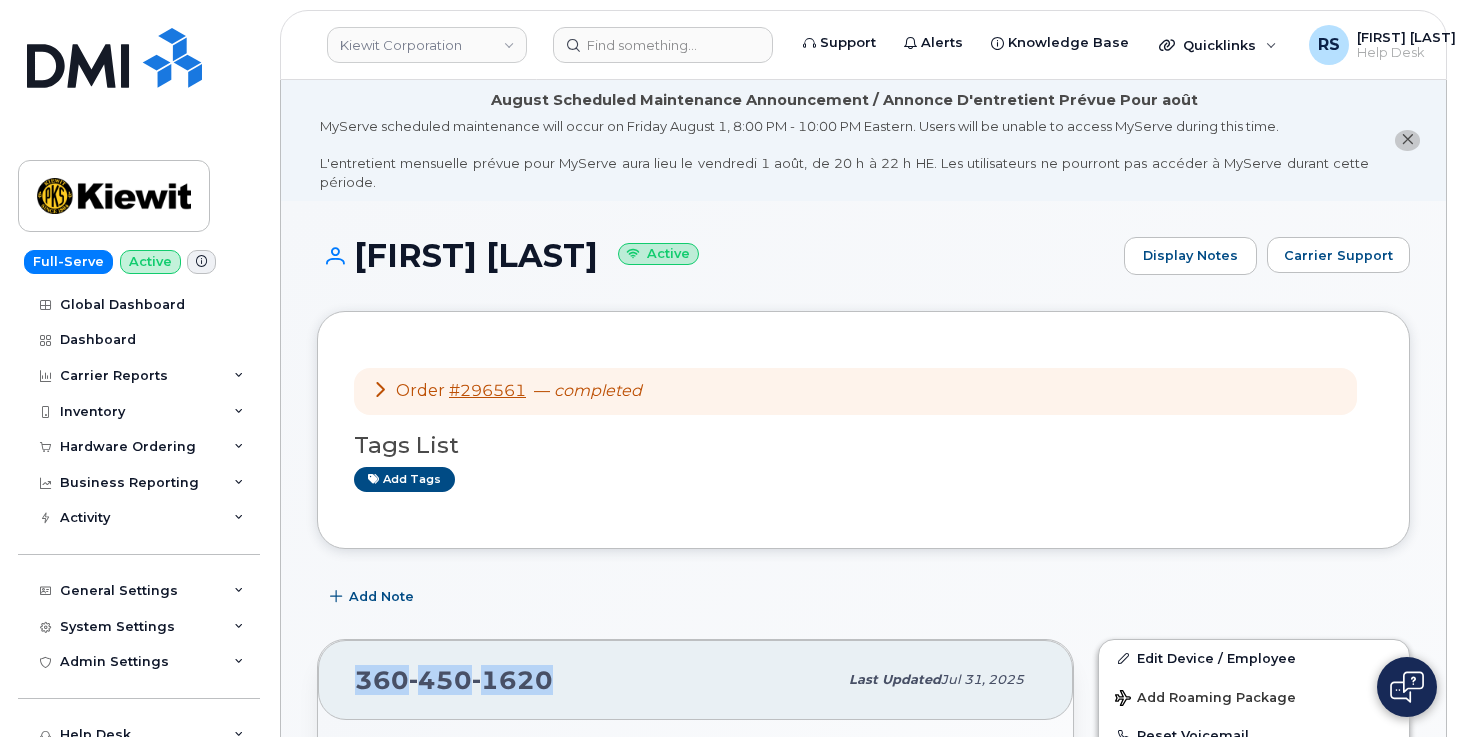 drag, startPoint x: 554, startPoint y: 680, endPoint x: 354, endPoint y: 686, distance: 200.08998 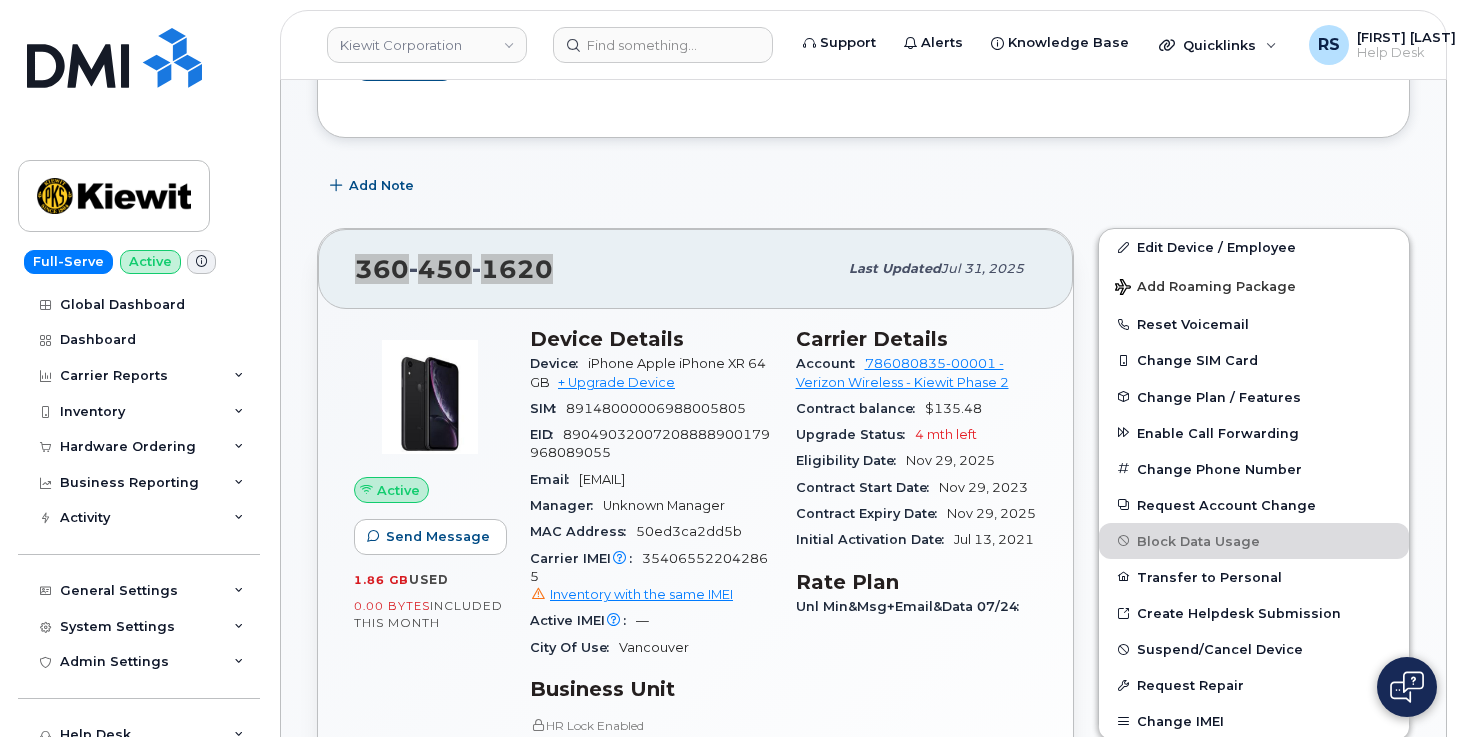 scroll, scrollTop: 533, scrollLeft: 0, axis: vertical 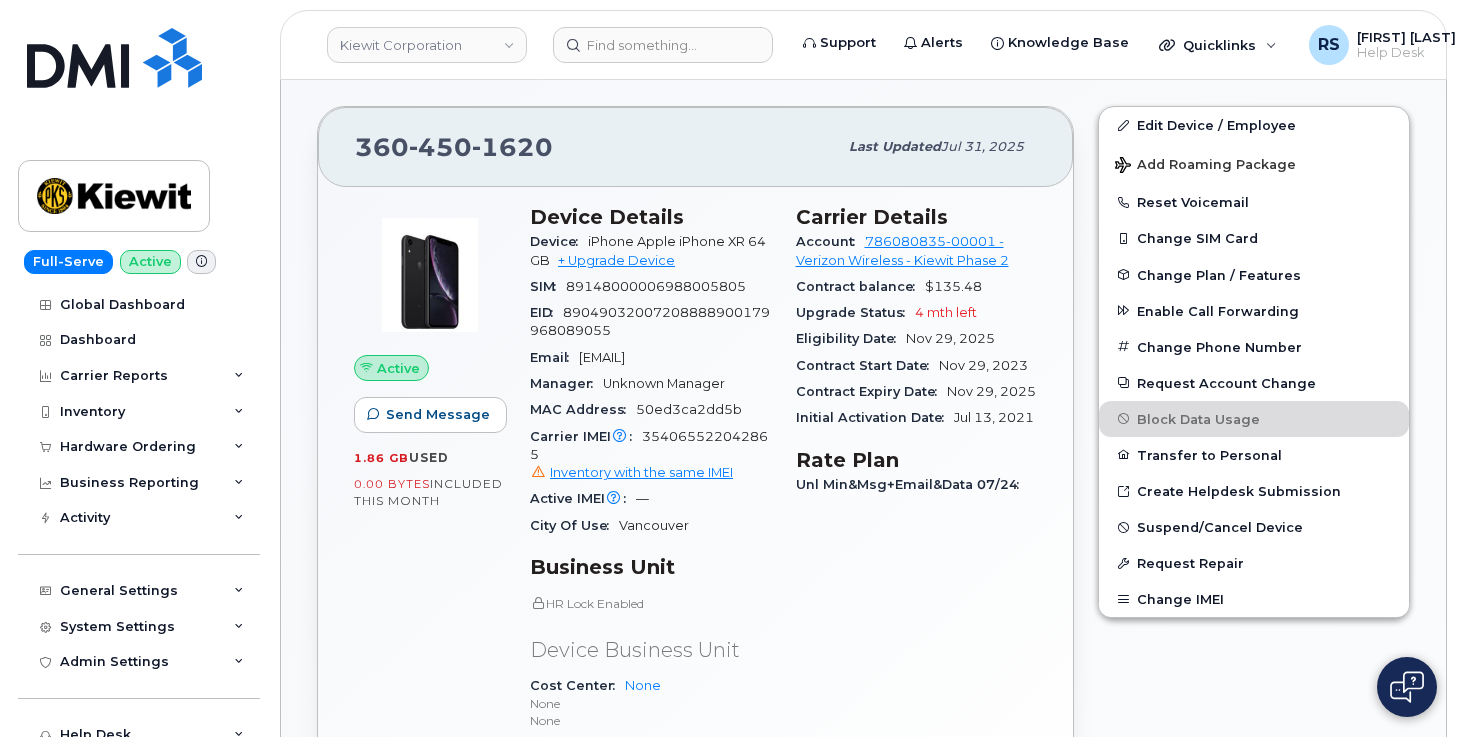 click on "Full-Serve Active Global Dashboard Dashboard Carrier Reports Monthly Billing Data Daily Data Pooling Average Costing Executive Summary Accounting Roaming Reports Suspended Devices Suspension Candidates Custom Report Cost Variance Inventory Mobility Devices Data Conflicts Spare Hardware Import Hardware Ordering Overview Orders Business Reporting Managerial Reports Individual Reports Business Unit Reports Activity Travel Requests Activity Log Device Status Updates Rate Plan Monitor General Settings My Account Approval Mapping Locations Managers & Employees Usage Alerts Tags Data Pool Thresholds System Settings Accounting Codes Contacts Plans and Features Reporting Carrier Contracts Hardware Ordering Users Individual Users Admin Settings Integrations MDM/UEM Config Help Desk Roaming Data Block Dashboard Hardware Orders Repair Requests Device Status Updates Data Pools Data Pool Sources Managerial Disputes Customer Workflows Customer Settings General Business Unit Rules Roaming Dealers Helpdesk Wirelines Emails" at bounding box center [135, 368] 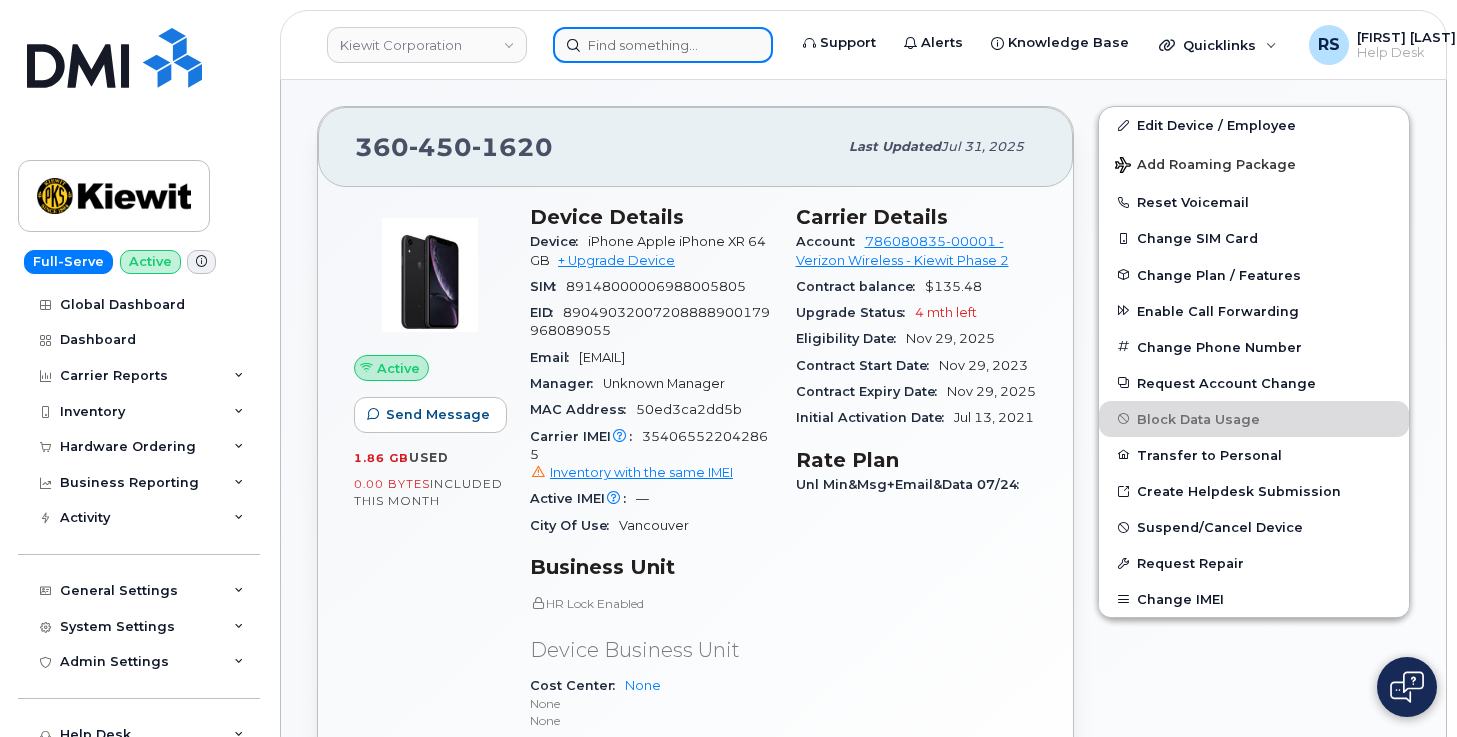 click at bounding box center (663, 45) 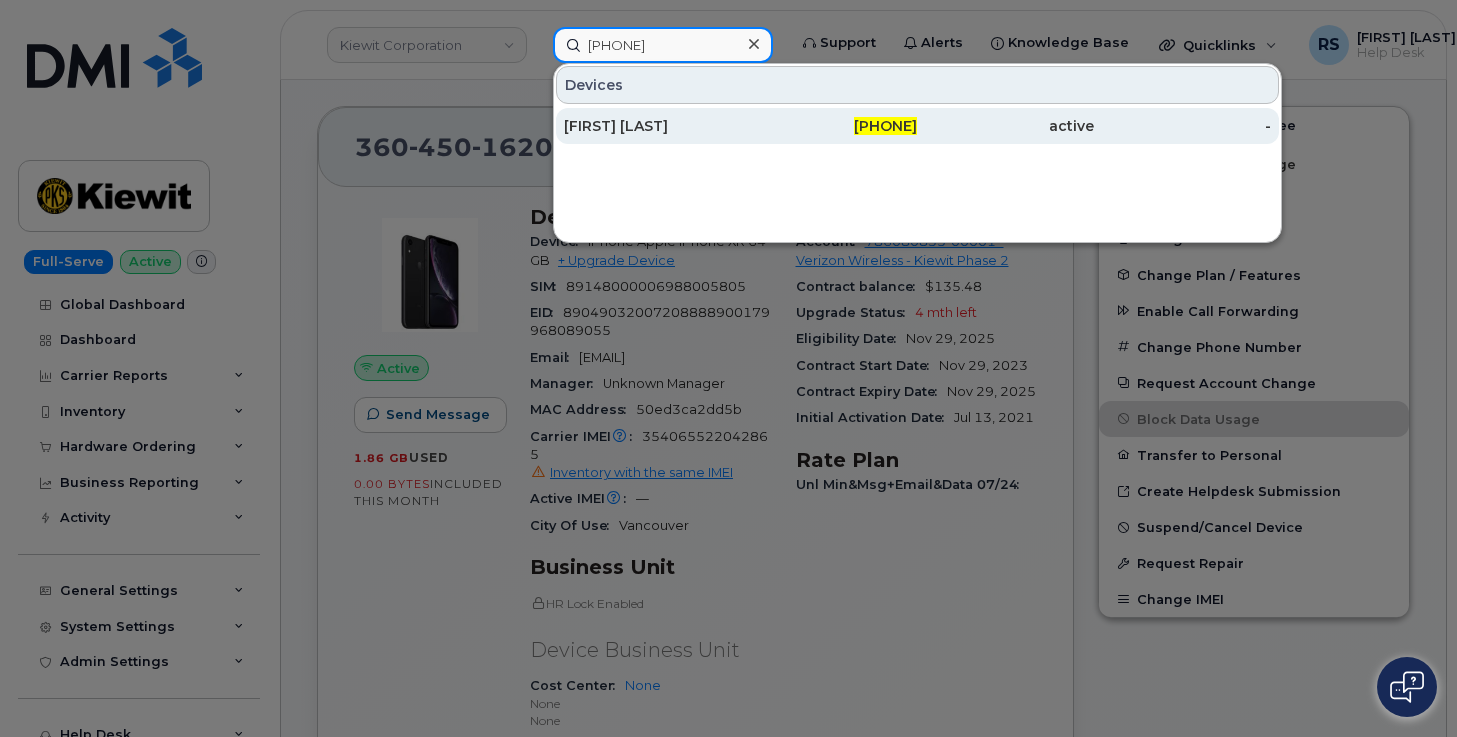 type on "[PHONE]" 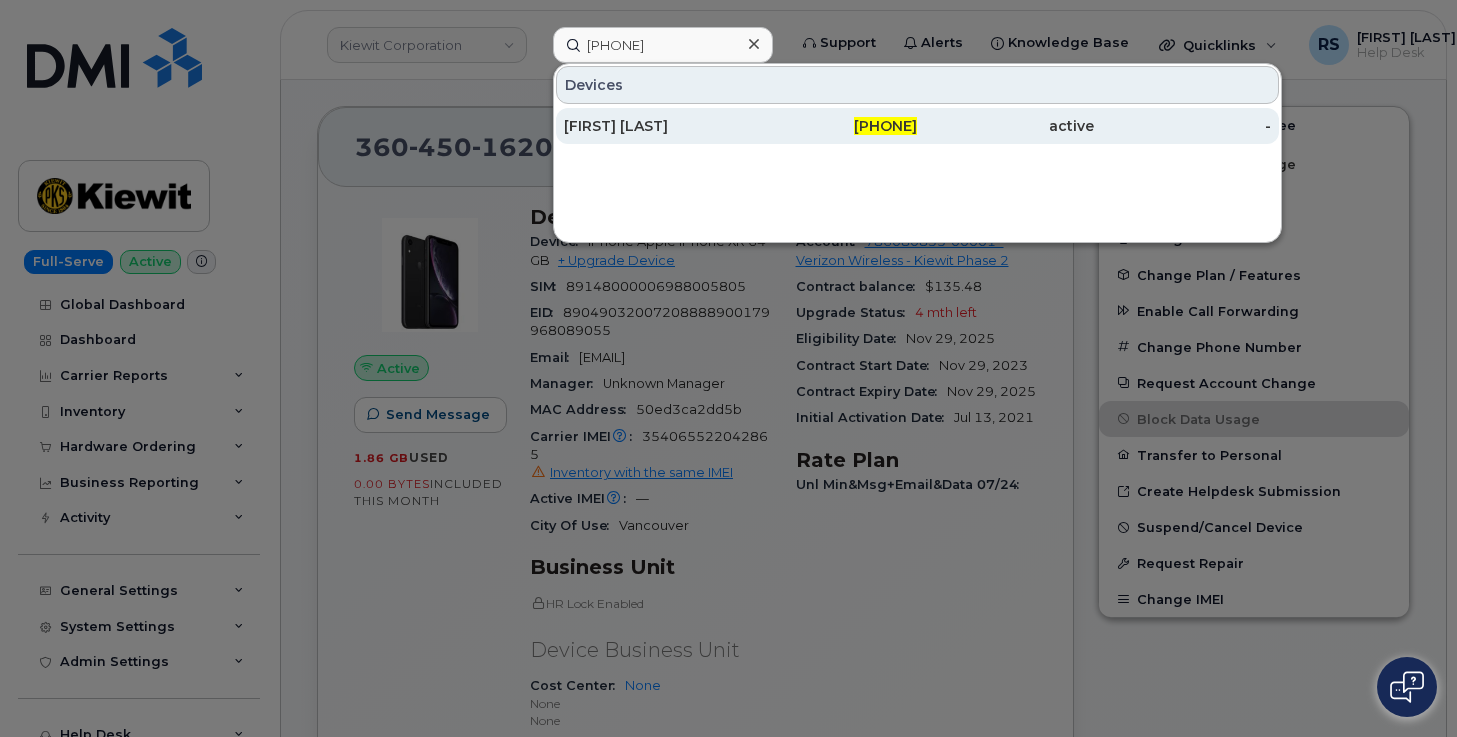 click on "[FIRST] [LAST]" at bounding box center [652, 126] 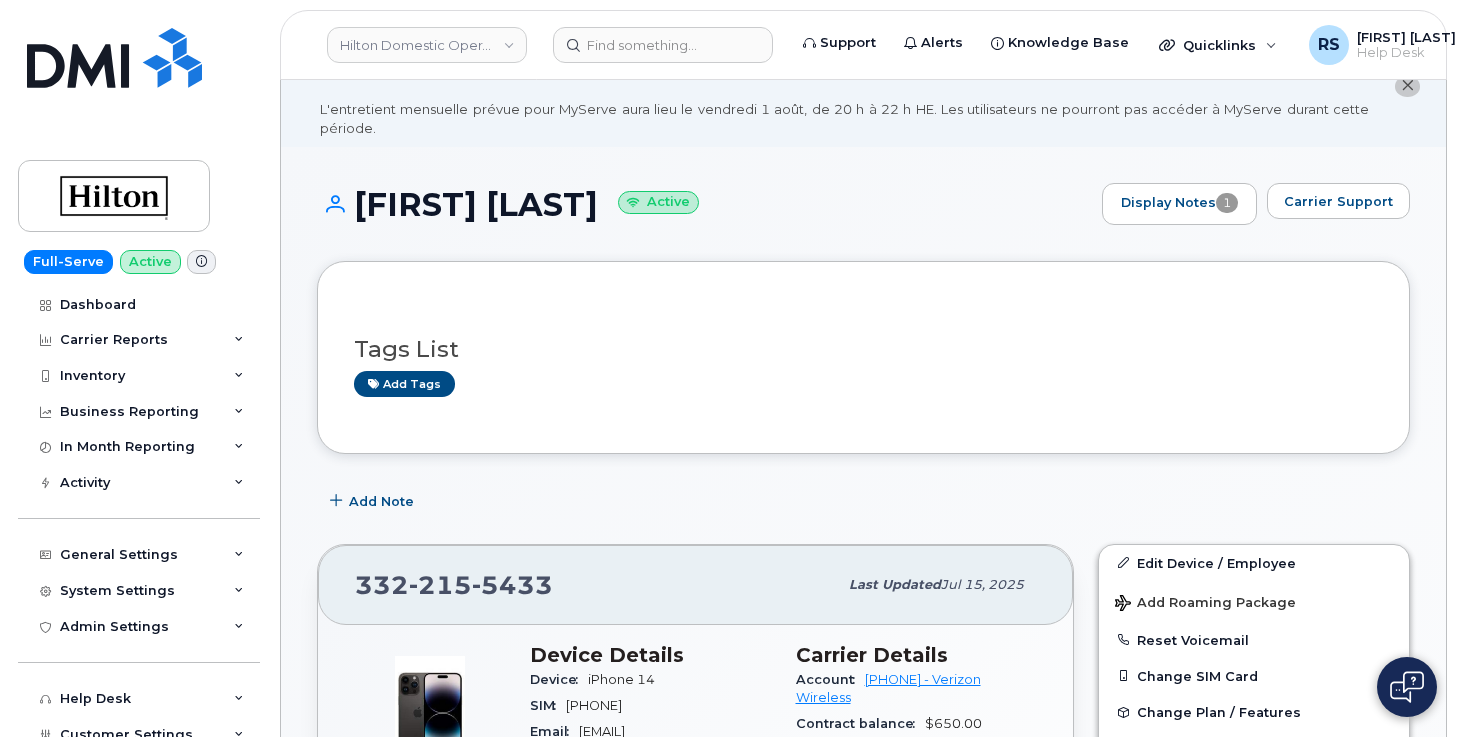 scroll, scrollTop: 200, scrollLeft: 0, axis: vertical 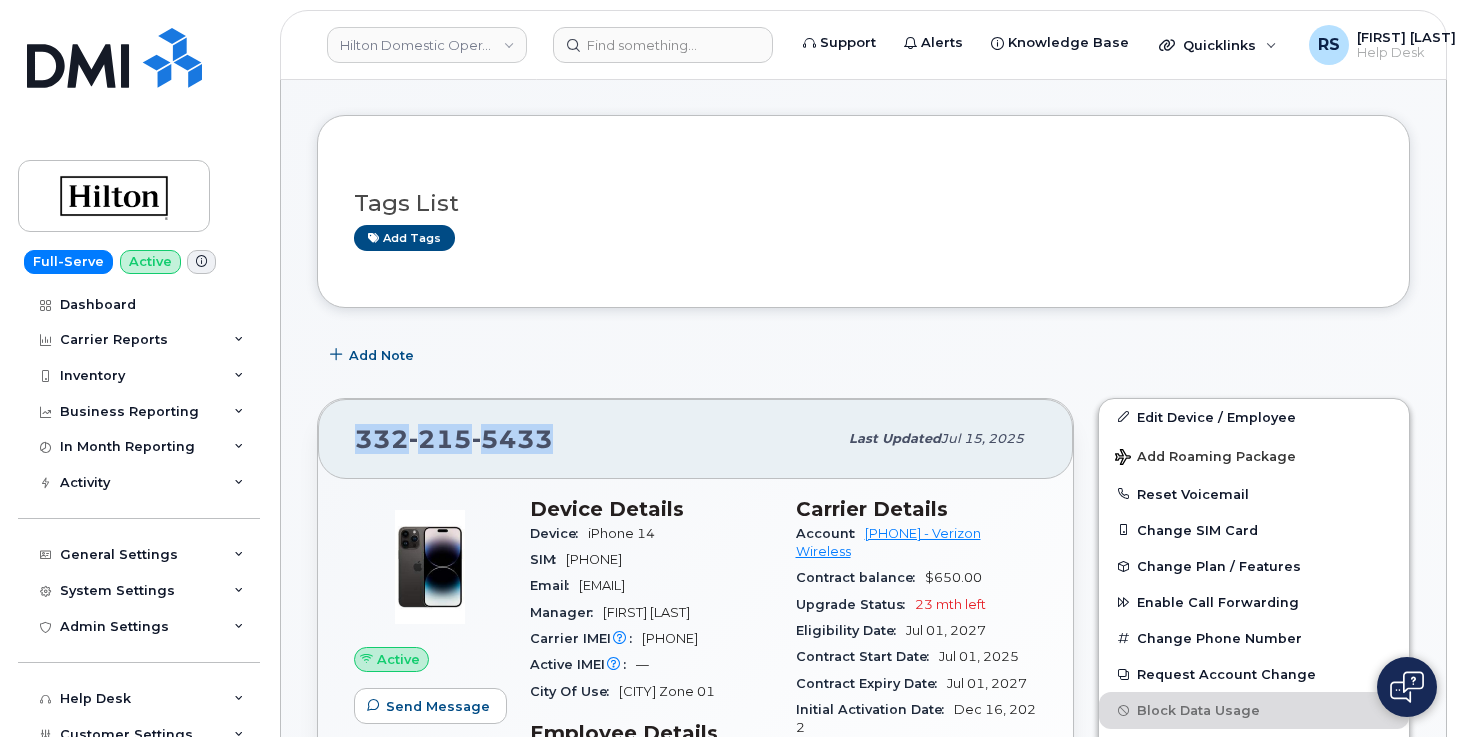 drag, startPoint x: 603, startPoint y: 441, endPoint x: 368, endPoint y: 432, distance: 235.17227 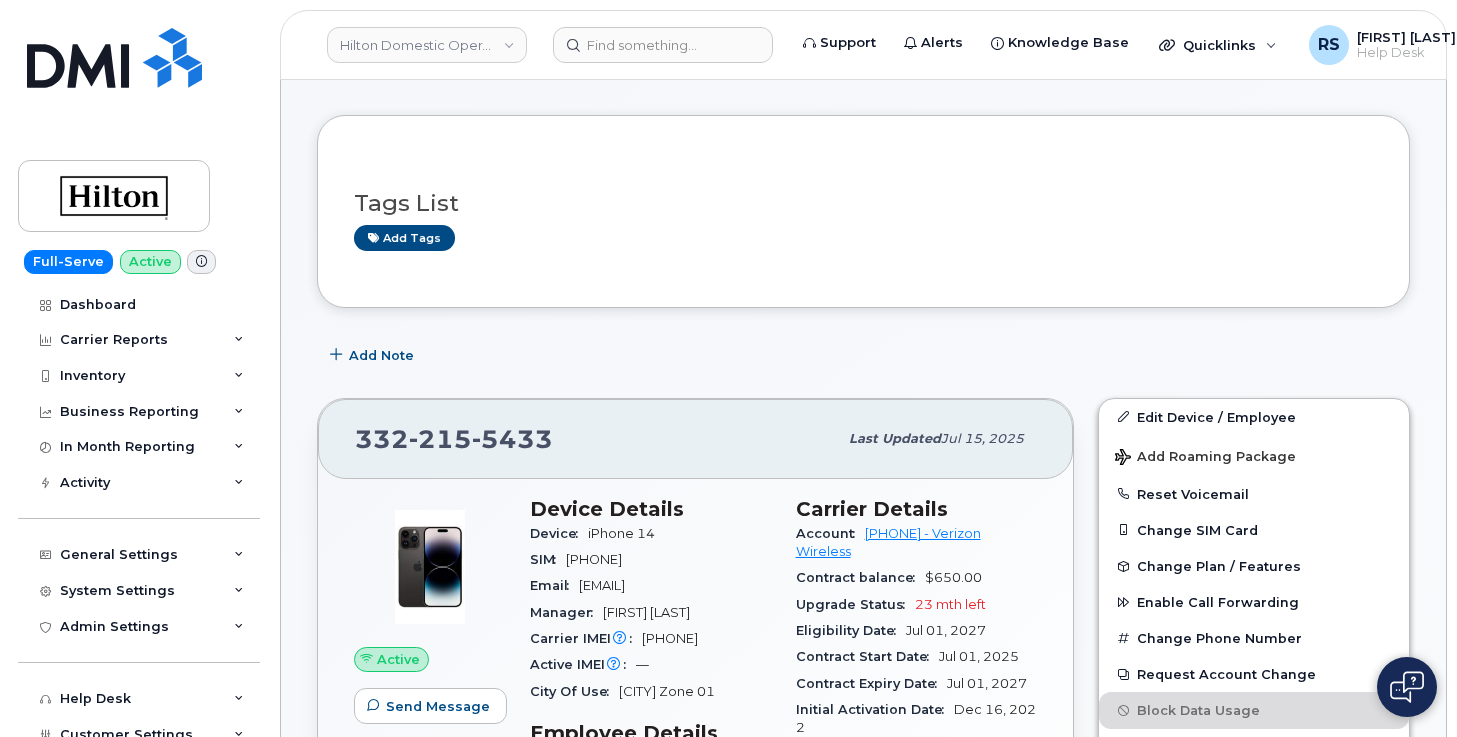 click on "Tags List
Add tags
Add Note
332 215 5433 Last updated  Jul 15, 2025 Active Send Message 2.51 GB  used 0.00 Bytes  included this month Device Details Device  iPhone 14  SIM  89148000008963905439 Email  Christopher.Pozo@Hilton.com Manager  Thomas Caska Carrier IMEI  Carrier IMEI is the reported during the last billing cycle or change of service 350928997474216  Active IMEI  Active IMEI is refreshed daily with a delay of up to 48 hours following network connection — City Of Use  New York City Zone 01 Employee Details Employee number  A0244AEF Employment Status  Active HR Employee Name  Christopher Pozo Department Name  NYCTS Business Unit Account  700021 Global Department  11720 Global Business Unit  31338 Global Operating Unit  51405 Carrier Details Account  523519947-00001 - Verizon Wireless Contract balance  $650.00 Upgrade Status  23 mth left Eligibility Date  Jul 01, 2027 Contract Start Date  Jul 01, 2025 Contract Expiry Date  Jul 01, 2027" 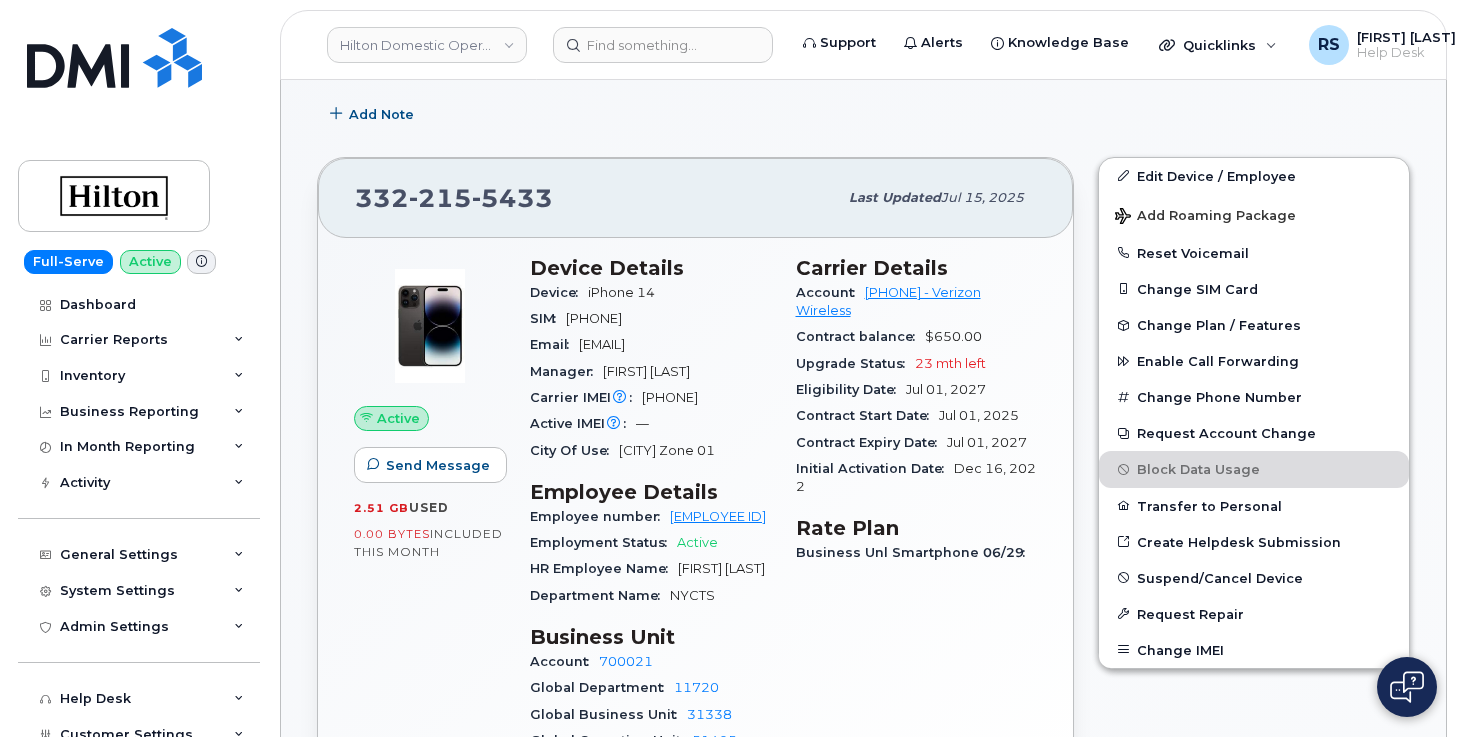 scroll, scrollTop: 467, scrollLeft: 0, axis: vertical 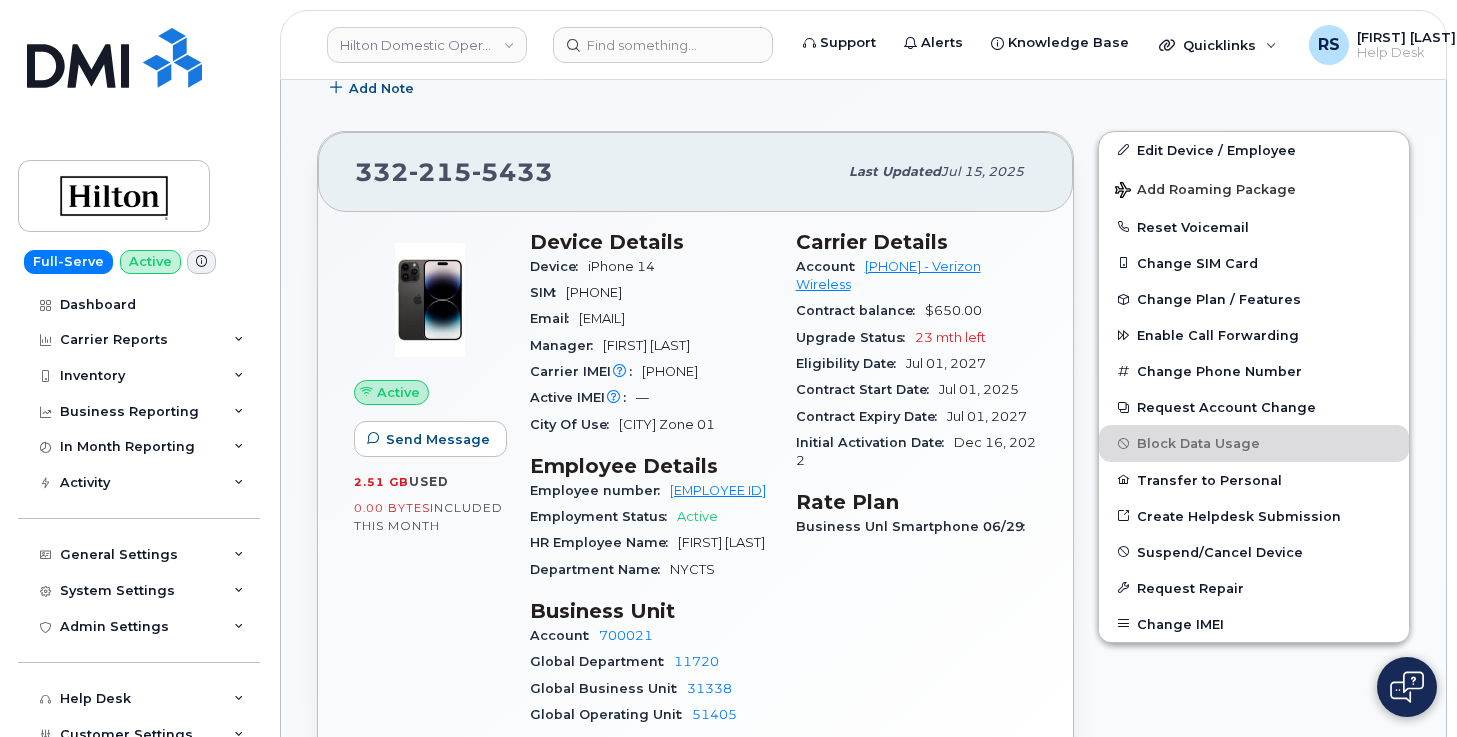 click on "Tags List
Add tags
Add Note
332 215 5433 Last updated  Jul 15, 2025 Active Send Message 2.51 GB  used 0.00 Bytes  included this month Device Details Device  iPhone 14  SIM  89148000008963905439 Email  Christopher.Pozo@Hilton.com Manager  Thomas Caska Carrier IMEI  Carrier IMEI is the reported during the last billing cycle or change of service 350928997474216  Active IMEI  Active IMEI is refreshed daily with a delay of up to 48 hours following network connection — City Of Use  New York City Zone 01 Employee Details Employee number  A0244AEF Employment Status  Active HR Employee Name  Christopher Pozo Department Name  NYCTS Business Unit Account  700021 Global Department  11720 Global Business Unit  31338 Global Operating Unit  51405 Carrier Details Account  523519947-00001 - Verizon Wireless Contract balance  $650.00 Upgrade Status  23 mth left Eligibility Date  Jul 01, 2027 Contract Start Date  Jul 01, 2025 Contract Expiry Date  Jul 01, 2027" 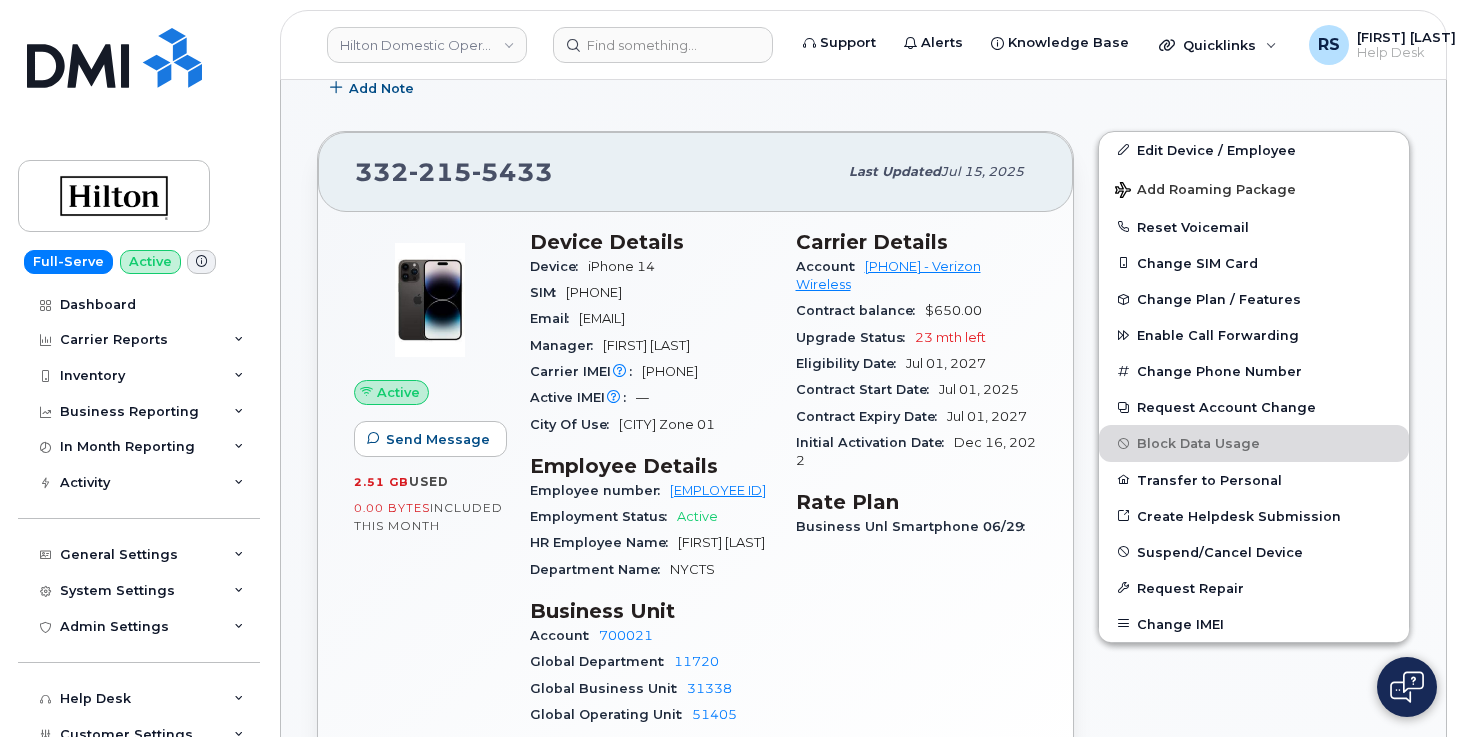 click on "Full-Serve Active Dashboard Carrier Reports Monthly Billing Data Daily Data Pooling Data Behavior Average Costing Executive Summary Accounting Roaming Reports Suspended Devices Suspension Candidates Custom Report Cost Variance Inventory Mobility Devices Data Conflicts Spare Hardware Import Business Reporting Managerial Reports Individual Reports Business Unit Reports In Month Reporting Data Usage Data Pooling Data Blocks Activity Travel Requests Activity Log Device Status Updates Rate Plan Monitor General Settings My Account Locations Managers & Employees Usage Alerts Tags Data Pool Thresholds System Settings Accounting Codes Contacts Plans and Features Reporting Carrier Contracts Users Individual Users Admin Settings Integrations MDM/UEM Config Help Desk Roaming Data Block Dashboard Hardware Orders Repair Requests Device Status Updates Data Pools Data Pool Sources Managerial Disputes Customer Workflows Customer Settings General Business Unit Rules Roaming Dealers Helpdesk Wirelines Email Setup Emails Billing" 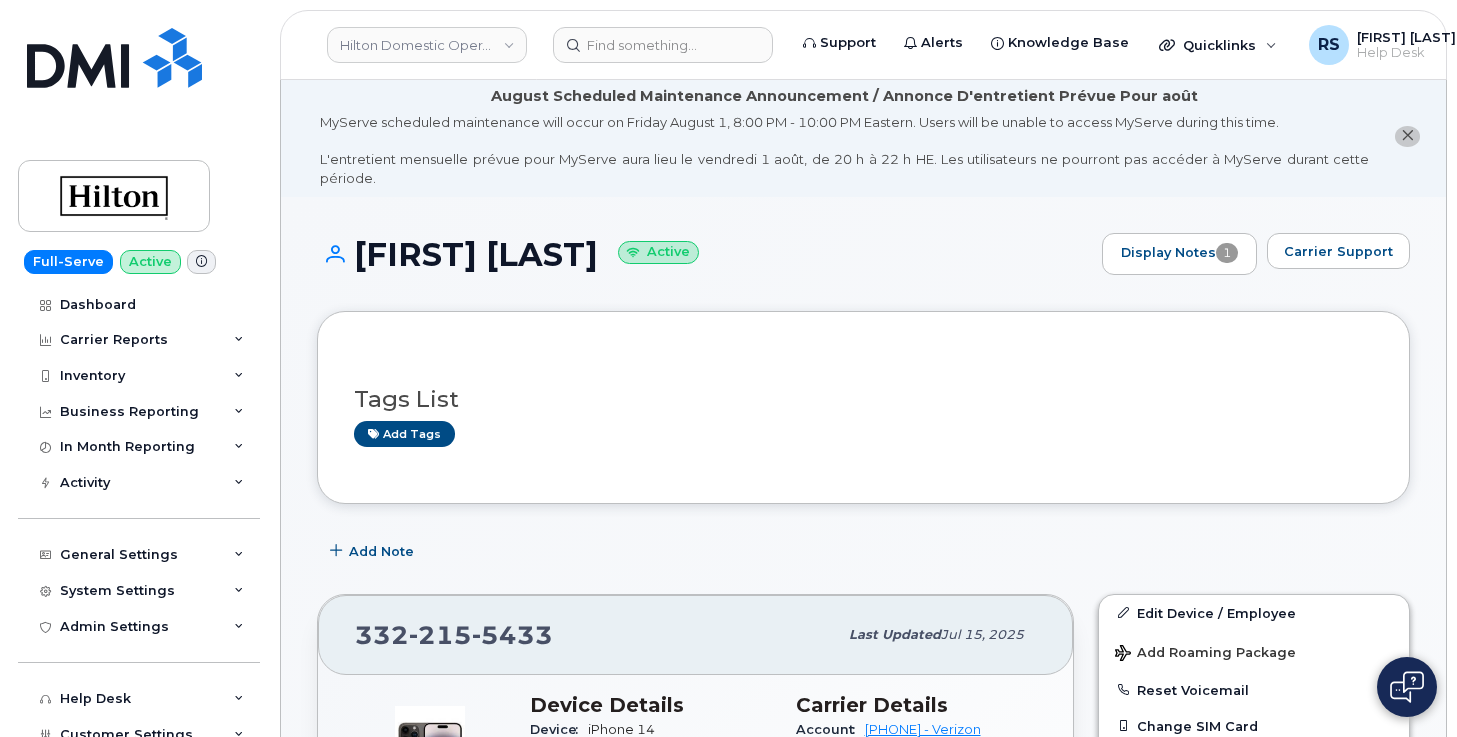 scroll, scrollTop: 0, scrollLeft: 0, axis: both 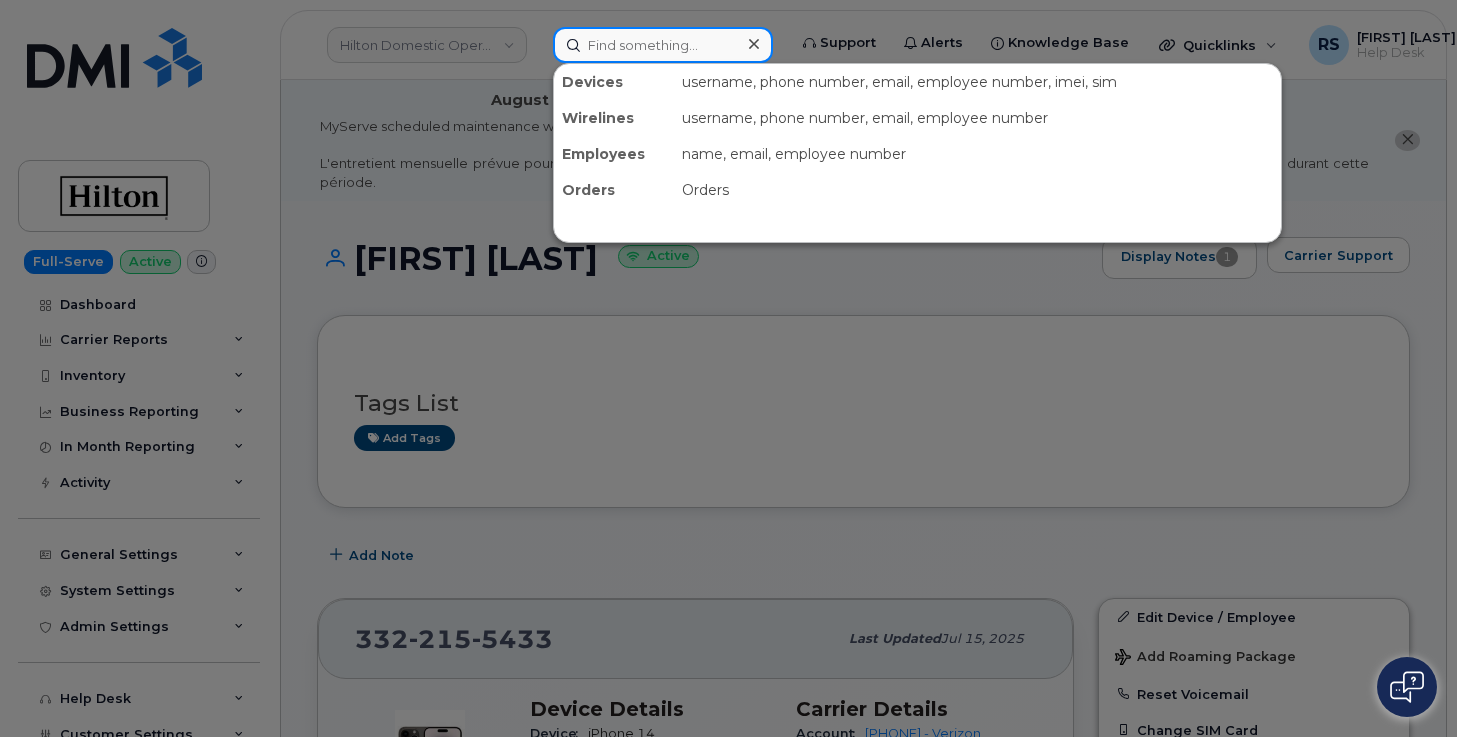 click 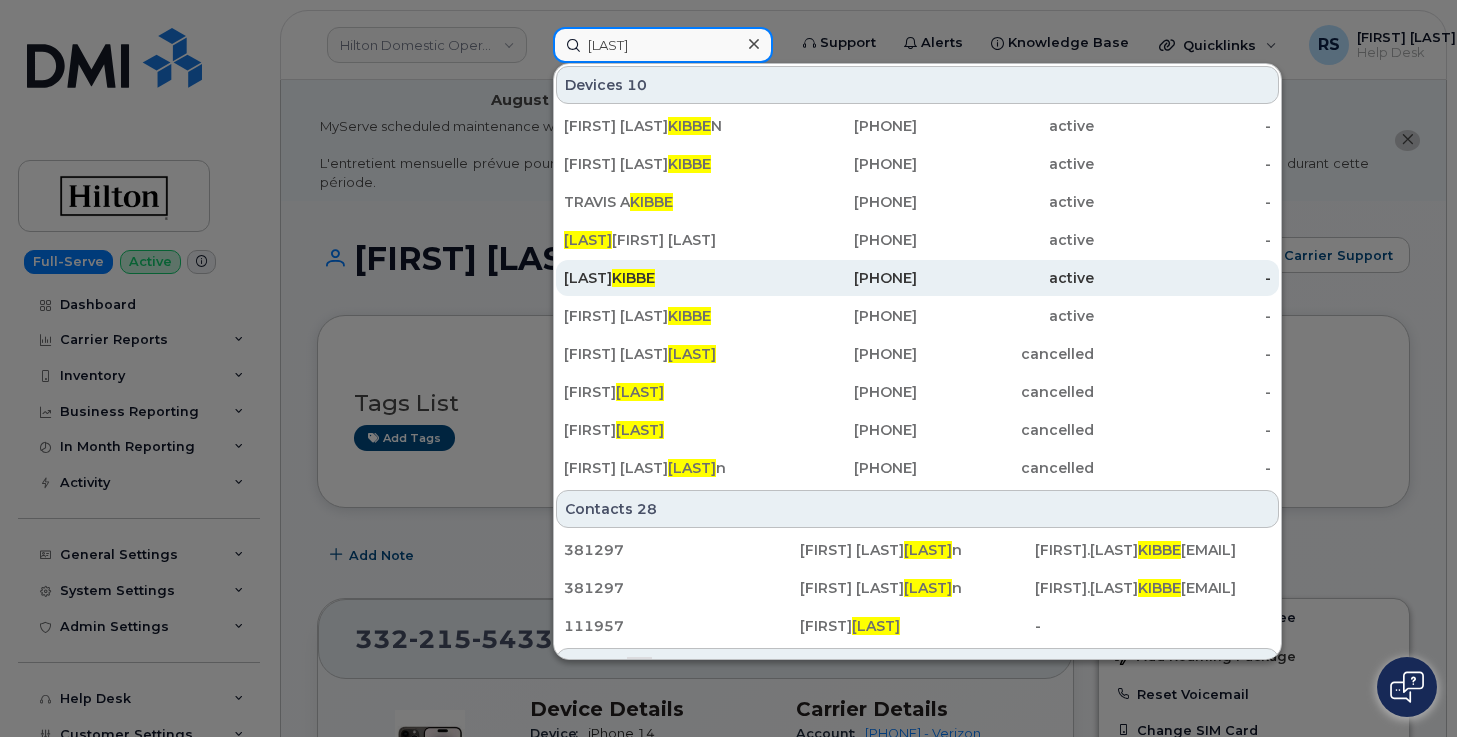 type on "Kibbe" 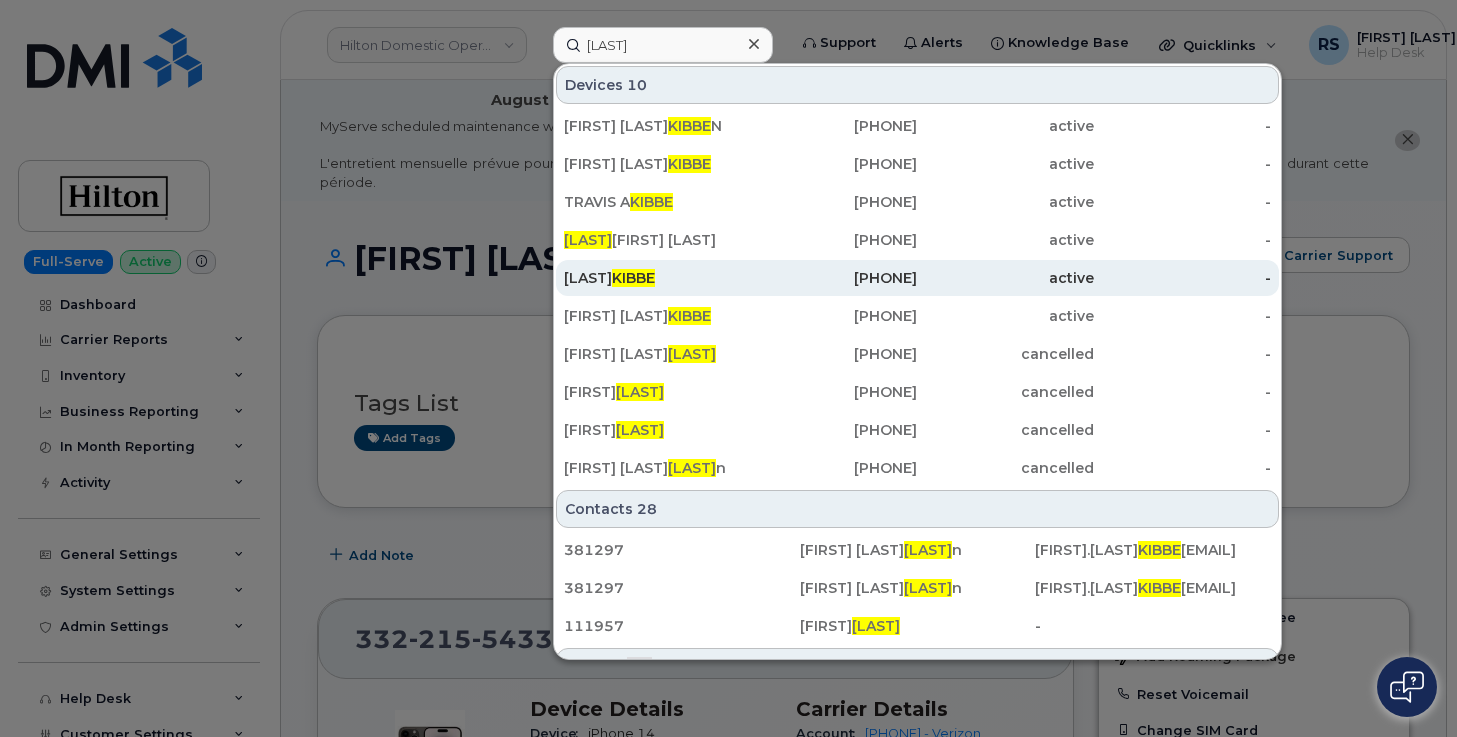 click on "KIBBE" 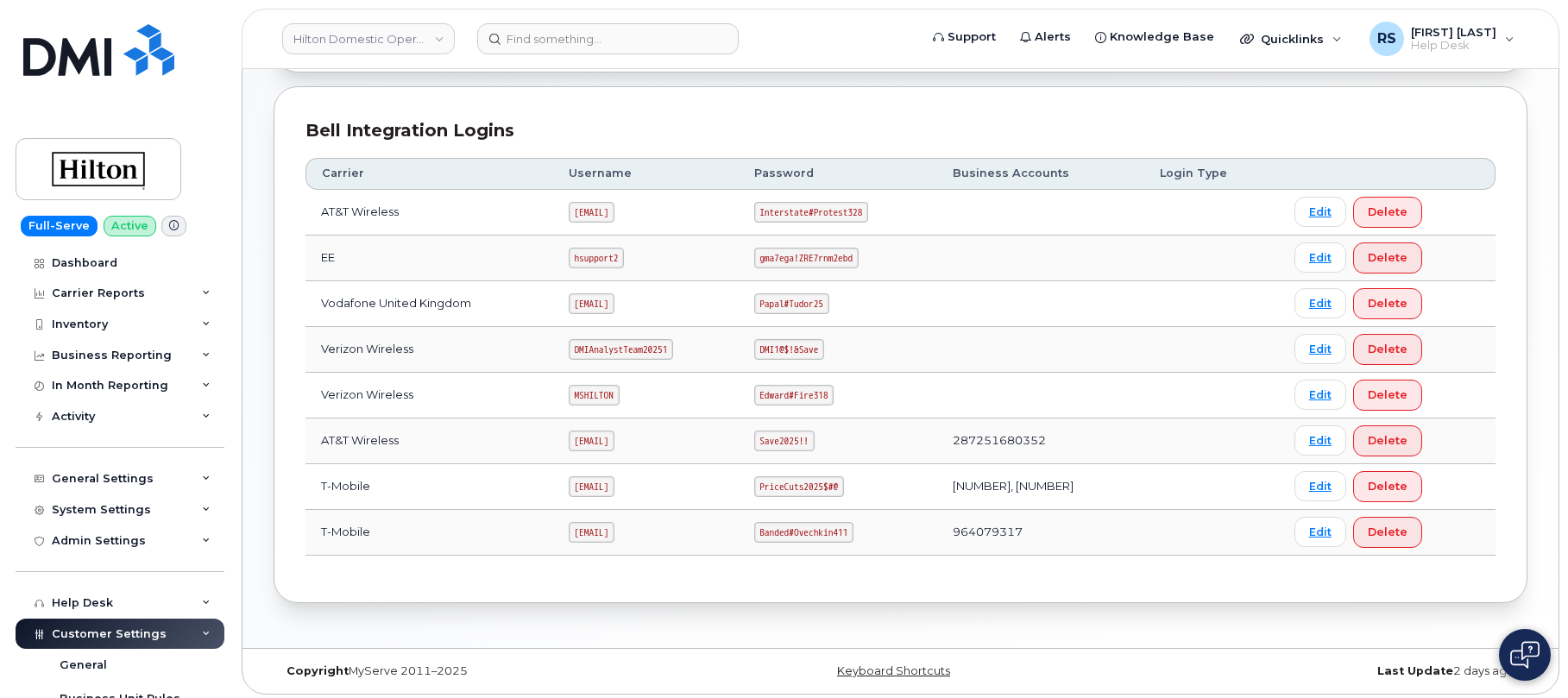 scroll, scrollTop: 396, scrollLeft: 0, axis: vertical 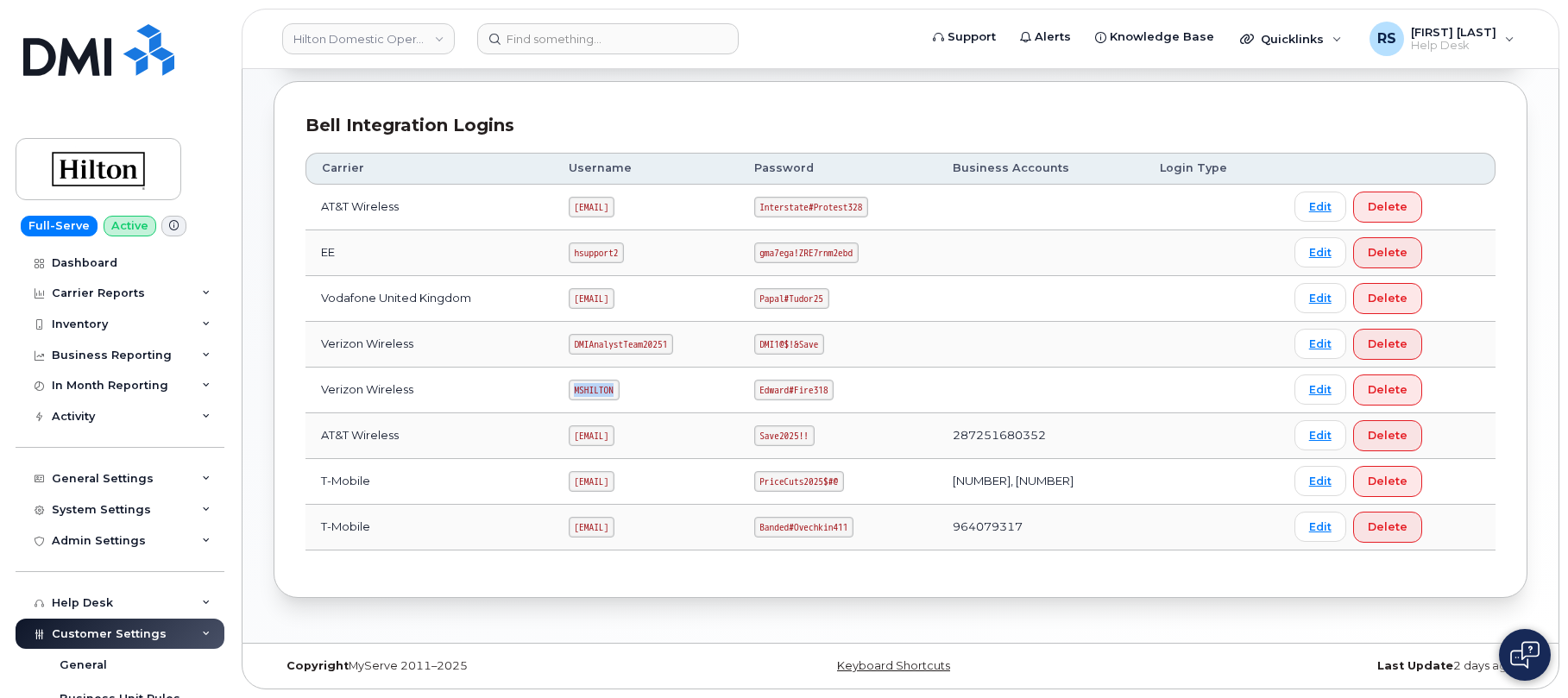 drag, startPoint x: 551, startPoint y: 387, endPoint x: 595, endPoint y: 388, distance: 44.011362 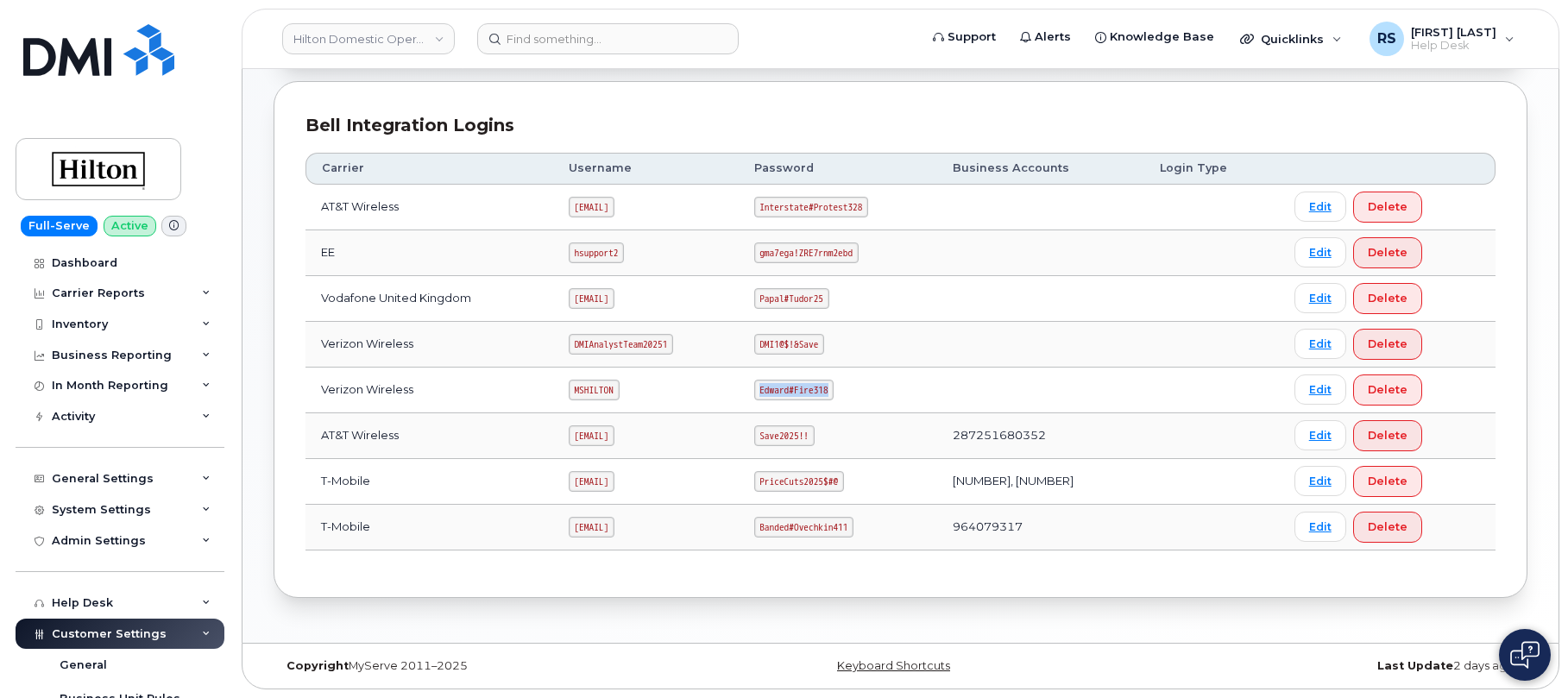 drag, startPoint x: 803, startPoint y: 385, endPoint x: 887, endPoint y: 393, distance: 84.38009 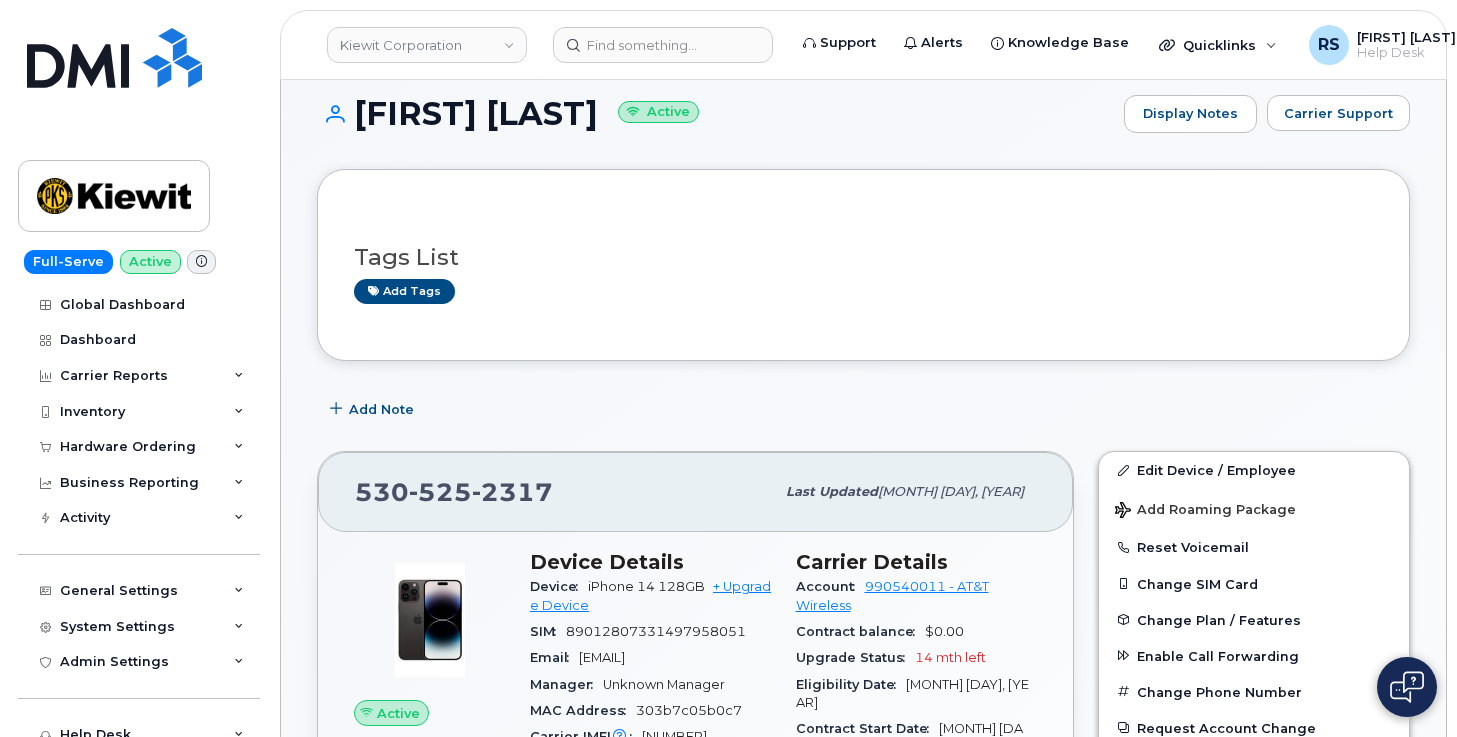 scroll, scrollTop: 133, scrollLeft: 0, axis: vertical 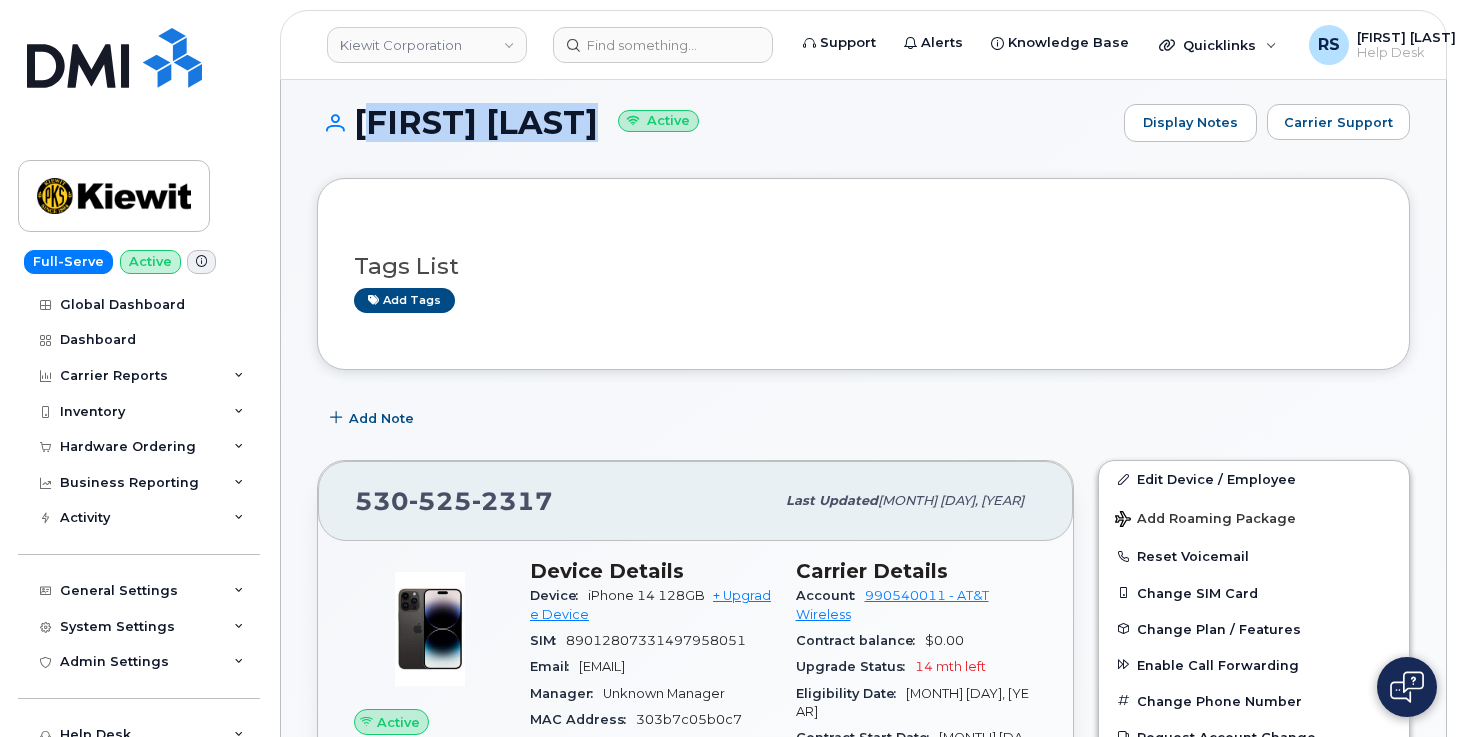 drag, startPoint x: 630, startPoint y: 123, endPoint x: 365, endPoint y: 108, distance: 265.4242 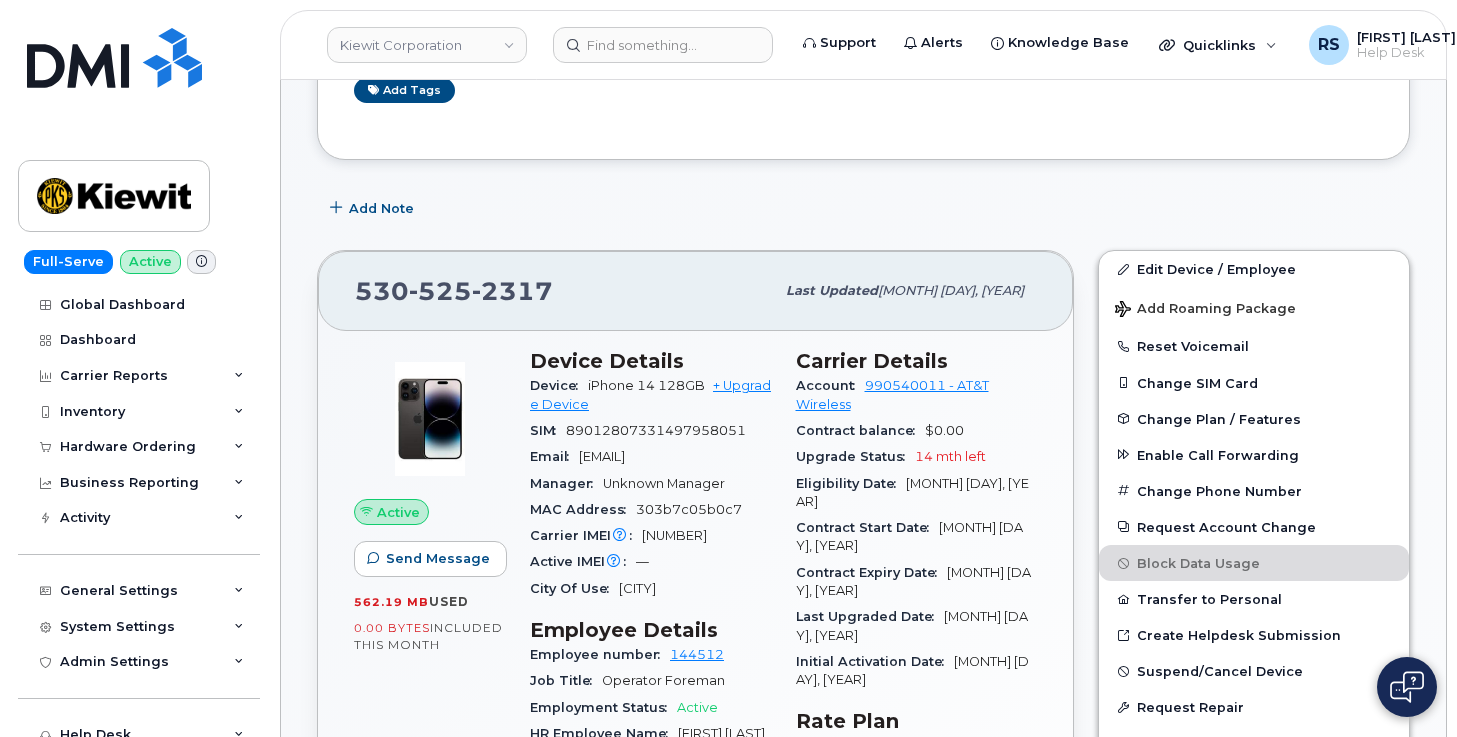 scroll, scrollTop: 400, scrollLeft: 0, axis: vertical 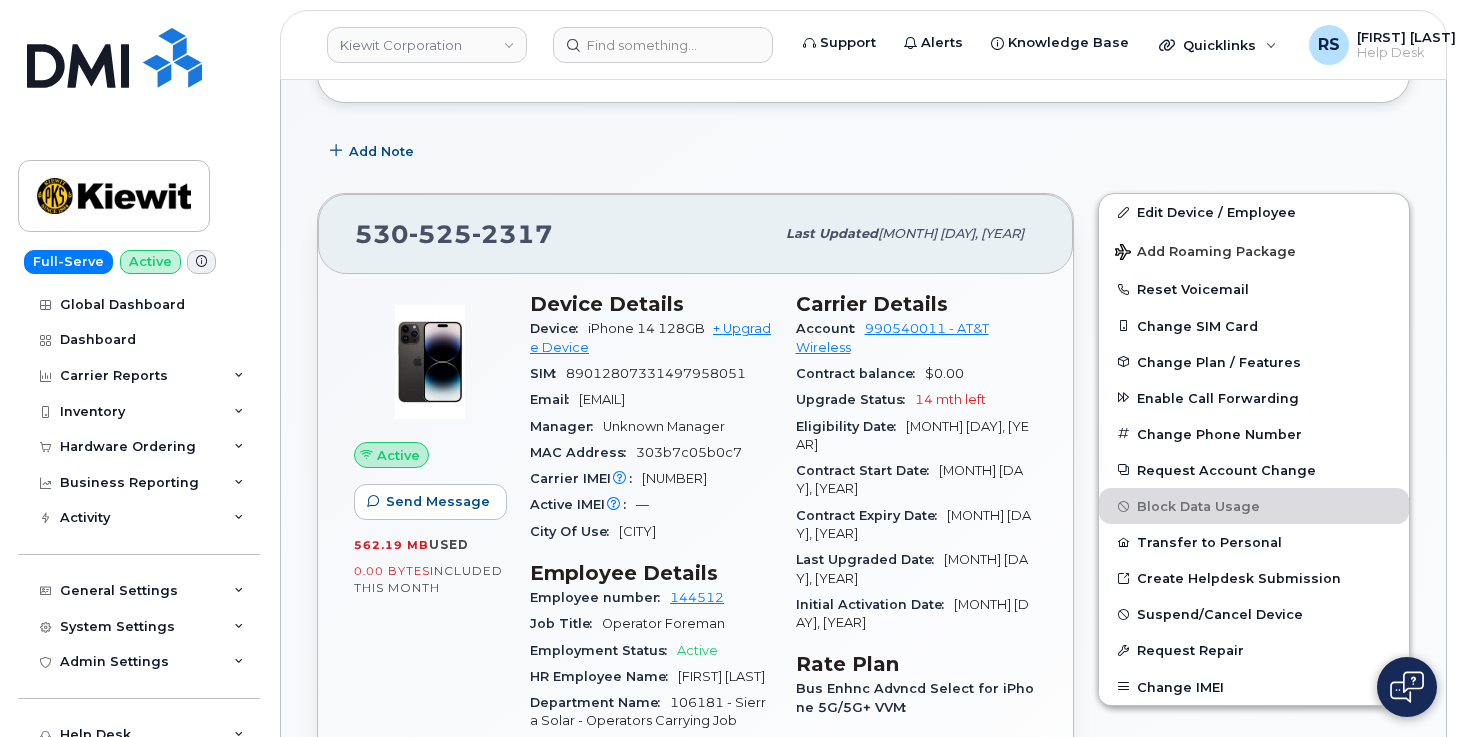 drag, startPoint x: 583, startPoint y: 399, endPoint x: 599, endPoint y: 412, distance: 20.615528 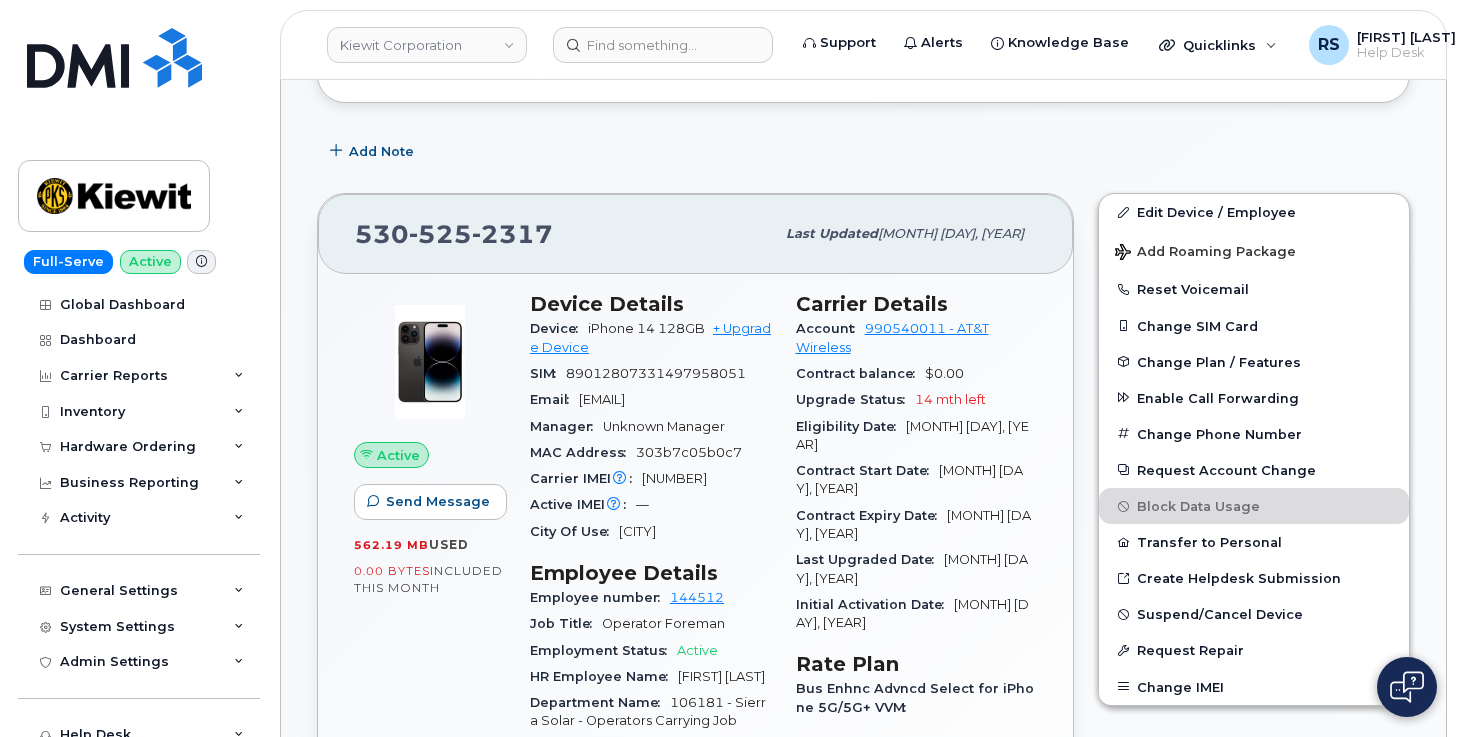copy on "RANDALL.KIBBE@KIEWIT.COM" 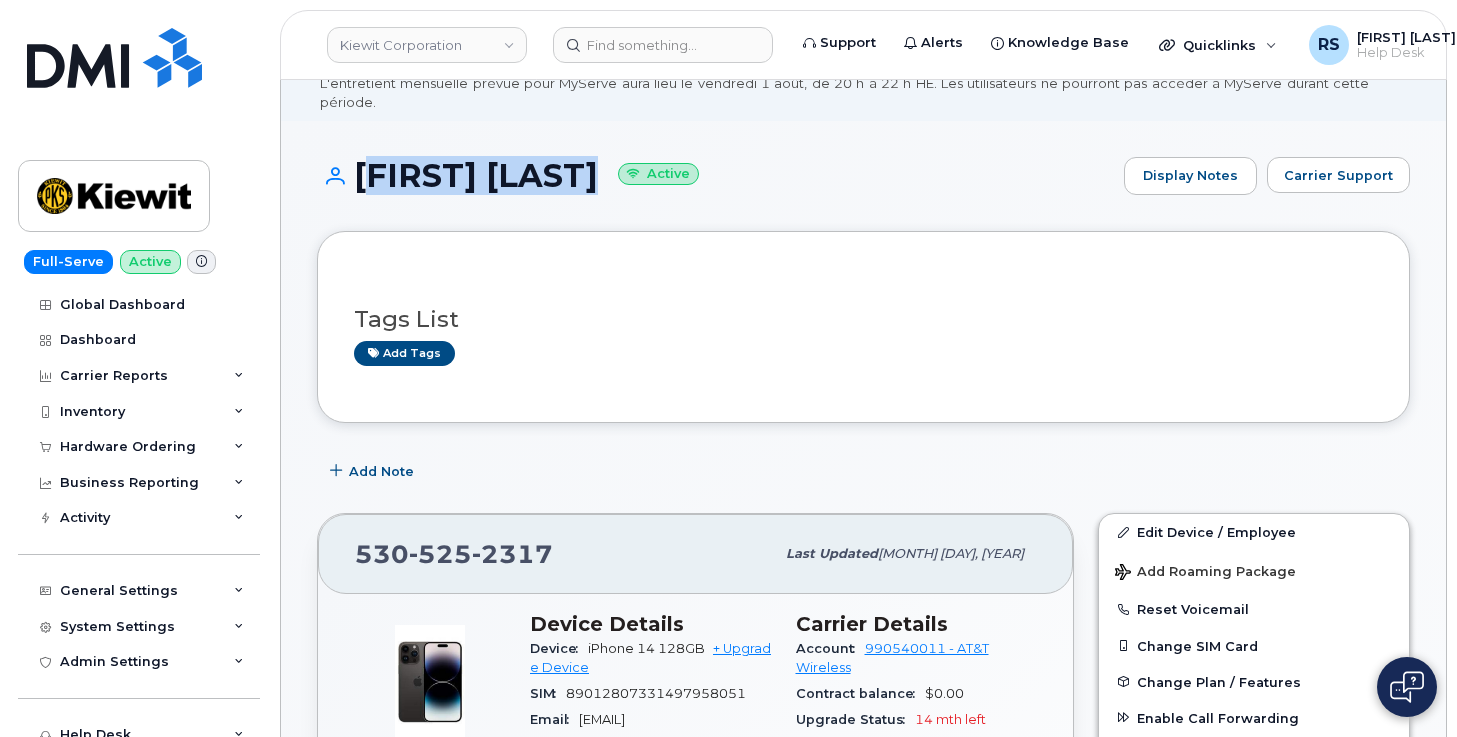 scroll, scrollTop: 133, scrollLeft: 0, axis: vertical 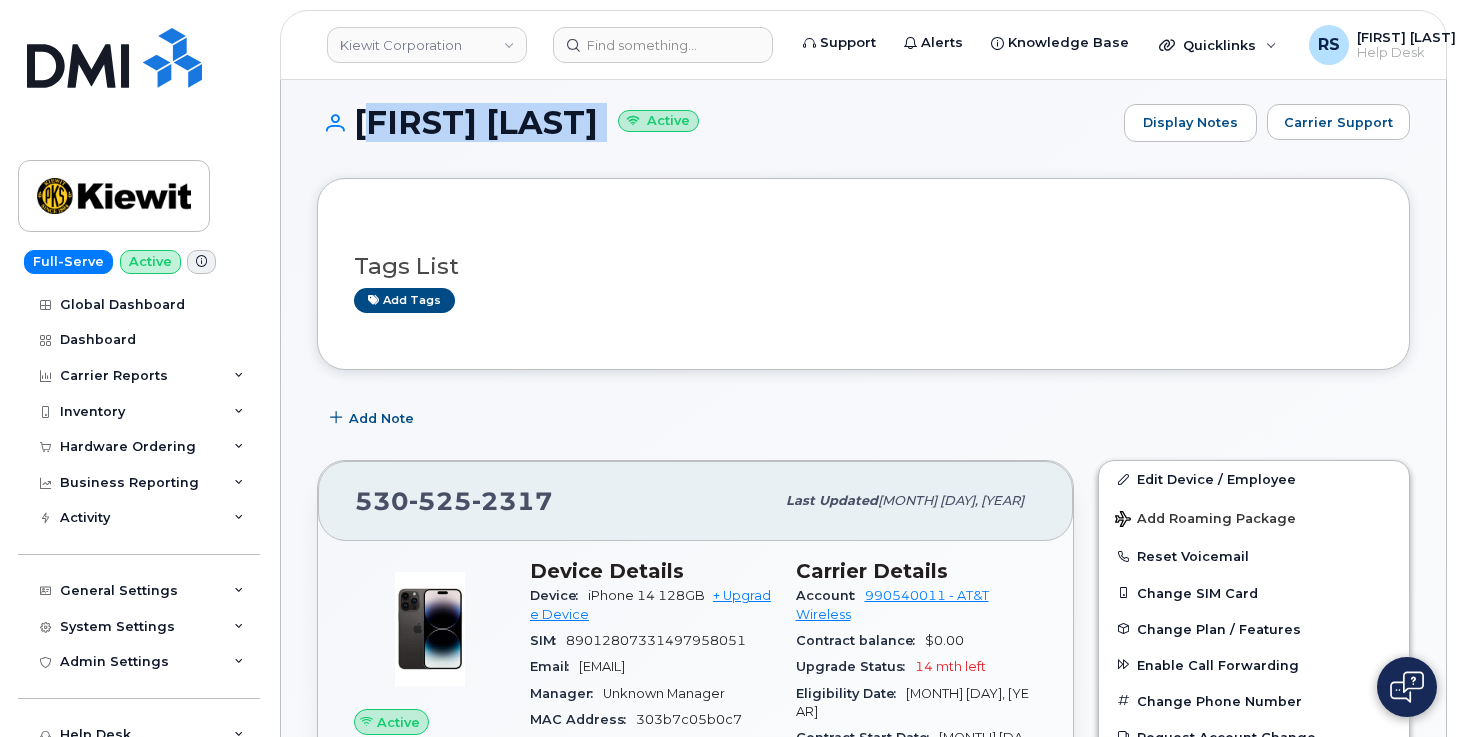 drag, startPoint x: 356, startPoint y: 118, endPoint x: 655, endPoint y: 142, distance: 299.96167 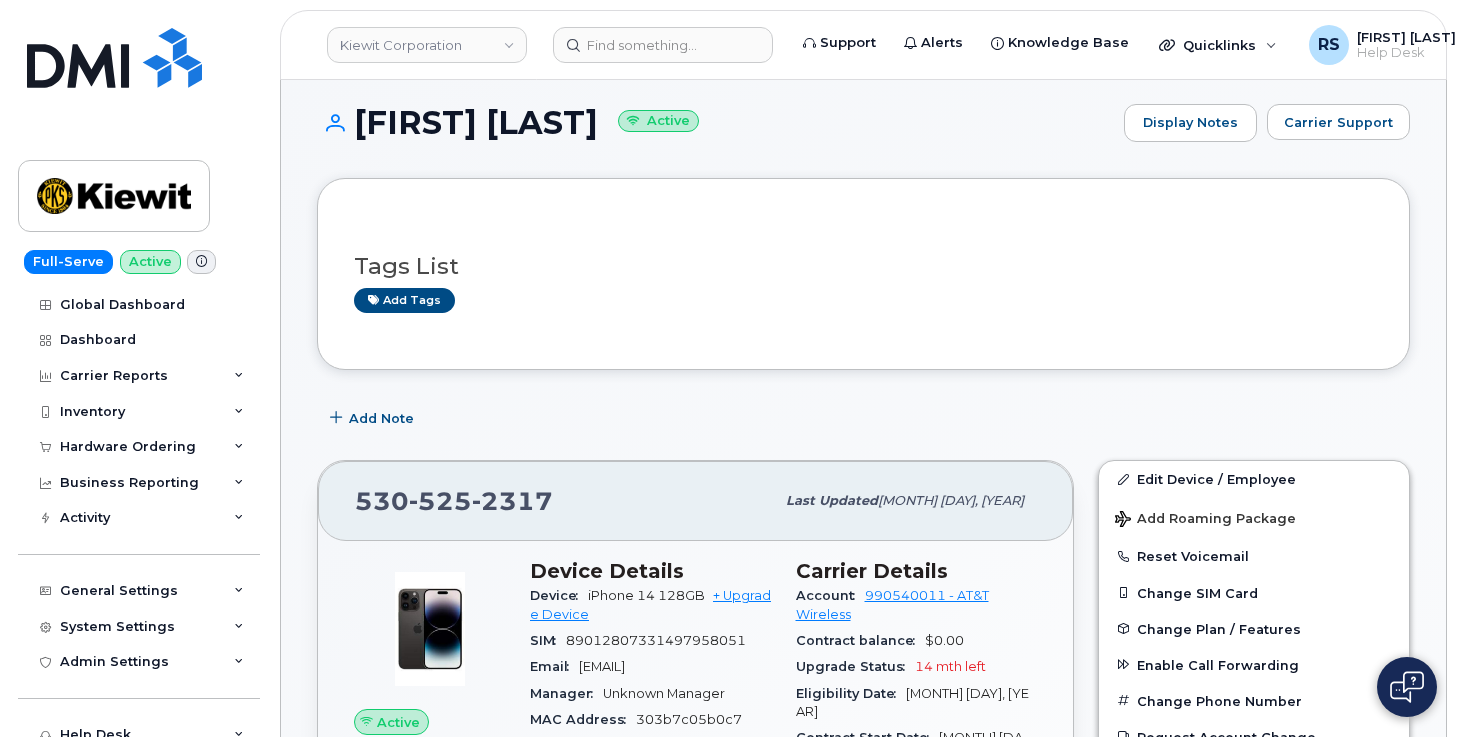 click on "RANDALL KIBBE
Active
Display Notes
Carrier Support
Tags List
Add tags
Add Note
530 525 2317 Last updated  Jul 10, 2025 Active Send Message 562.19 MB  used 0.00 Bytes  included this month Device Details Device  iPhone 14 128GB  + Upgrade Device SIM  89012807331497958051 Email  RANDALL.KIBBE@KIEWIT.COM Manager  Unknown Manager MAC Address  303b7c05b0c7 Carrier IMEI  Carrier IMEI is the reported during the last billing cycle or change of service 357508459396470  Active IMEI  Active IMEI is refreshed daily with a delay of up to 48 hours following network connection — City Of Use  Homewood Employee Details Employee number  144512 Job Title  Operator Foreman Employment Status  Active HR Employee Name  Randall Kibbe Department Name  106181 - Sierra Solar - Operators Carrying Job Location  12550 Sagehen Creek Rd Business Unit HR Lock Enabled Device Business Unit Cost Center  None None None Profit Center  None None" at bounding box center (863, 1574) 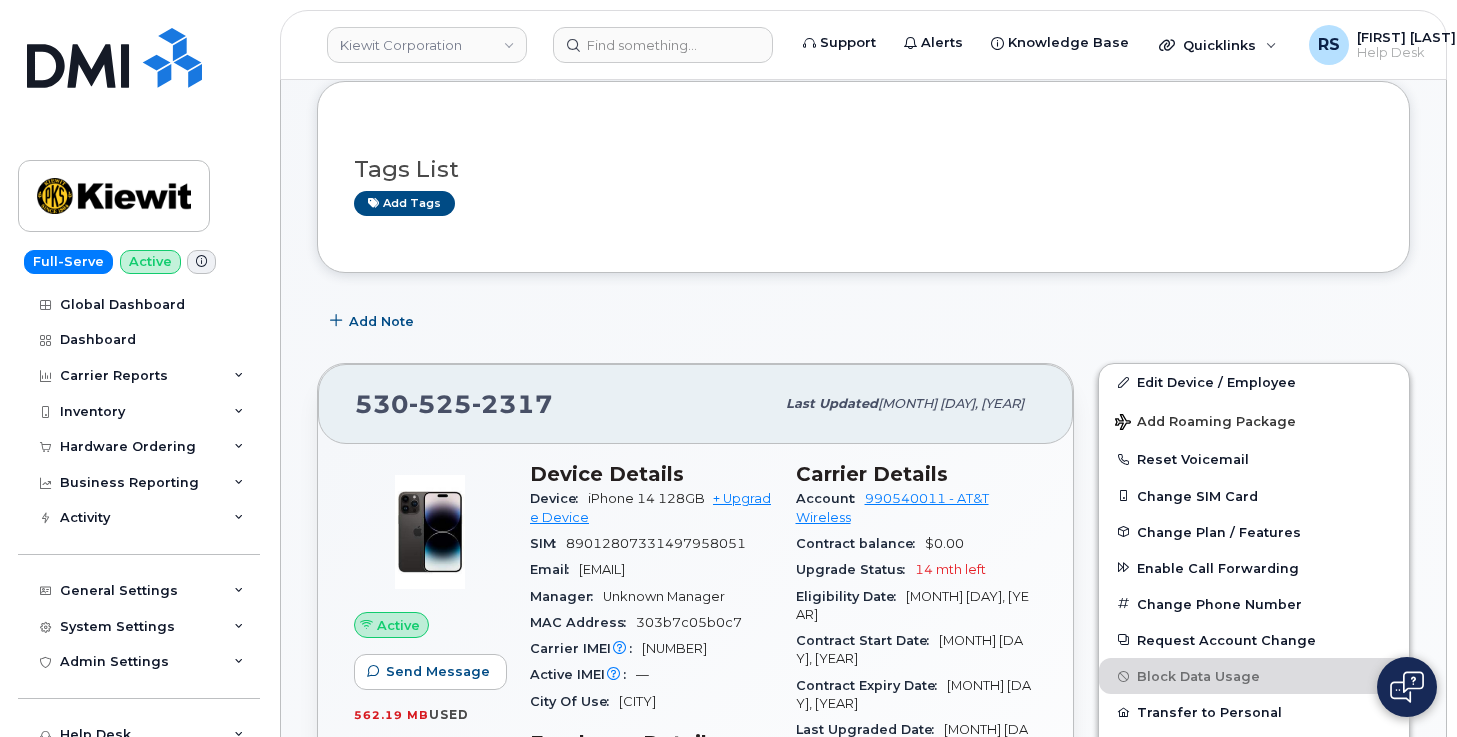 scroll, scrollTop: 0, scrollLeft: 0, axis: both 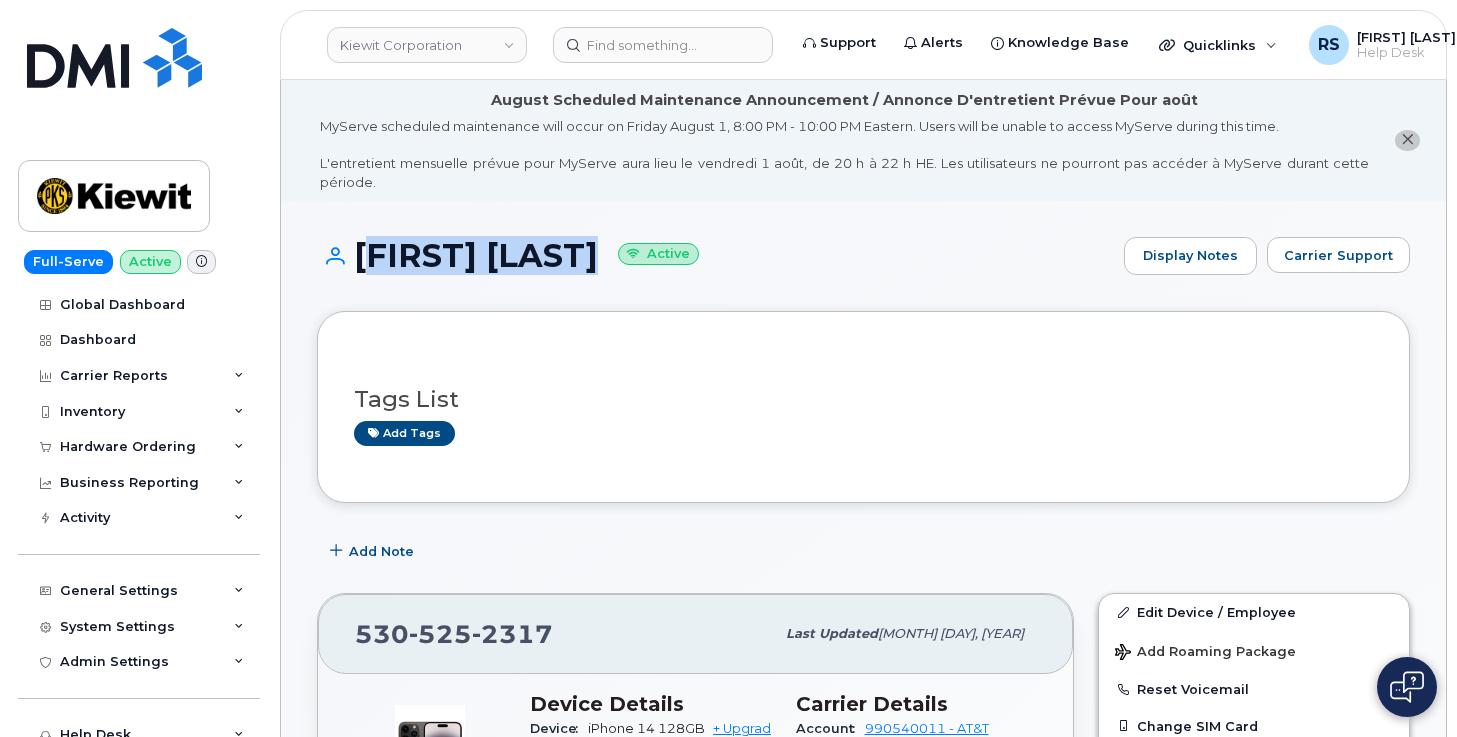 drag, startPoint x: 356, startPoint y: 251, endPoint x: 637, endPoint y: 269, distance: 281.57593 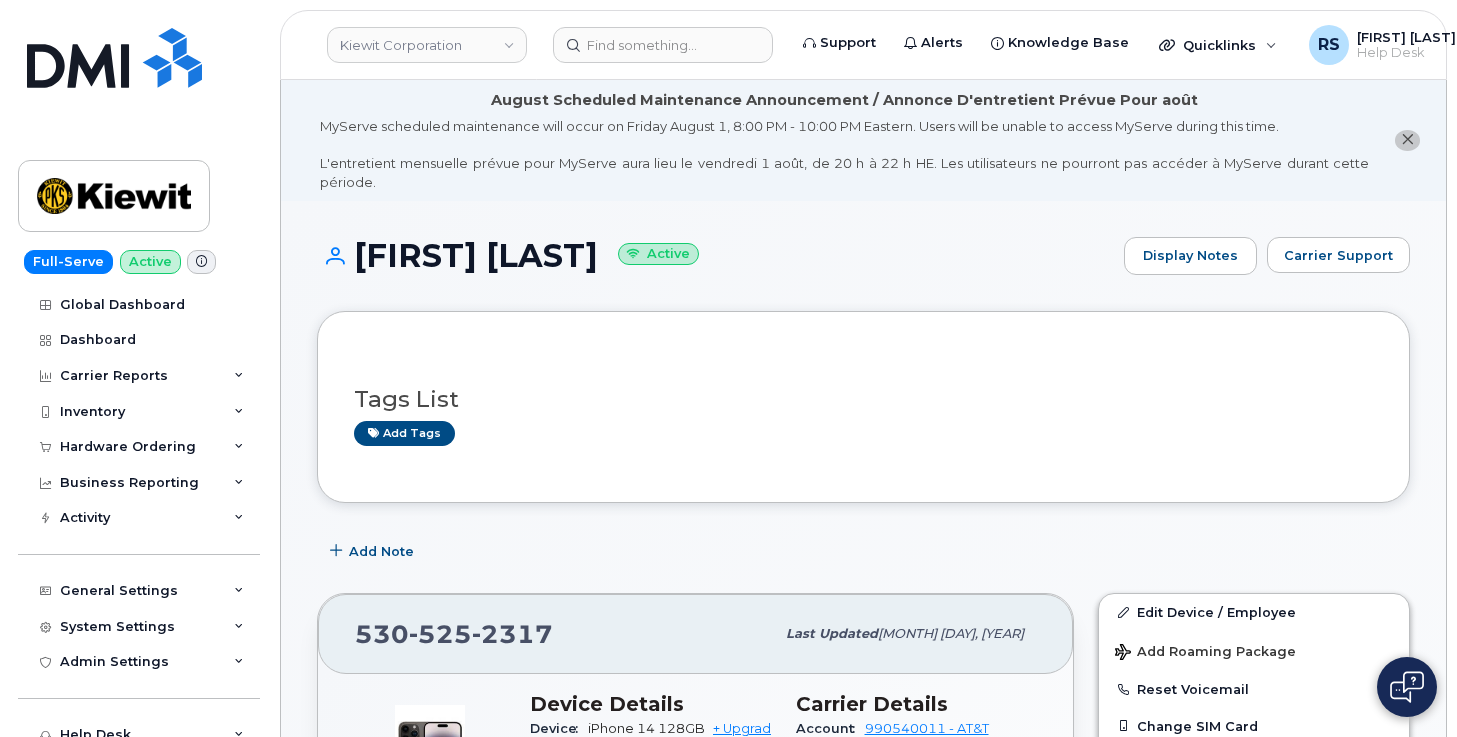 click on "RANDALL KIBBE
Active
Display Notes
Carrier Support
Tags List
Add tags
Add Note
530 525 2317 Last updated  Jul 10, 2025 Active Send Message 562.19 MB  used 0.00 Bytes  included this month Device Details Device  iPhone 14 128GB  + Upgrade Device SIM  89012807331497958051 Email  RANDALL.KIBBE@KIEWIT.COM Manager  Unknown Manager MAC Address  303b7c05b0c7 Carrier IMEI  Carrier IMEI is the reported during the last billing cycle or change of service 357508459396470  Active IMEI  Active IMEI is refreshed daily with a delay of up to 48 hours following network connection — City Of Use  Homewood Employee Details Employee number  144512 Job Title  Operator Foreman Employment Status  Active HR Employee Name  Randall Kibbe Department Name  106181 - Sierra Solar - Operators Carrying Job Location  12550 Sagehen Creek Rd Business Unit HR Lock Enabled Device Business Unit Cost Center  None None None Profit Center  None None" at bounding box center (863, 1707) 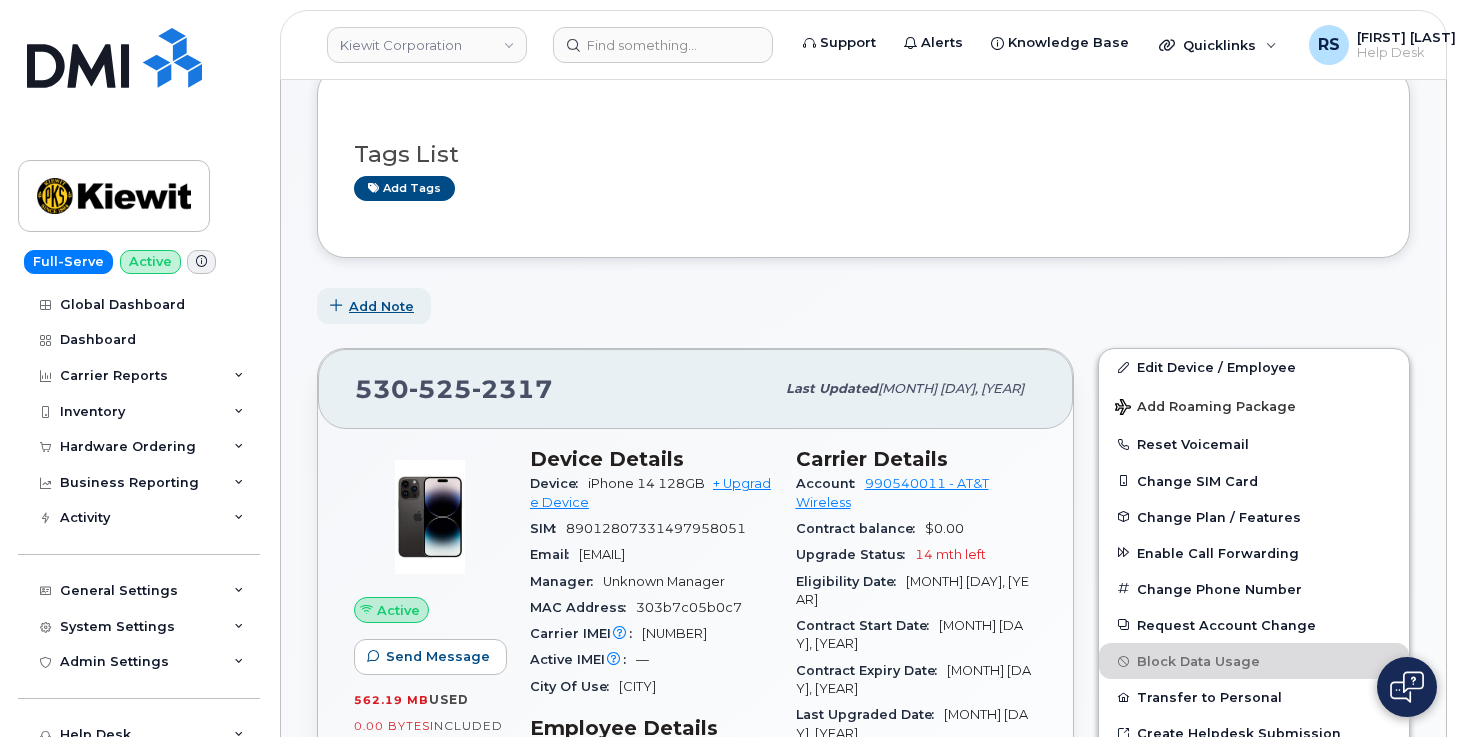scroll, scrollTop: 267, scrollLeft: 0, axis: vertical 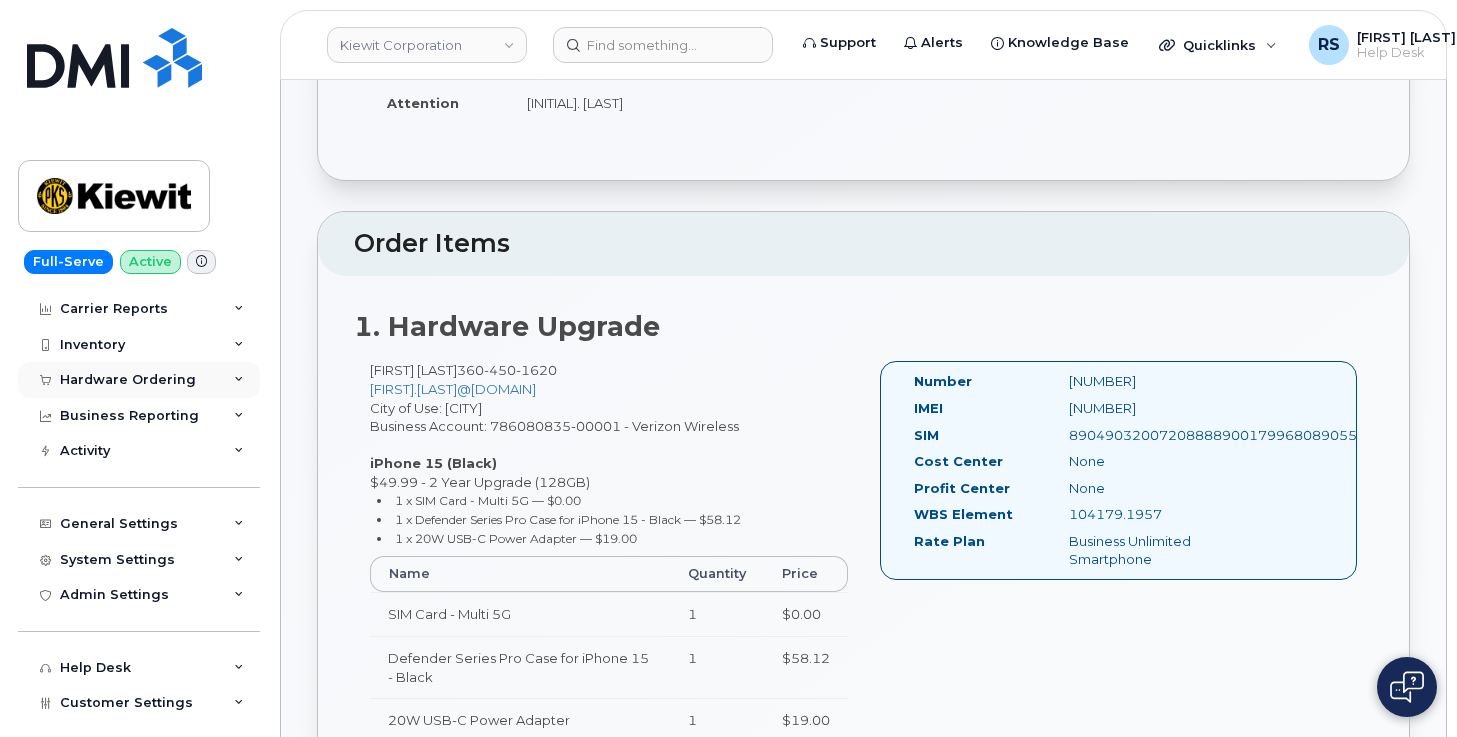 click on "Hardware Ordering" at bounding box center (128, 380) 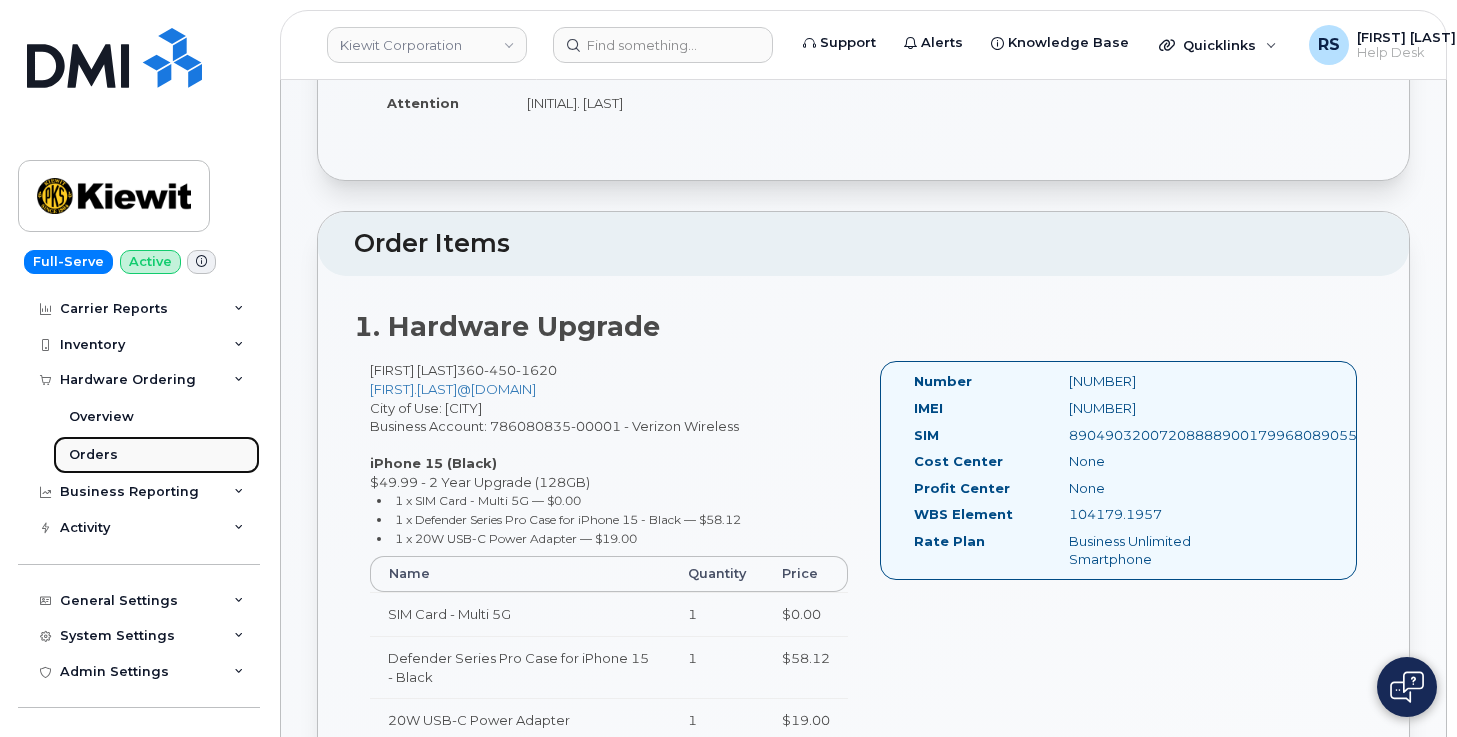 click on "Orders" at bounding box center [93, 455] 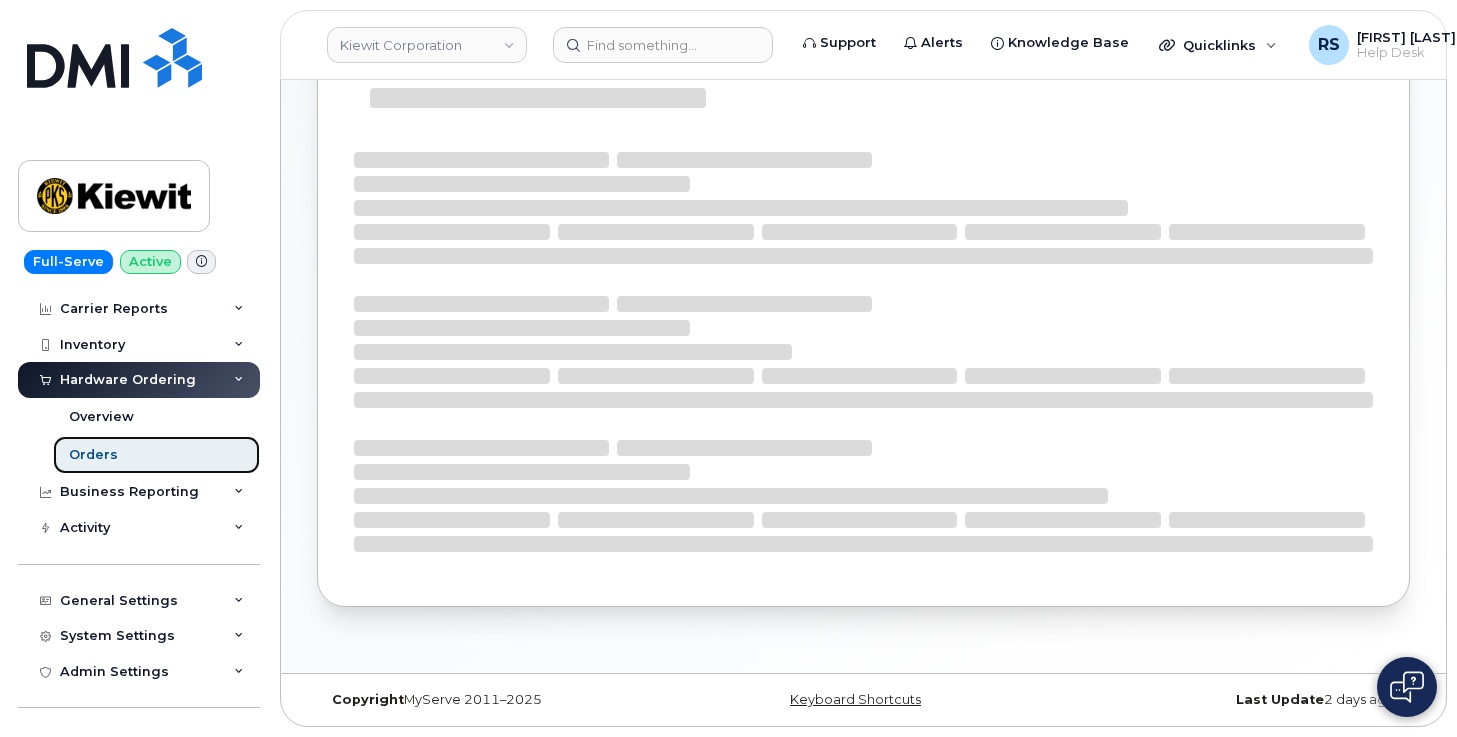 scroll, scrollTop: 0, scrollLeft: 0, axis: both 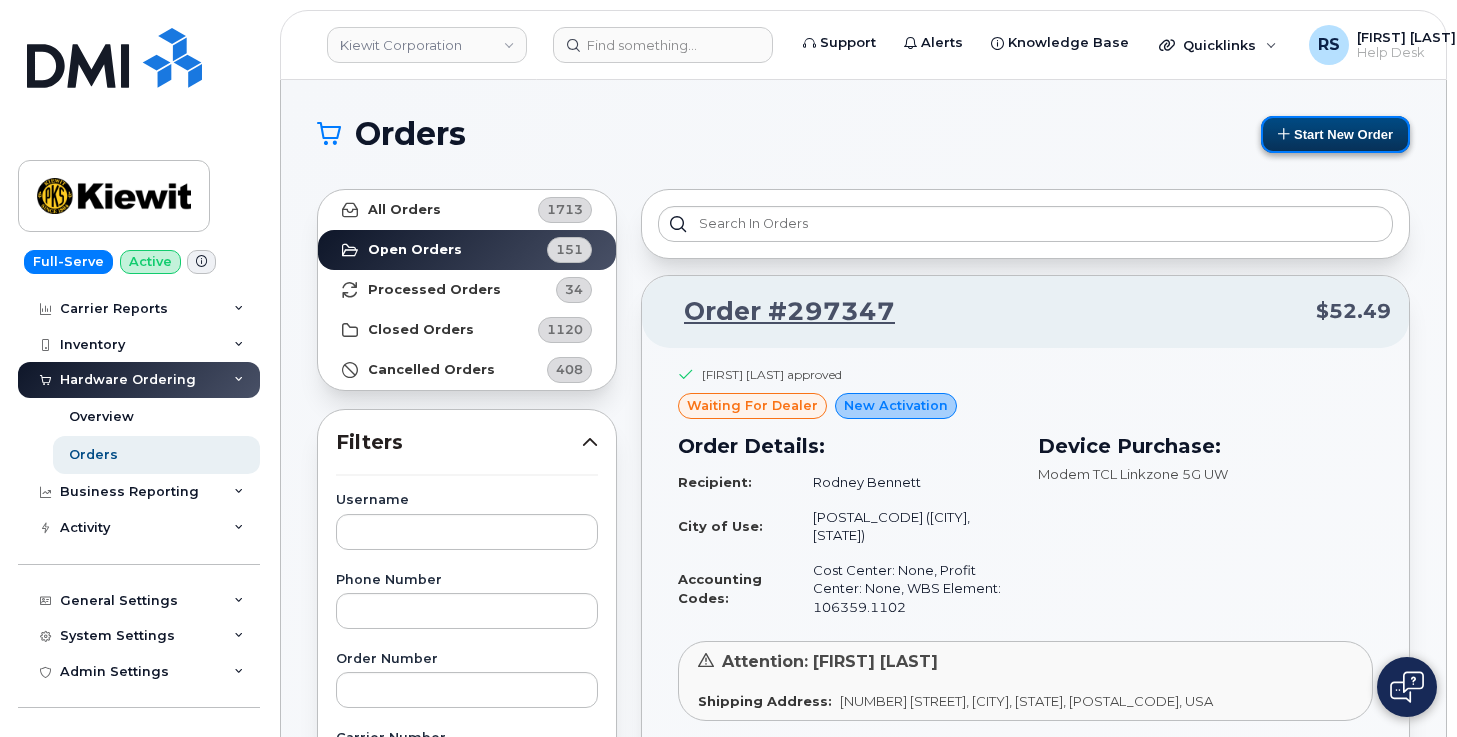 click on "Start New Order" at bounding box center [1335, 134] 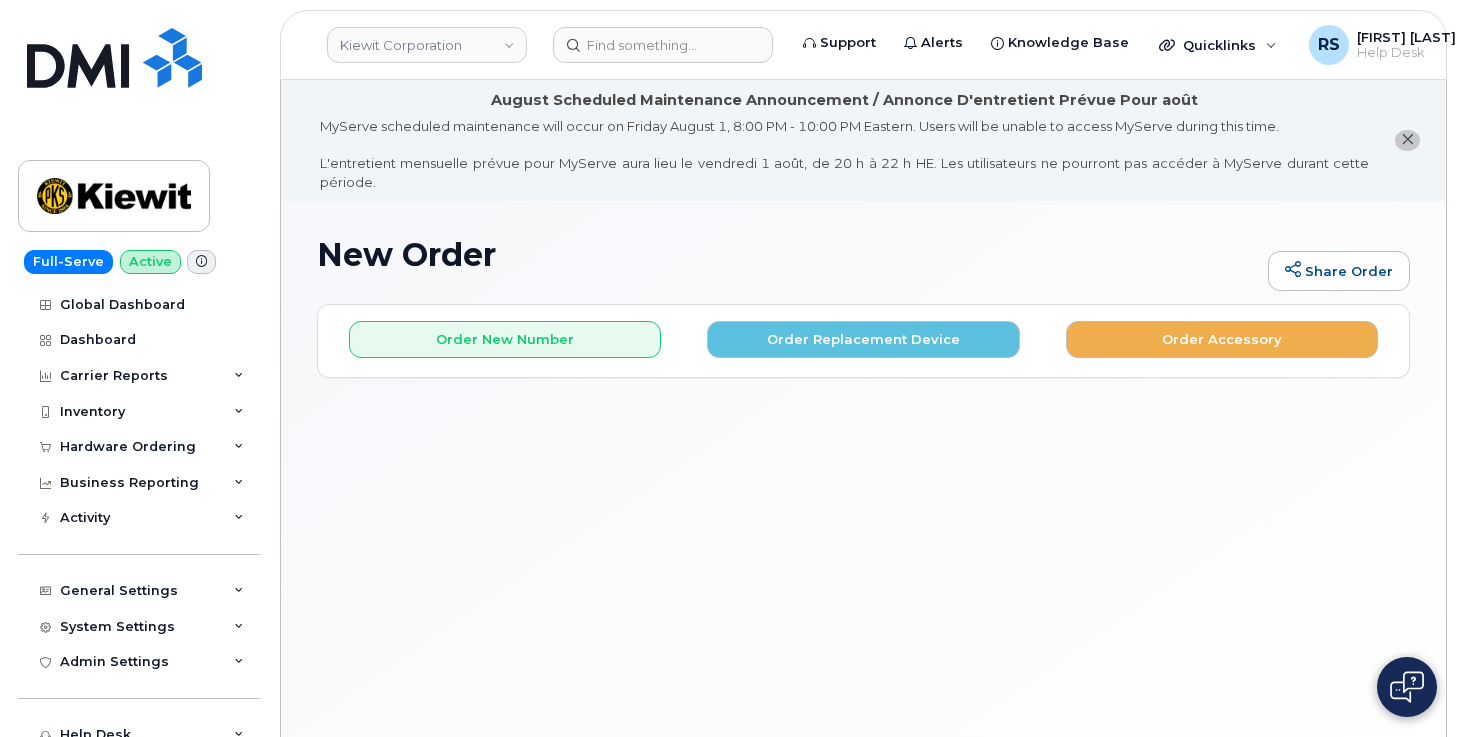 scroll, scrollTop: 0, scrollLeft: 0, axis: both 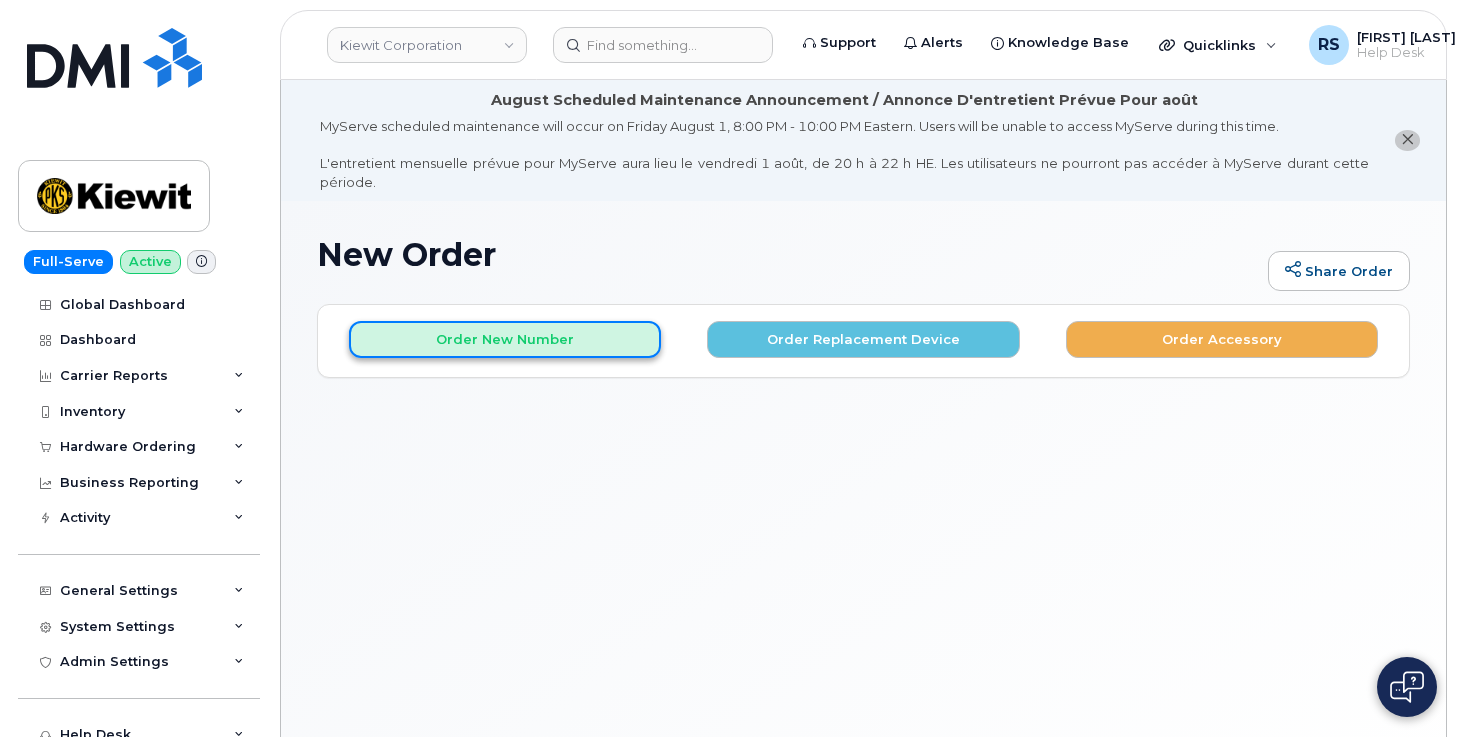 click on "Order New Number" at bounding box center [505, 339] 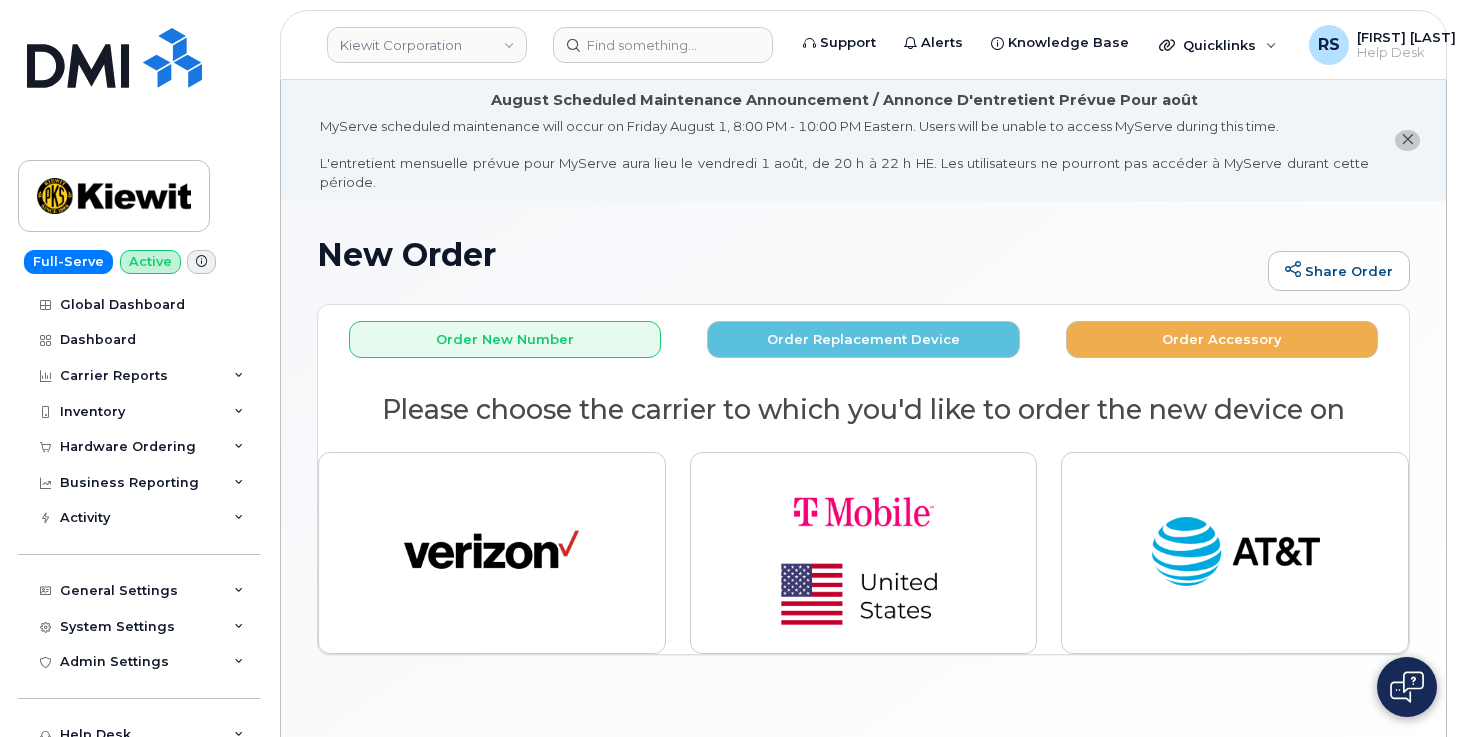 click on "New Order
Share Order
×
Share This Order
If you want to allow others to create or edit orders, share this link with them:
https://myserve.ca/customer/[UUID]/hardware_orders/new
Loading....
Order New Number
Order Replacement Device
Order Accessory
Please choose the carrier to which you'd like to order the new device on" at bounding box center [863, 502] 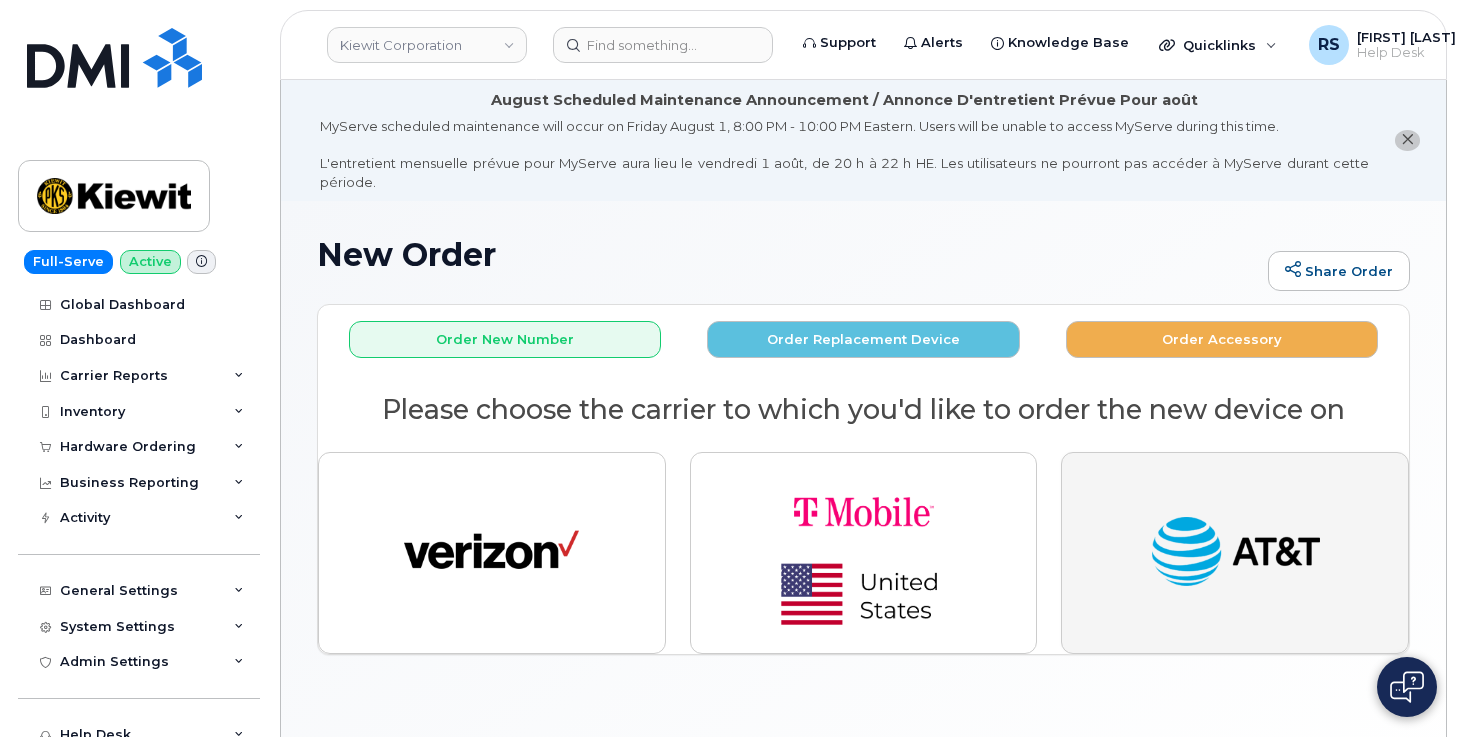 click at bounding box center (1235, 553) 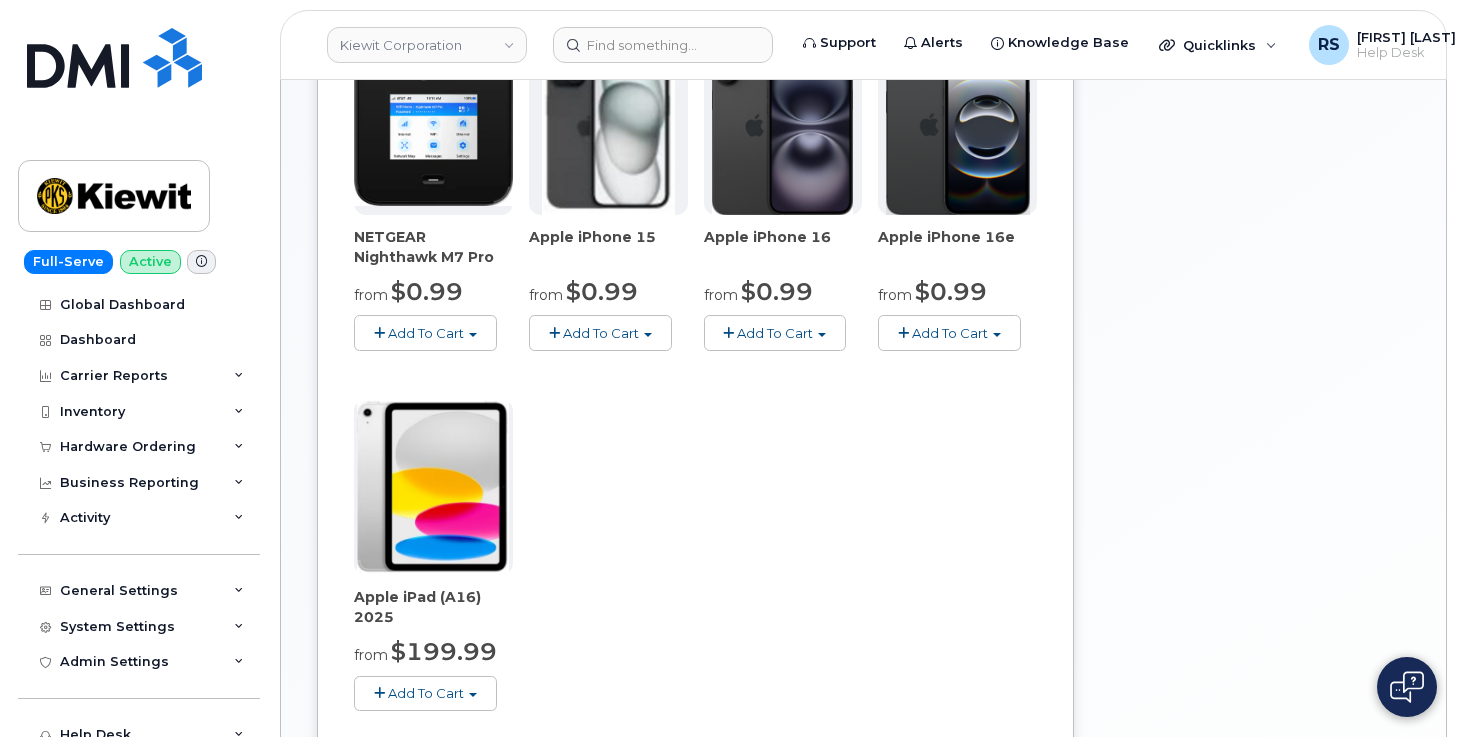 scroll, scrollTop: 933, scrollLeft: 0, axis: vertical 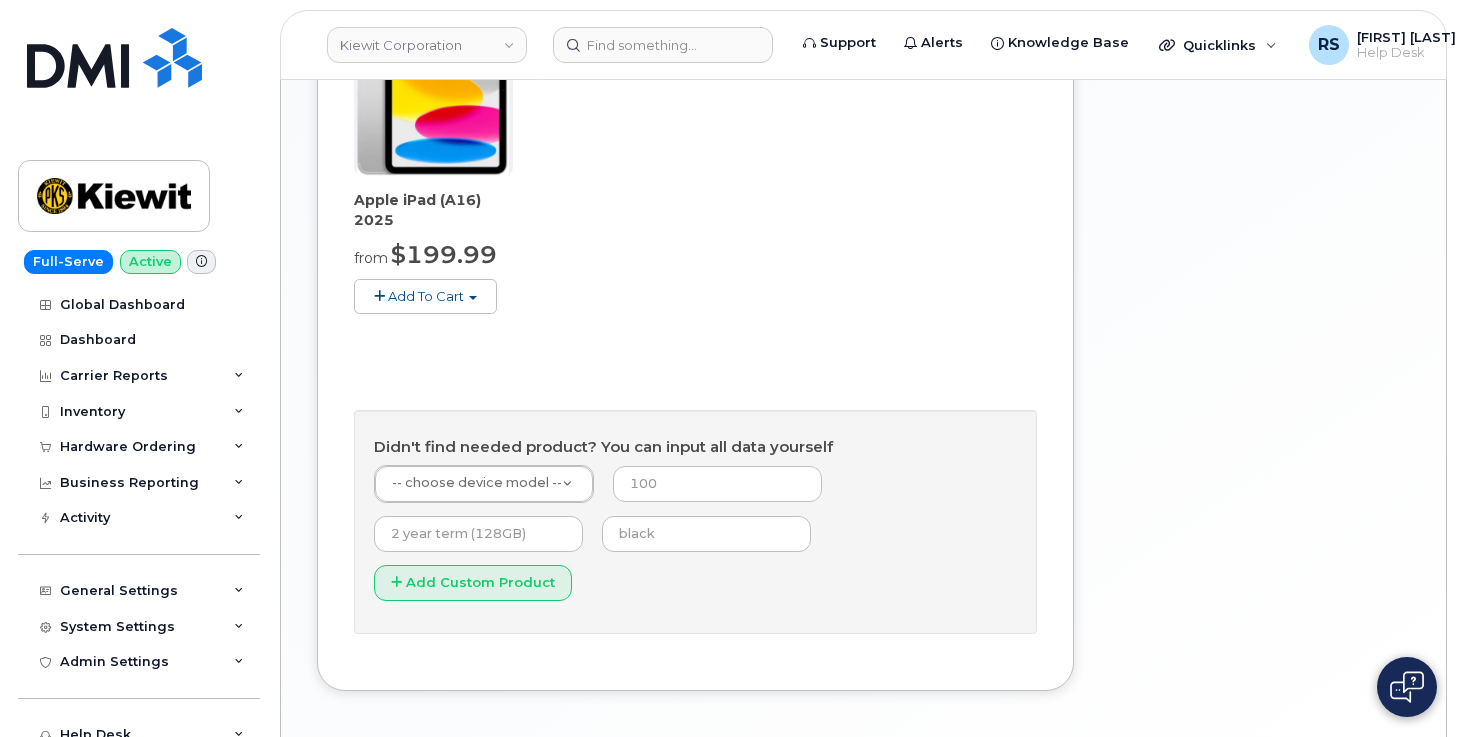 click on "Add To Cart" at bounding box center (426, 296) 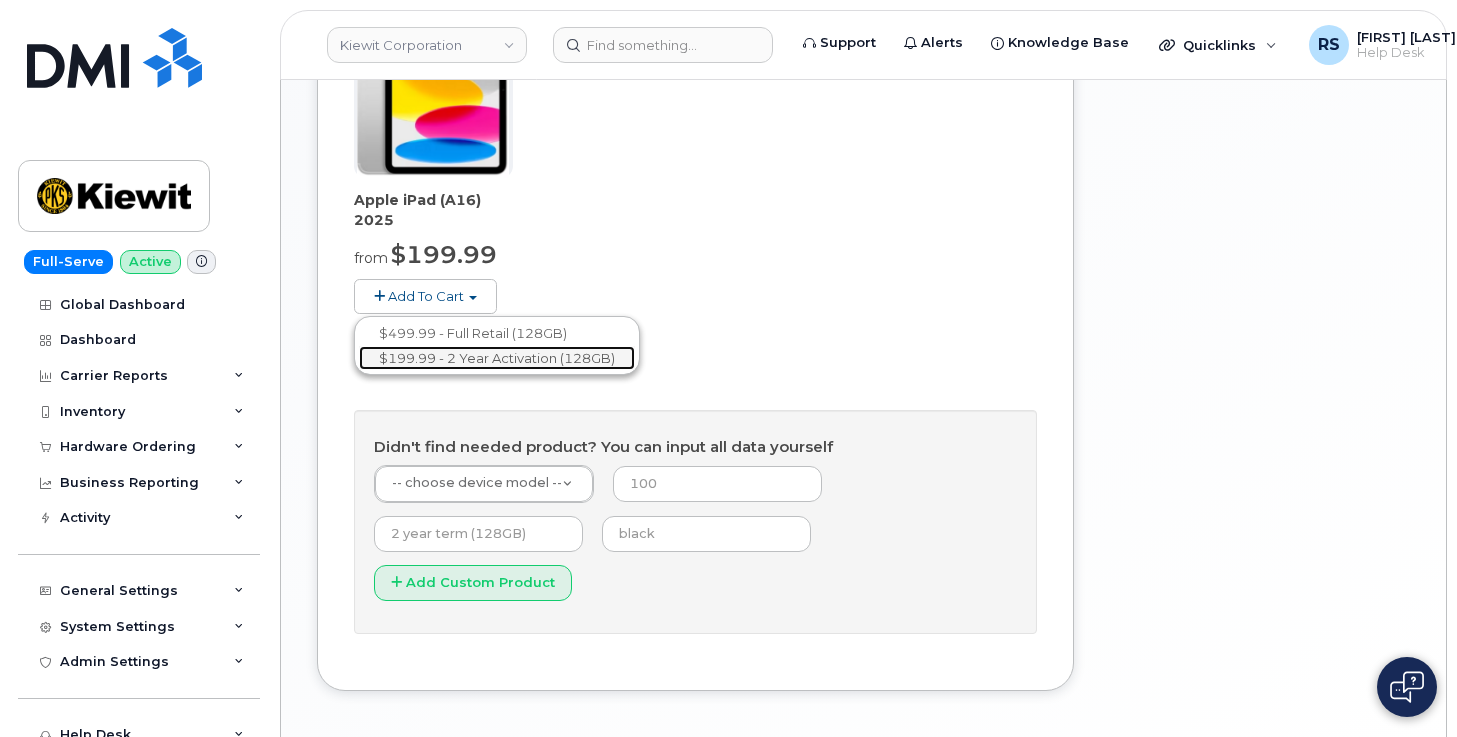 click on "$199.99 - 2 Year Activation (128GB)" at bounding box center [497, 358] 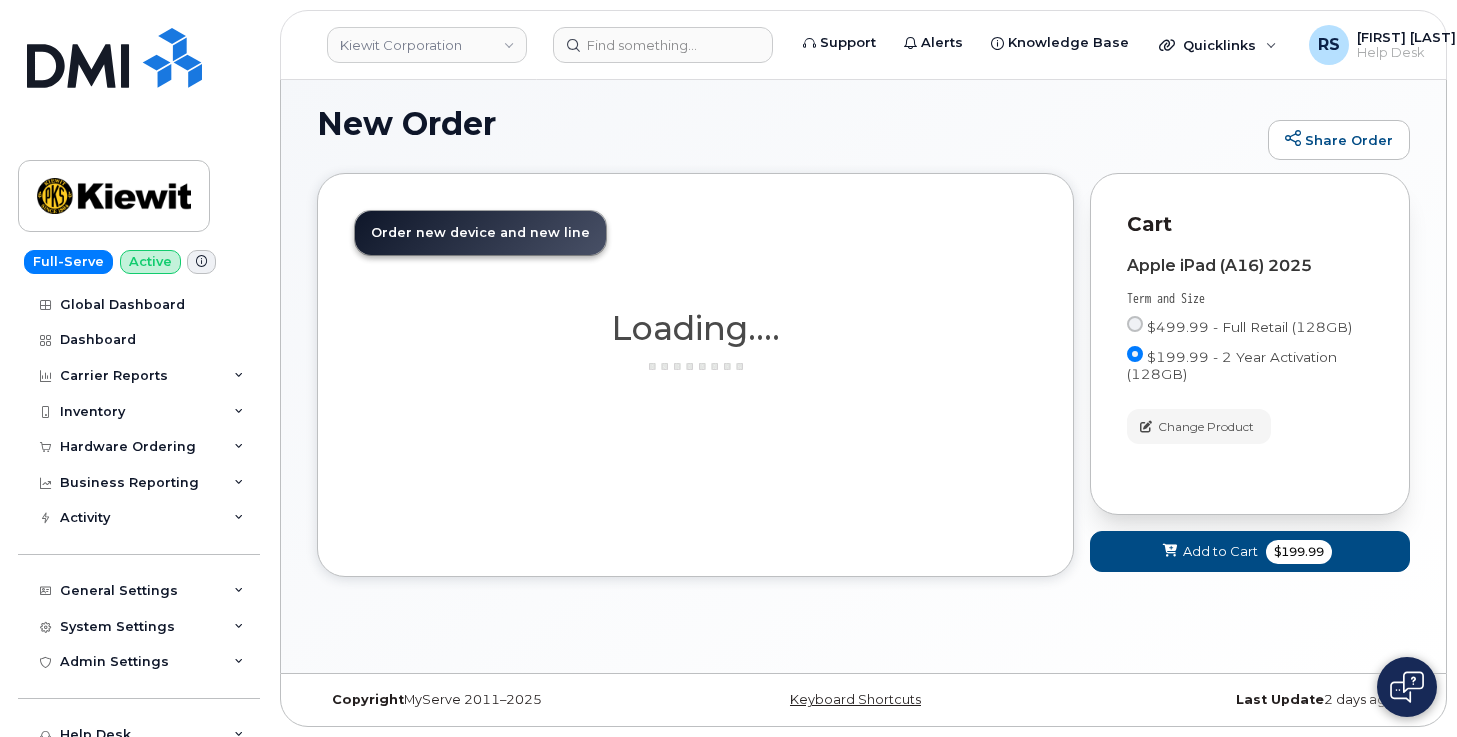 scroll, scrollTop: 368, scrollLeft: 0, axis: vertical 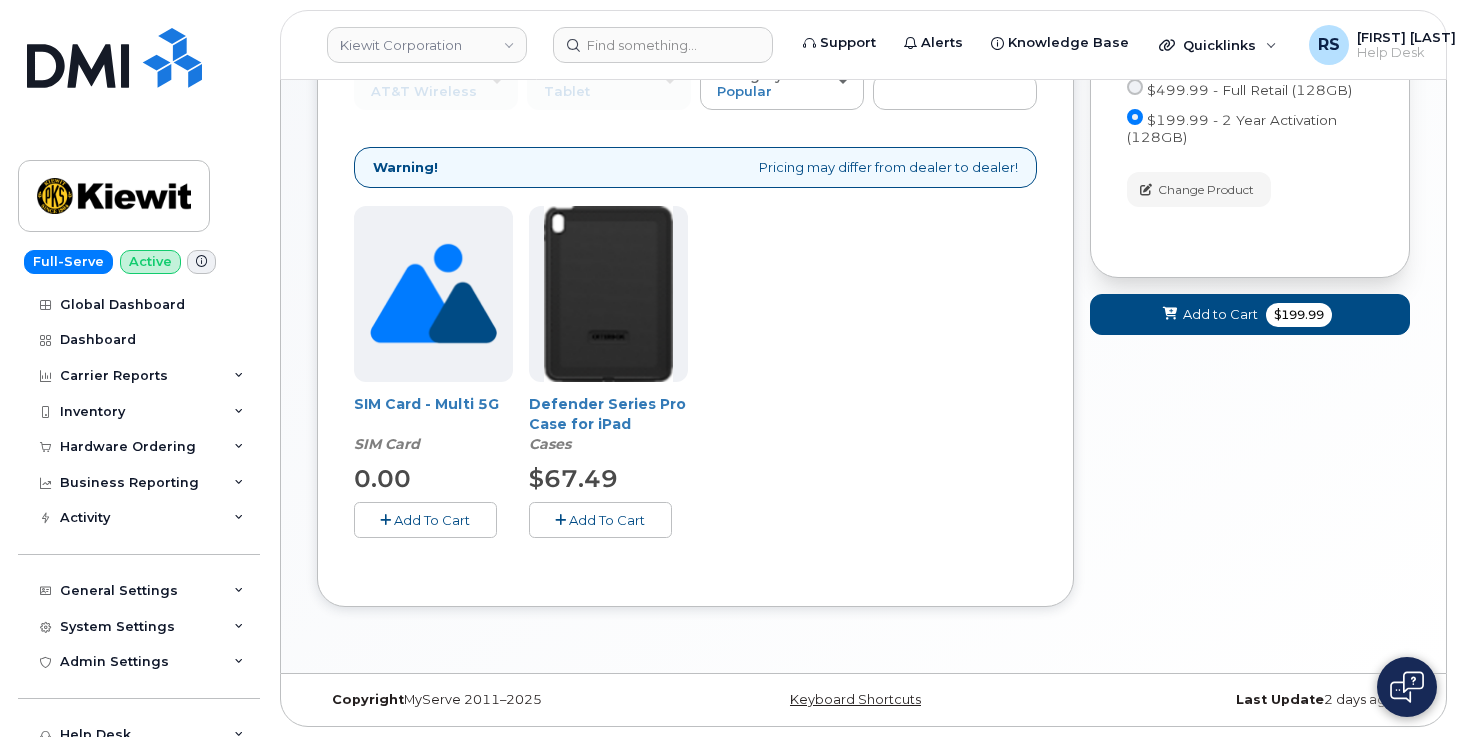 click on "Add To Cart" at bounding box center (607, 520) 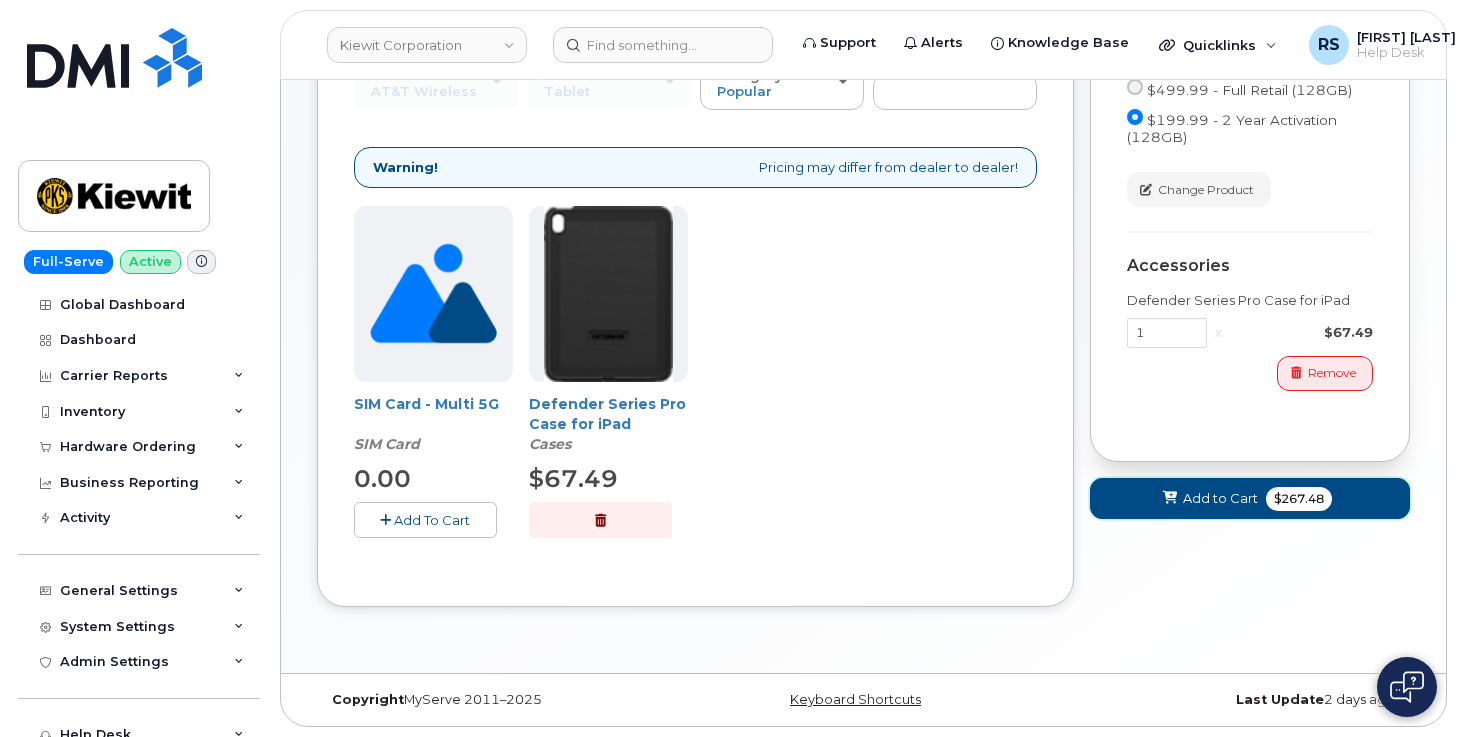 click on "Add to Cart" at bounding box center [1220, 498] 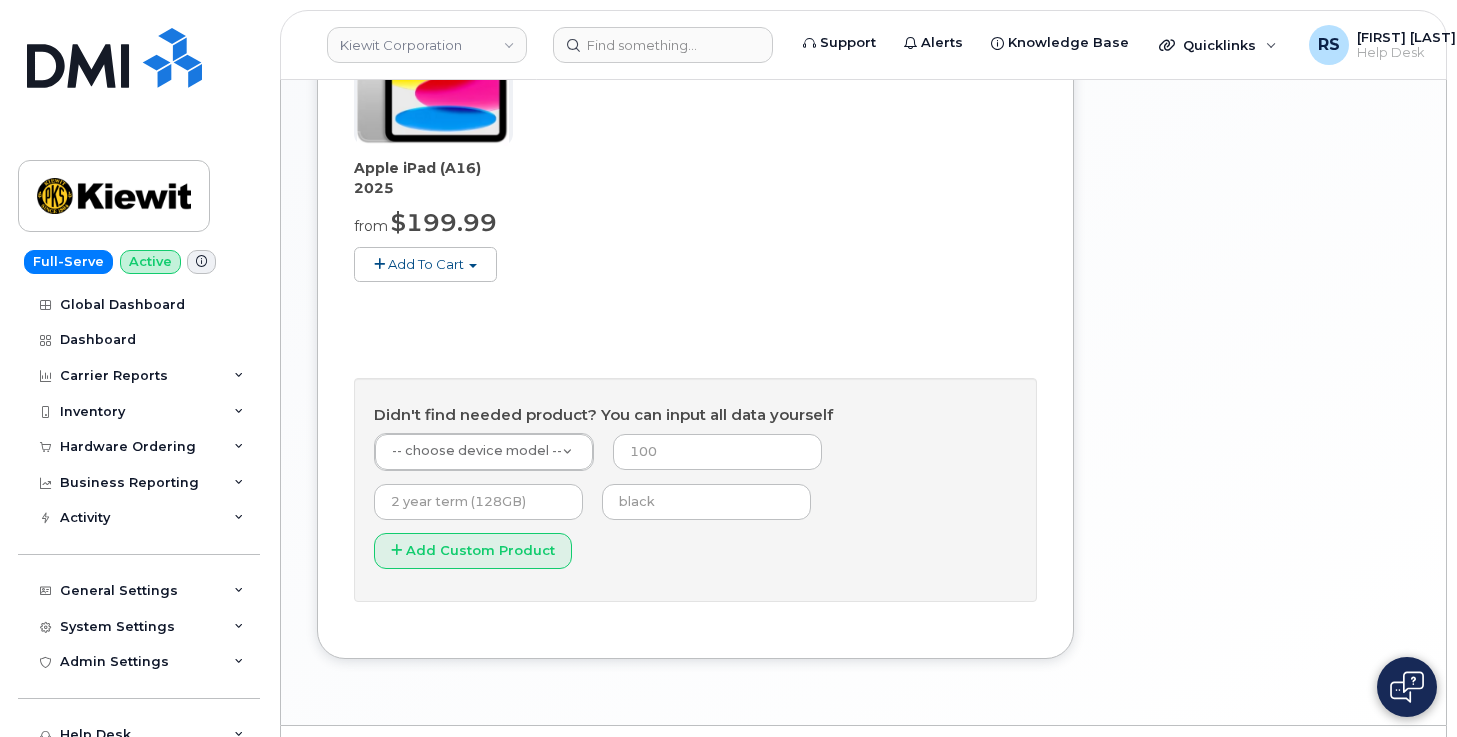 scroll, scrollTop: 968, scrollLeft: 0, axis: vertical 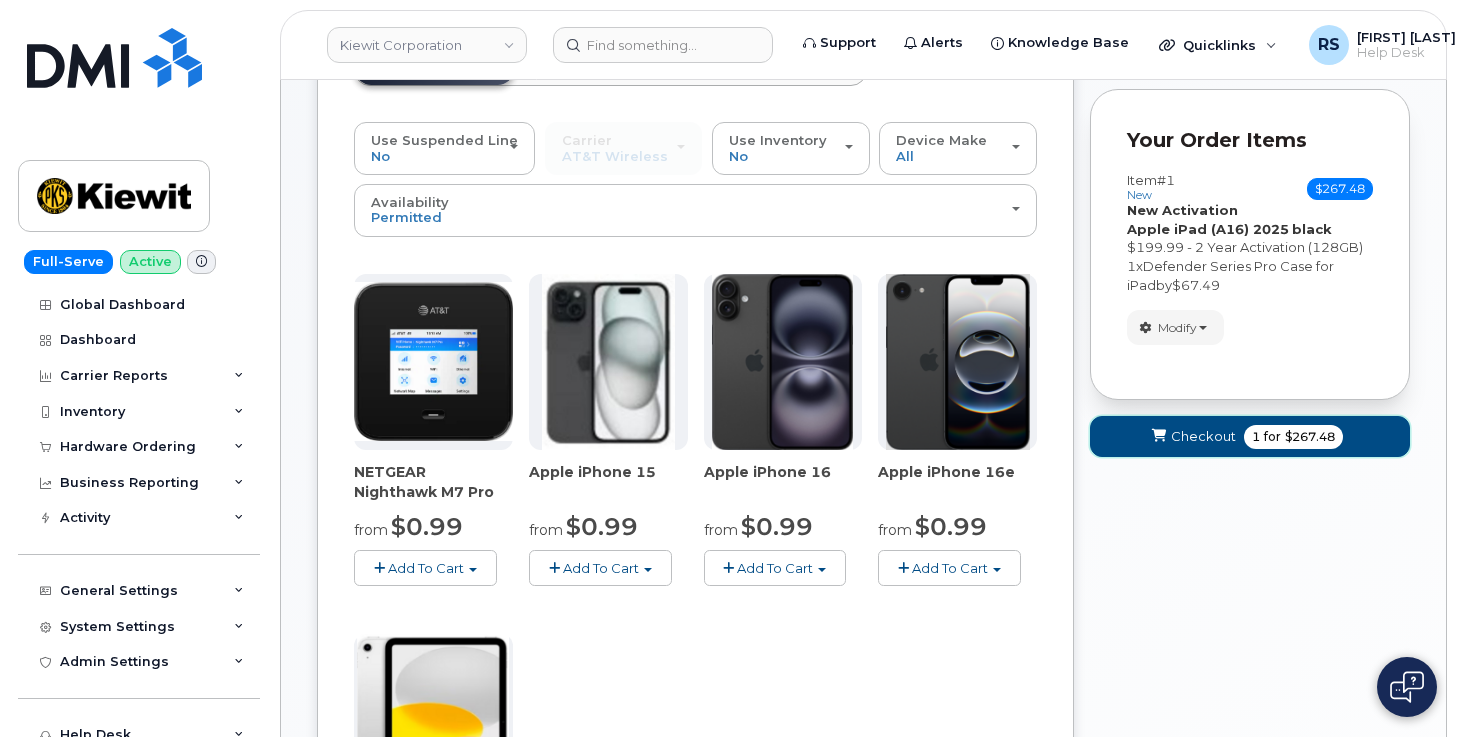 click on "Checkout" at bounding box center [1203, 436] 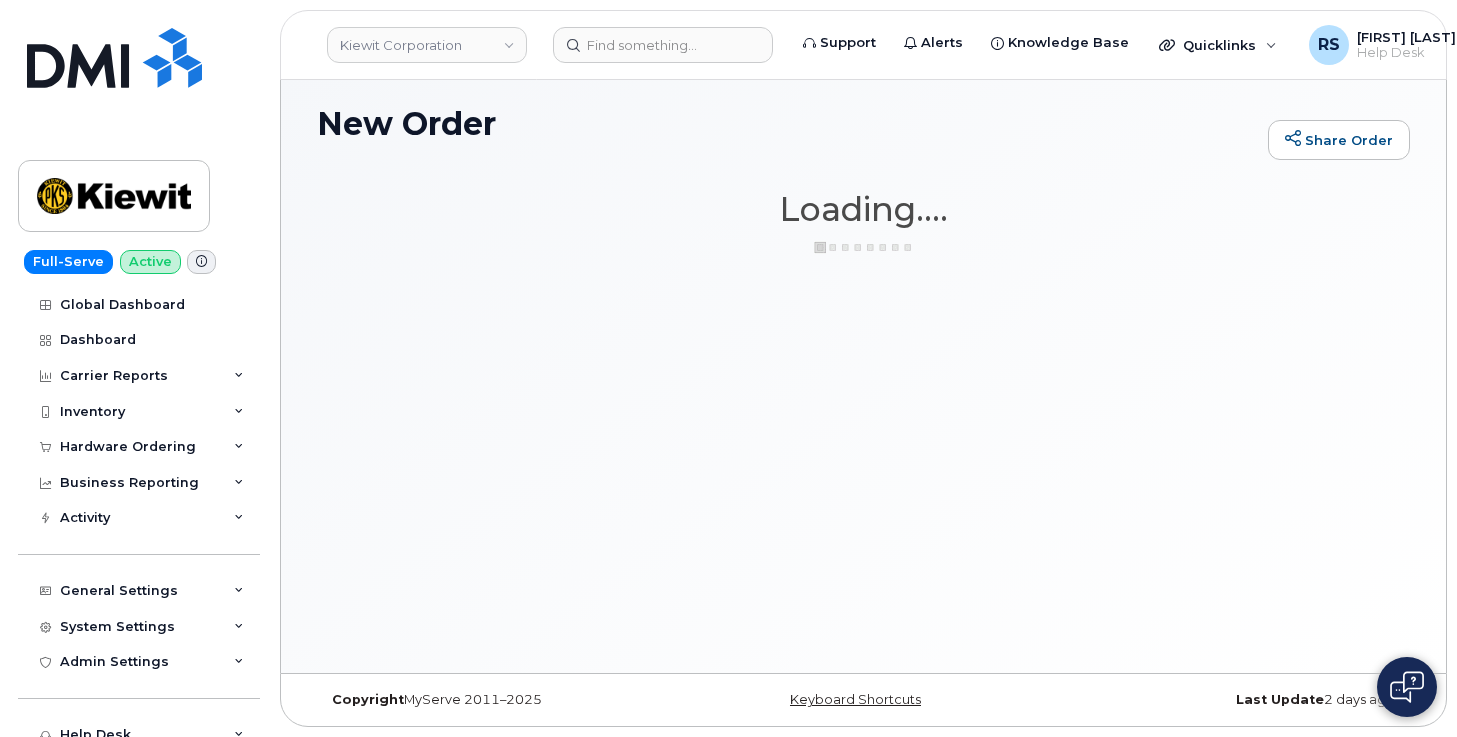 scroll, scrollTop: 131, scrollLeft: 0, axis: vertical 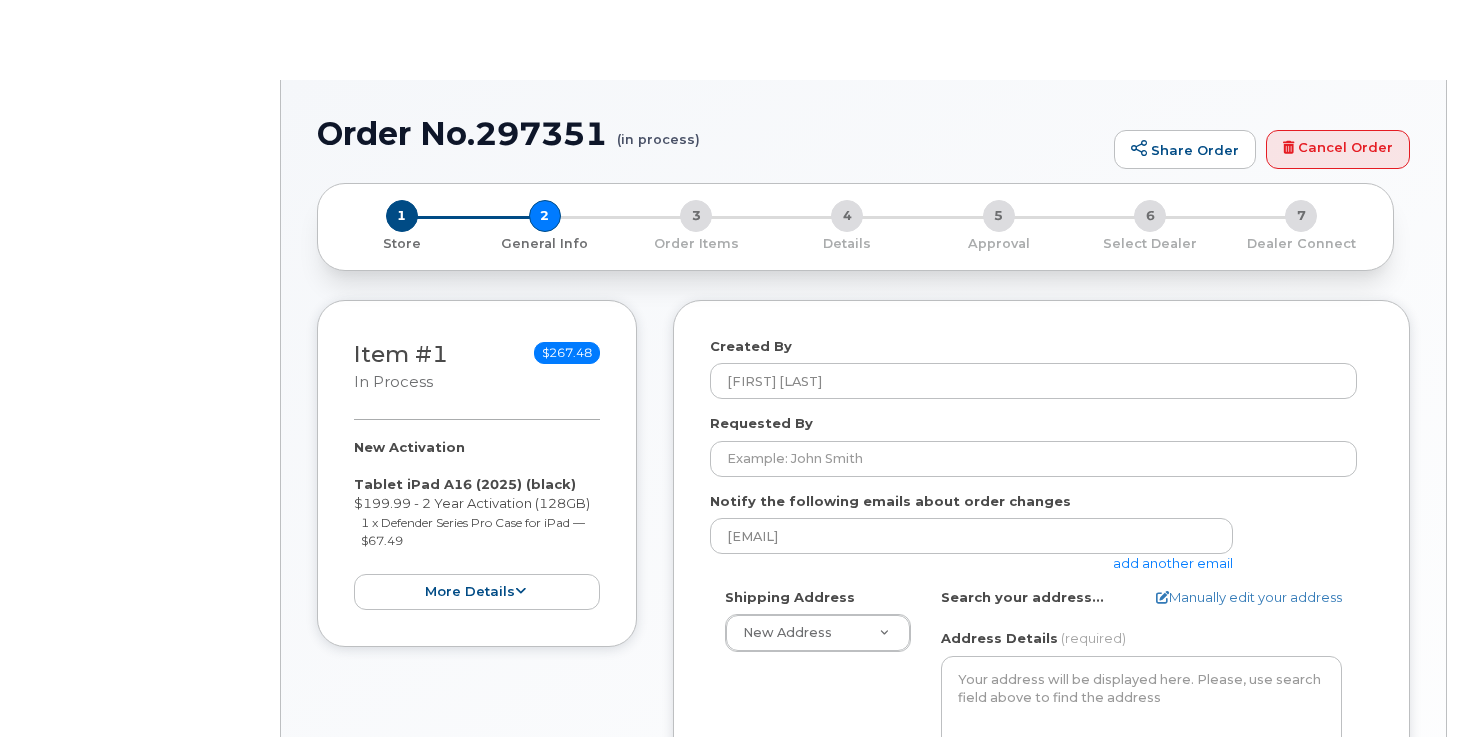 select 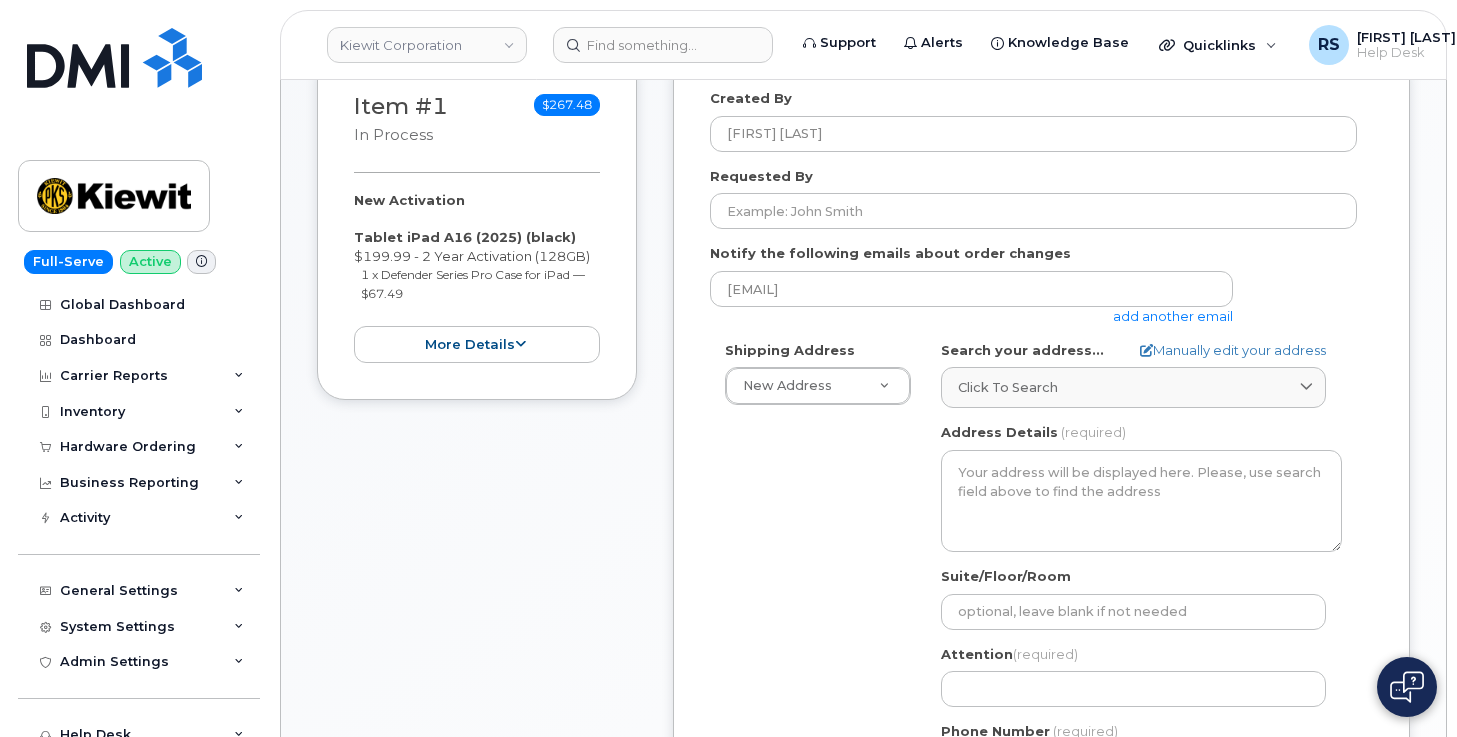 scroll, scrollTop: 454, scrollLeft: 0, axis: vertical 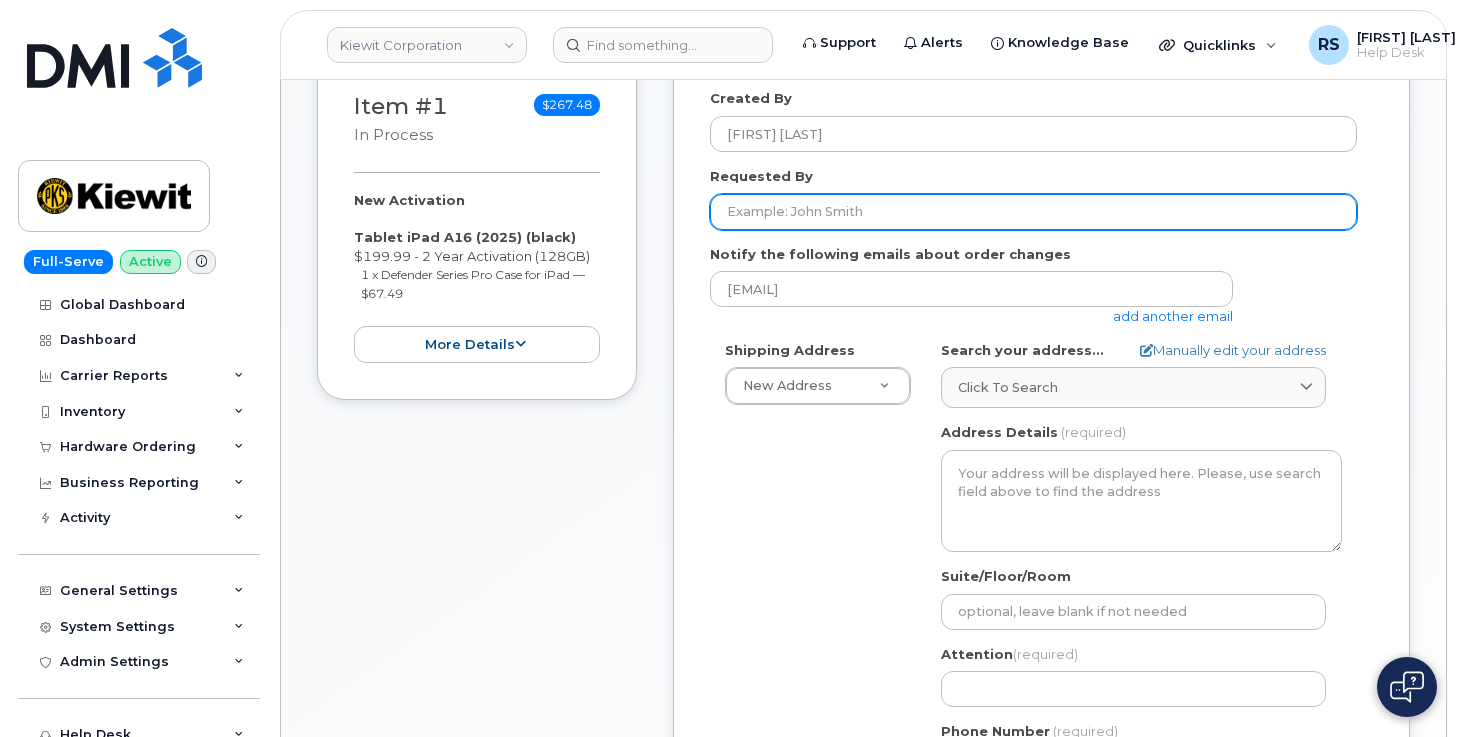 click on "Requested By" at bounding box center (1033, 212) 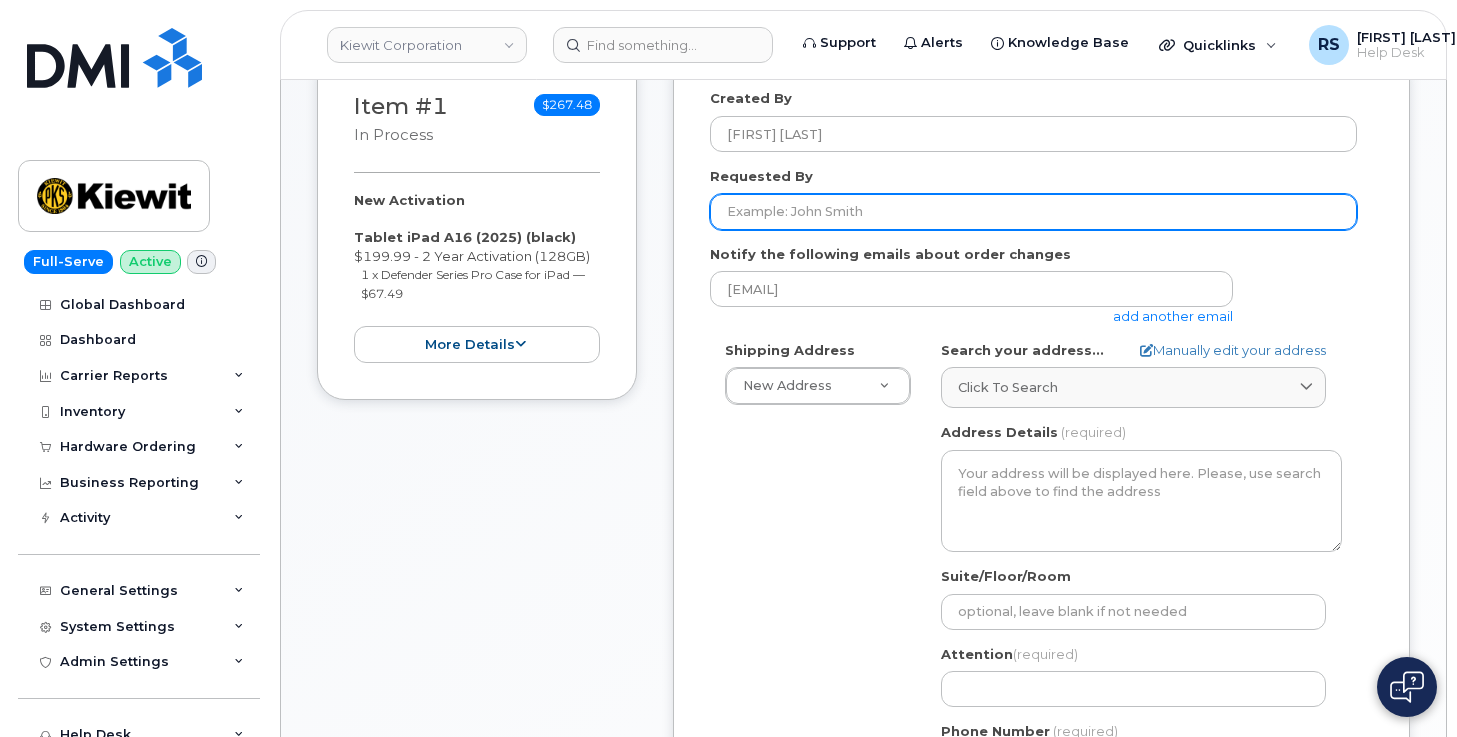 paste on "[FIRST] [LAST]" 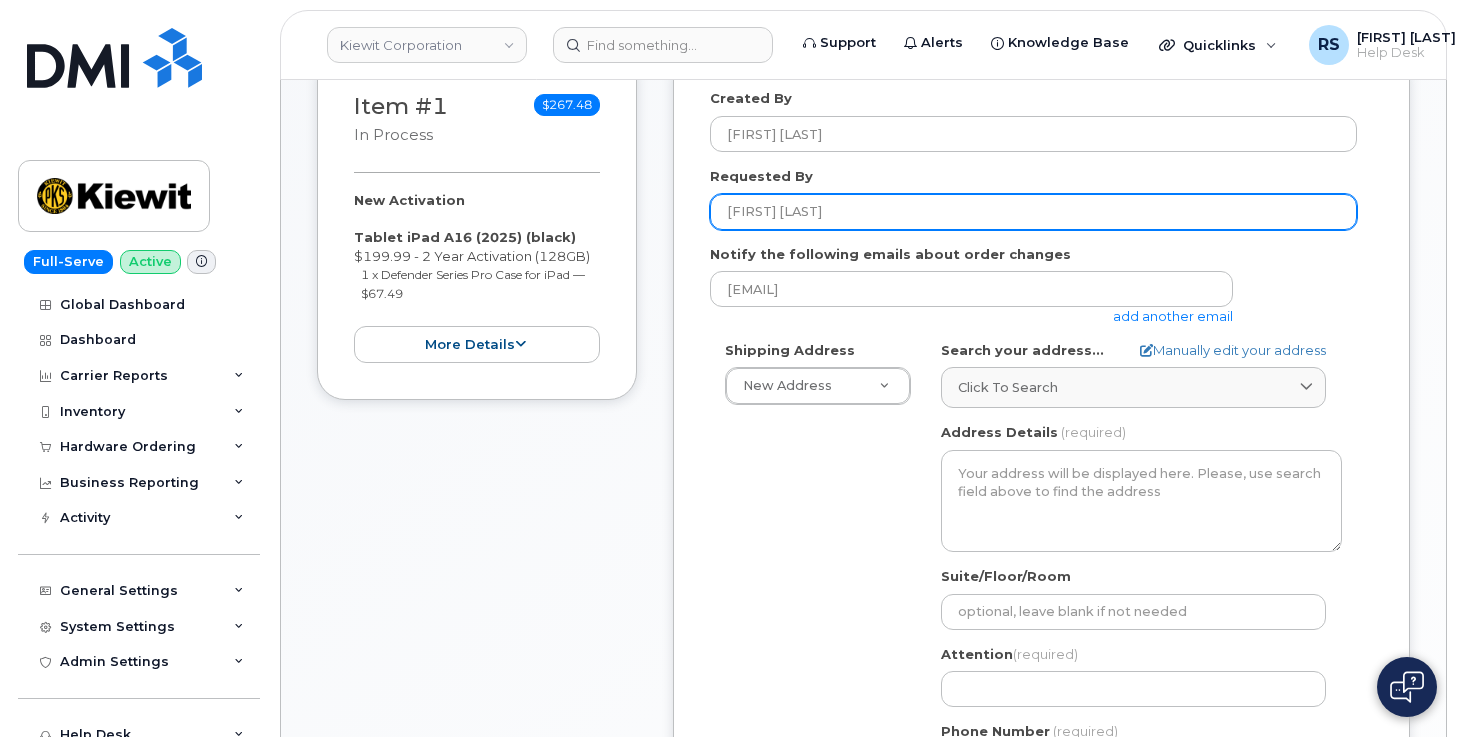 click on "[FIRST] [LAST]" at bounding box center [1033, 212] 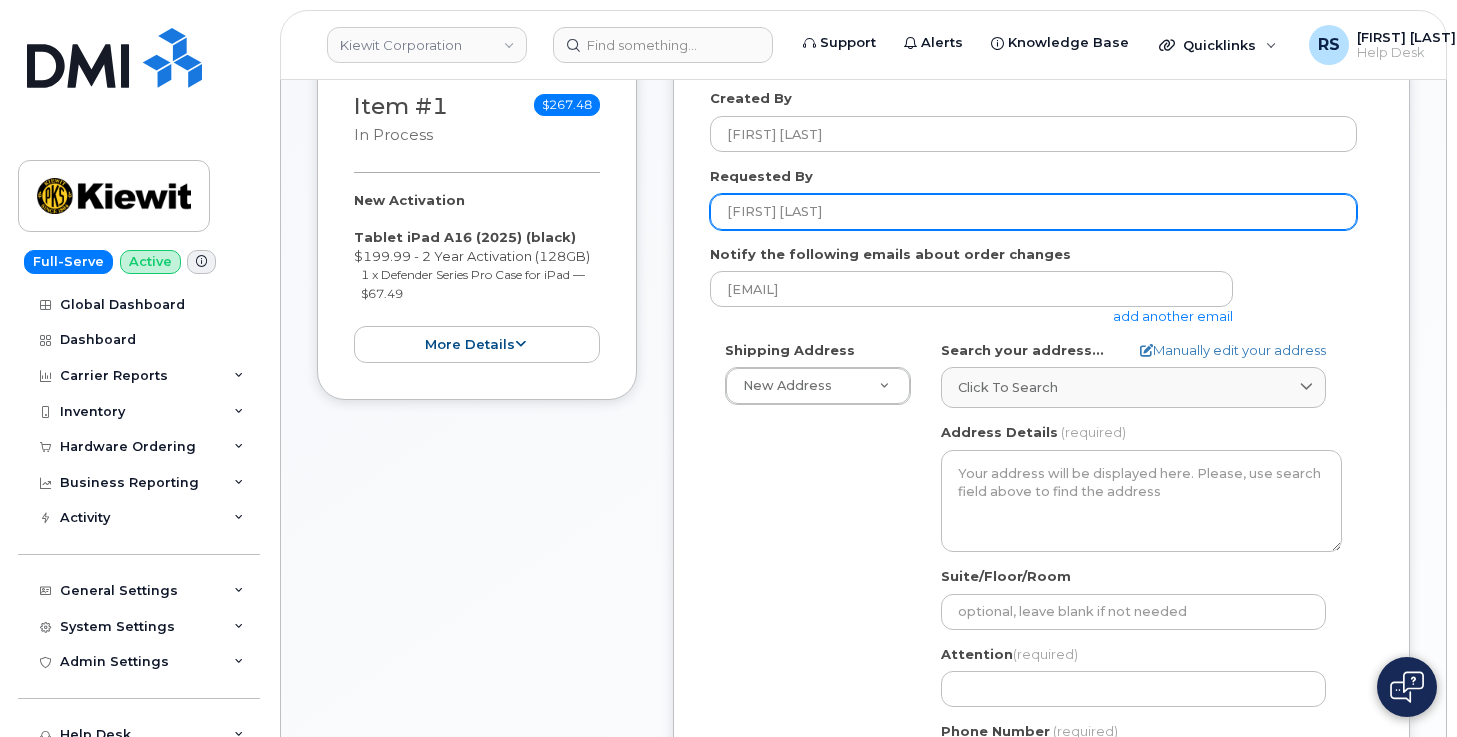 paste on "CS0775555" 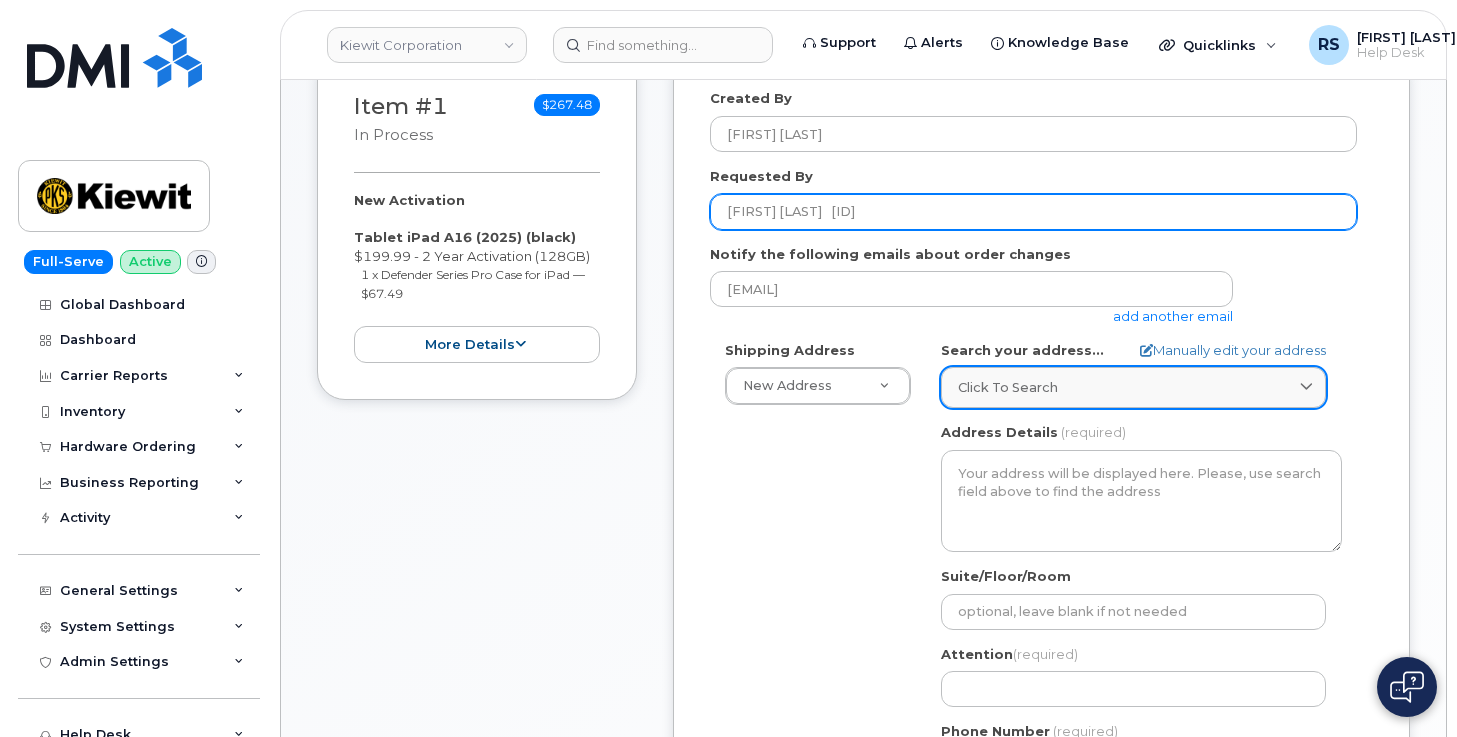 type on "[FIRST] [LAST]   CS[NUMBER]" 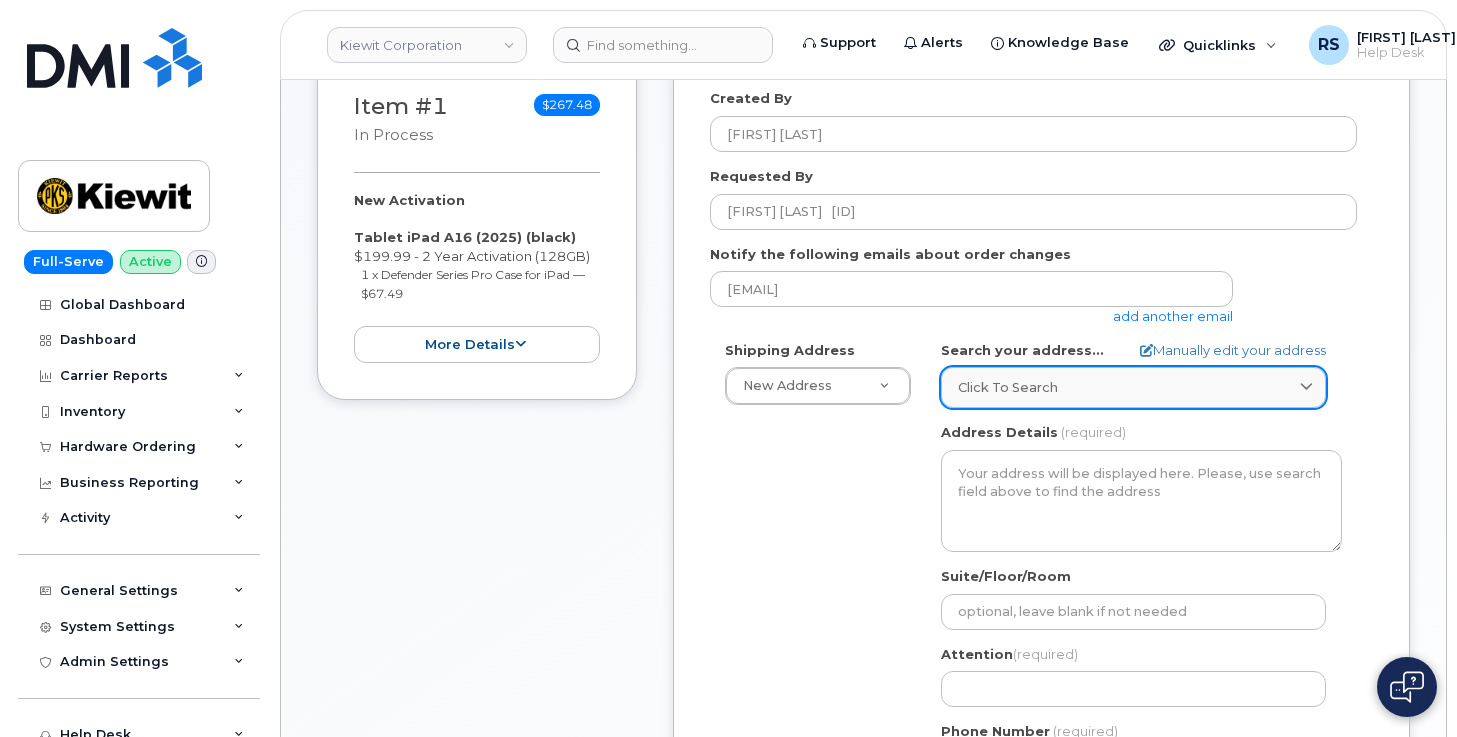 click on "Click to search" at bounding box center (1133, 387) 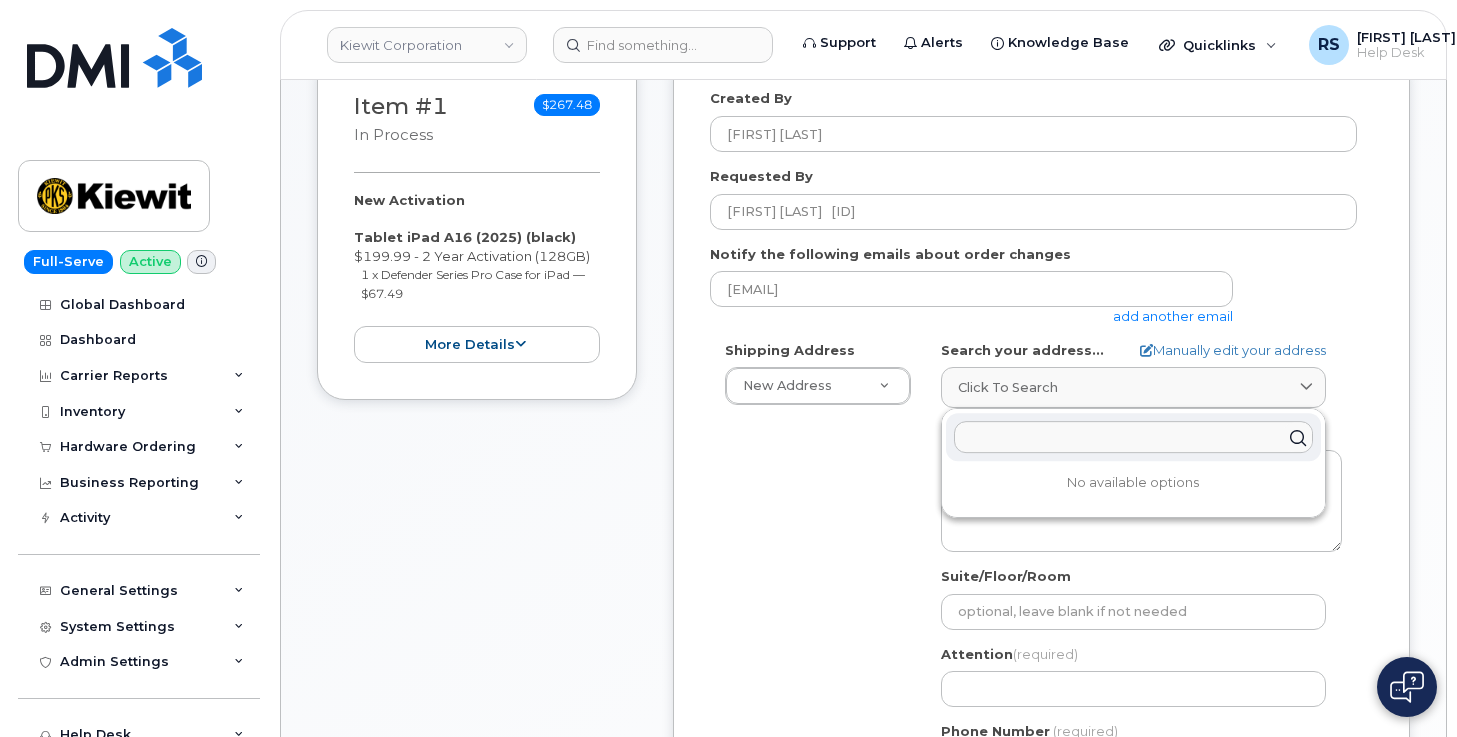 click at bounding box center [1133, 437] 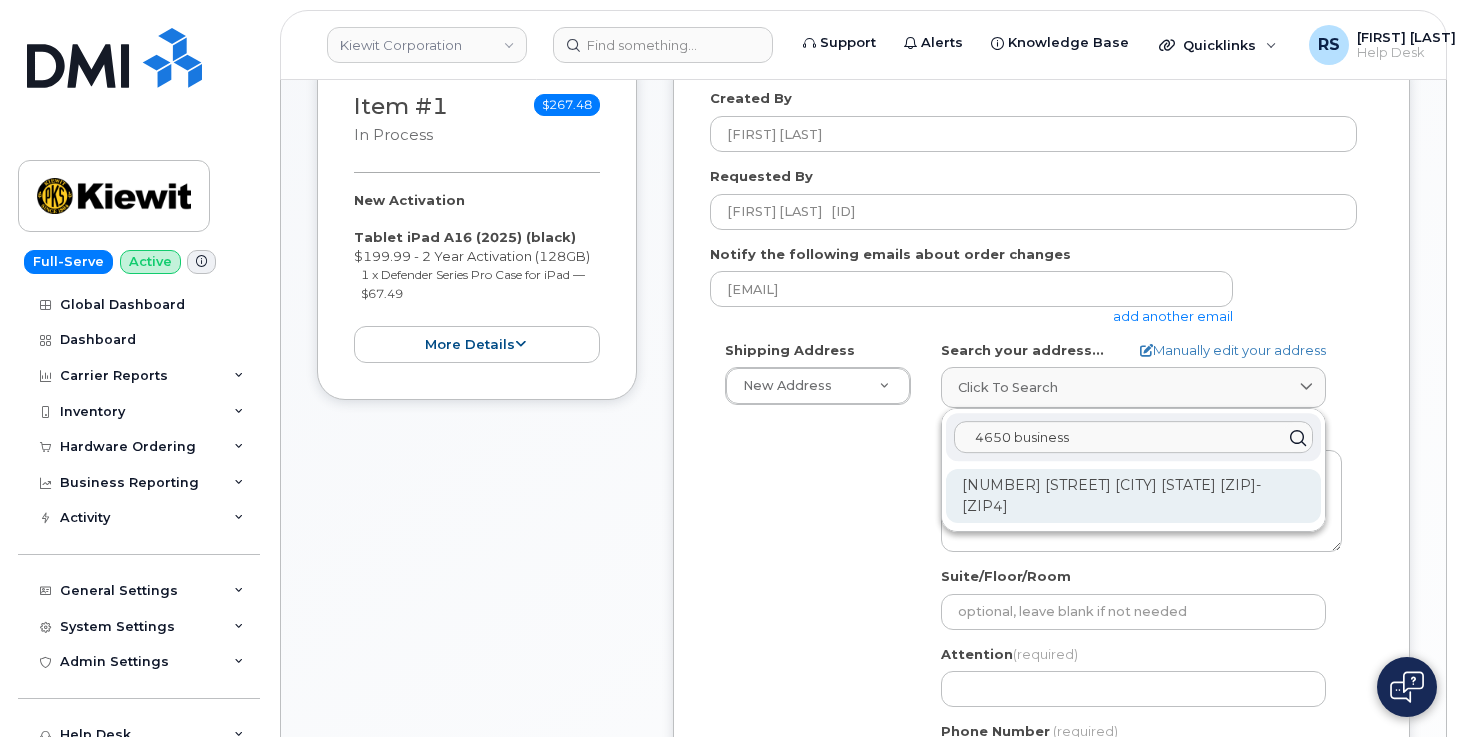 type on "4650 business" 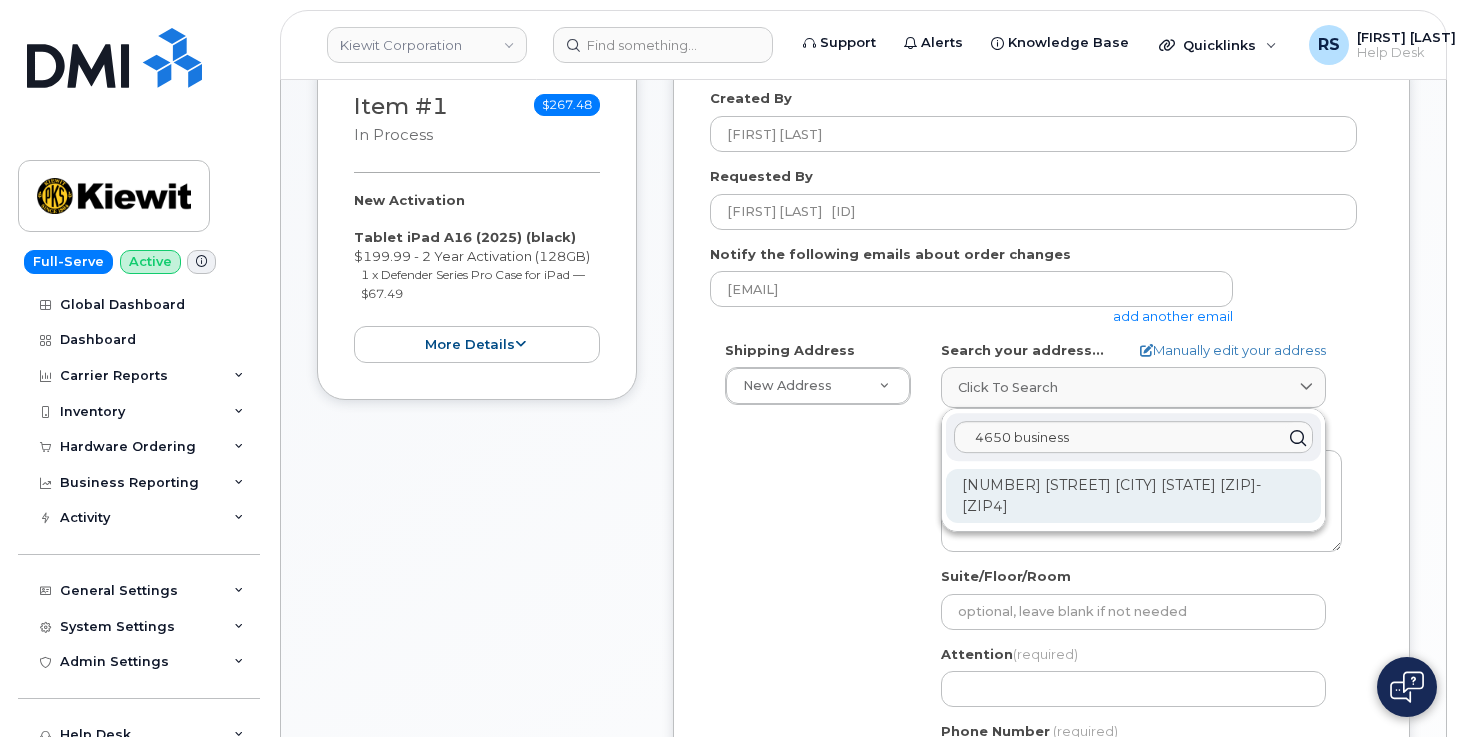 click on "4650 Business Center Dr Fairfield CA 94534-6890" 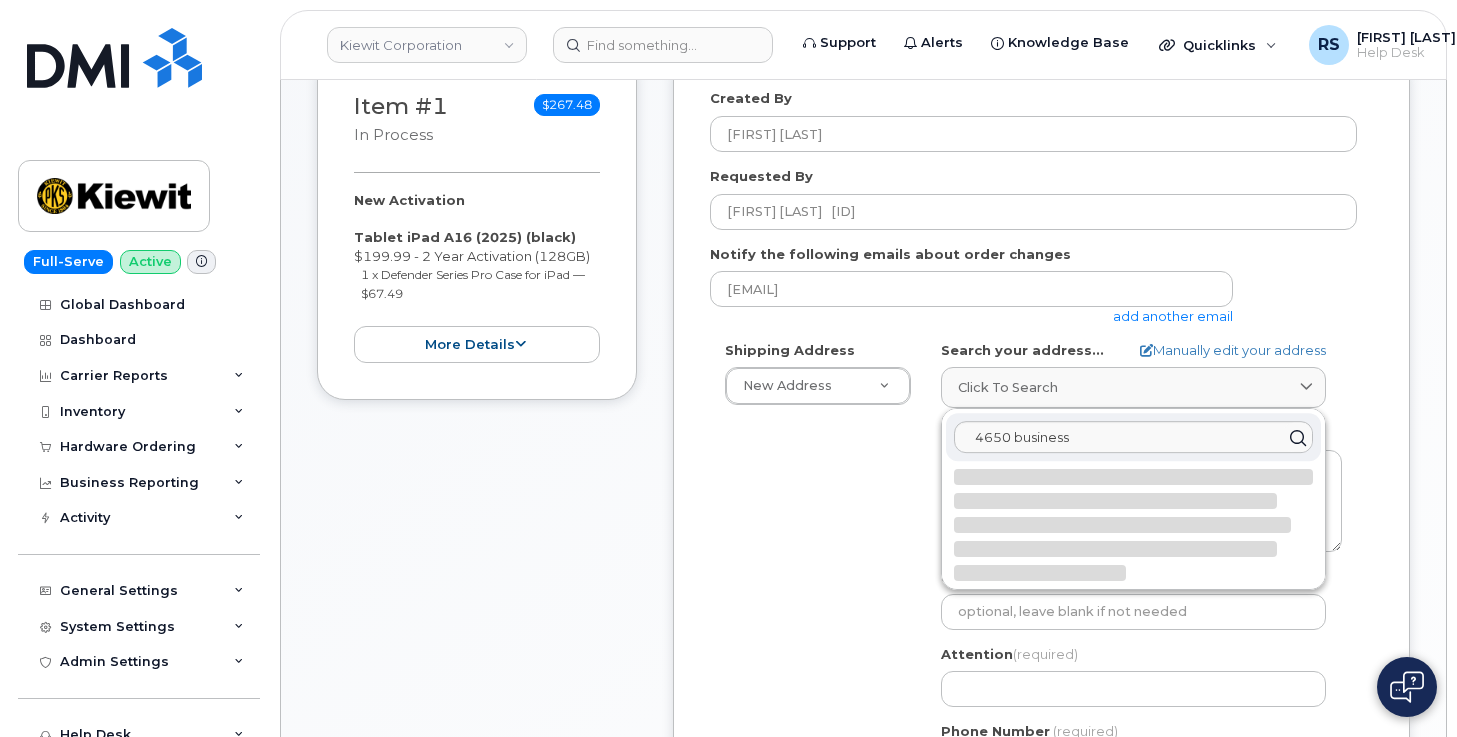 select 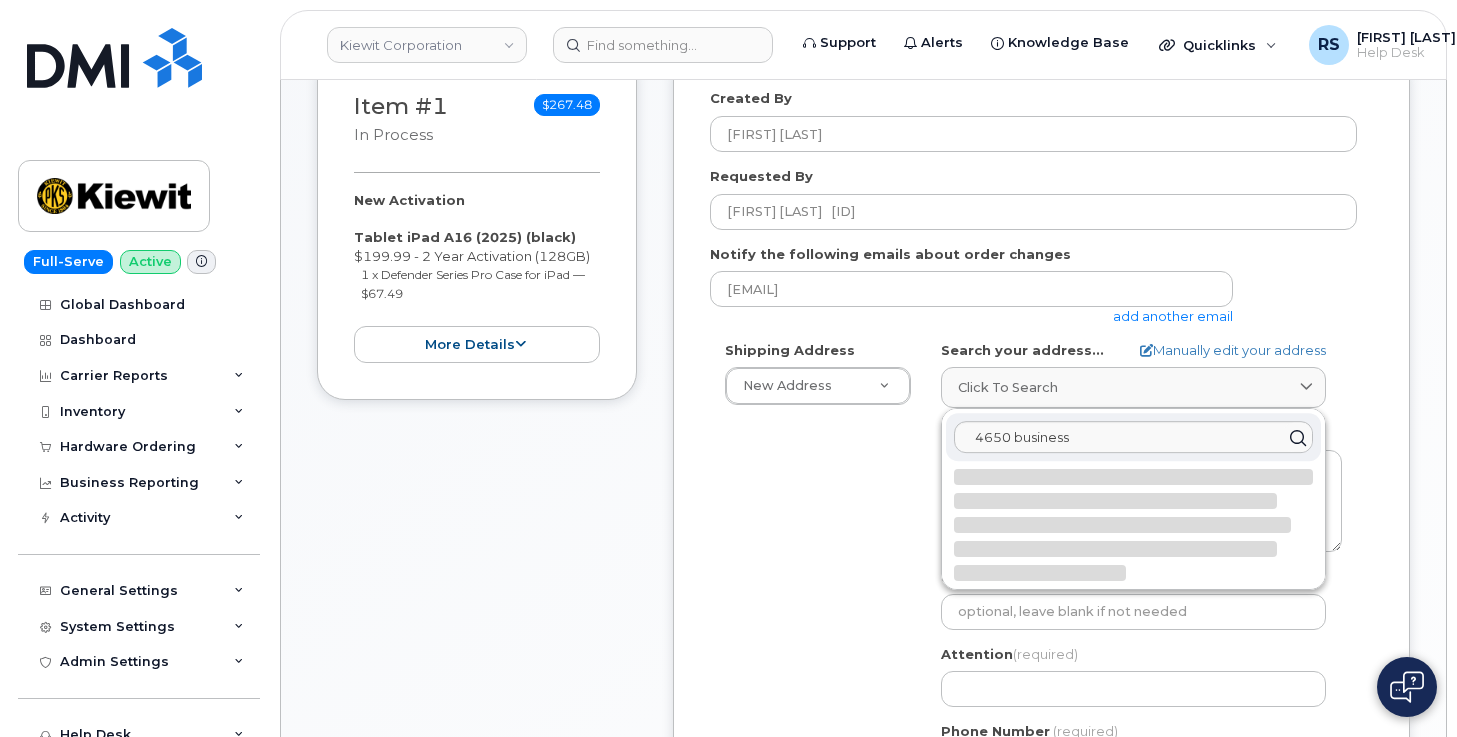 type on "4650 Business Center Dr
FAIRFIELD CA 94534-6890
UNITED STATES" 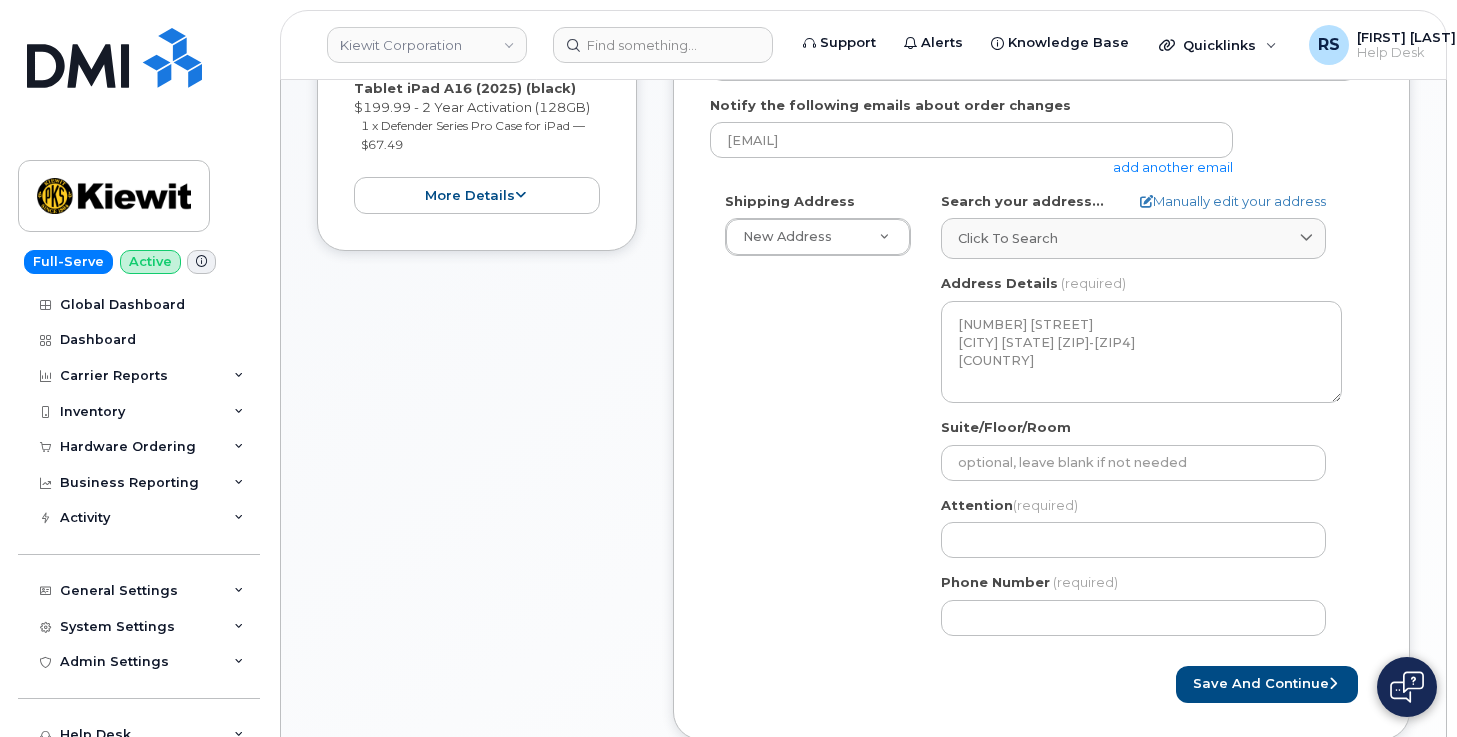 scroll, scrollTop: 588, scrollLeft: 0, axis: vertical 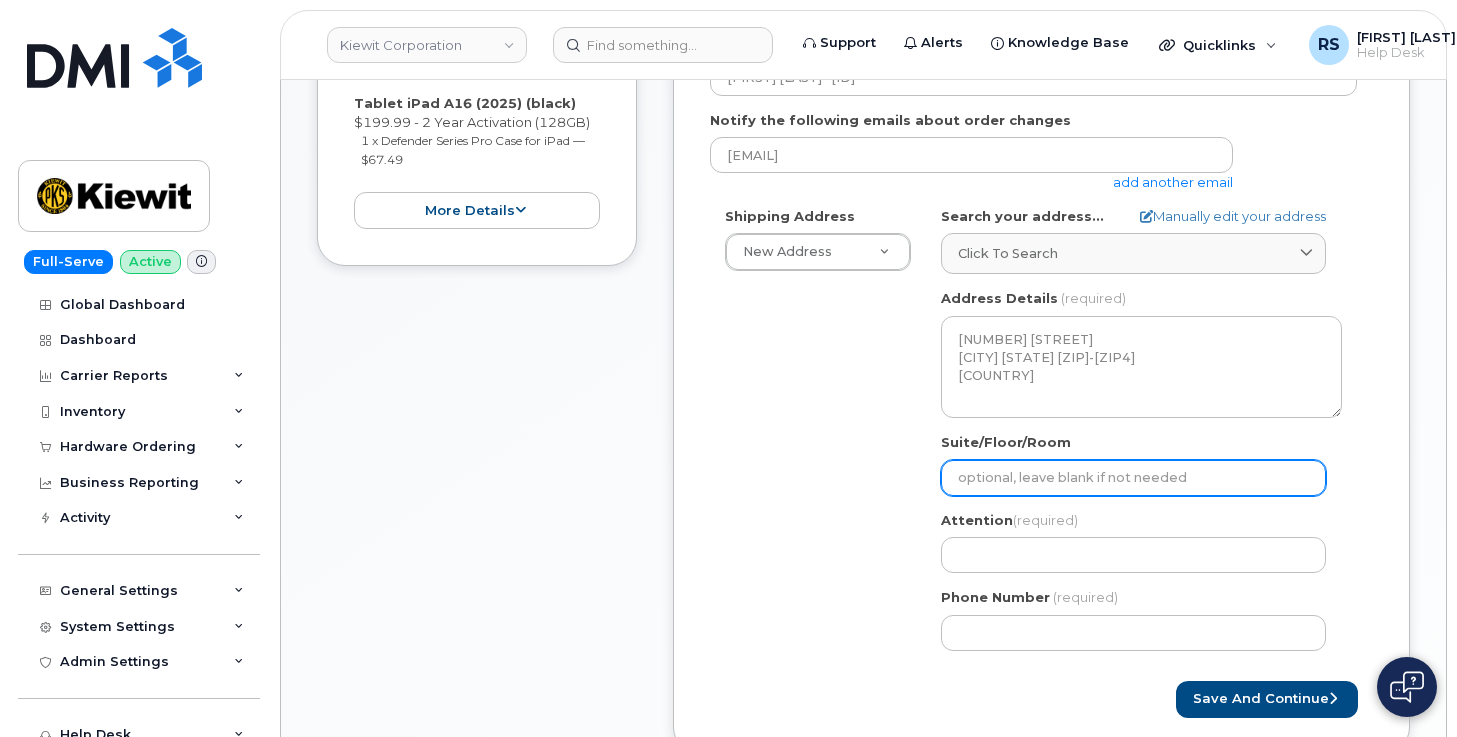 click on "Suite/Floor/Room" at bounding box center (1133, 478) 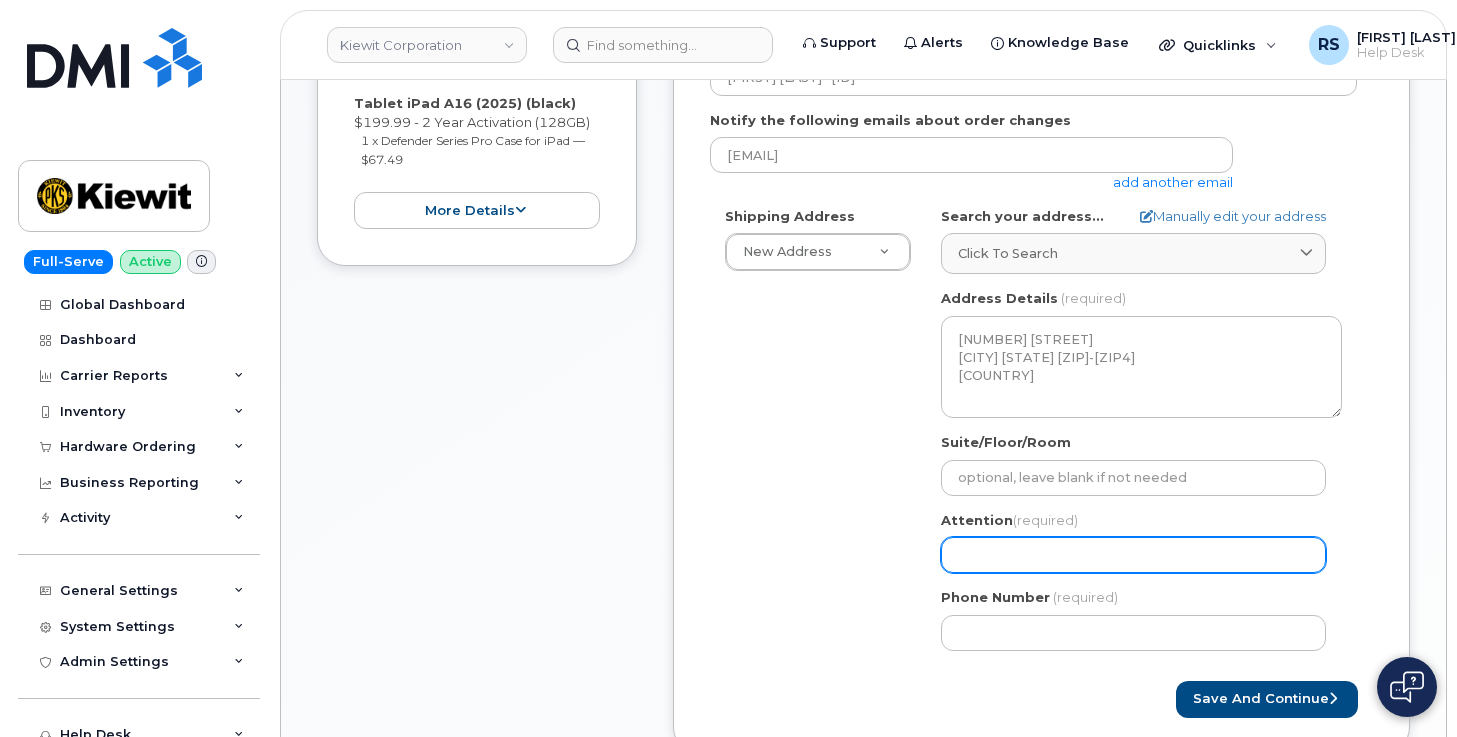click on "Attention
(required)" at bounding box center (1133, 555) 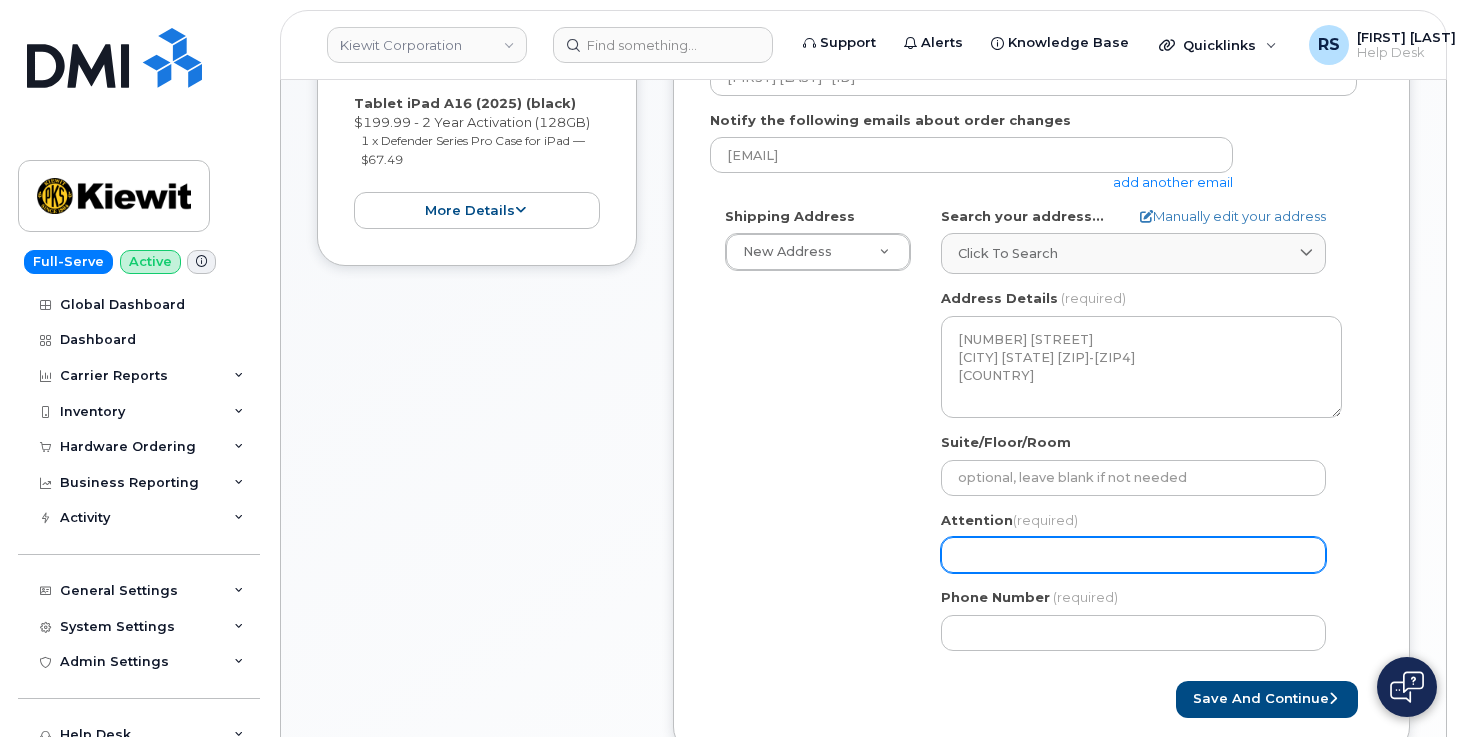 click on "Attention
(required)" at bounding box center [1133, 555] 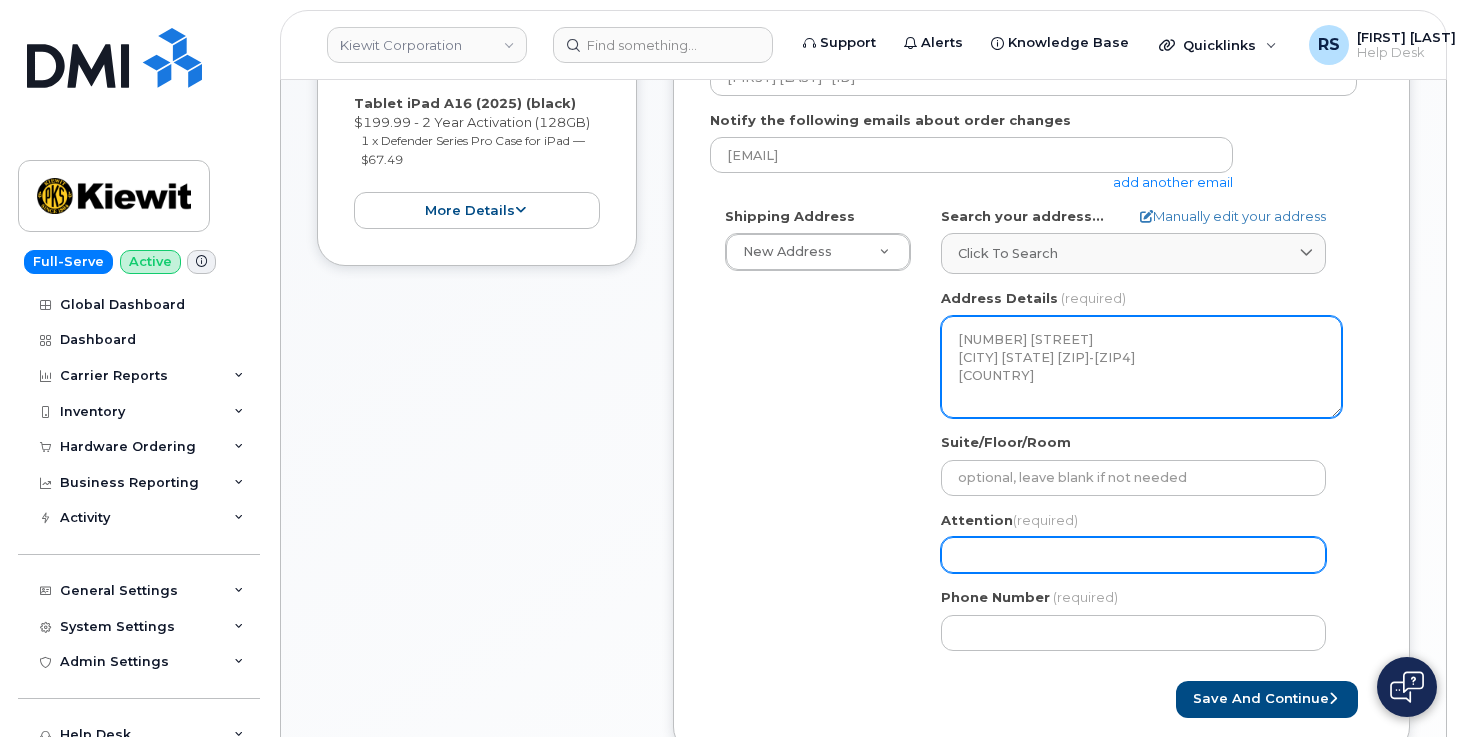 select 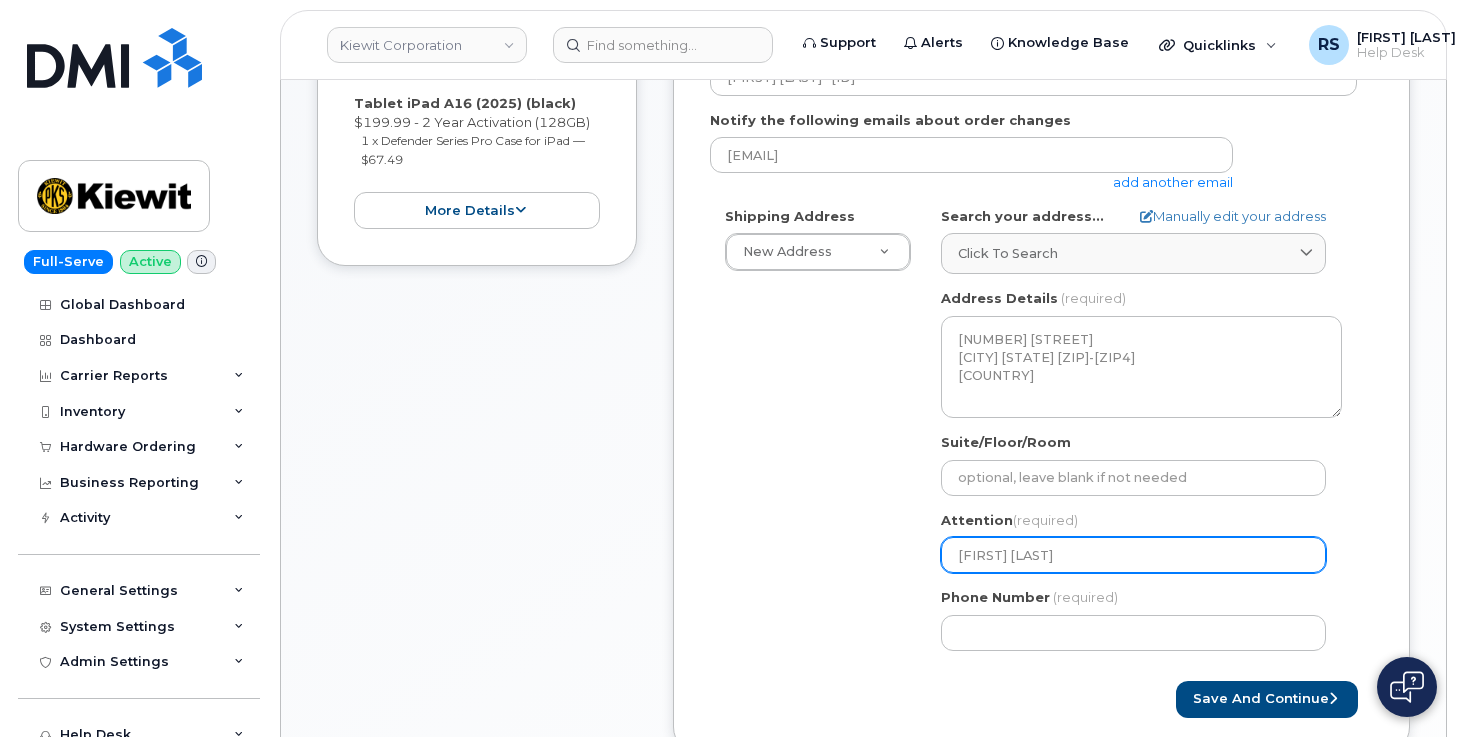 type on "[FIRST] [LAST]" 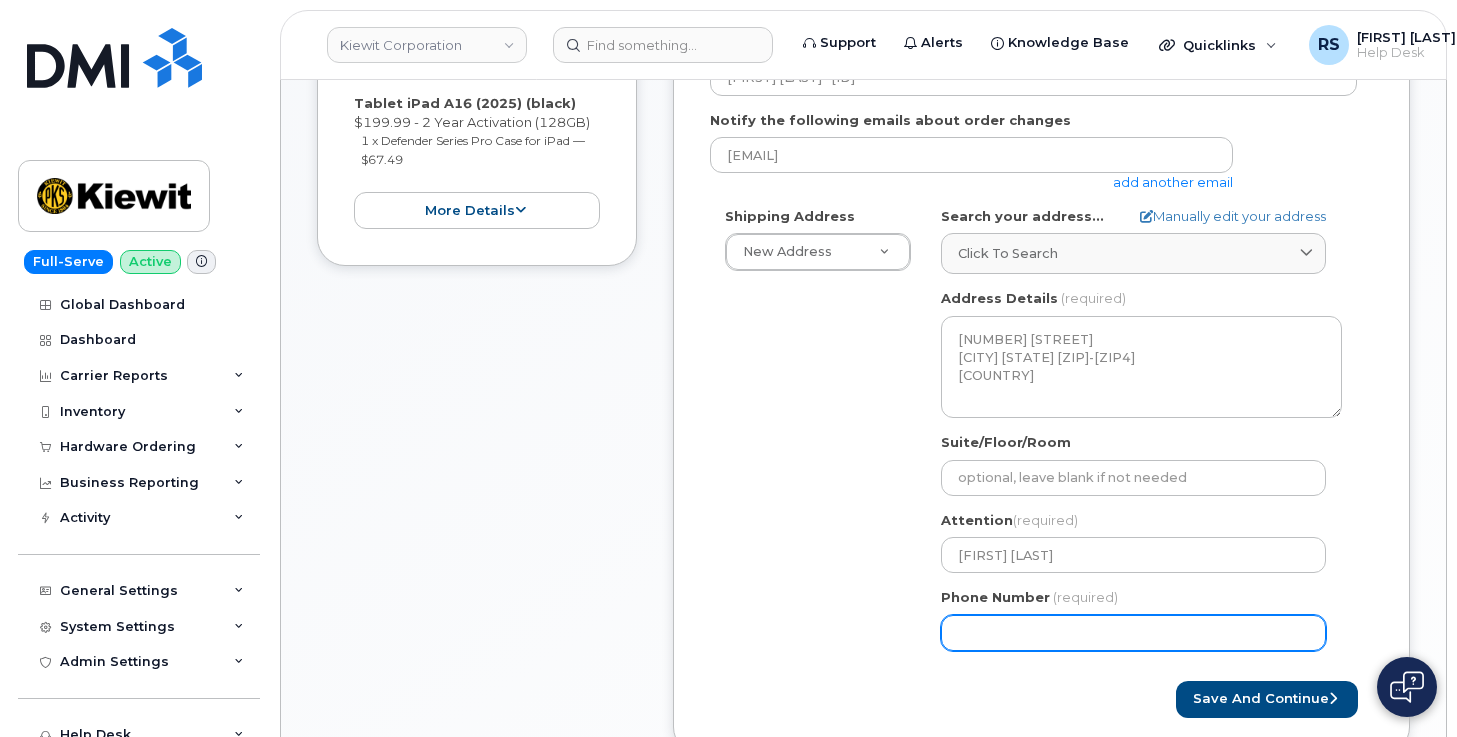 click on "Phone Number" at bounding box center (1133, 633) 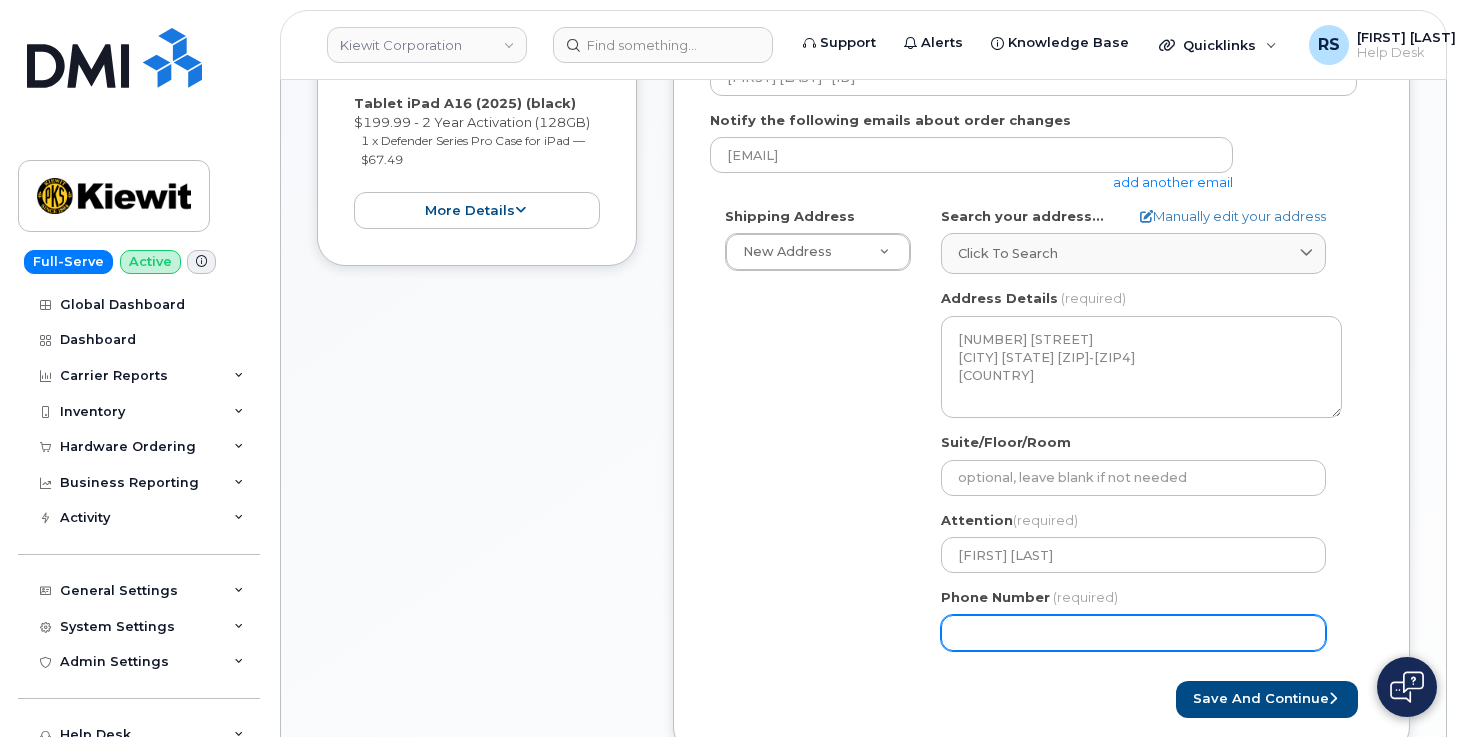 paste on "2019572318" 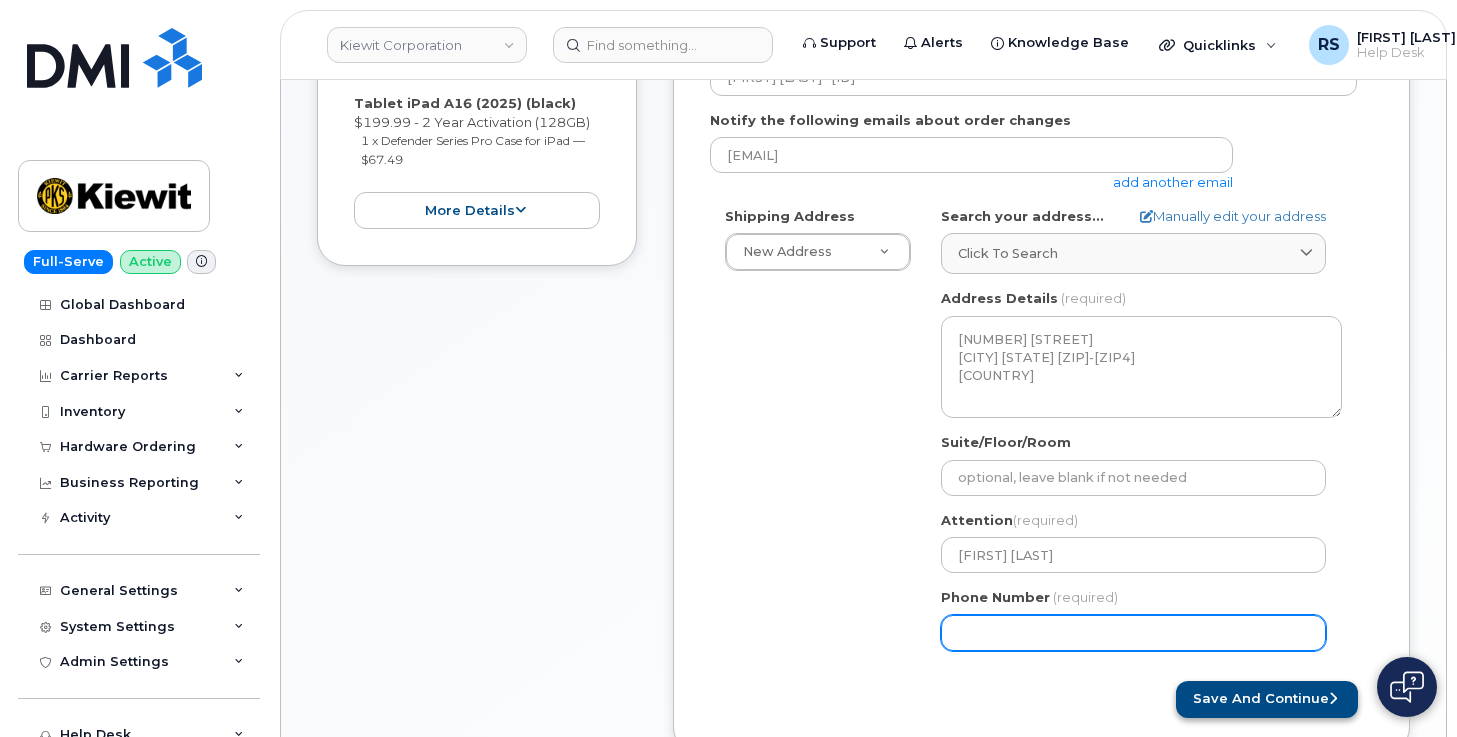 type on "2019572318" 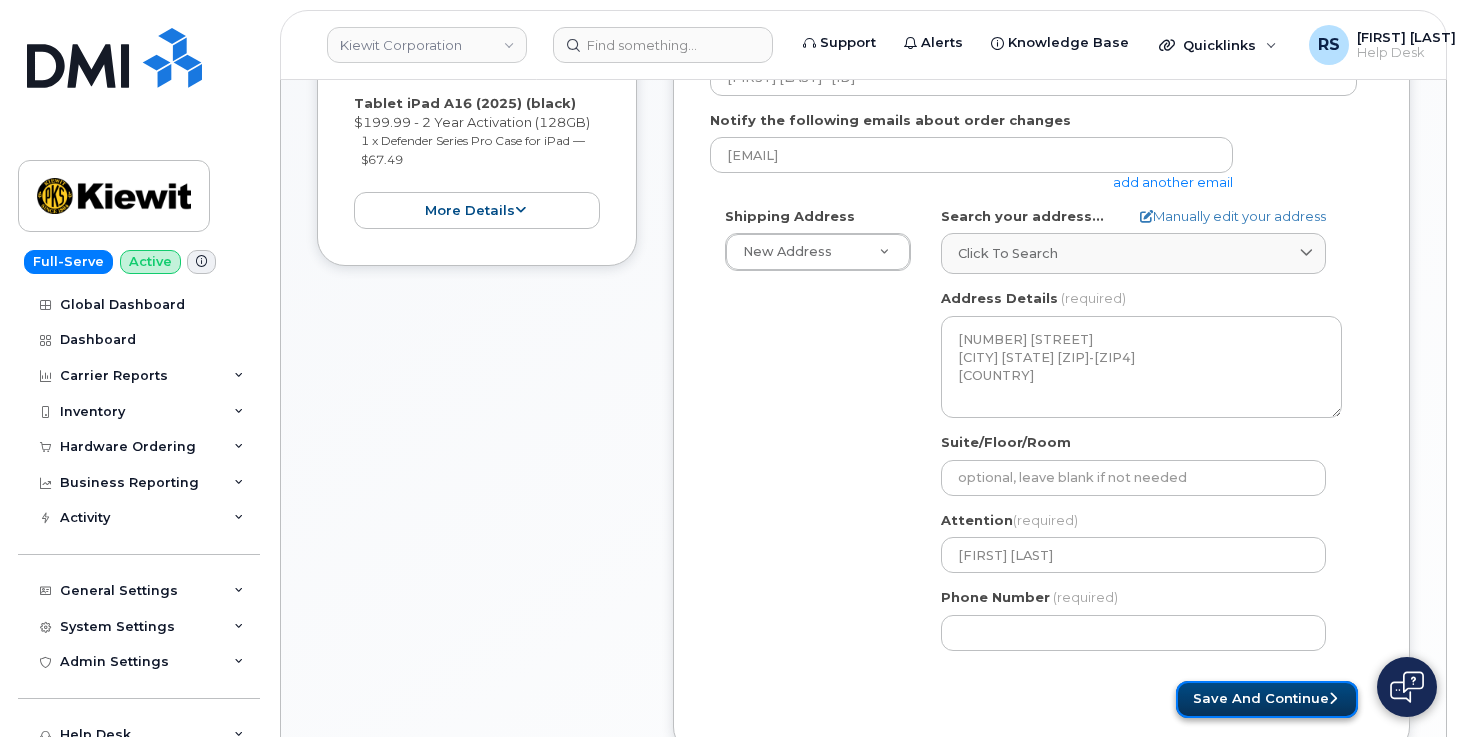 click on "Save and Continue" at bounding box center [1267, 699] 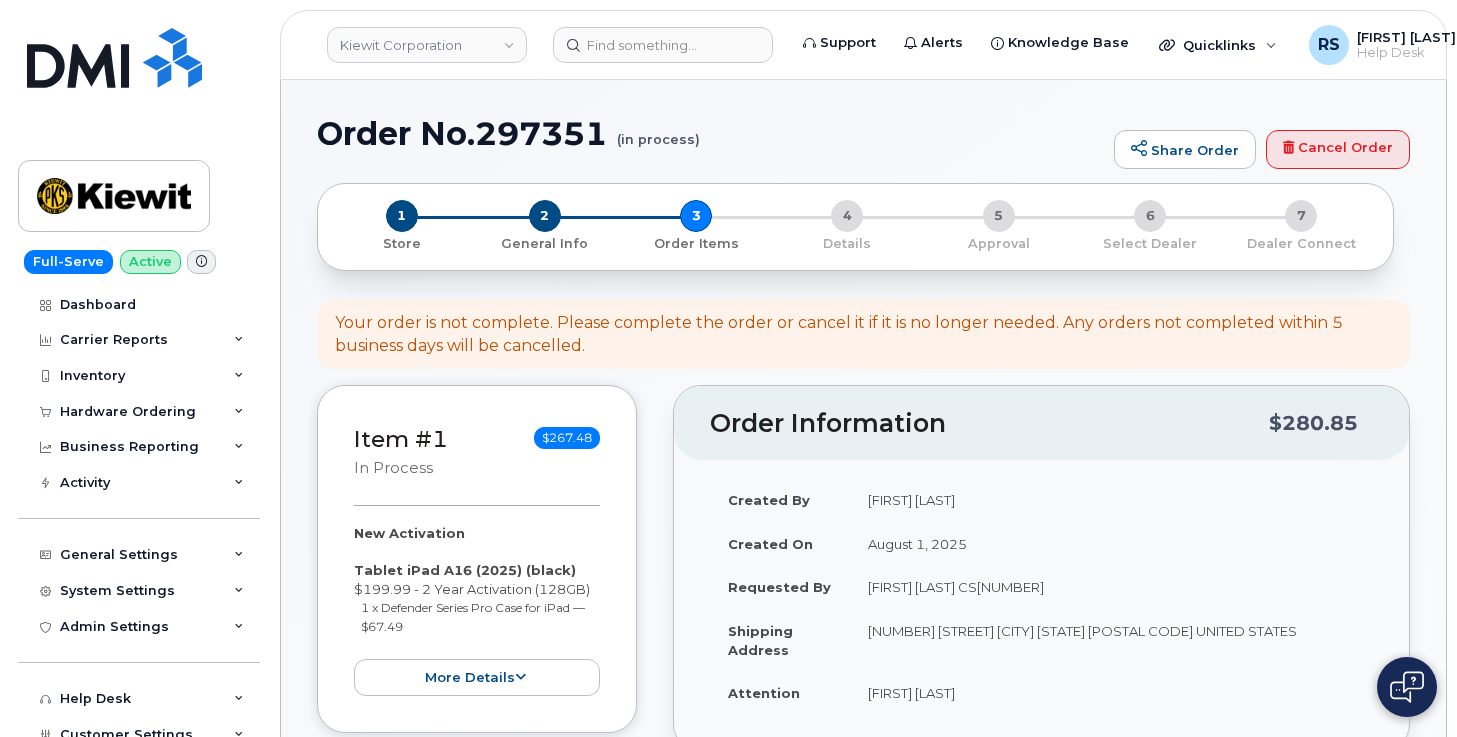 select 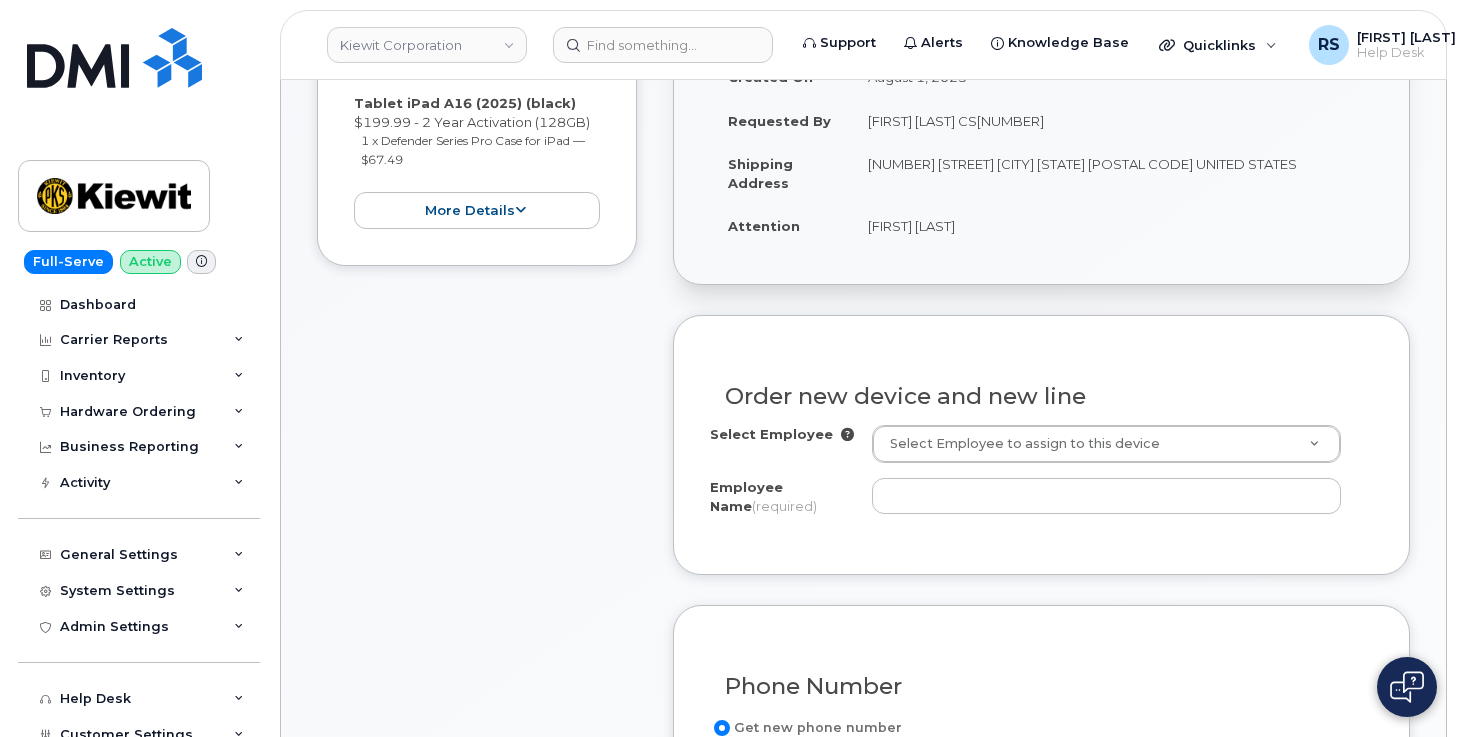 scroll, scrollTop: 600, scrollLeft: 0, axis: vertical 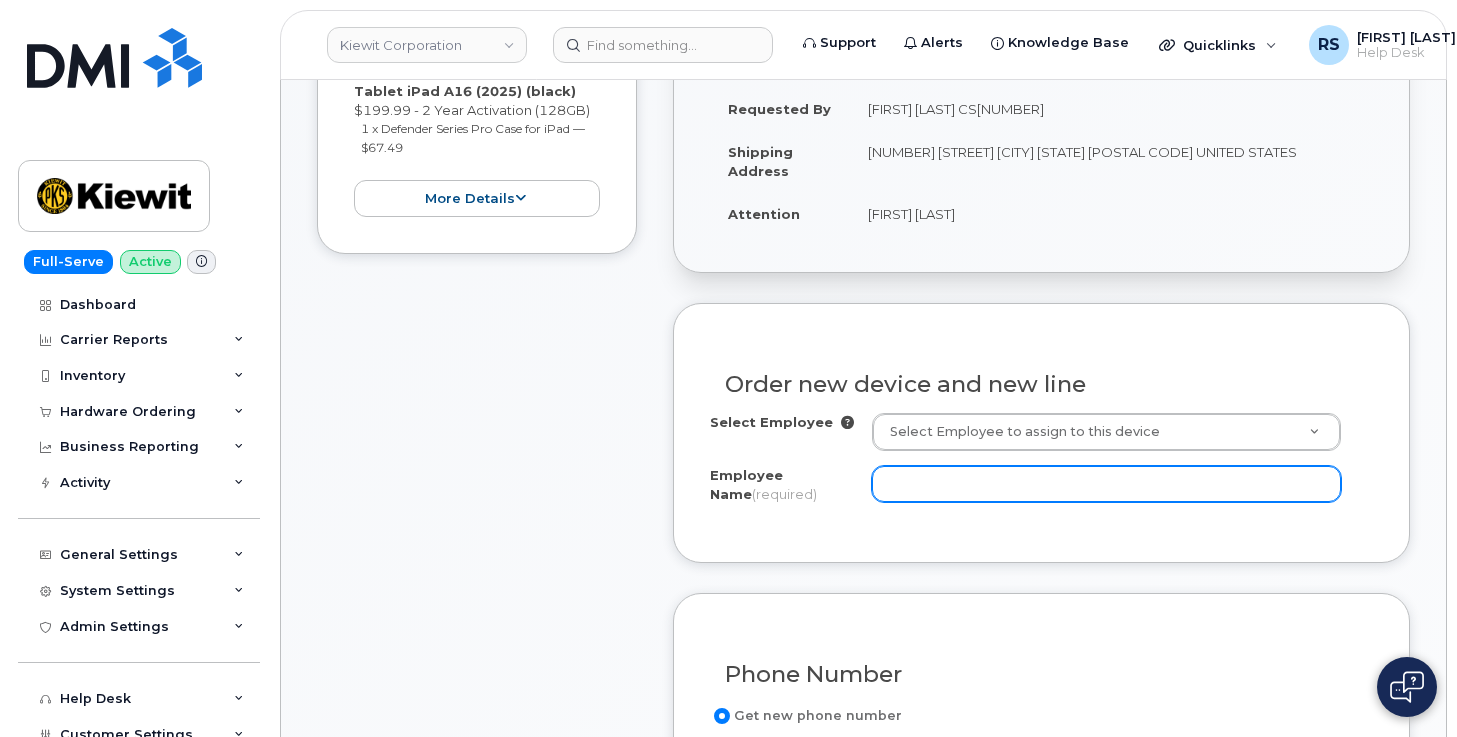 click on "Employee Name
(required)" at bounding box center (1106, 484) 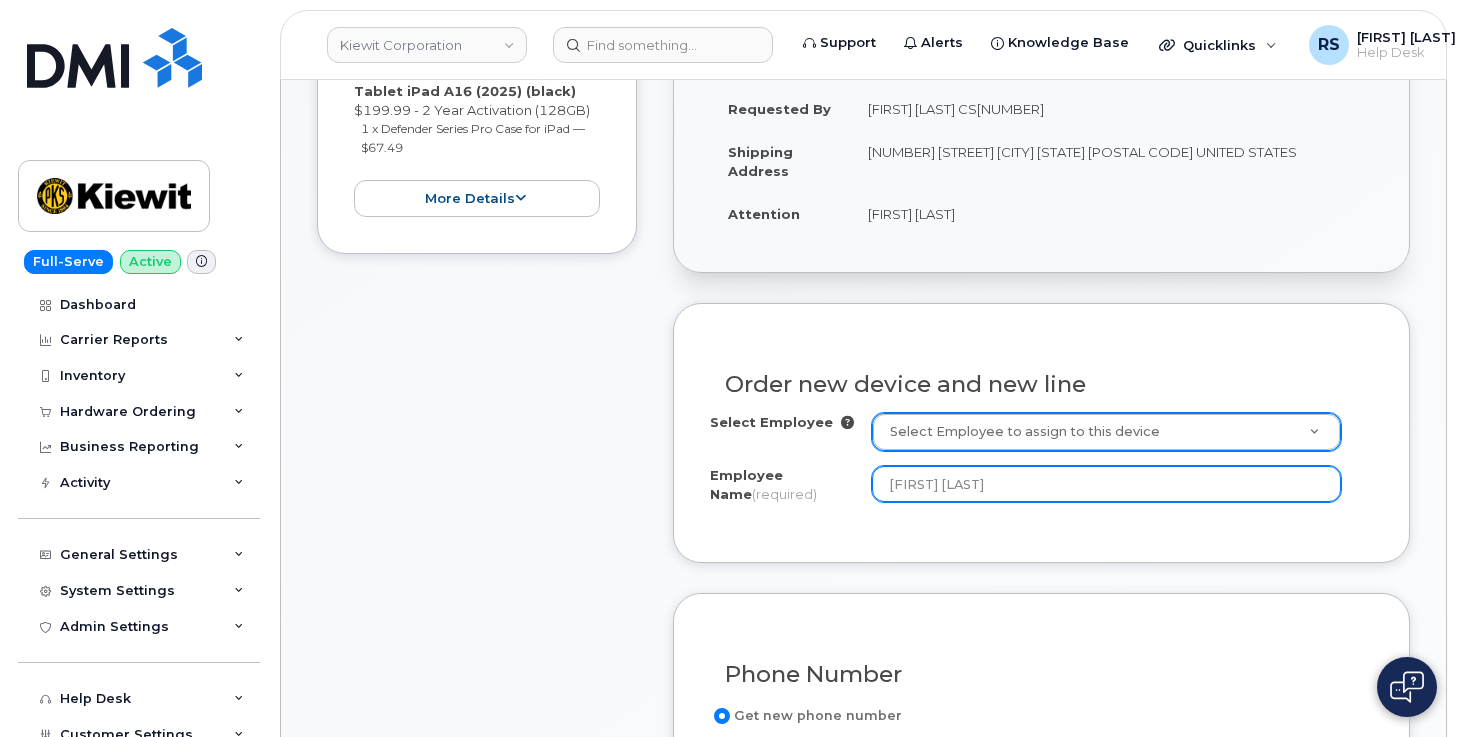 type on "[FIRST] [LAST]" 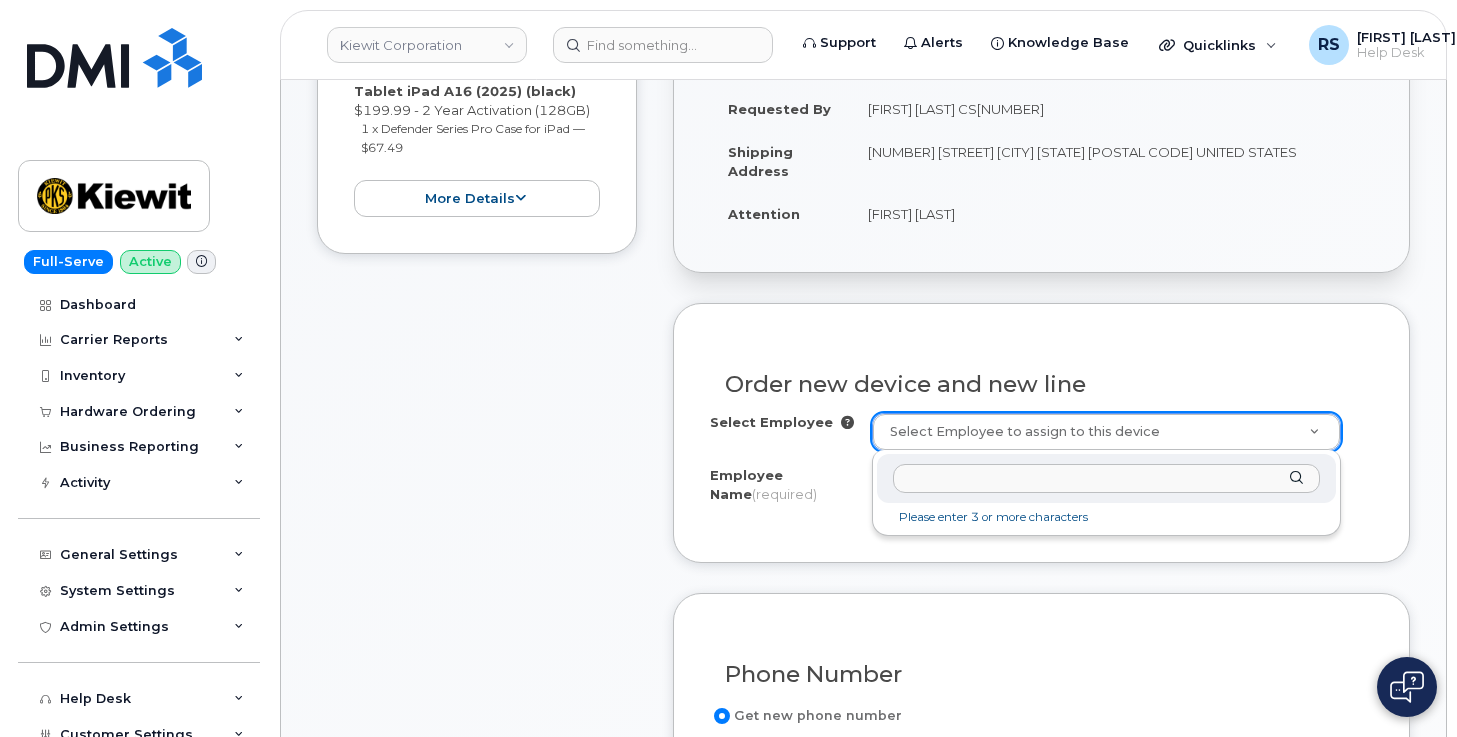 click at bounding box center (1106, 478) 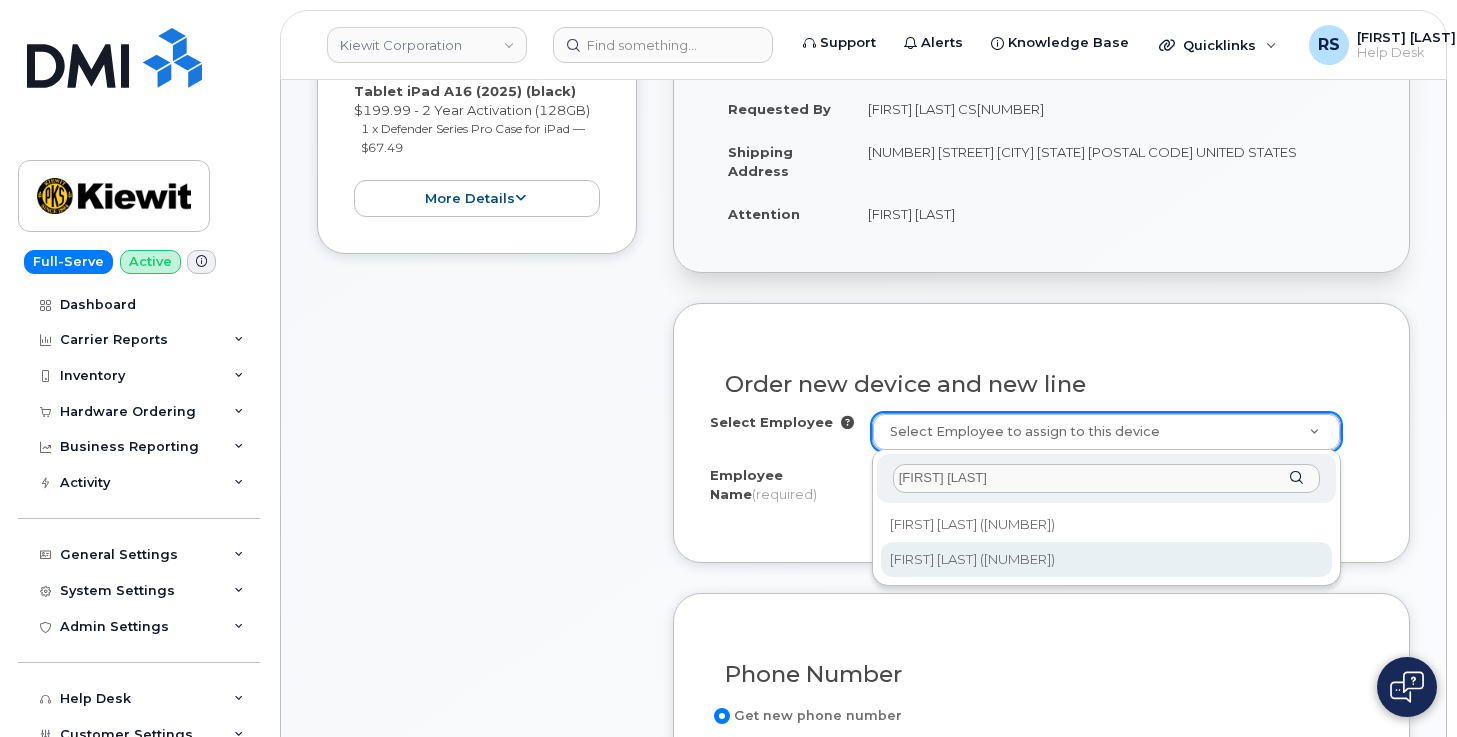 type on "[FIRST] [LAST]" 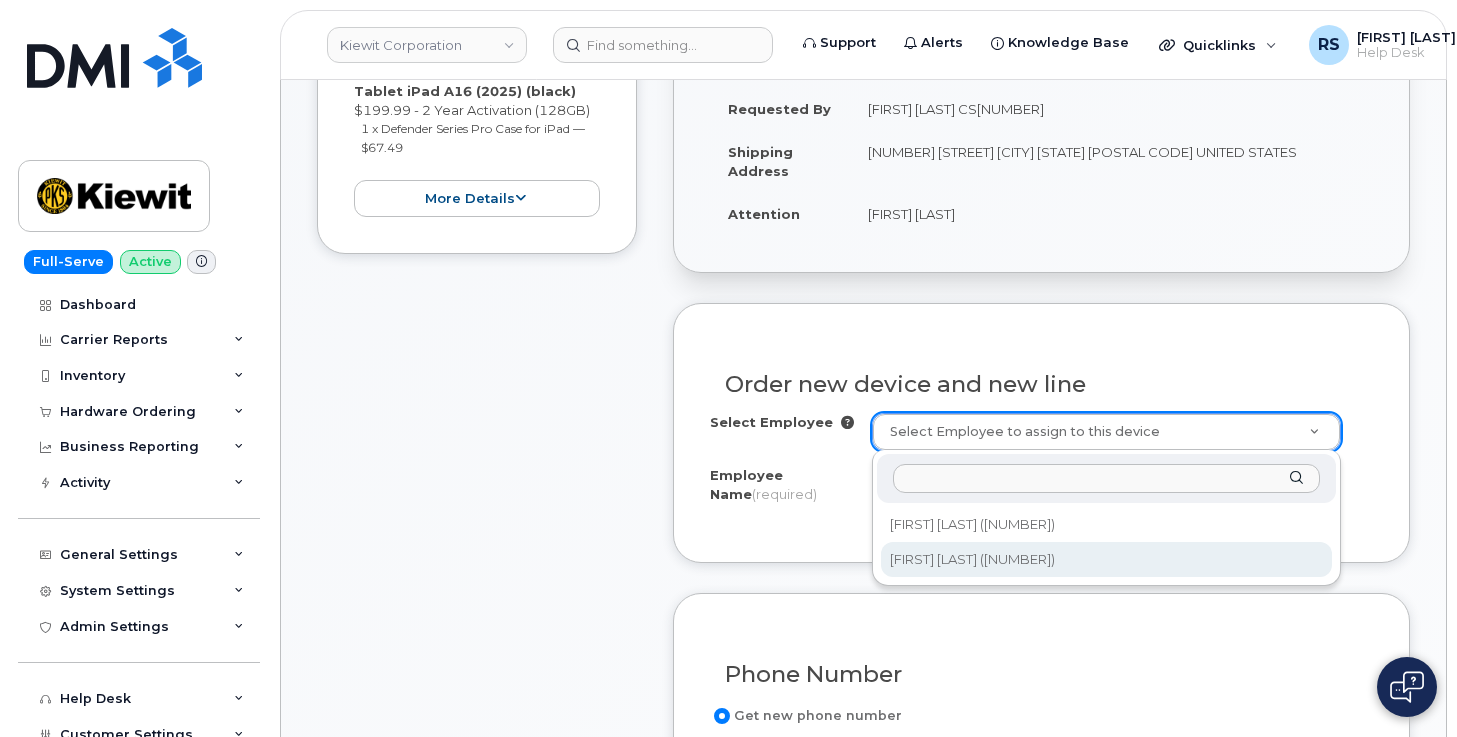 type on "[FIRST] [LAST]" 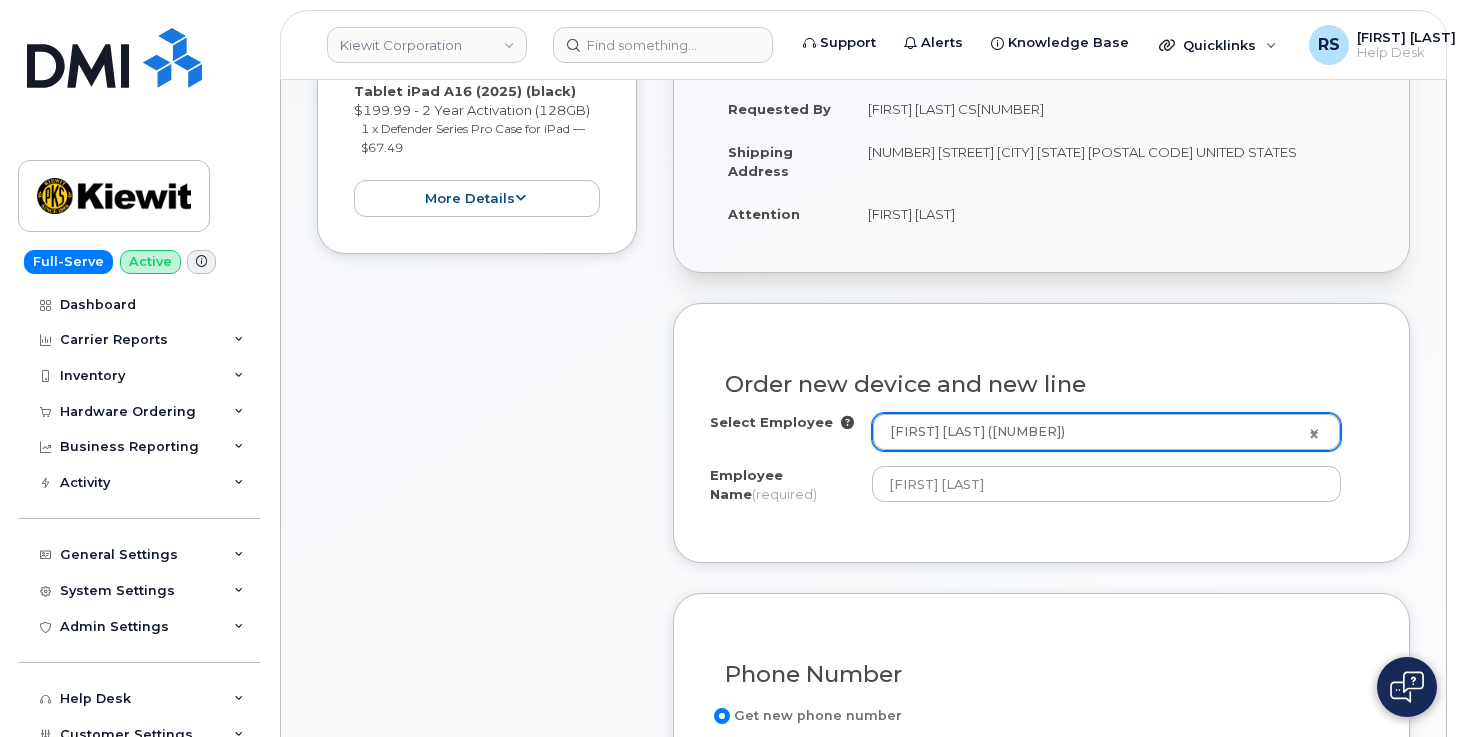 type on "[NUMBER] ([CITY], [STATE])" 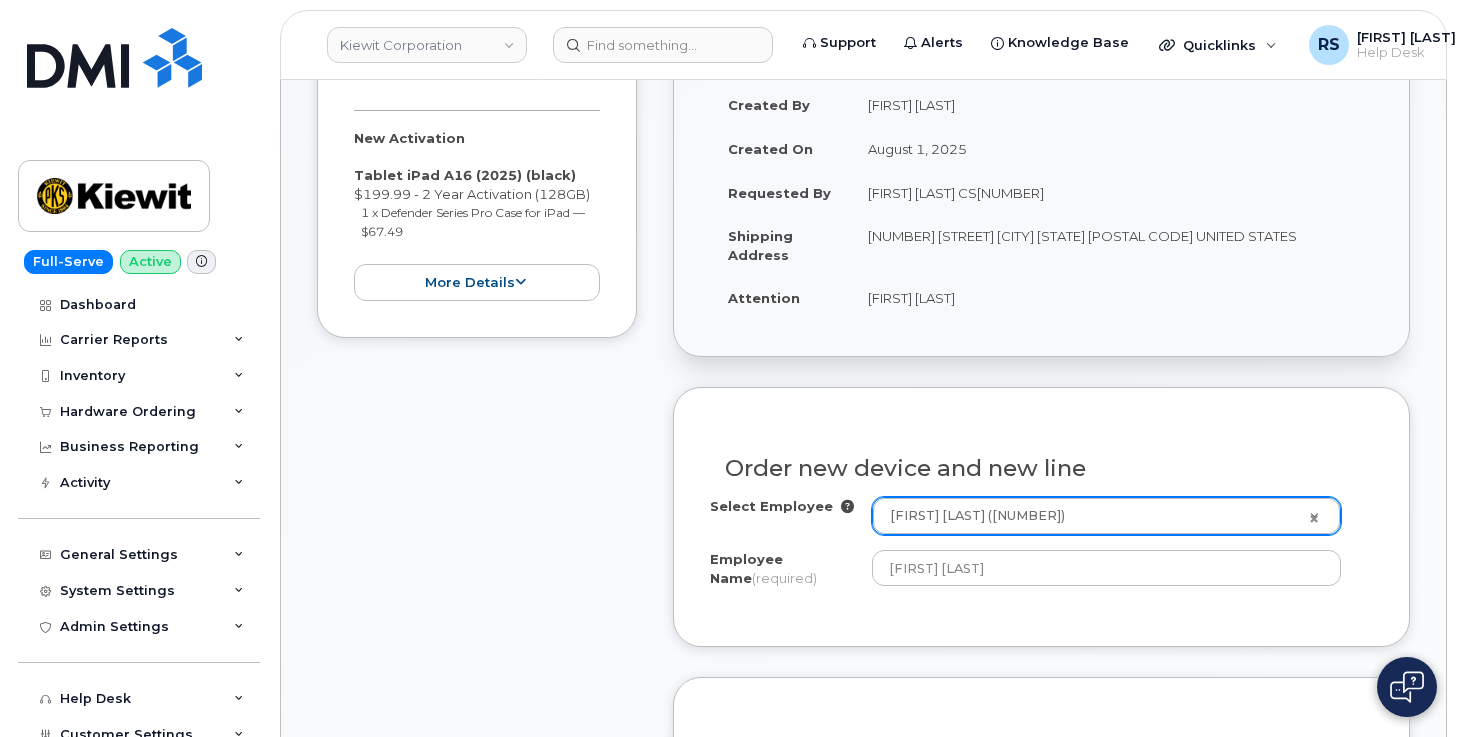 scroll, scrollTop: 267, scrollLeft: 0, axis: vertical 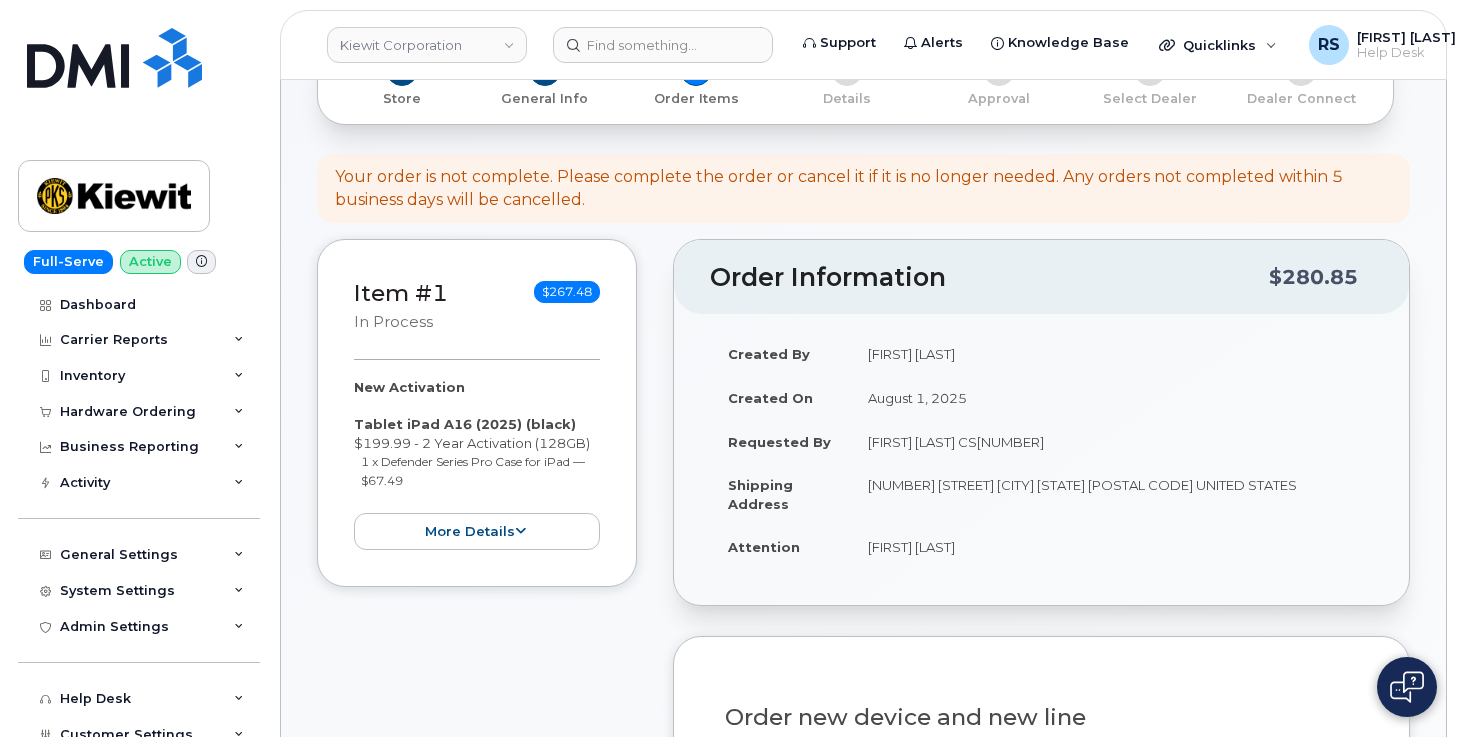click on "[NUMBER] [STREET] [CITY] [STATE] [POSTAL CODE] UNITED STATES" at bounding box center [1111, 494] 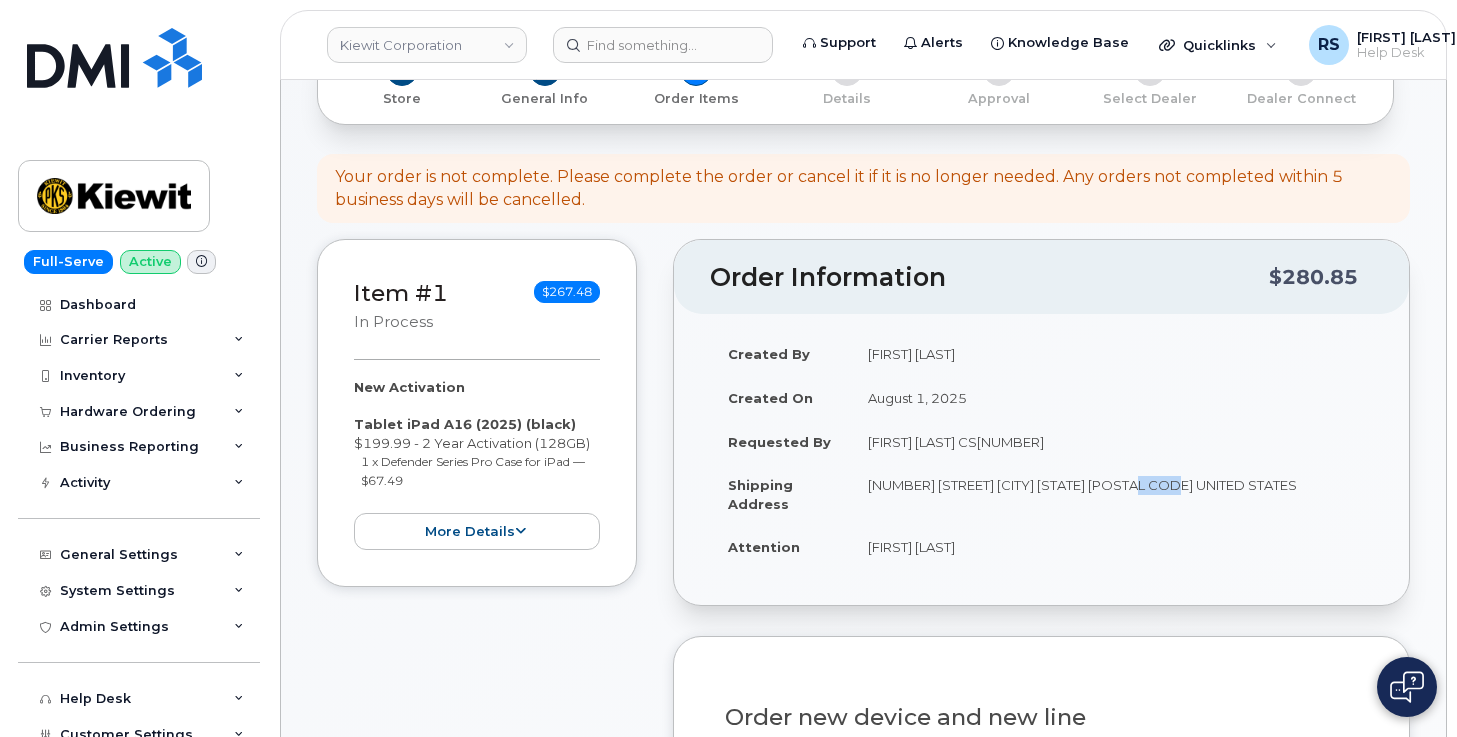 click on "[NUMBER] [STREET] [CITY] [STATE] [ZIP] [COUNTRY]" at bounding box center [1111, 494] 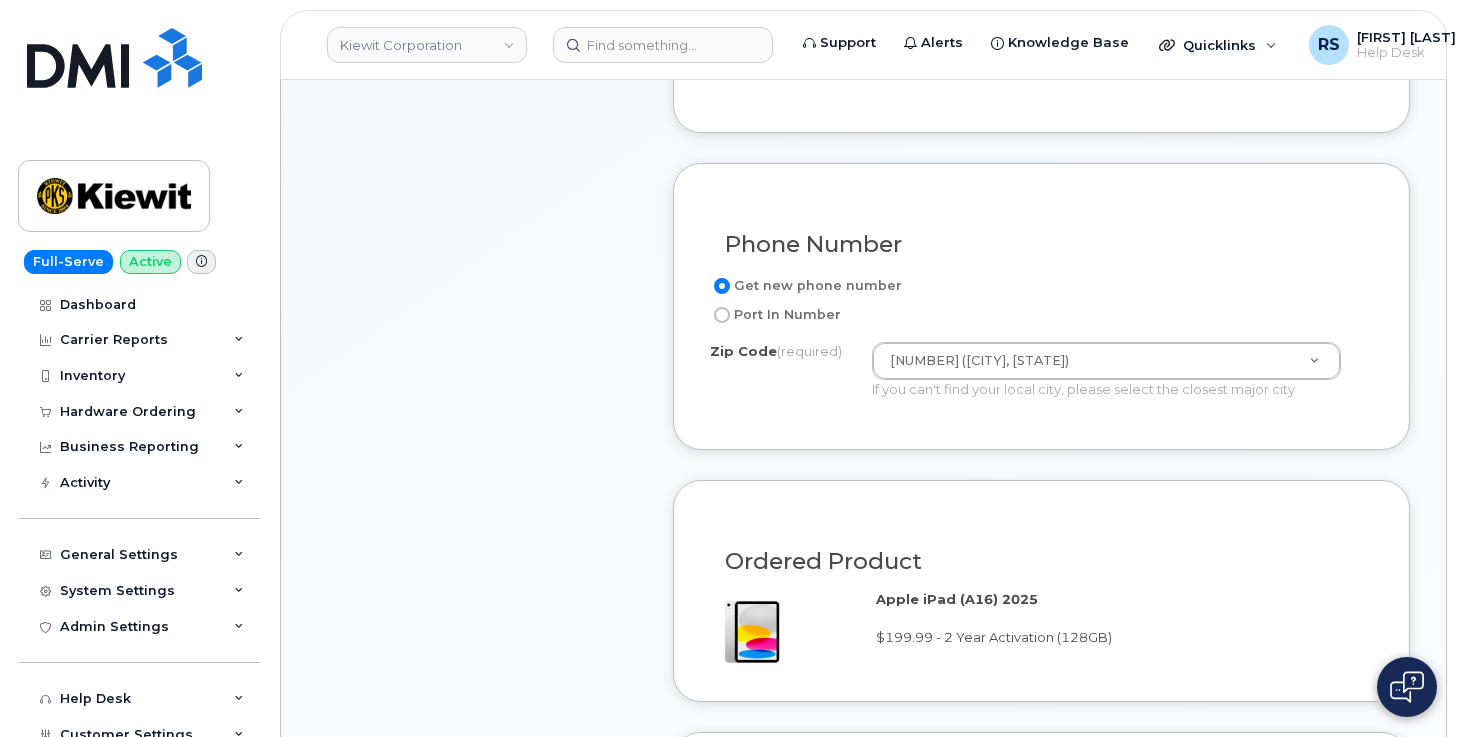 scroll, scrollTop: 1067, scrollLeft: 0, axis: vertical 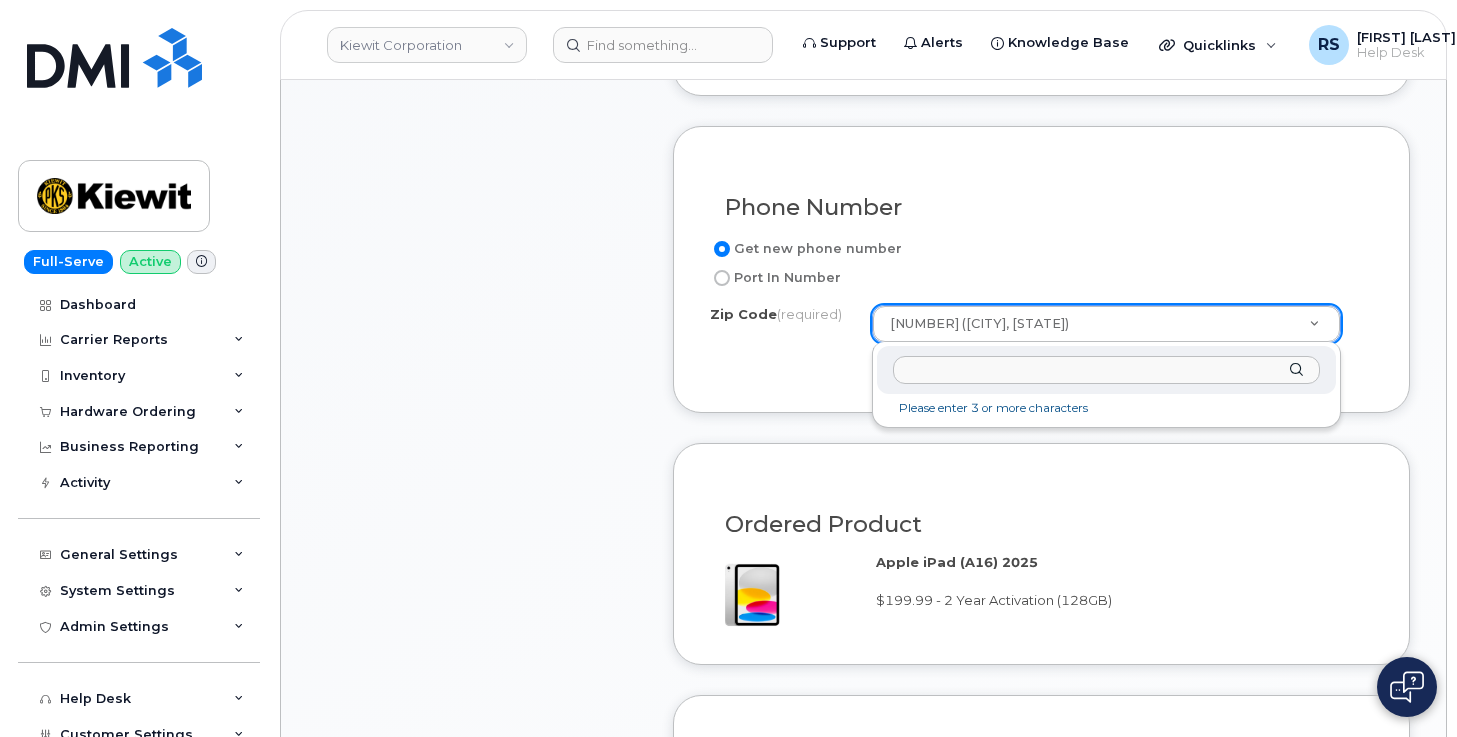 click on "Zip Code
(required)" at bounding box center [1106, 370] 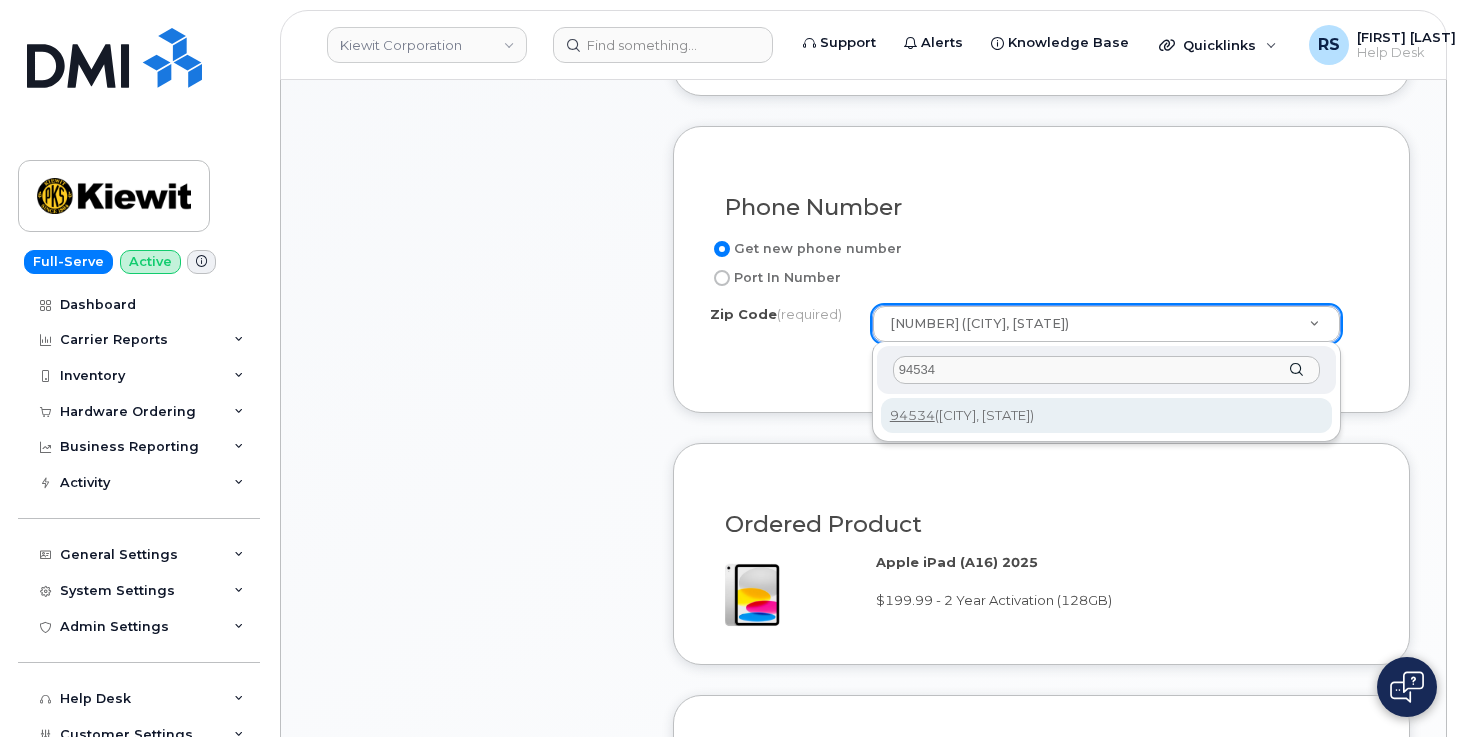 type on "94534" 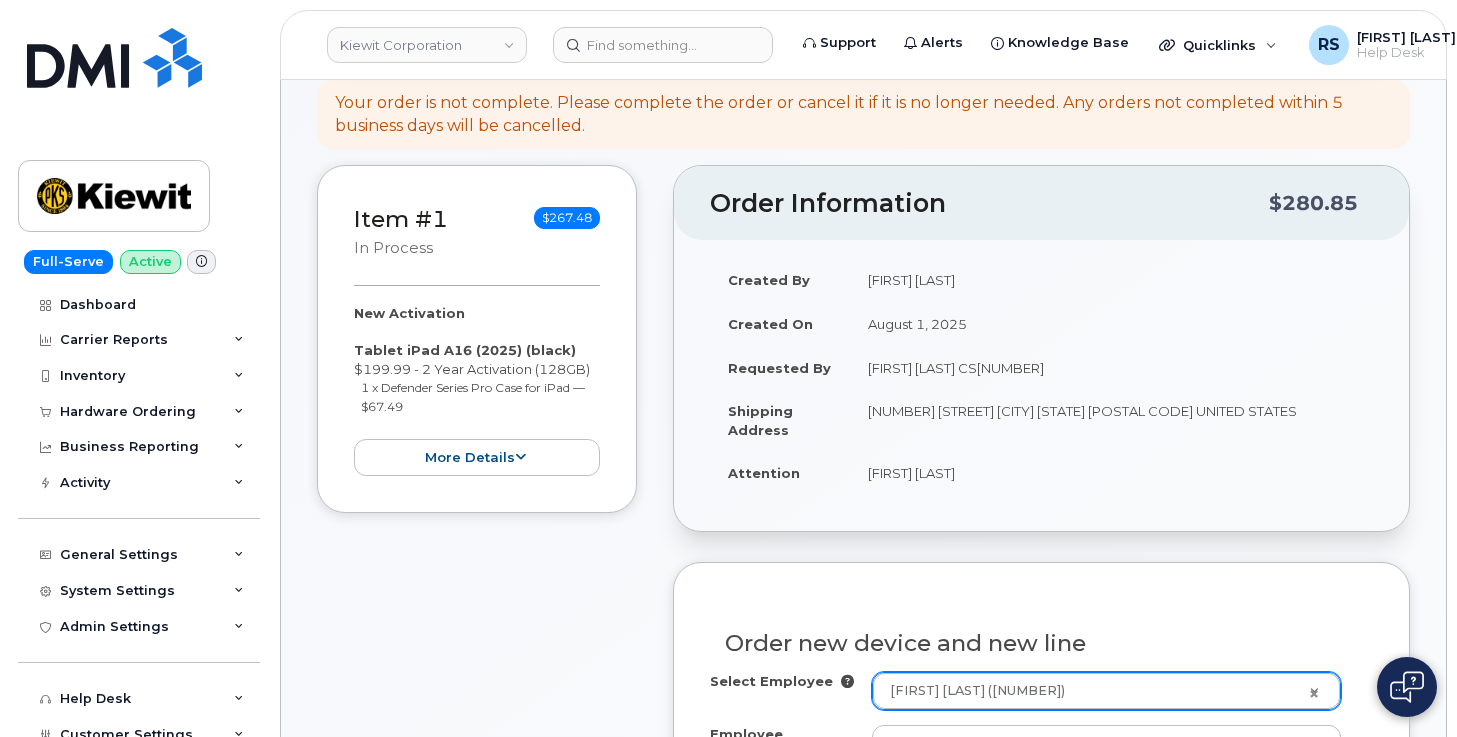 scroll, scrollTop: 333, scrollLeft: 0, axis: vertical 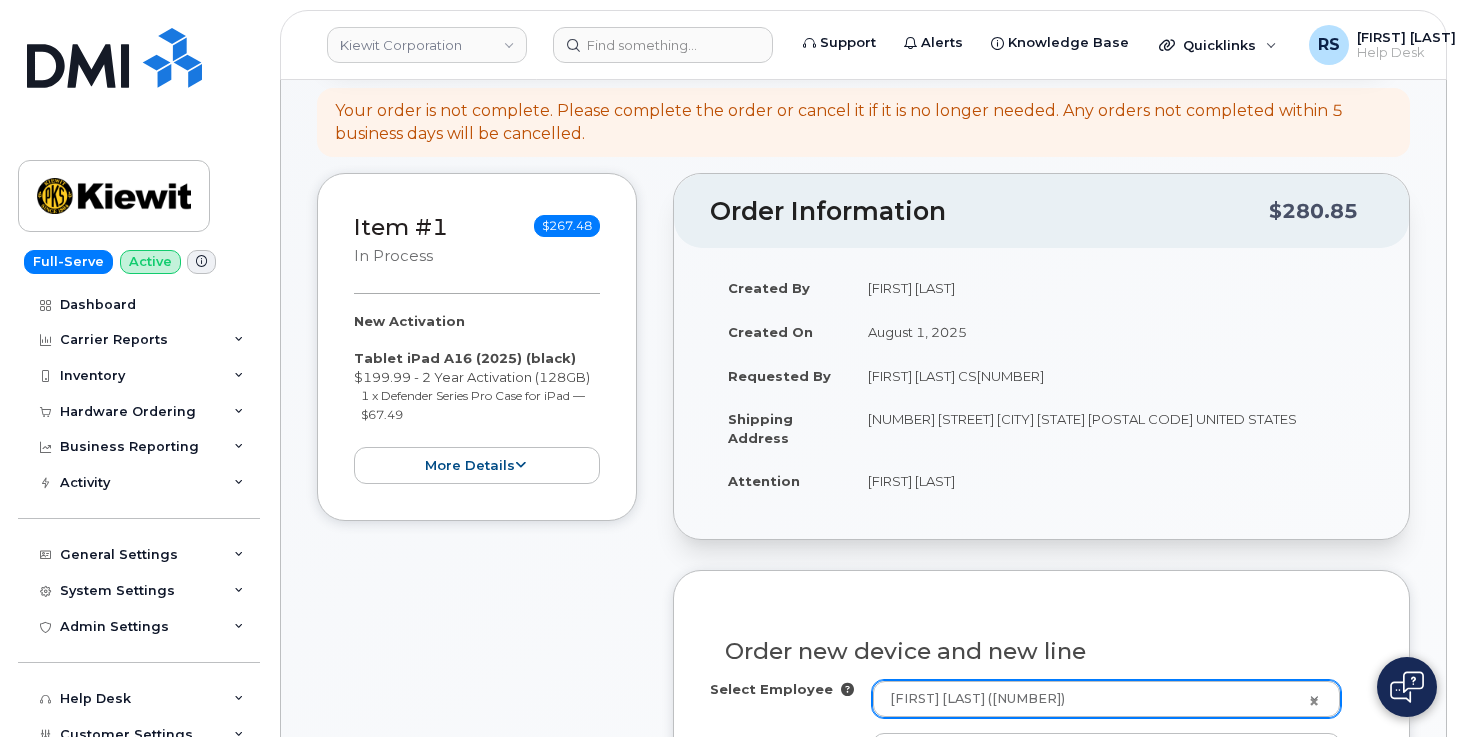 drag, startPoint x: 869, startPoint y: 418, endPoint x: 1356, endPoint y: 418, distance: 487 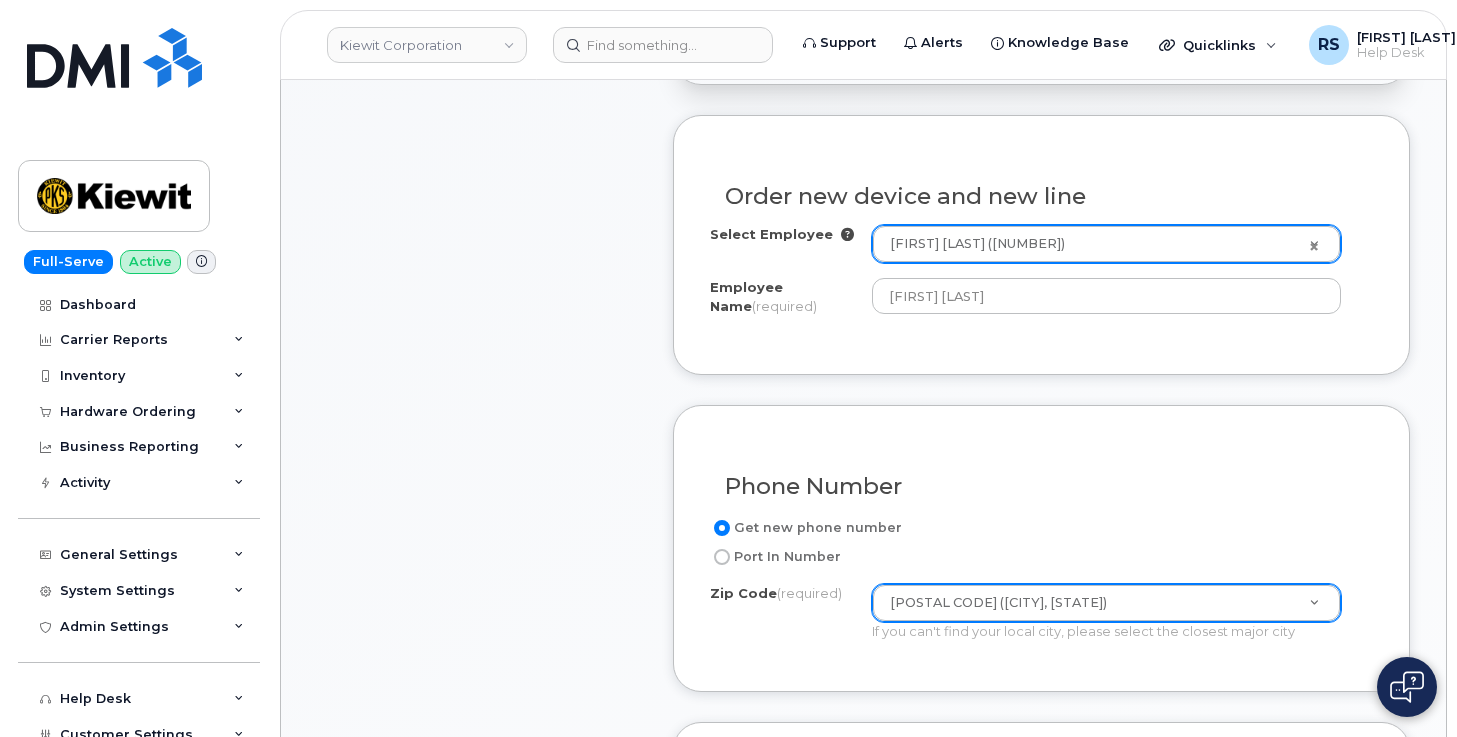 scroll, scrollTop: 800, scrollLeft: 0, axis: vertical 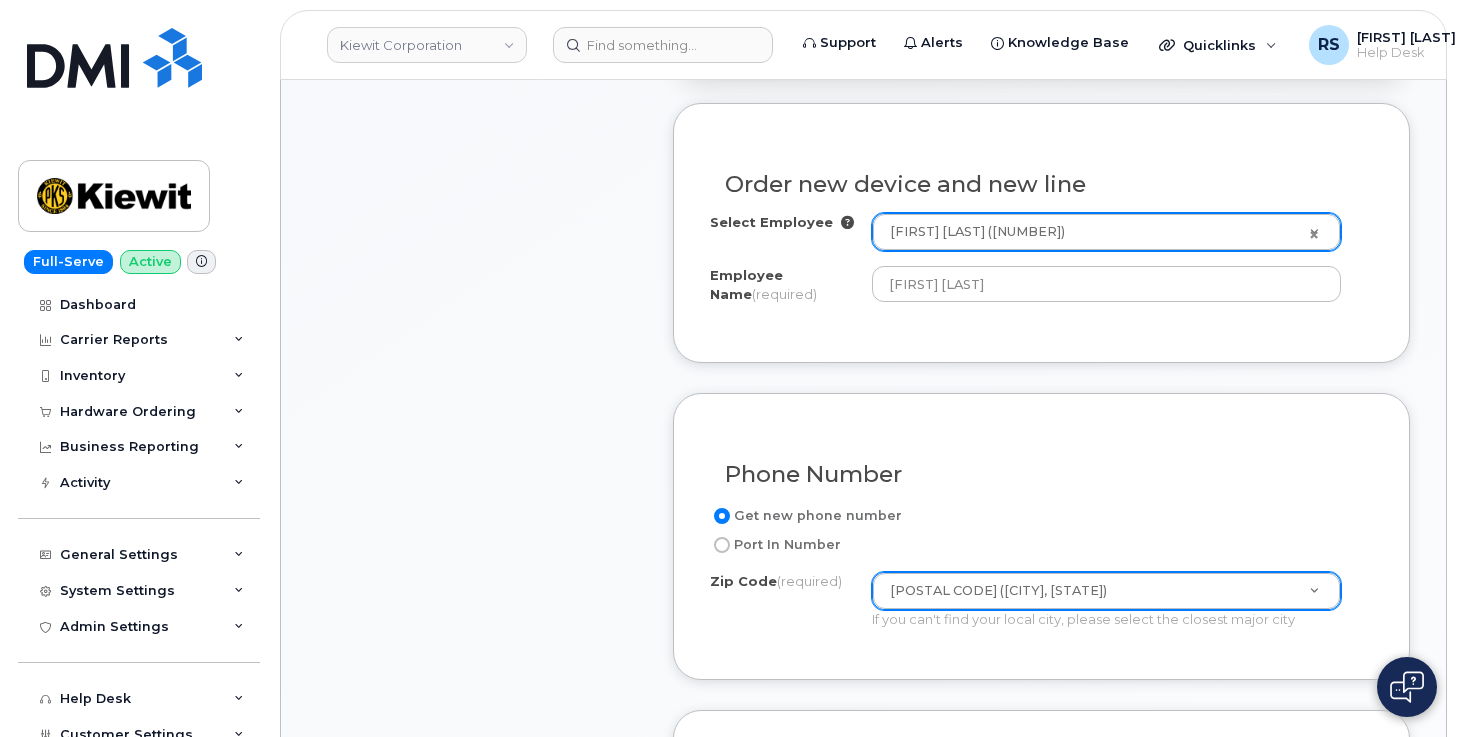 click on "Phone Number" at bounding box center (1041, 466) 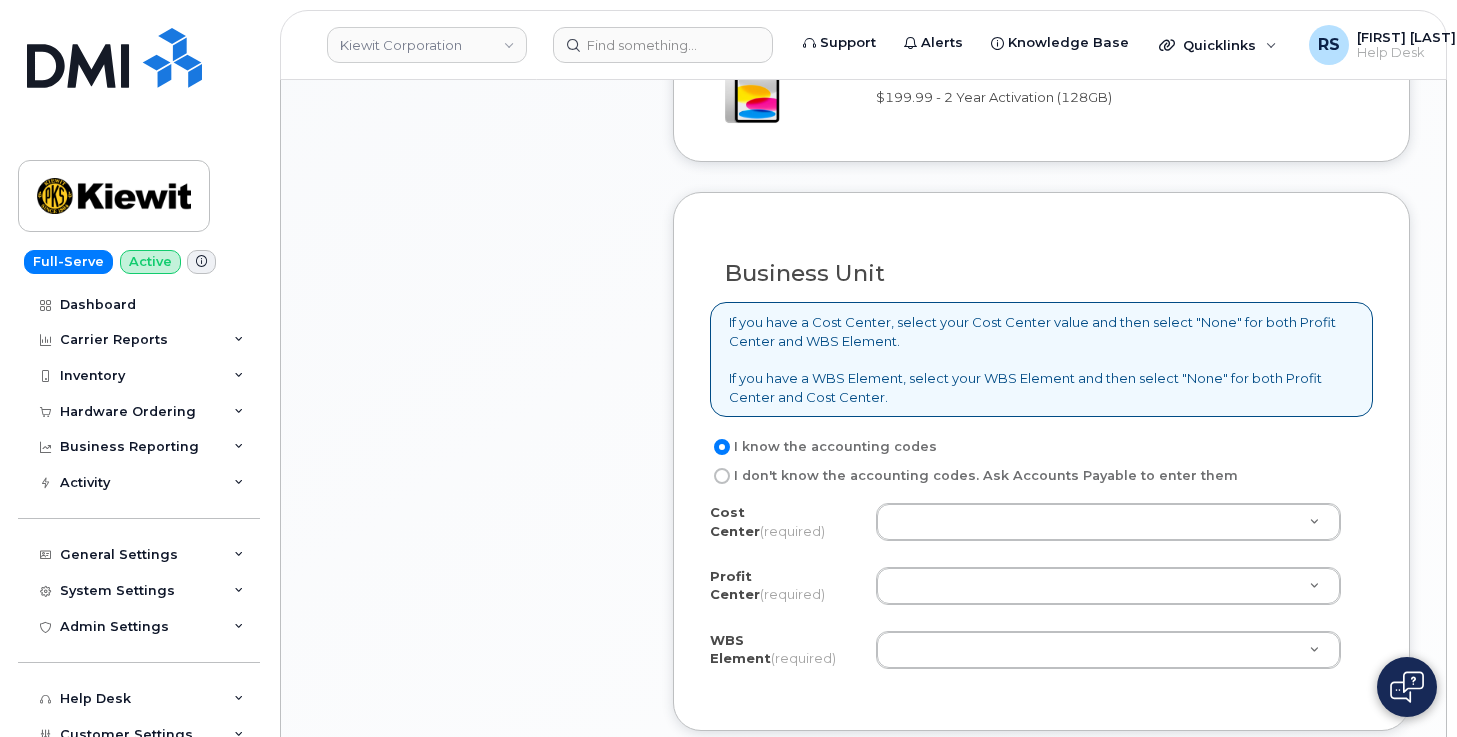 scroll, scrollTop: 1600, scrollLeft: 0, axis: vertical 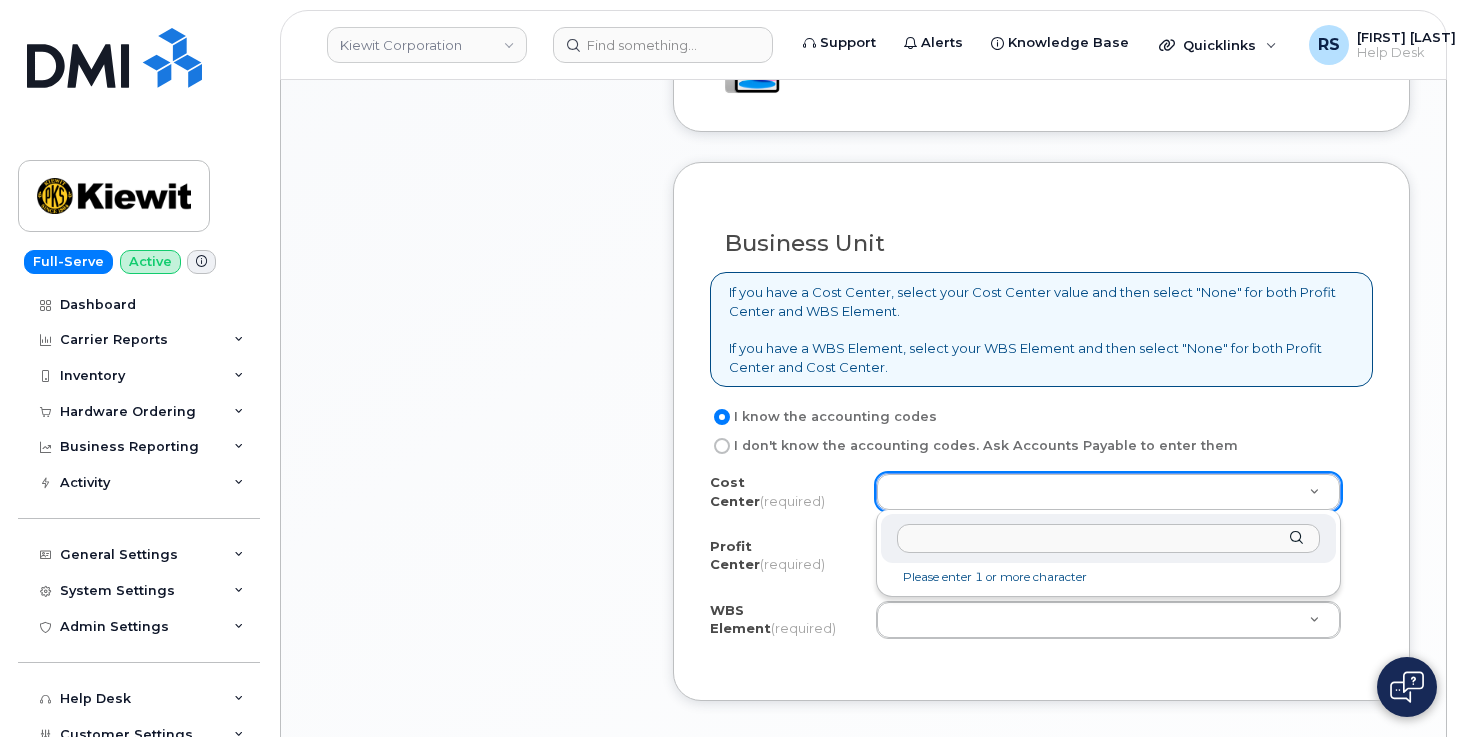 click at bounding box center [1108, 538] 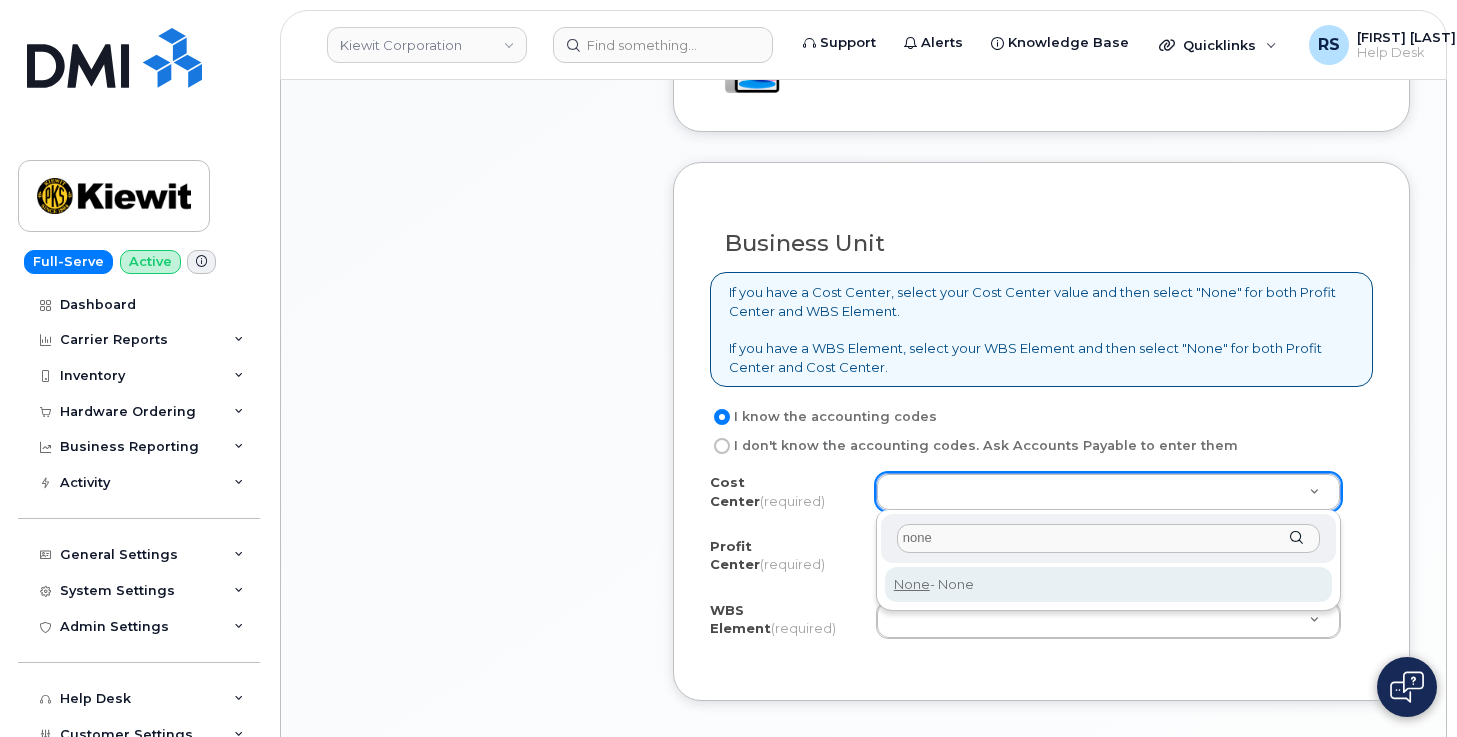 type on "none" 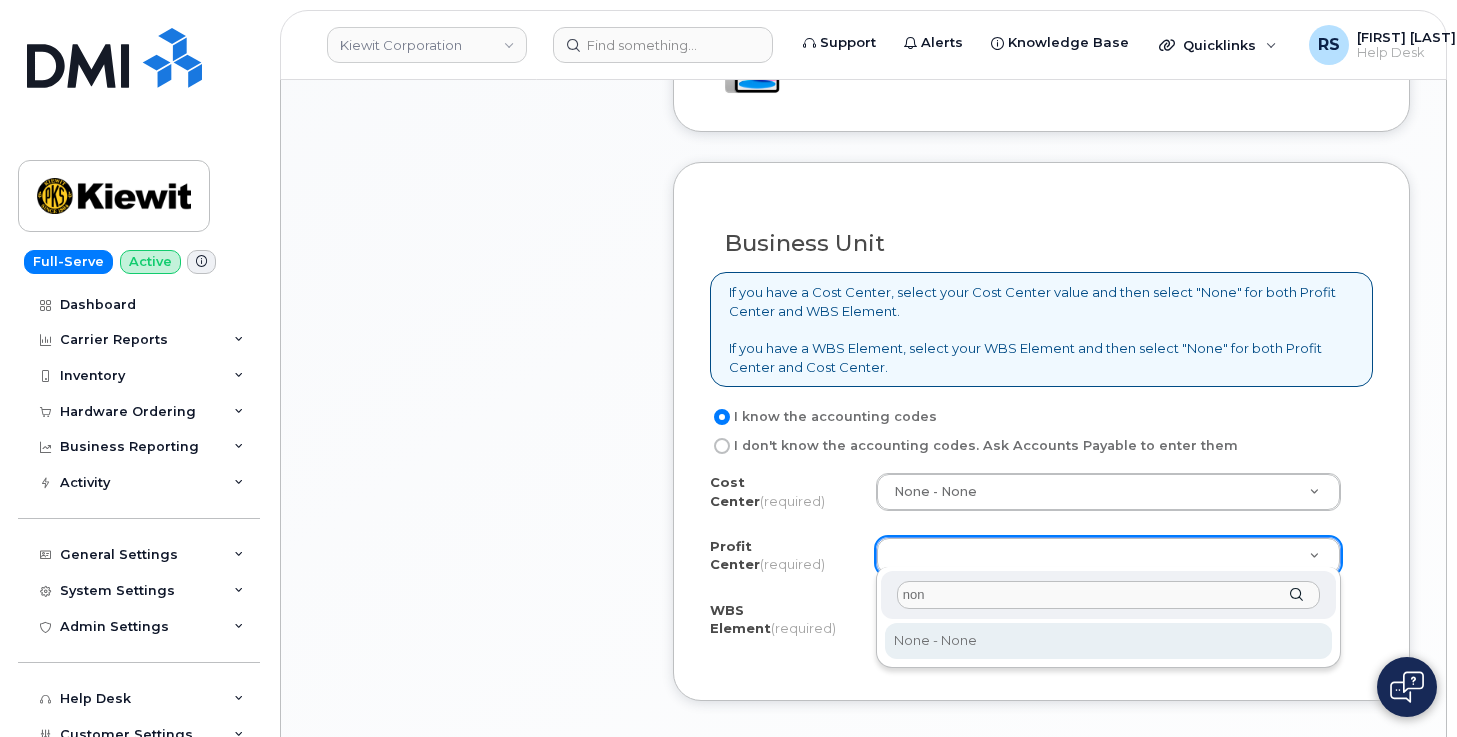 type on "none" 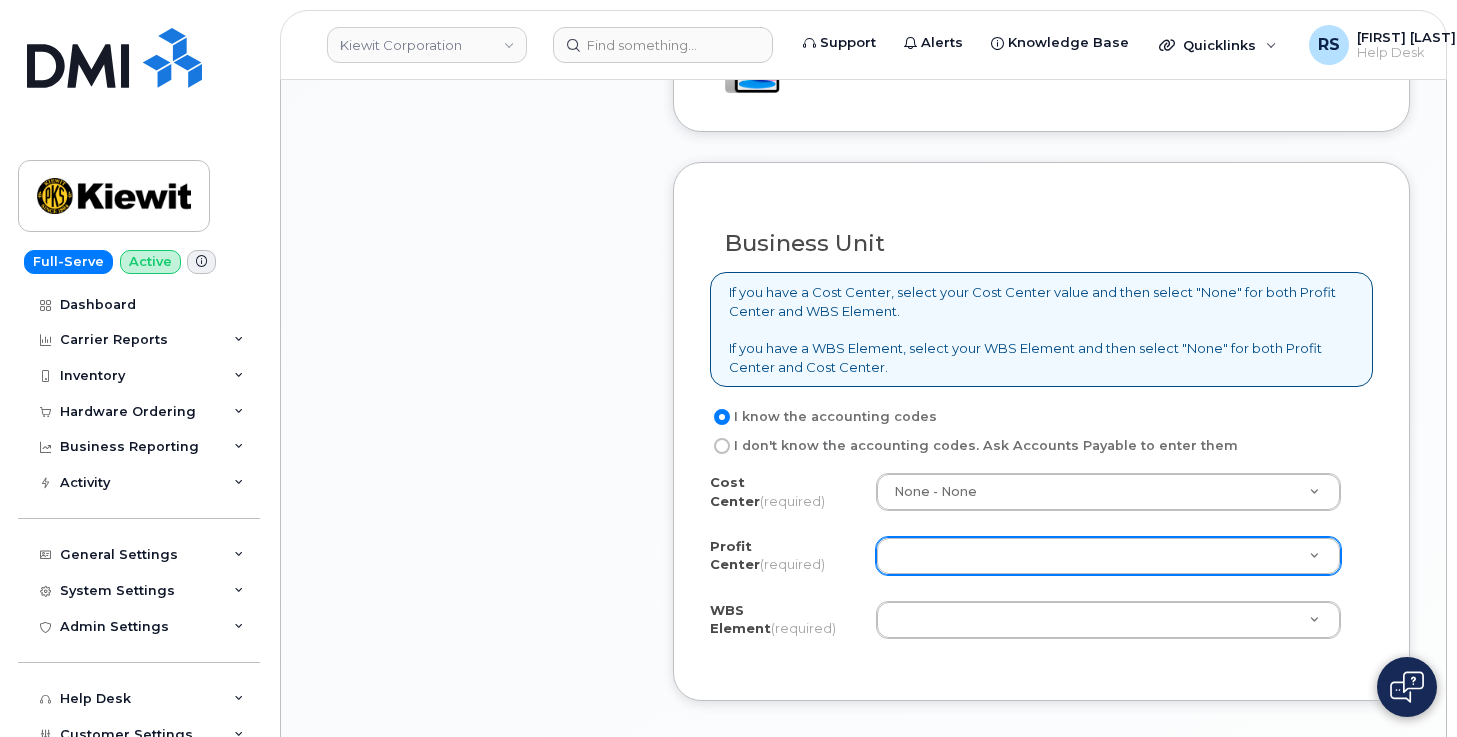 click on "Business Unit
If you have a Cost Center, select your Cost Center value and then select "None" for both Profit Center and WBS Element.
If you have a WBS Element, select your WBS Element and then select "None" for both Profit Center and Cost Center.
I know the accounting codes
I don't know the accounting codes.
Ask Accounts Payable to enter them
Cost Center
(required)
None - None     None
Profit Center
(required)
None - None
WBS Element
(required)" at bounding box center (1041, 431) 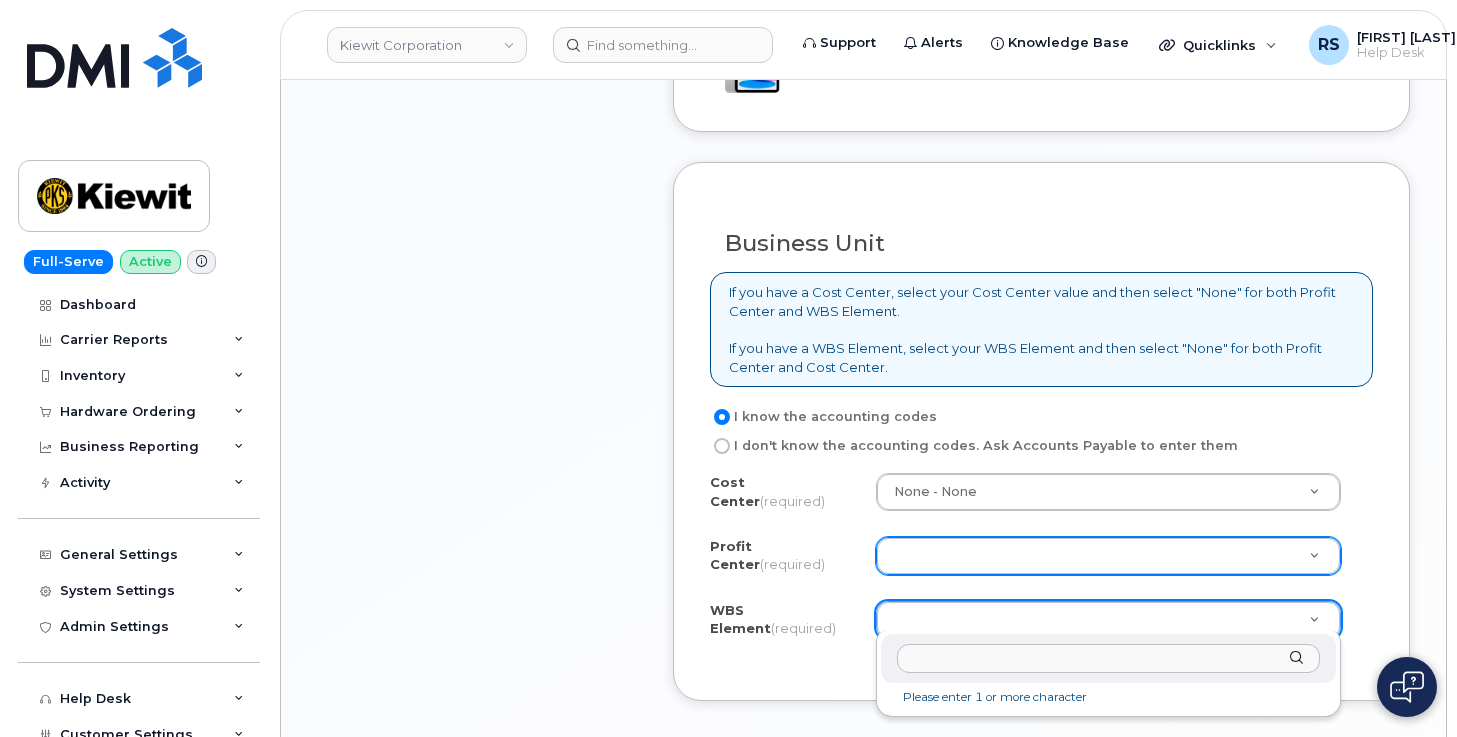 click at bounding box center (1108, 658) 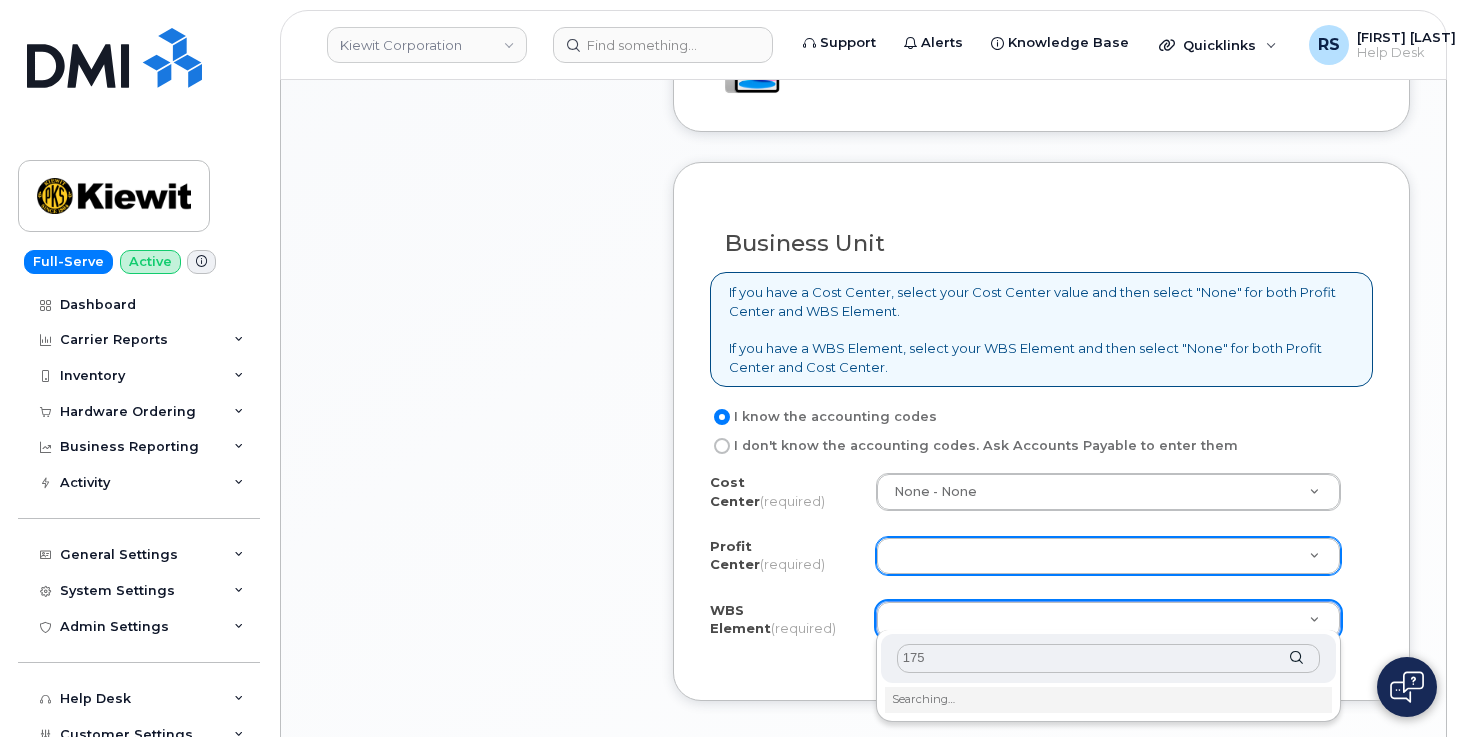 type on "1756" 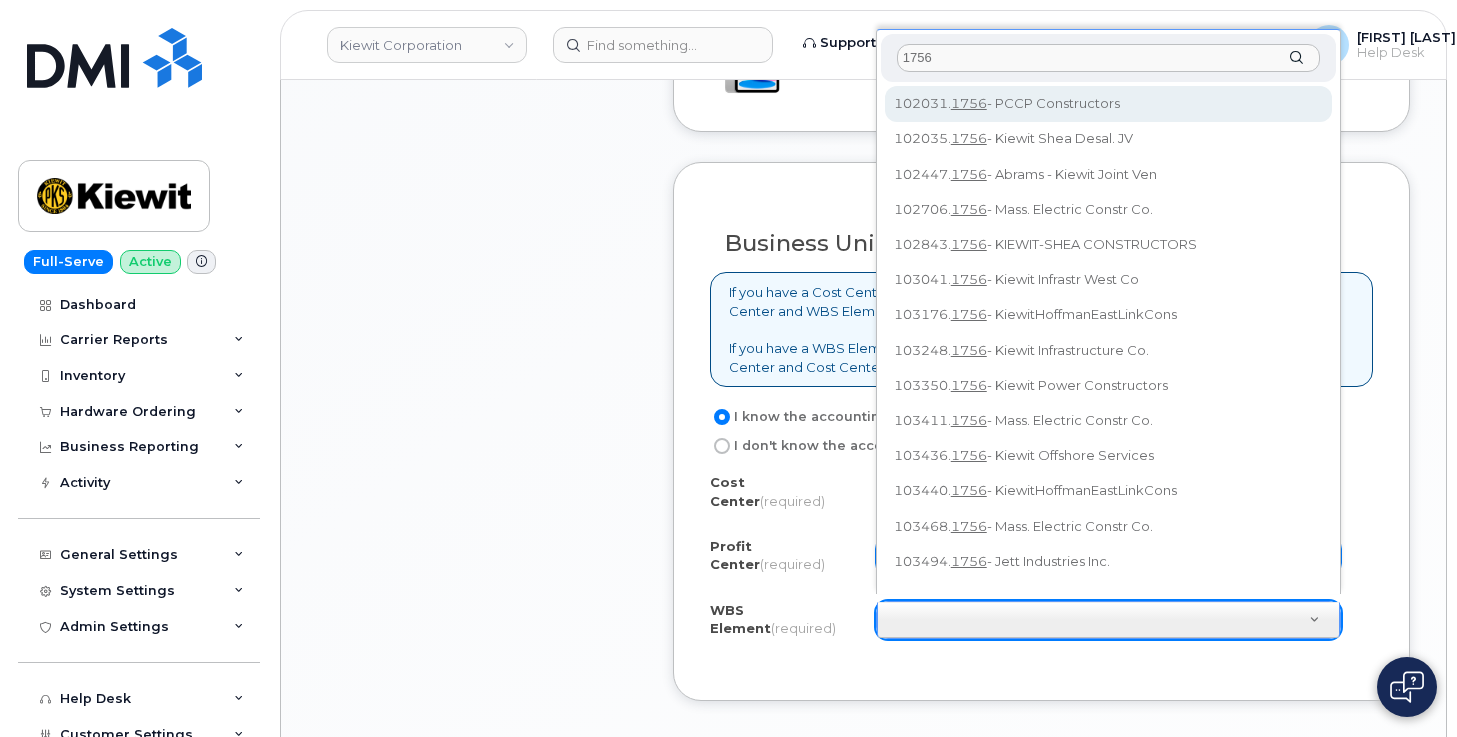 scroll, scrollTop: 18, scrollLeft: 0, axis: vertical 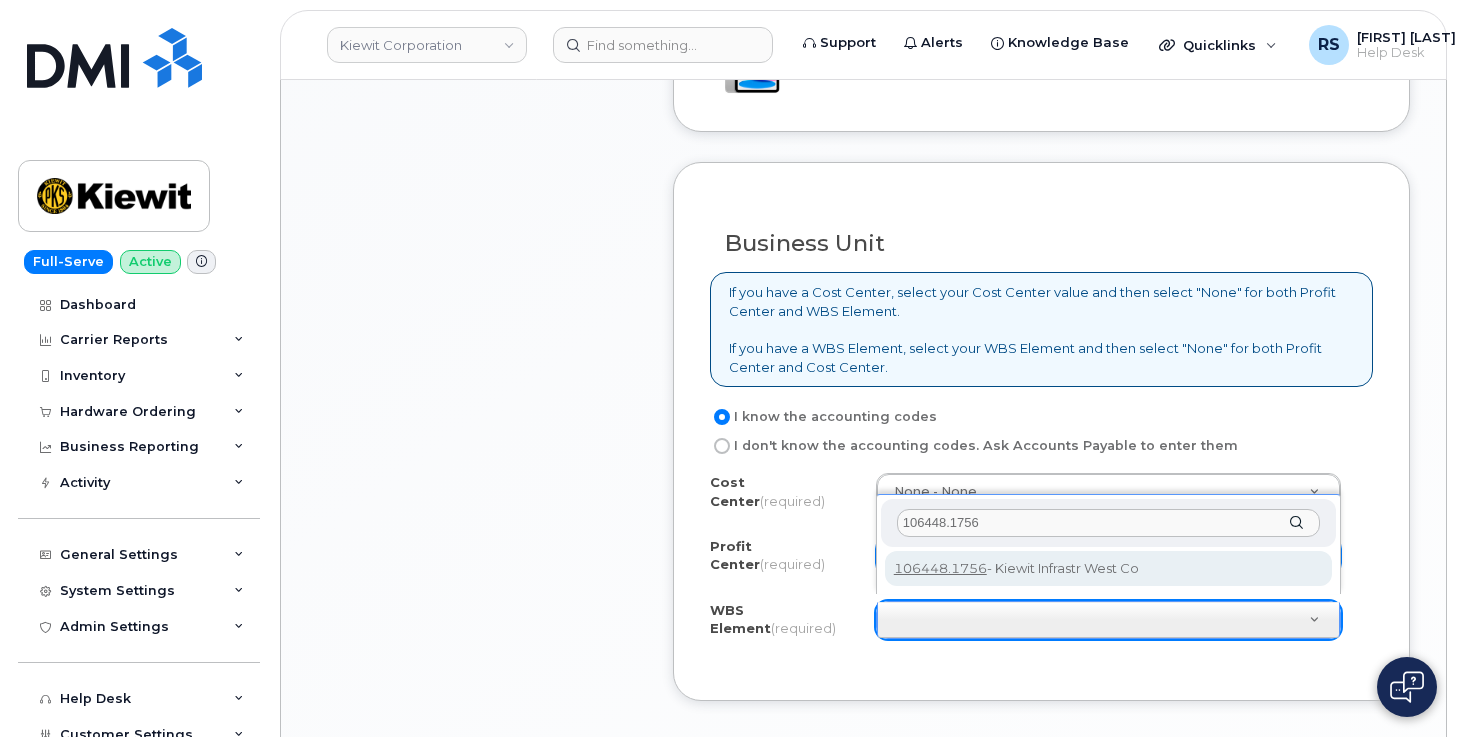 type on "106448.1756" 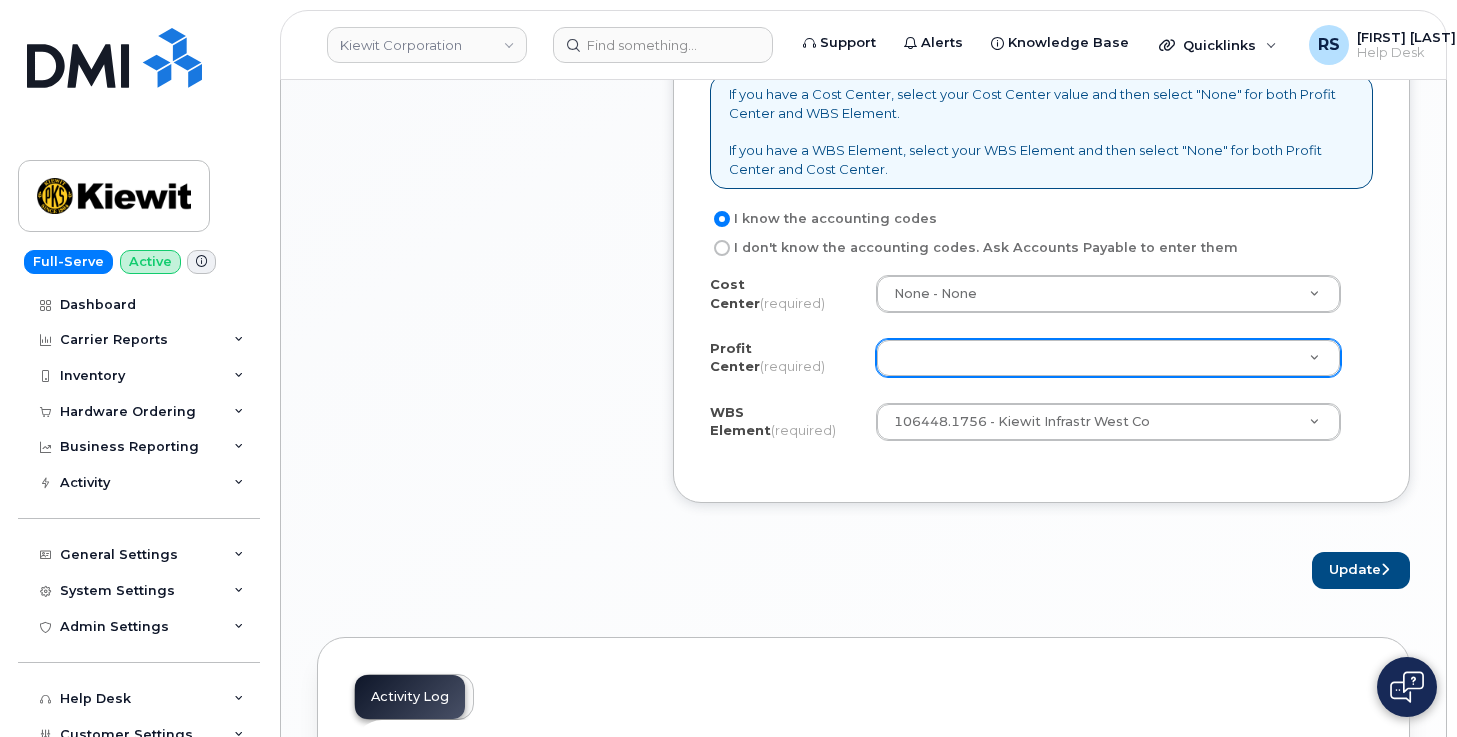 scroll, scrollTop: 1800, scrollLeft: 0, axis: vertical 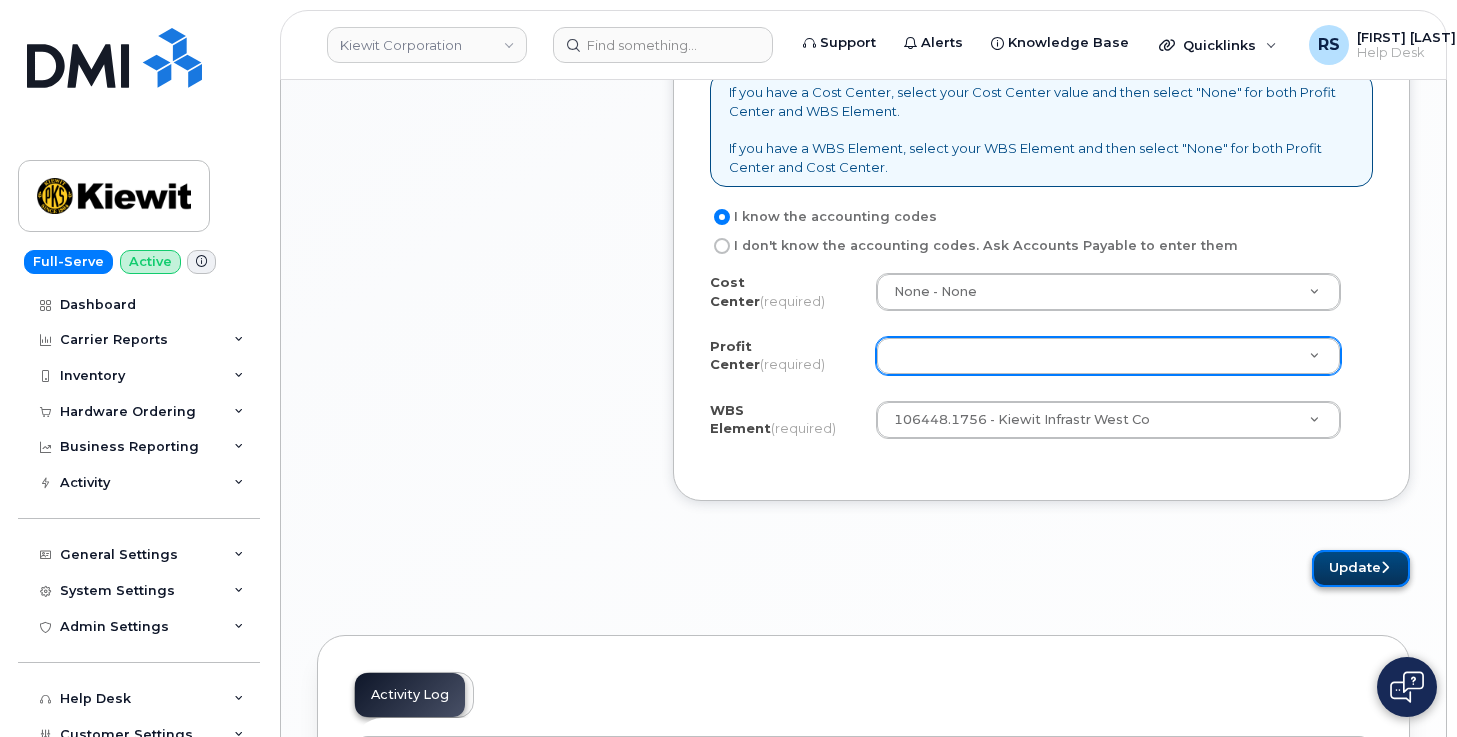 click on "Update" at bounding box center (1361, 568) 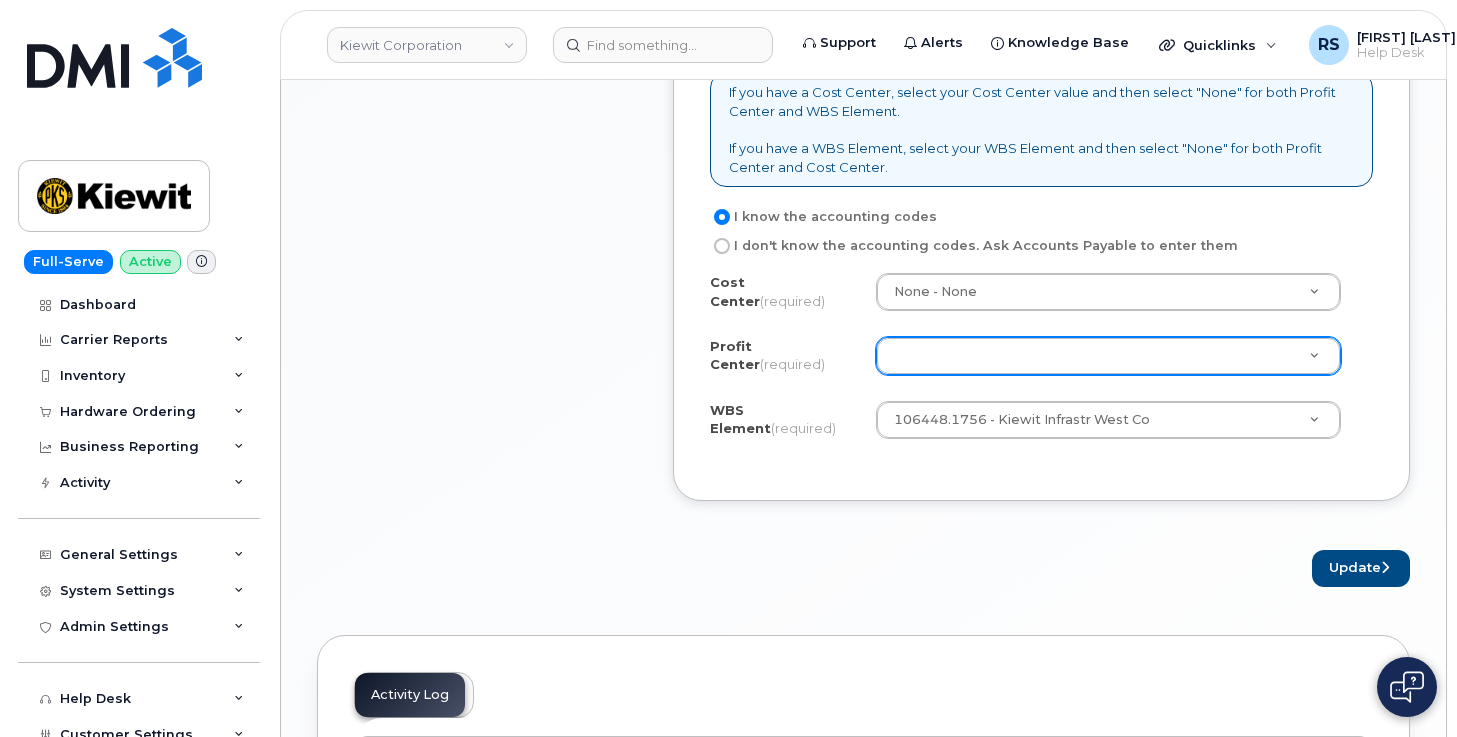 click on "Item #1
in process
$267.48
New Activation
Tablet iPad A16 (2025)
(black)
$199.99 - 2 Year Activation (128GB)
1 x Defender Series Pro Case for iPad
—
$67.49
more details
Request
New Activation
Employee
Carrier Base
AT&T Wireless
Requested Device
Tablet iPad A16 (2025)
Term Details
2 Year Activation (128GB)
Requested Accessories
Defender Series Pro Case for iPad  x 1
— $67.49
Accounting Codes
…
Estimated Device Cost
$199.99
Estimated Shipping Charge
$0.00
Estimated Total
(Device & Accessories)
$267.48
Shipping Address
4650 Business Center Dr FAIRFIELD CA 94534-6890 UNITED STATES, Attention: Mitchell Alhady
collapse" at bounding box center (477, -354) 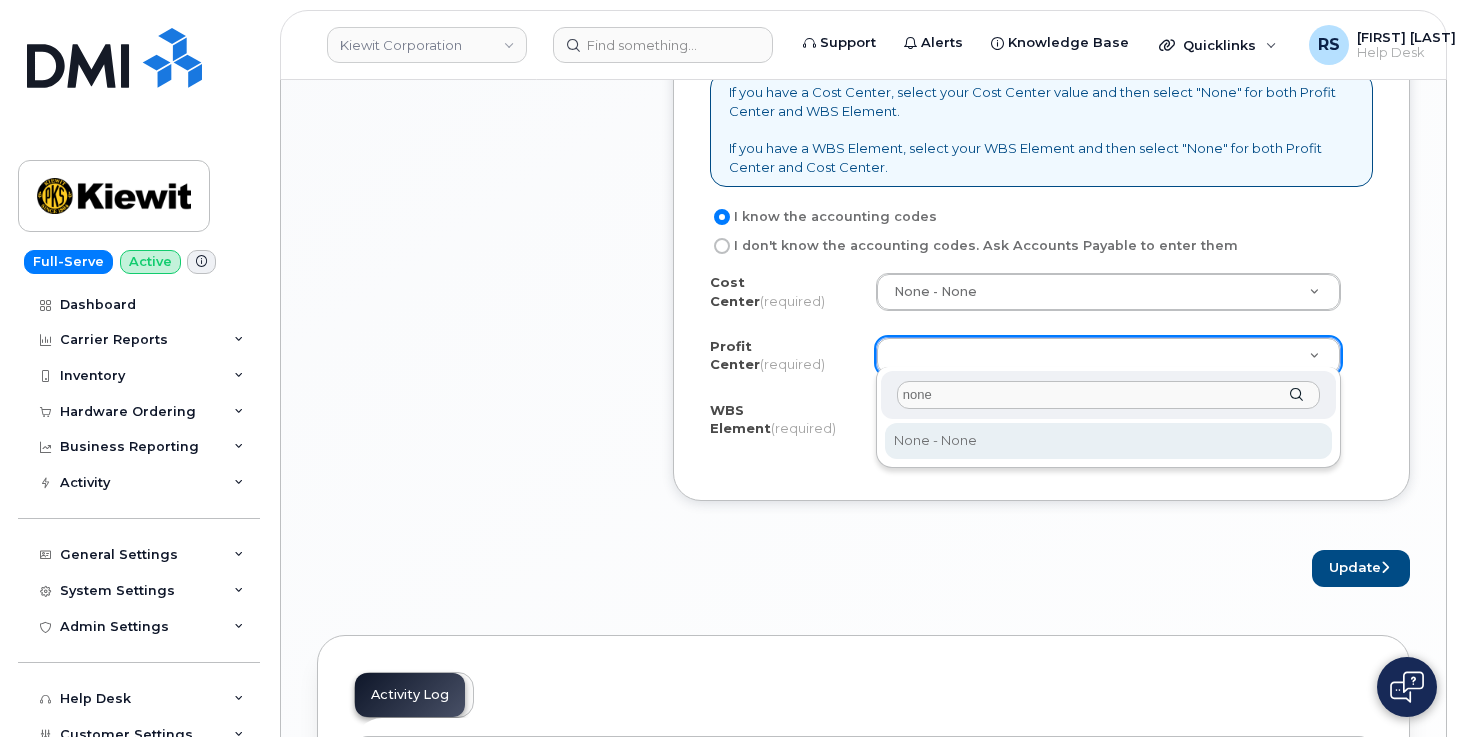 type on "none" 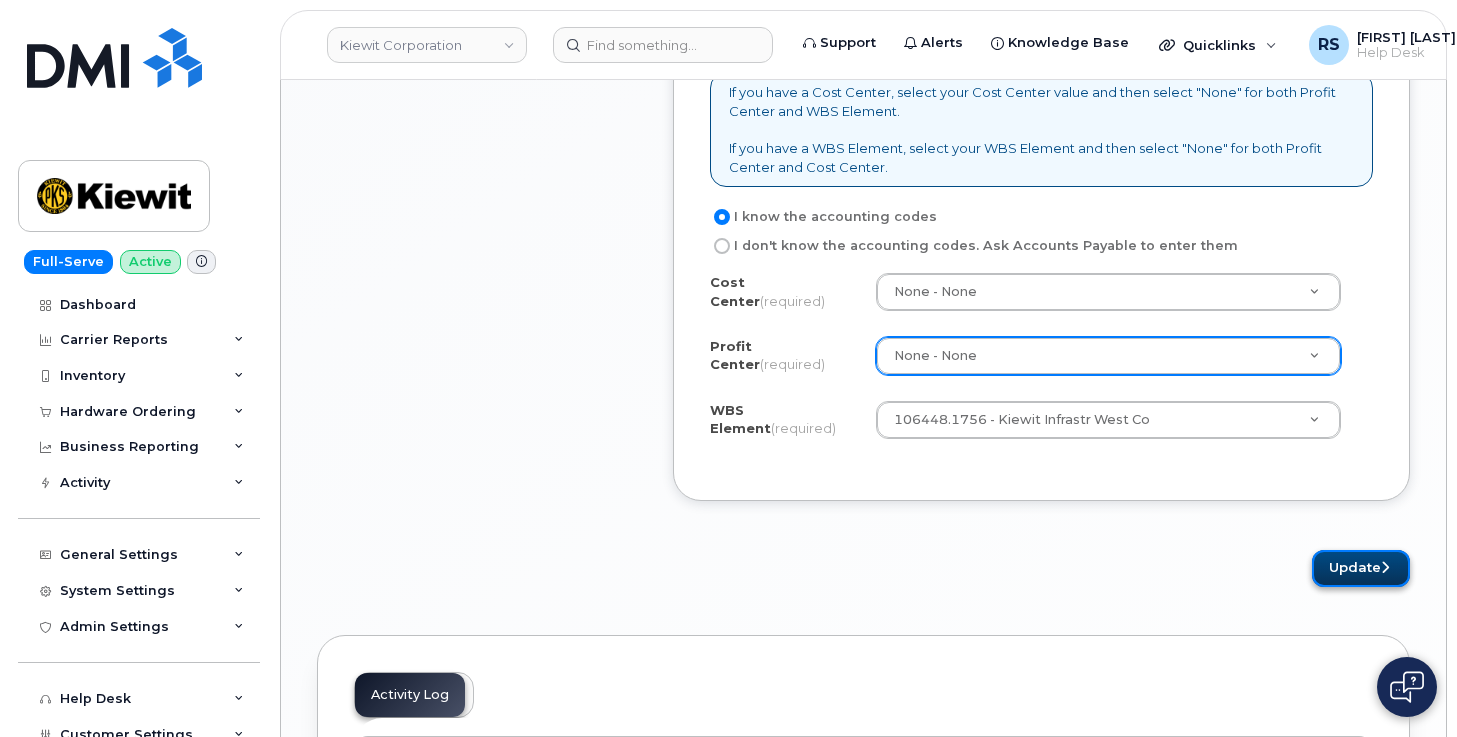 click on "Update" at bounding box center [1361, 568] 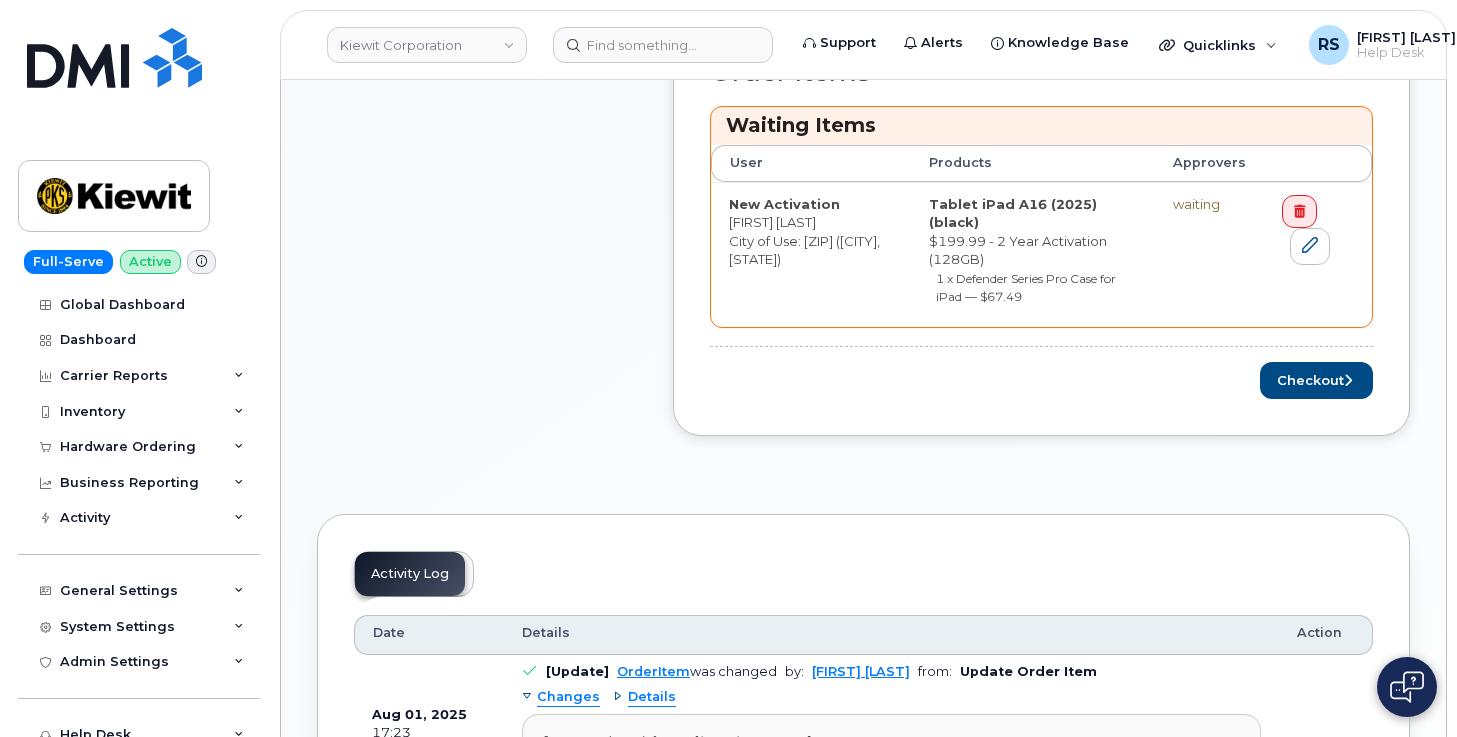 scroll, scrollTop: 988, scrollLeft: 0, axis: vertical 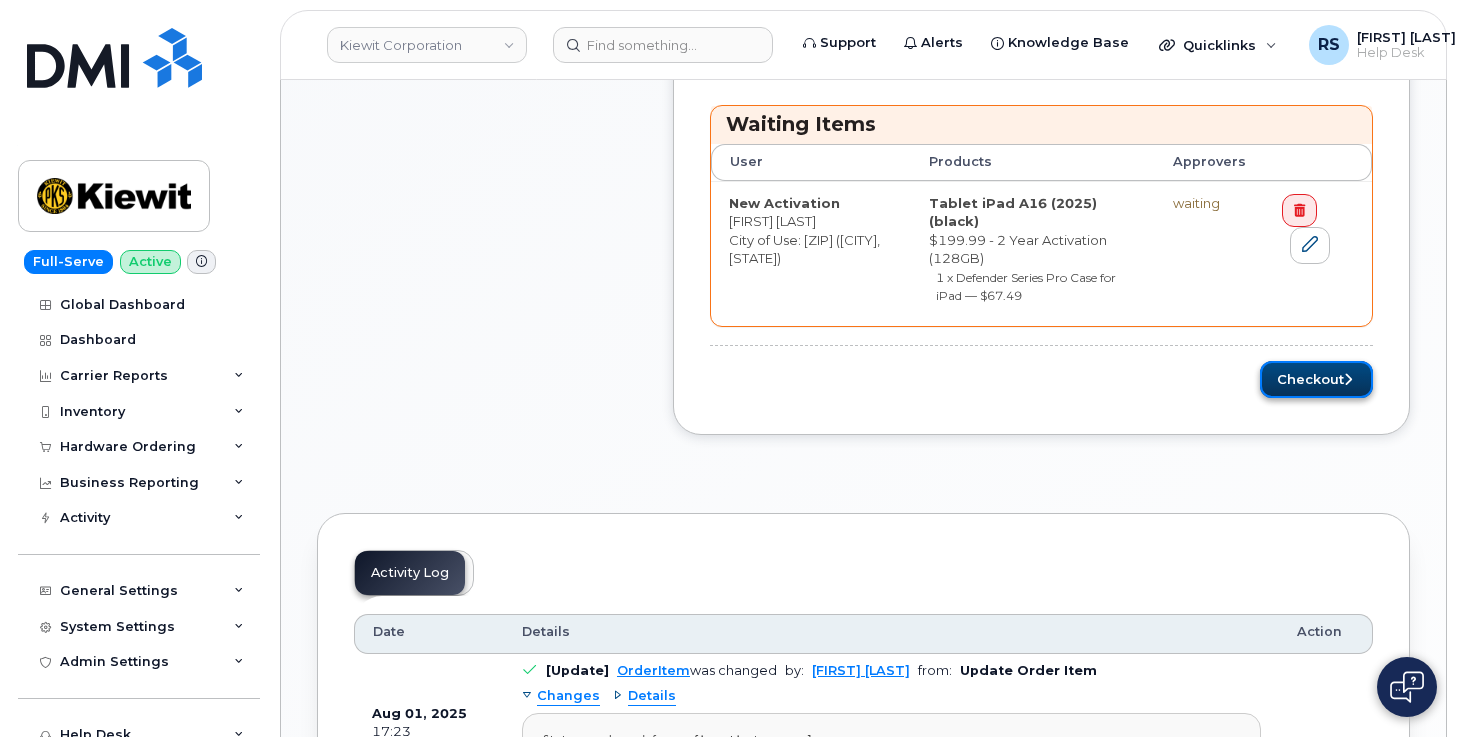 click on "Checkout" at bounding box center (1316, 379) 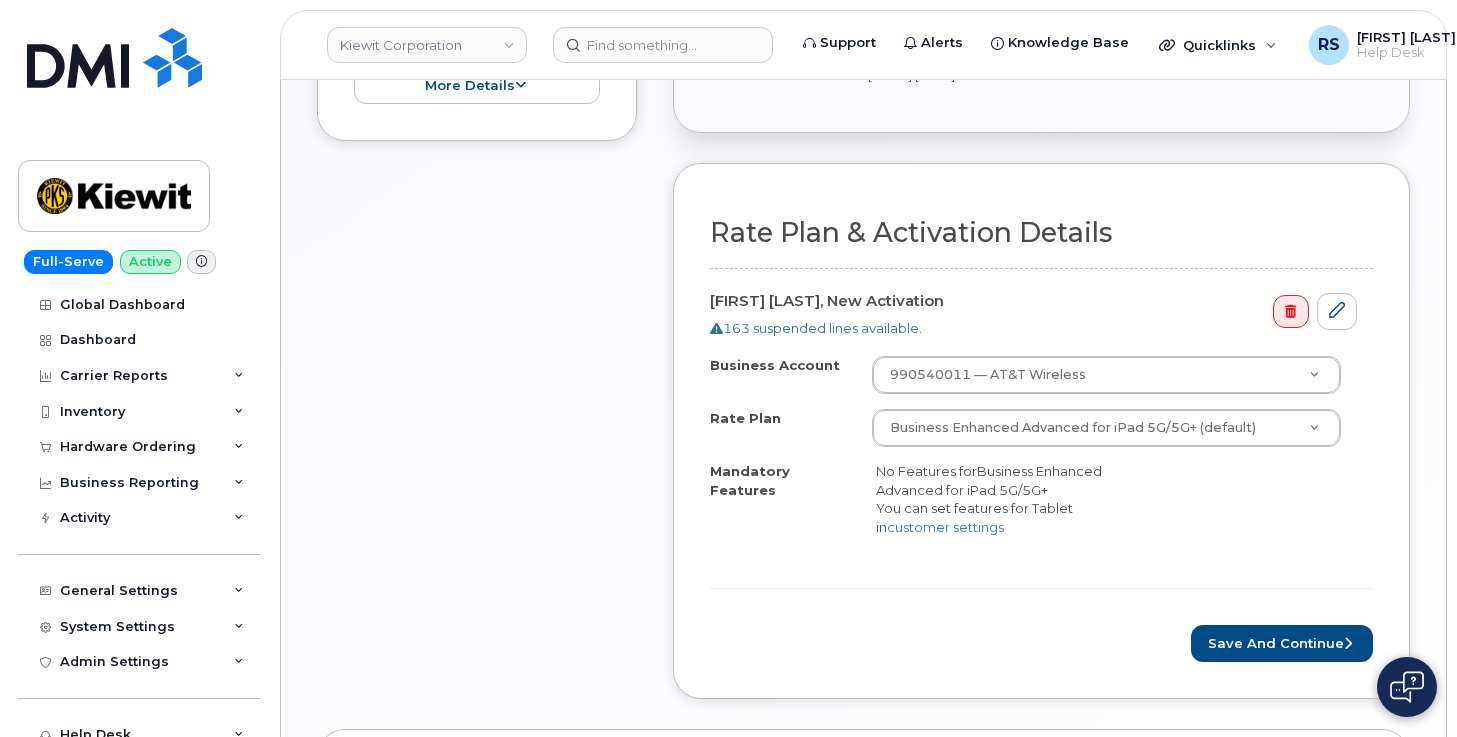 scroll, scrollTop: 654, scrollLeft: 0, axis: vertical 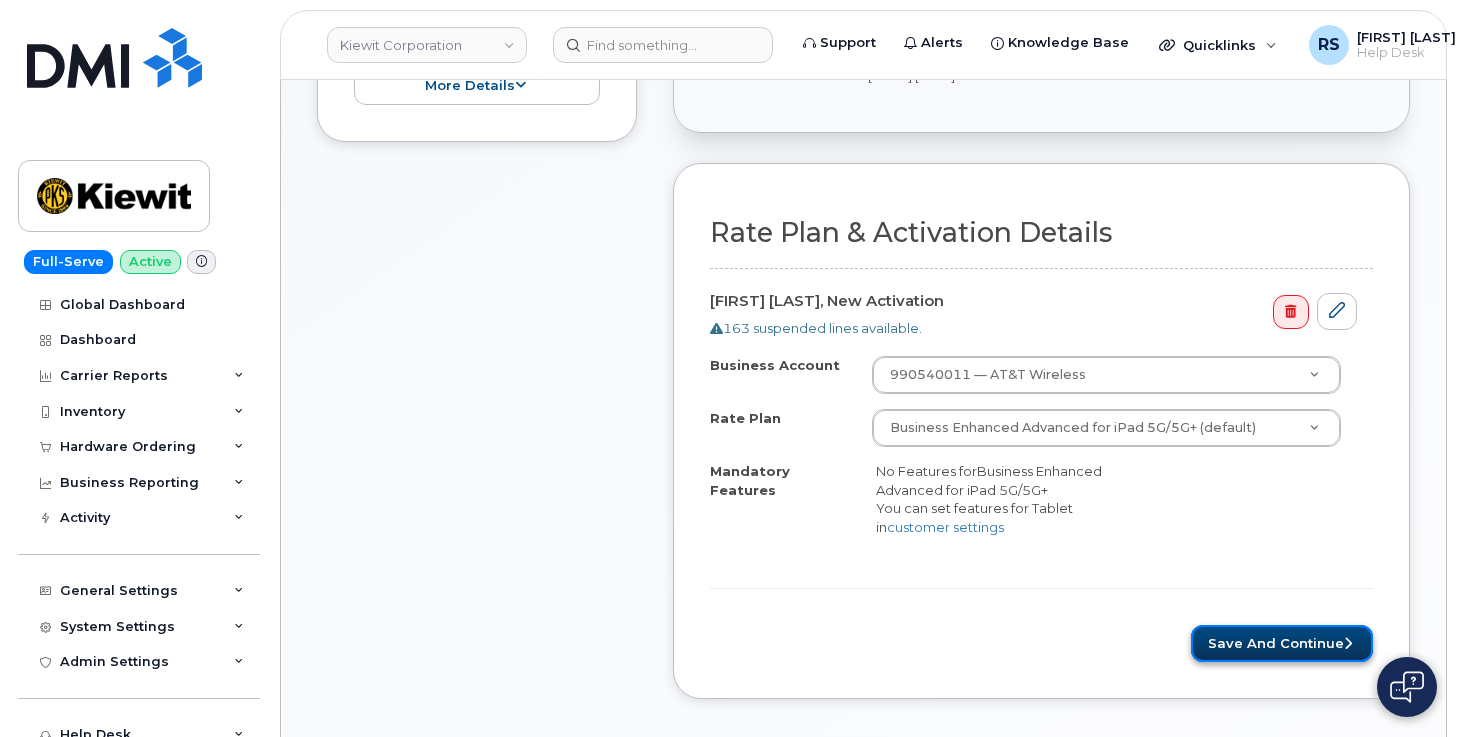 click on "Save and Continue" at bounding box center (1282, 643) 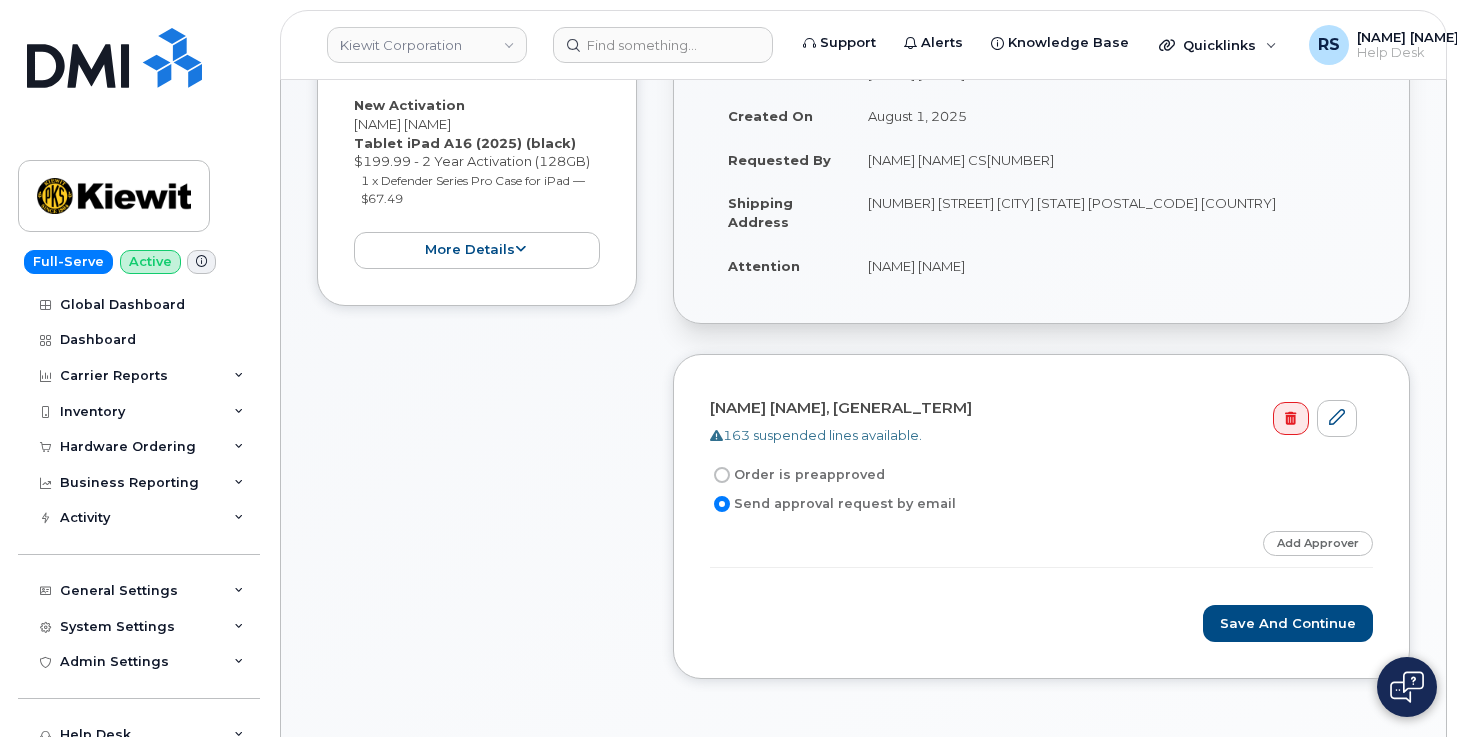 scroll, scrollTop: 467, scrollLeft: 0, axis: vertical 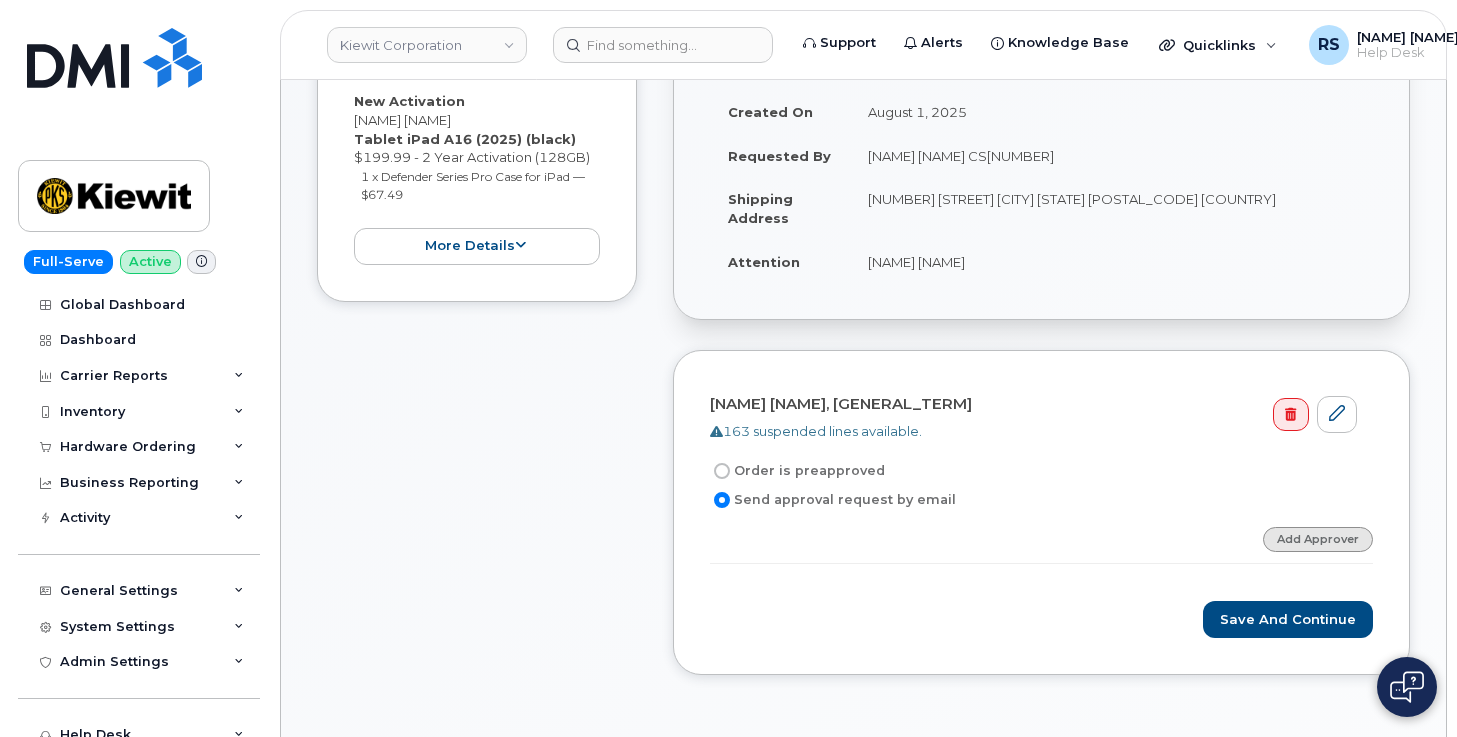 click on "Add Approver" at bounding box center [1318, 539] 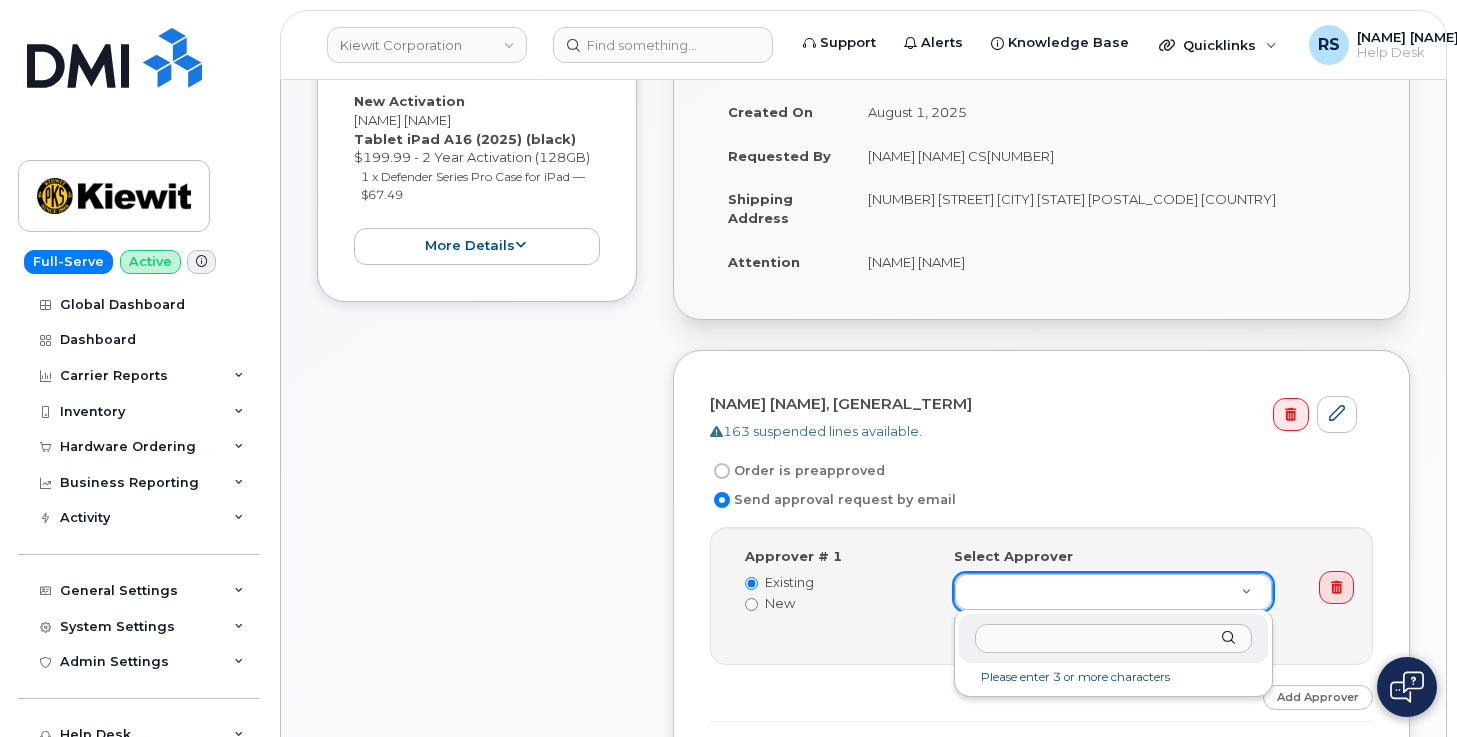 click at bounding box center (1113, 638) 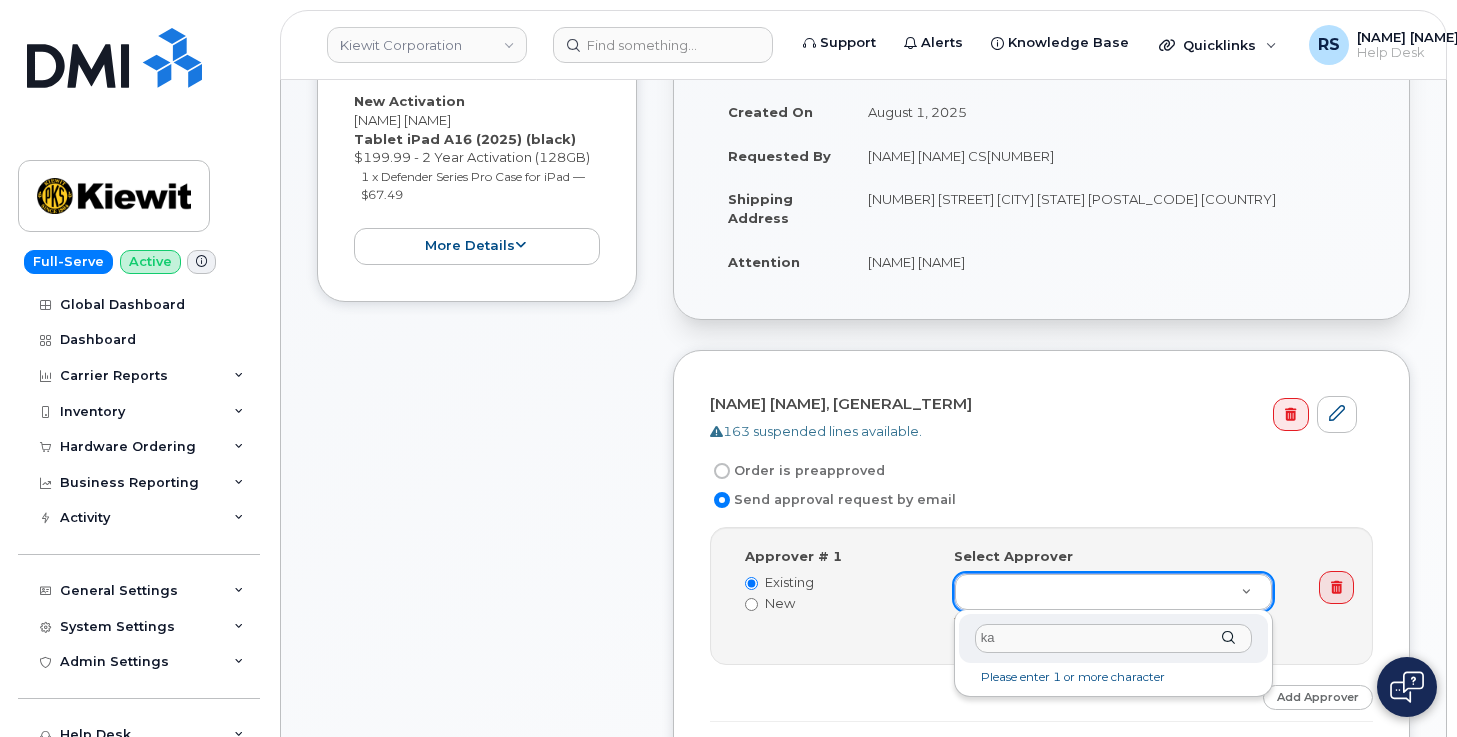 type on "k" 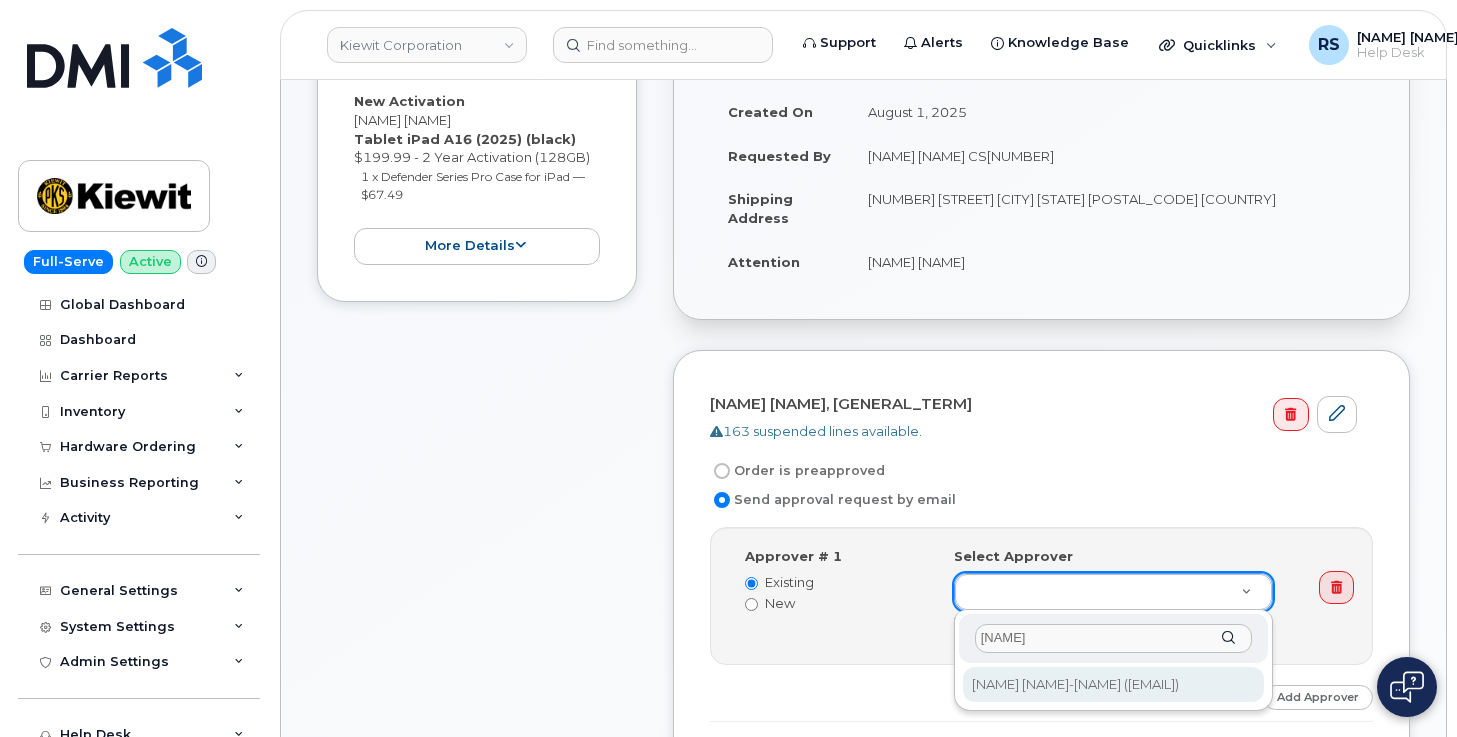 type on "katy" 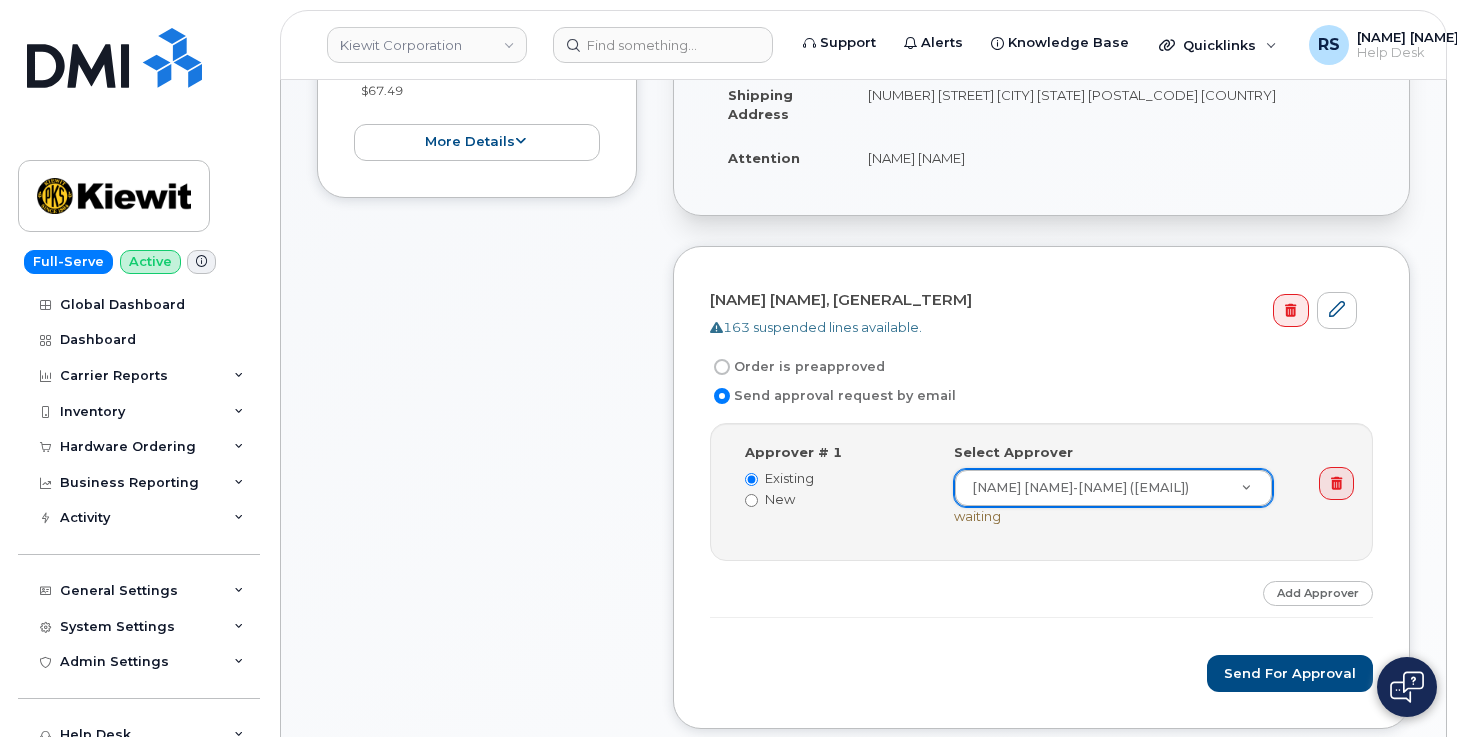 scroll, scrollTop: 600, scrollLeft: 0, axis: vertical 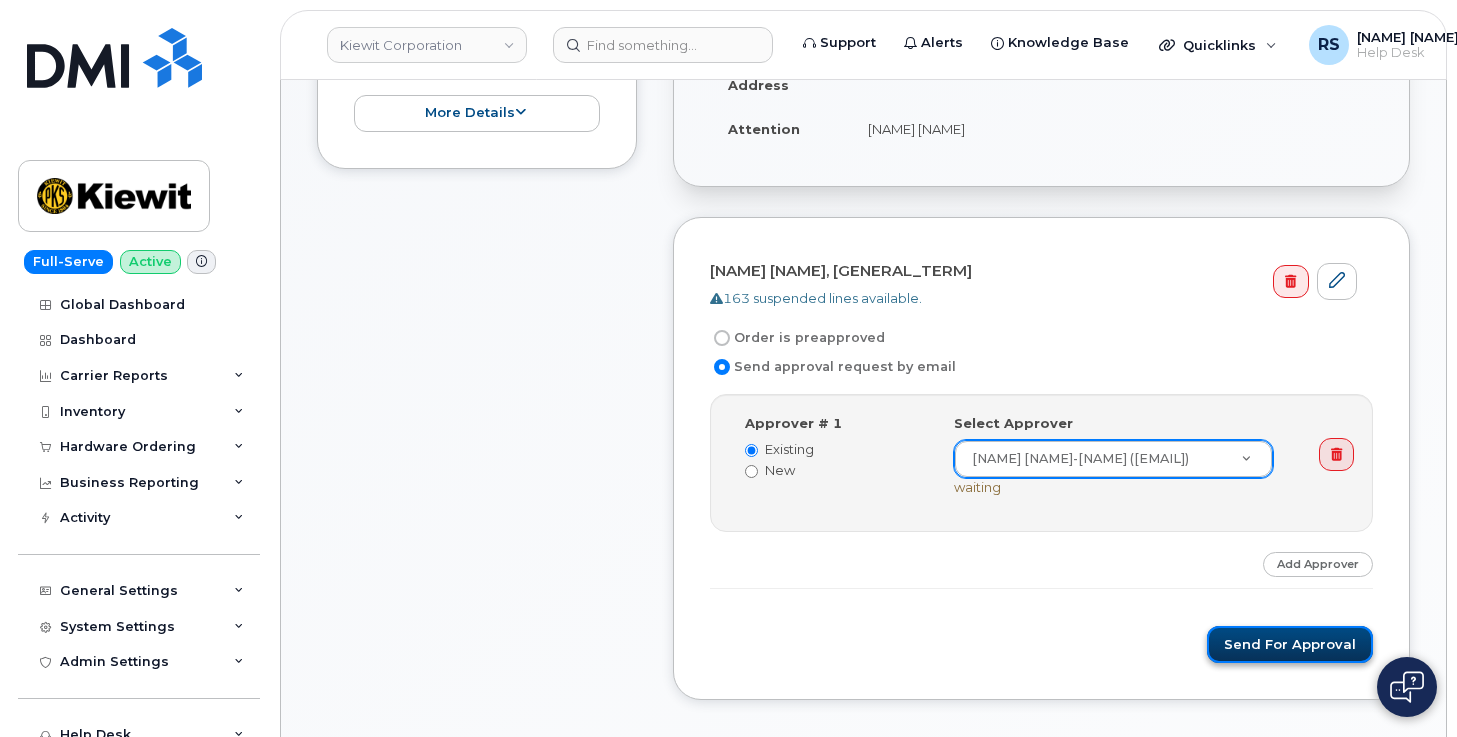 click on "Send for Approval" at bounding box center (1290, 644) 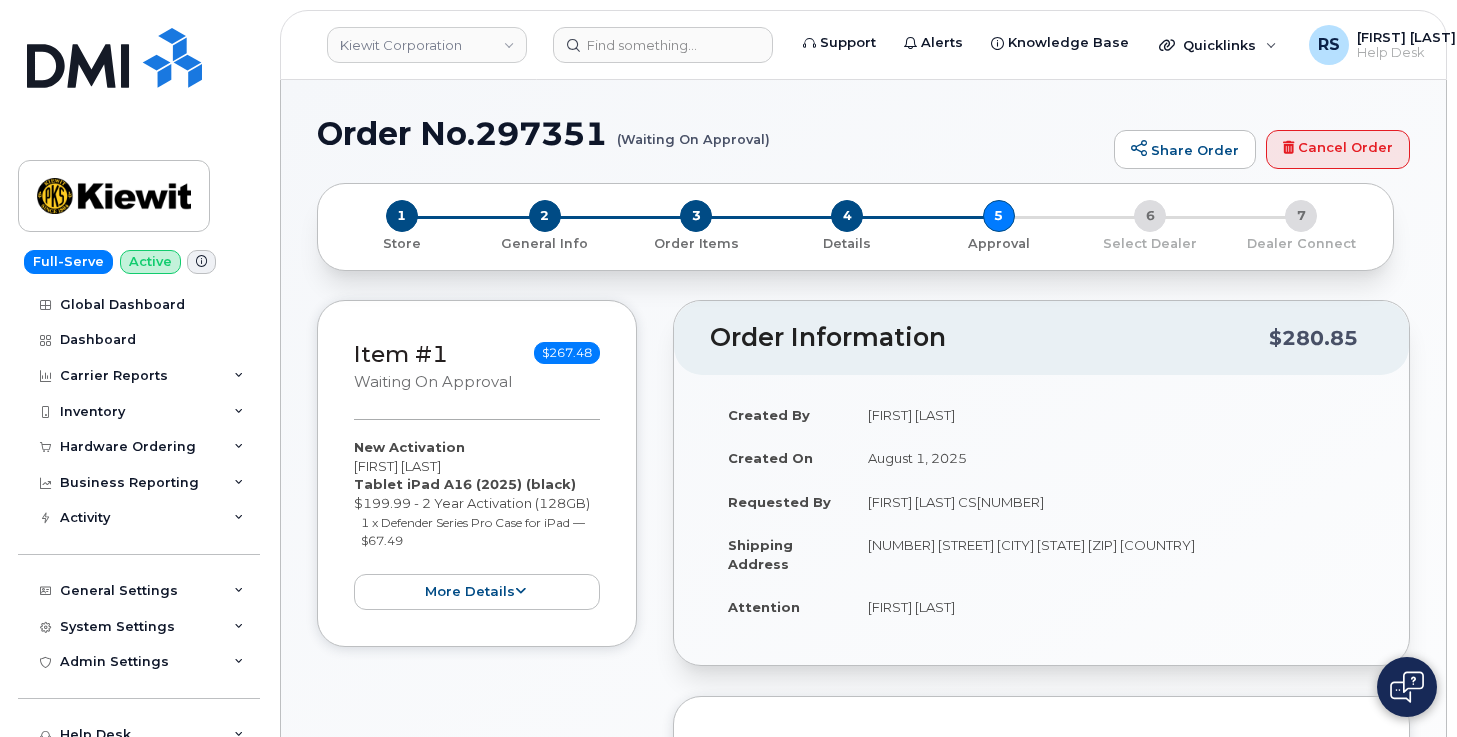 scroll, scrollTop: 0, scrollLeft: 0, axis: both 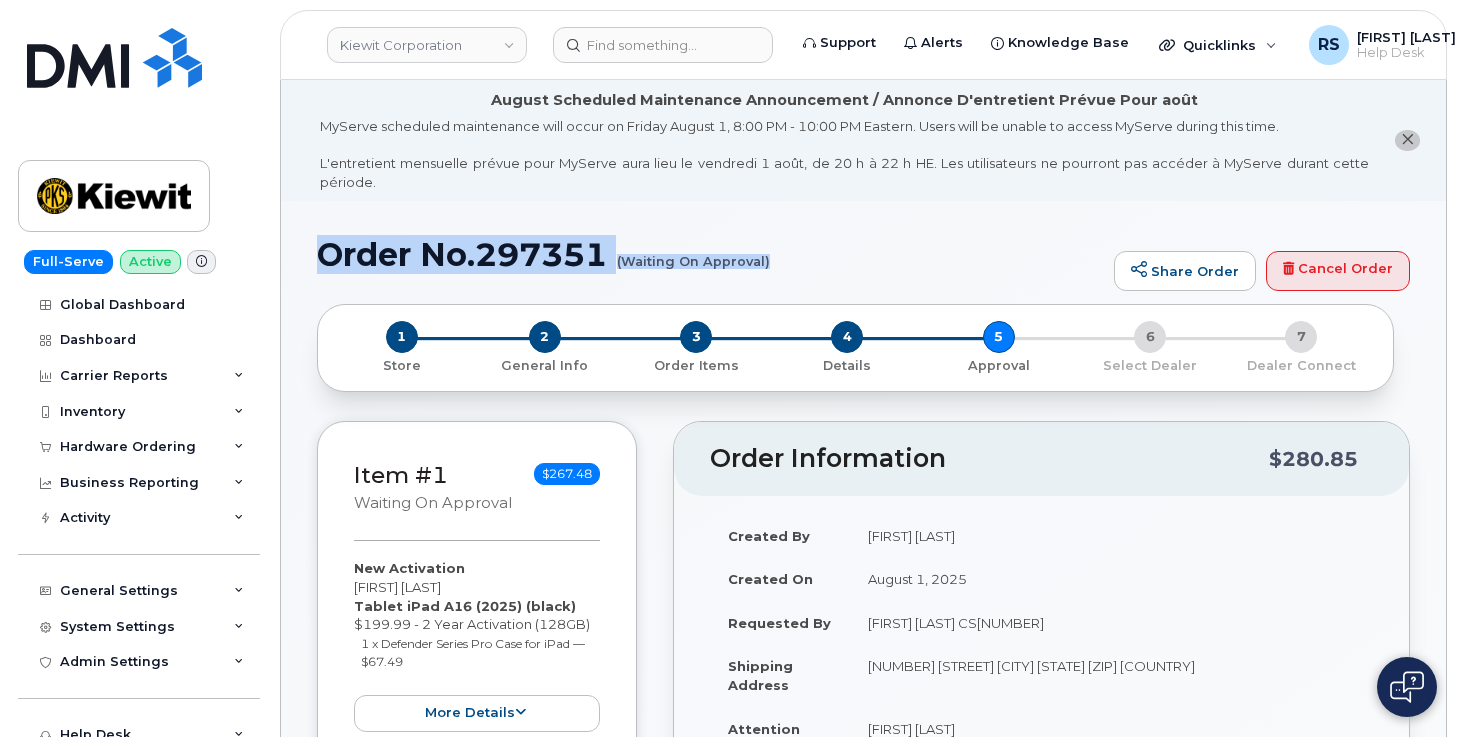 drag, startPoint x: 322, startPoint y: 254, endPoint x: 786, endPoint y: 282, distance: 464.84406 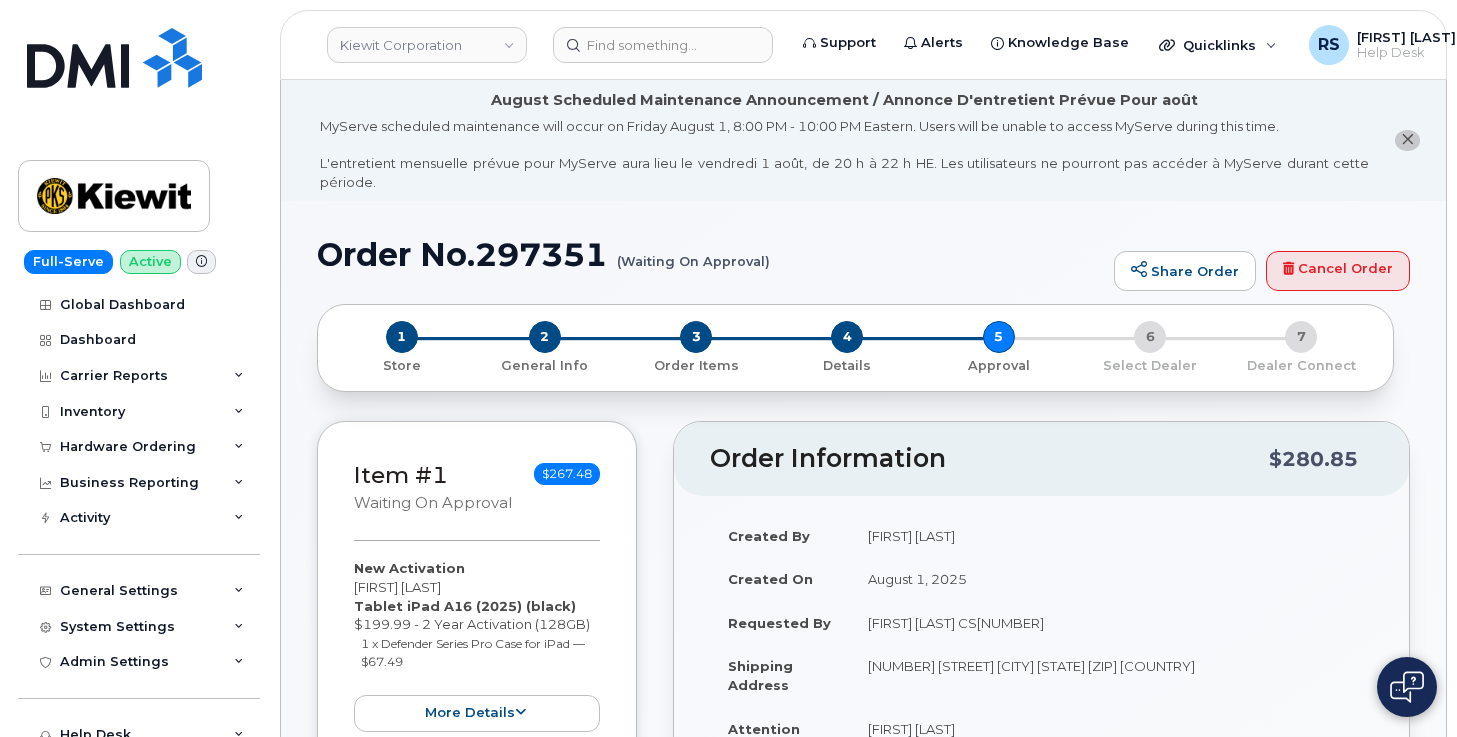 click on "Help Desk" at bounding box center [139, 735] 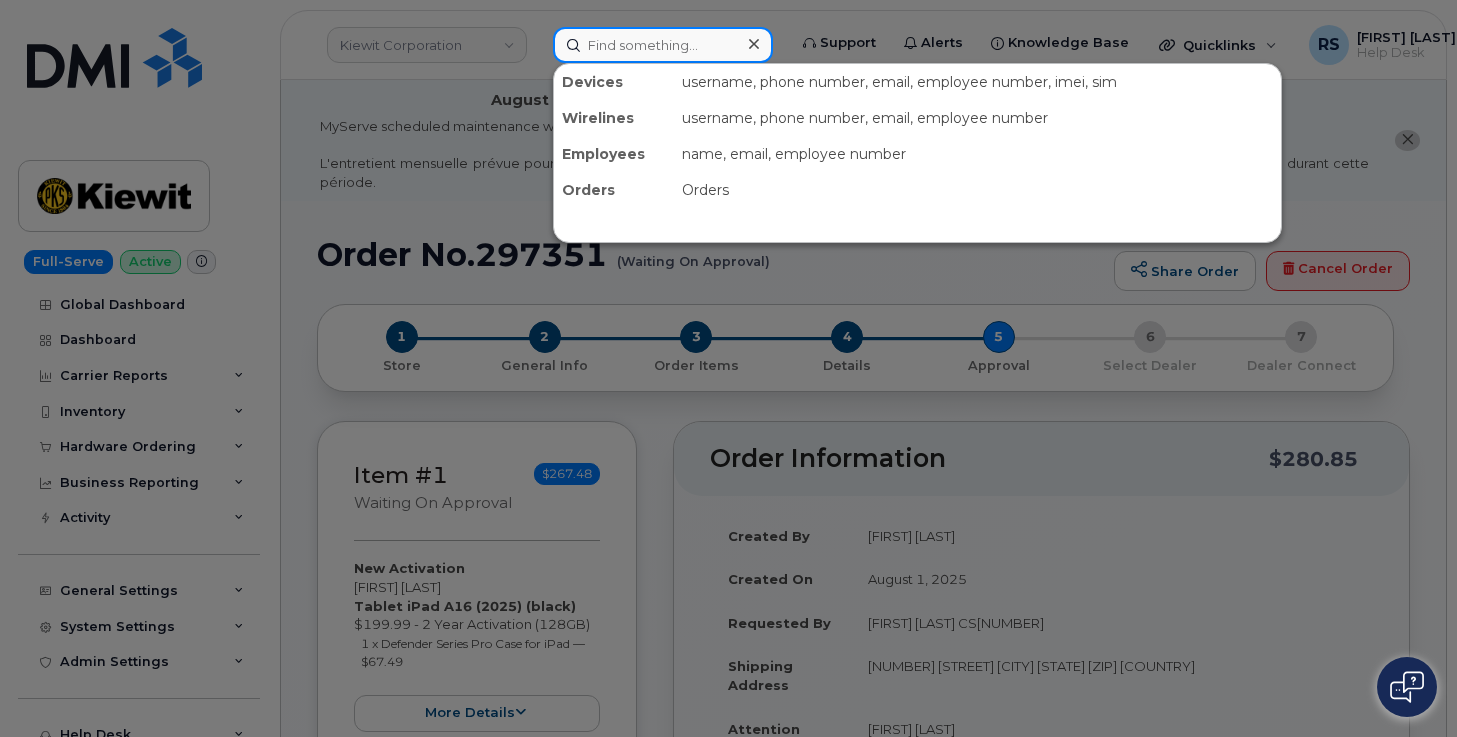 click at bounding box center (663, 45) 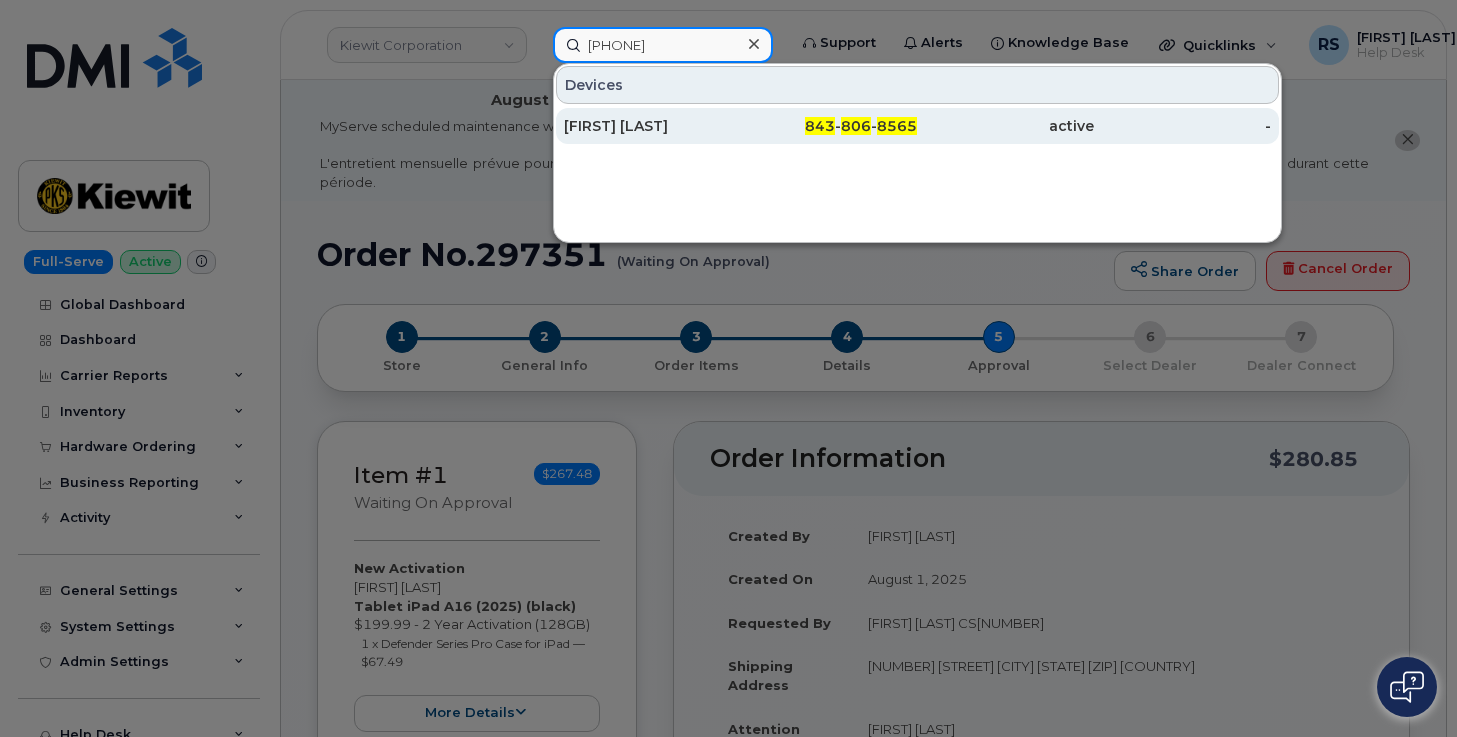 type on "[PHONE]" 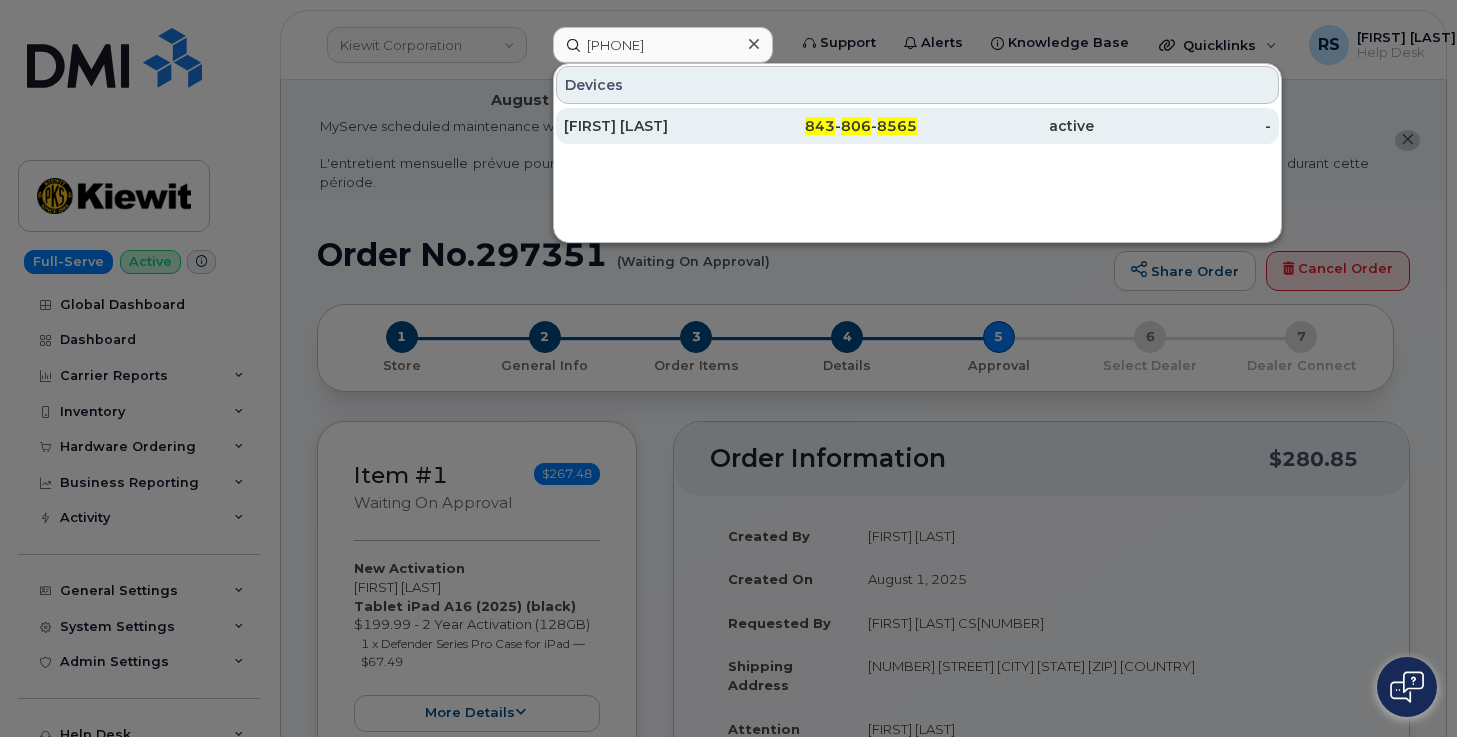 click on "[FIRST] [LAST]" at bounding box center (652, 126) 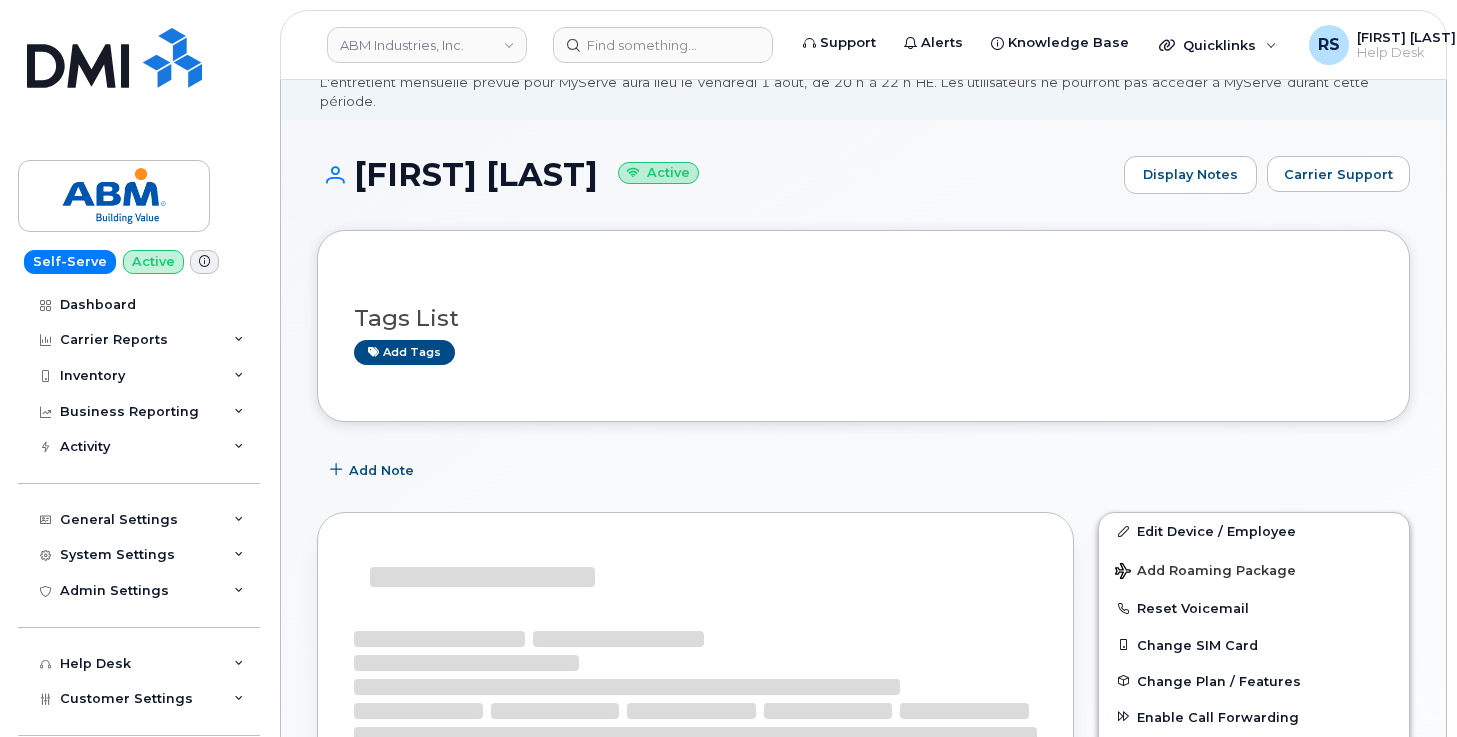 scroll, scrollTop: 333, scrollLeft: 0, axis: vertical 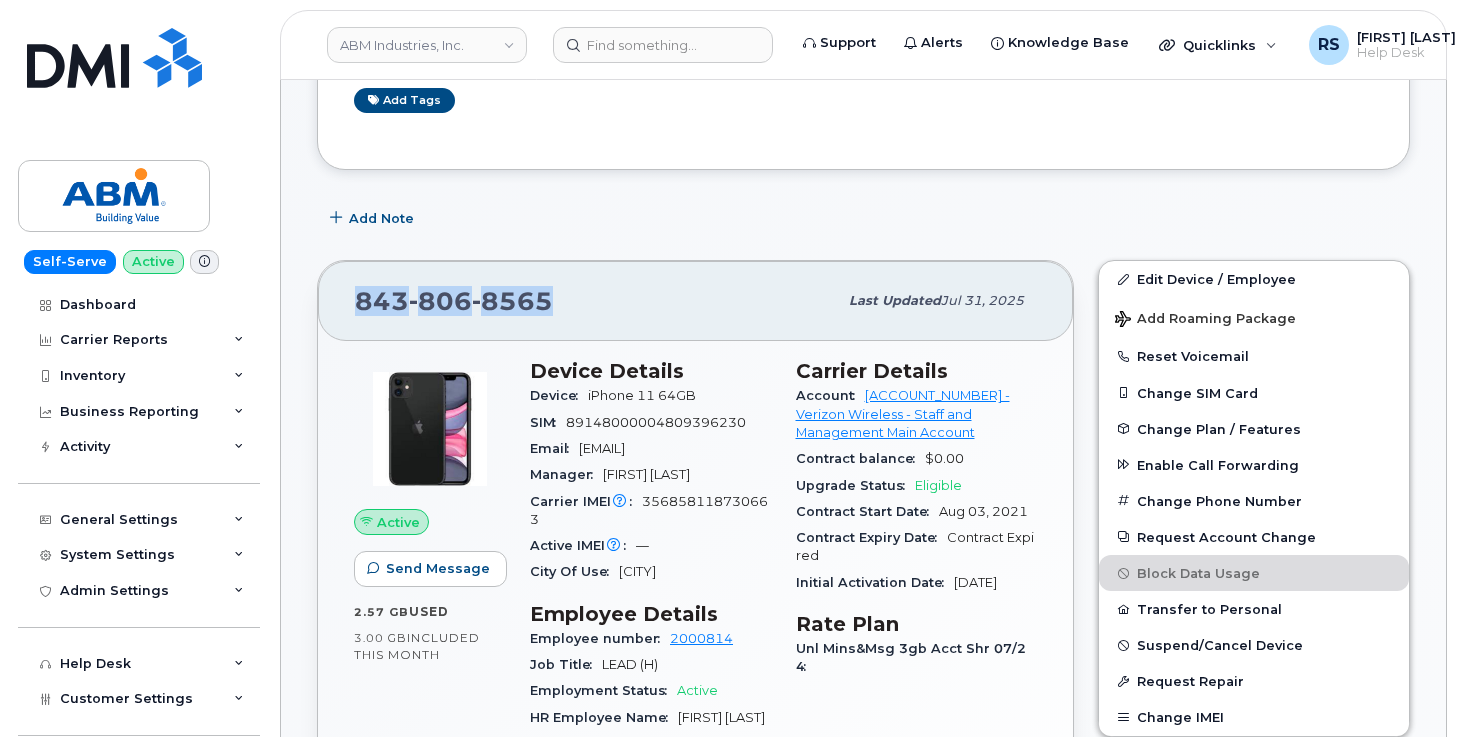 drag, startPoint x: 553, startPoint y: 305, endPoint x: 328, endPoint y: 306, distance: 225.00223 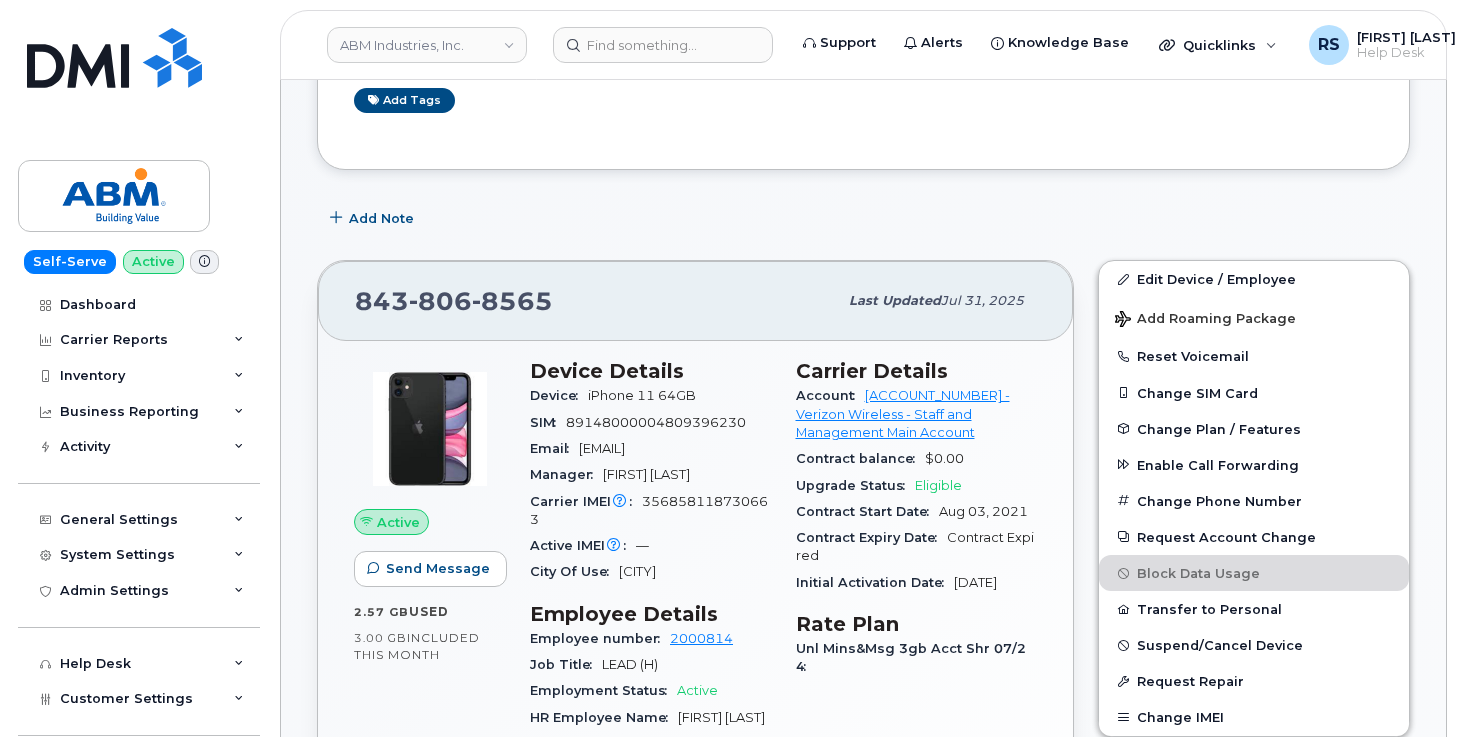click on "Self-Serve Active Dashboard Carrier Reports Monthly Billing Data Daily Data Pooling Average Costing Executive Summary Accounting Roaming Reports Suspended Devices Suspension Candidates Custom Report Cost Variance Inventory Mobility Devices Data Conflicts Spare Hardware Import Business Reporting Managerial Reports Individual Reports Business Unit Reports Activity Travel Requests Activity Log Device Status Updates Rate Plan Monitor General Settings My Account Locations Managers & Employees Usage Alerts Tags Data Pool Thresholds System Settings Accounting Codes Contacts Plans and Features Reporting Carrier Contracts Users Individual Users Admin Settings Integrations MDM/UEM Config Help Desk Roaming Data Block Dashboard Hardware Orders Repair Requests Device Status Updates Data Pools Data Pool Sources Managerial Disputes Customer Workflows Customer Settings General Business Unit Rules Roaming Dealers Helpdesk Wirelines Email Setup Emails Smart Allocation 2.0 Billing Business Accounts Notes Hardware Ordering" at bounding box center [135, 368] 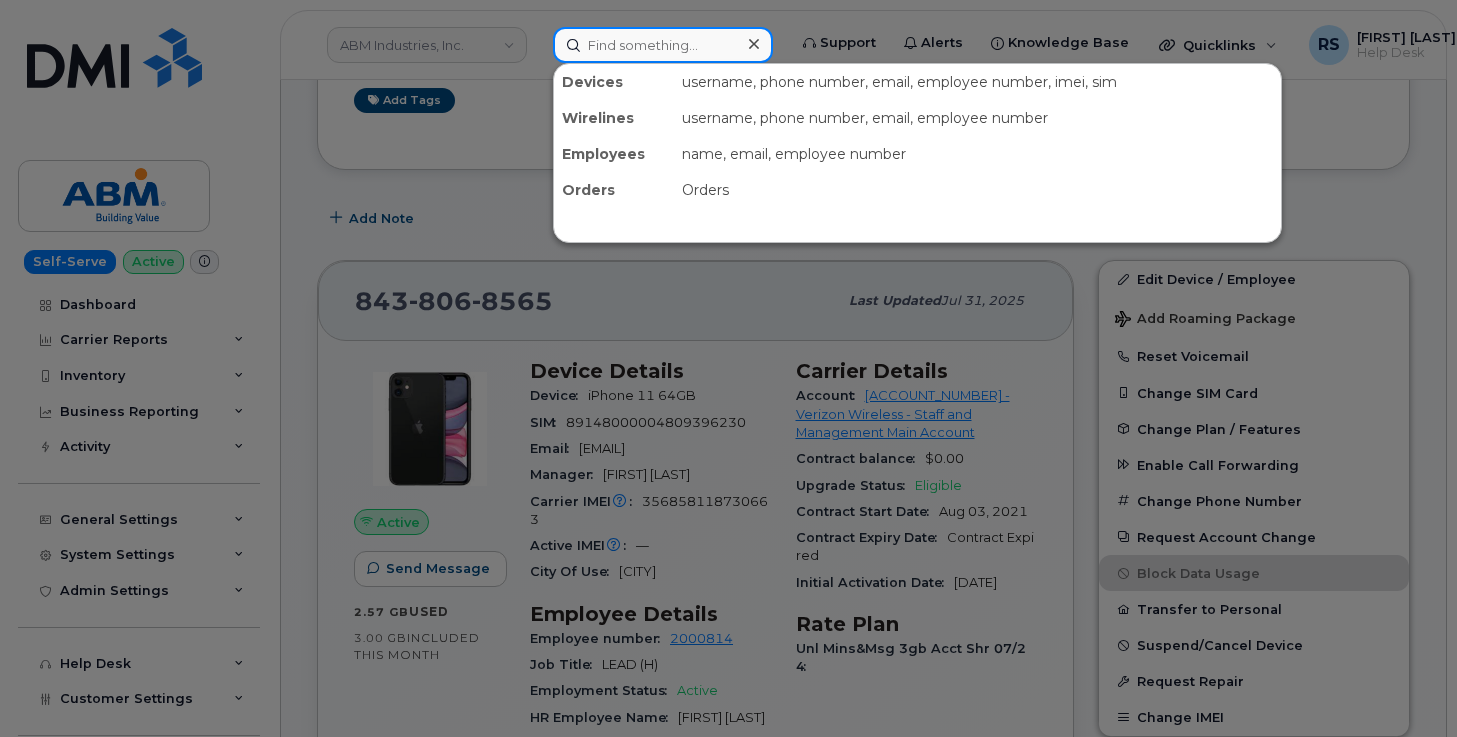 click at bounding box center (663, 45) 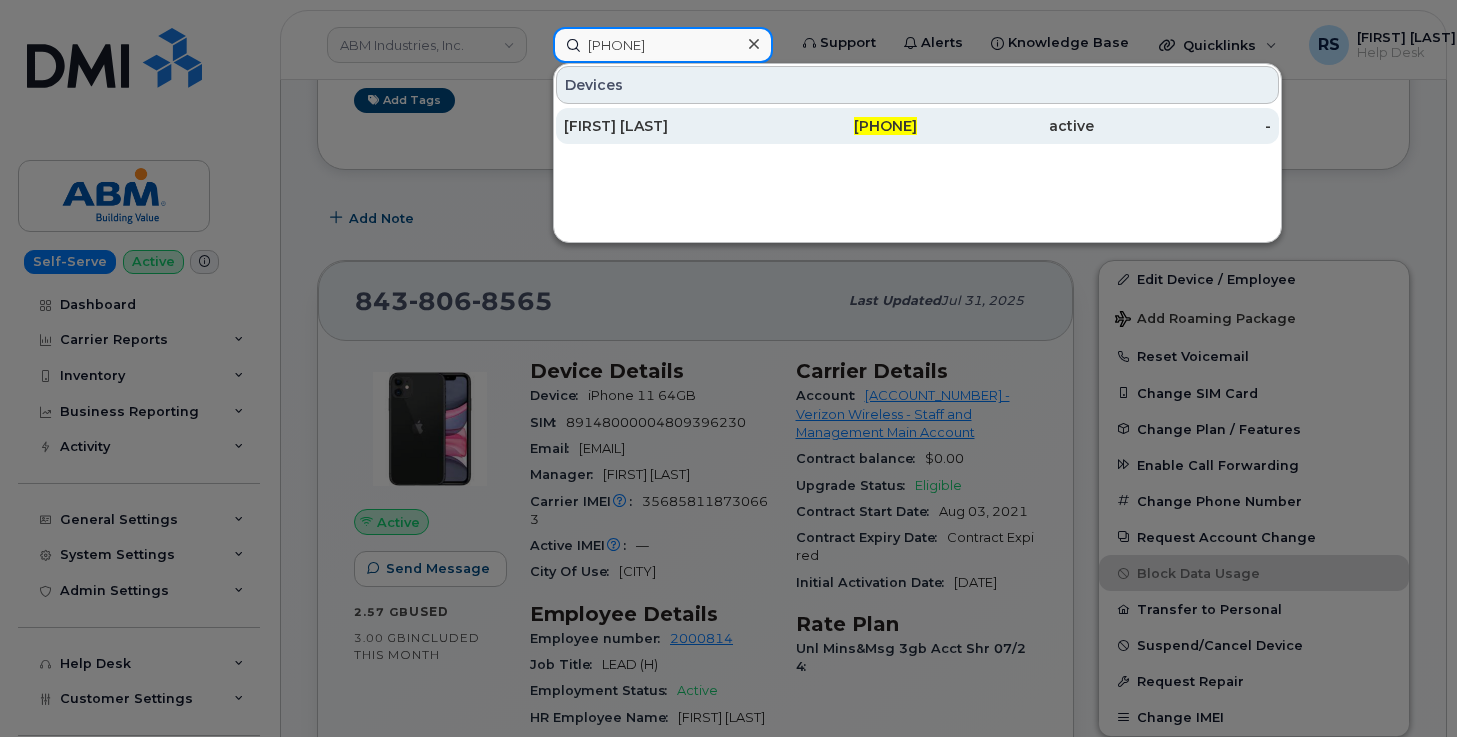 type on "[PHONE]" 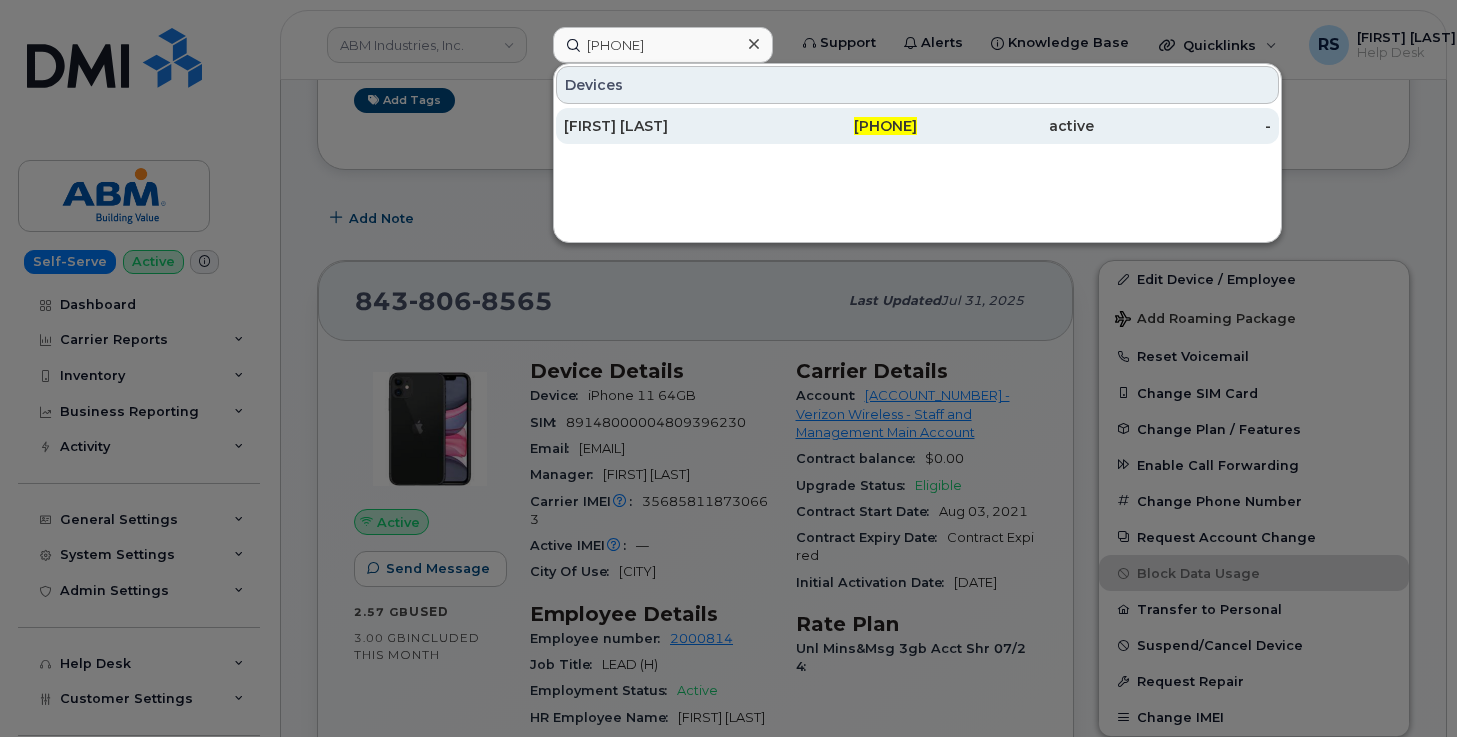 click on "[FIRST] [LAST]" at bounding box center (652, 126) 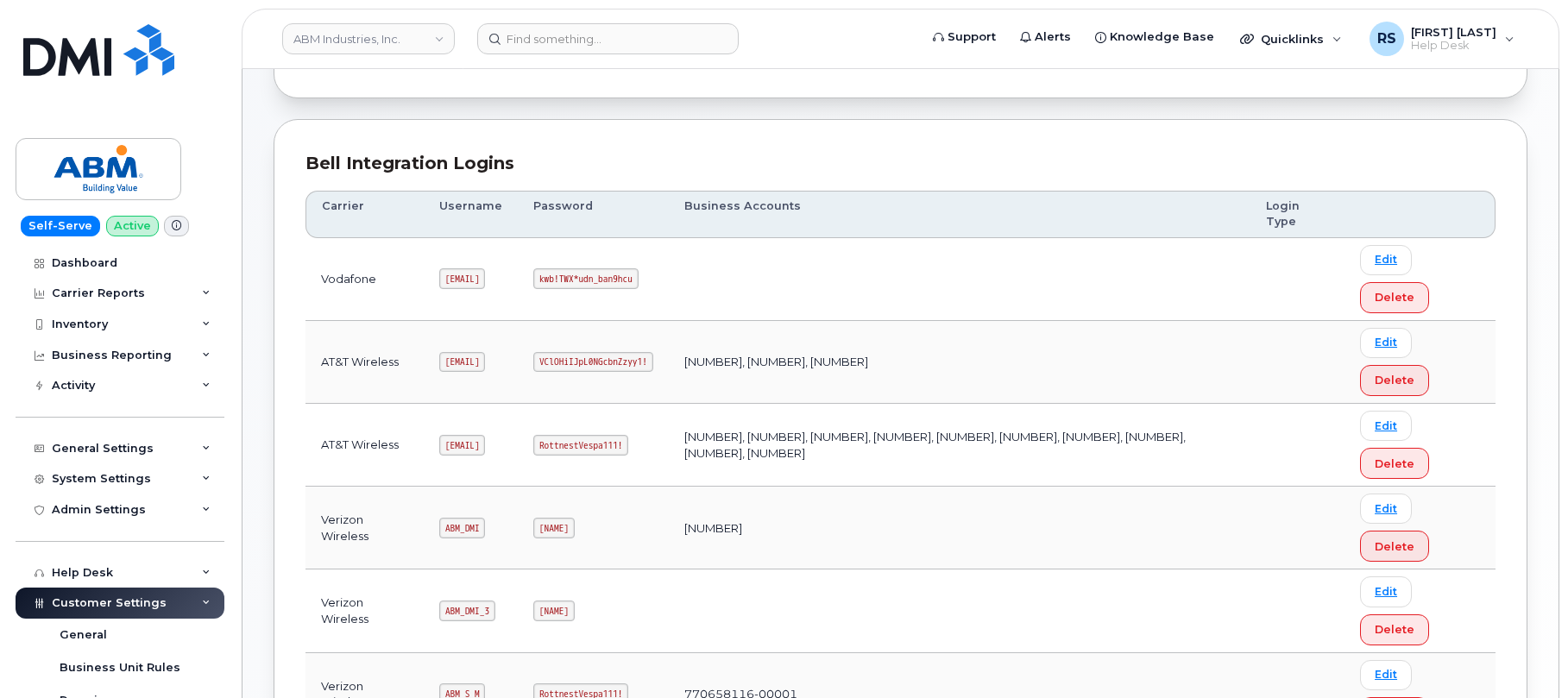 scroll, scrollTop: 230, scrollLeft: 0, axis: vertical 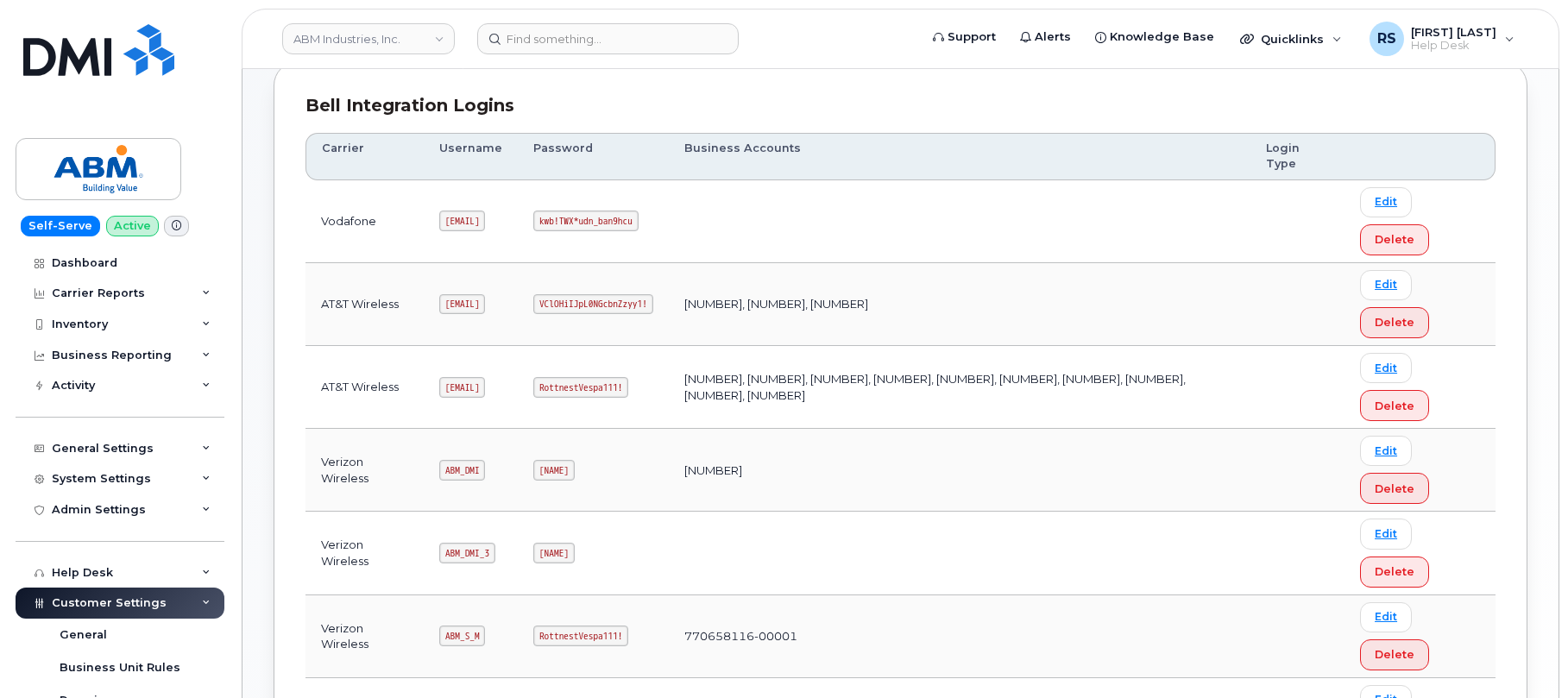 drag, startPoint x: 434, startPoint y: 383, endPoint x: 509, endPoint y: 390, distance: 75.32596 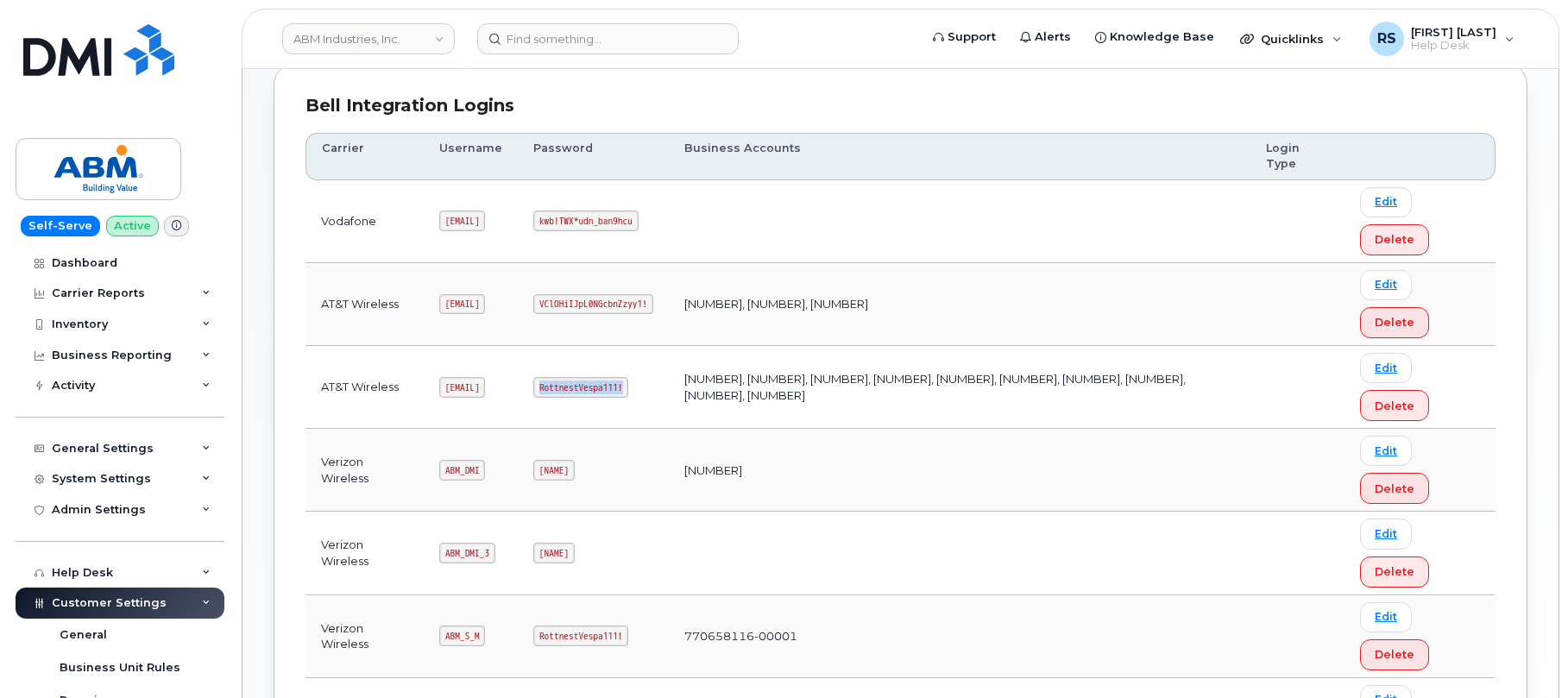 drag, startPoint x: 582, startPoint y: 385, endPoint x: 685, endPoint y: 389, distance: 103.07764 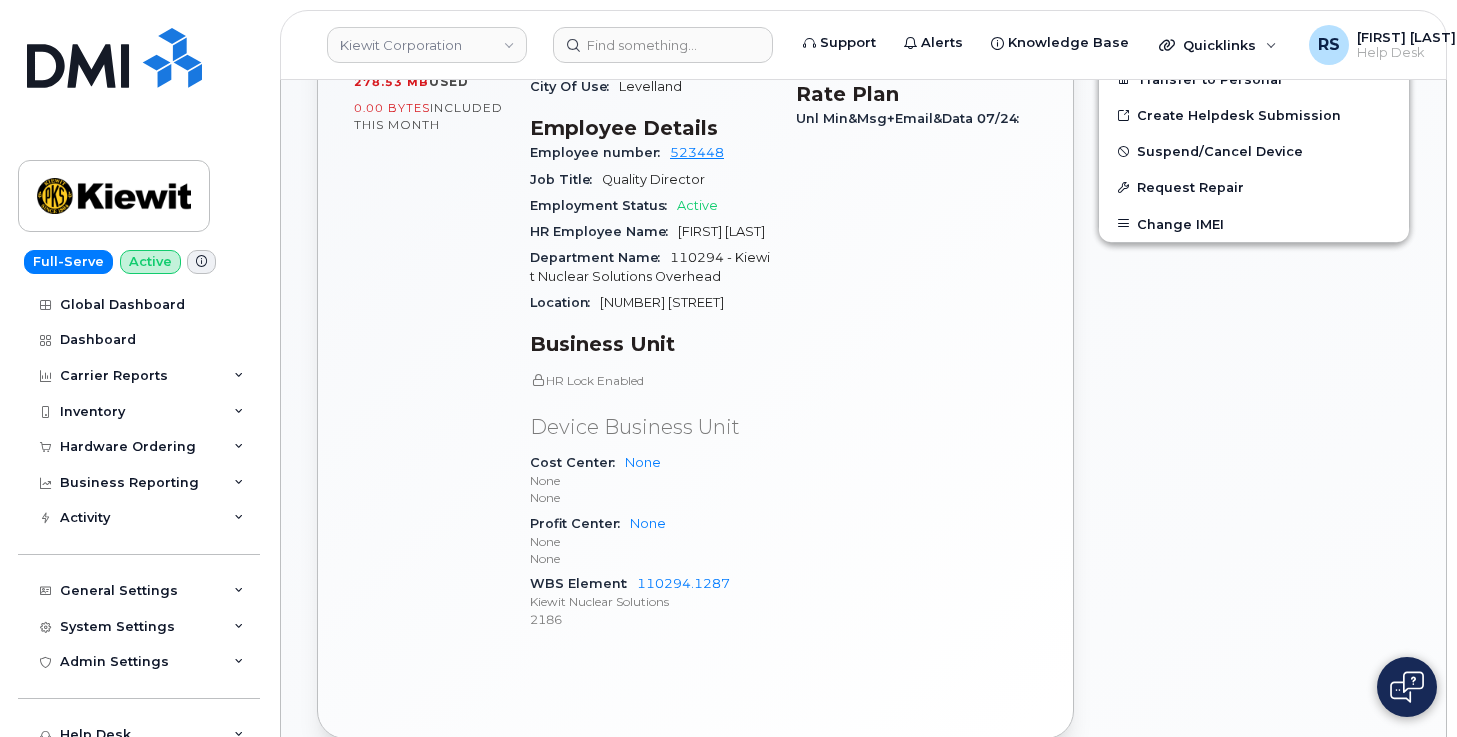 scroll, scrollTop: 933, scrollLeft: 0, axis: vertical 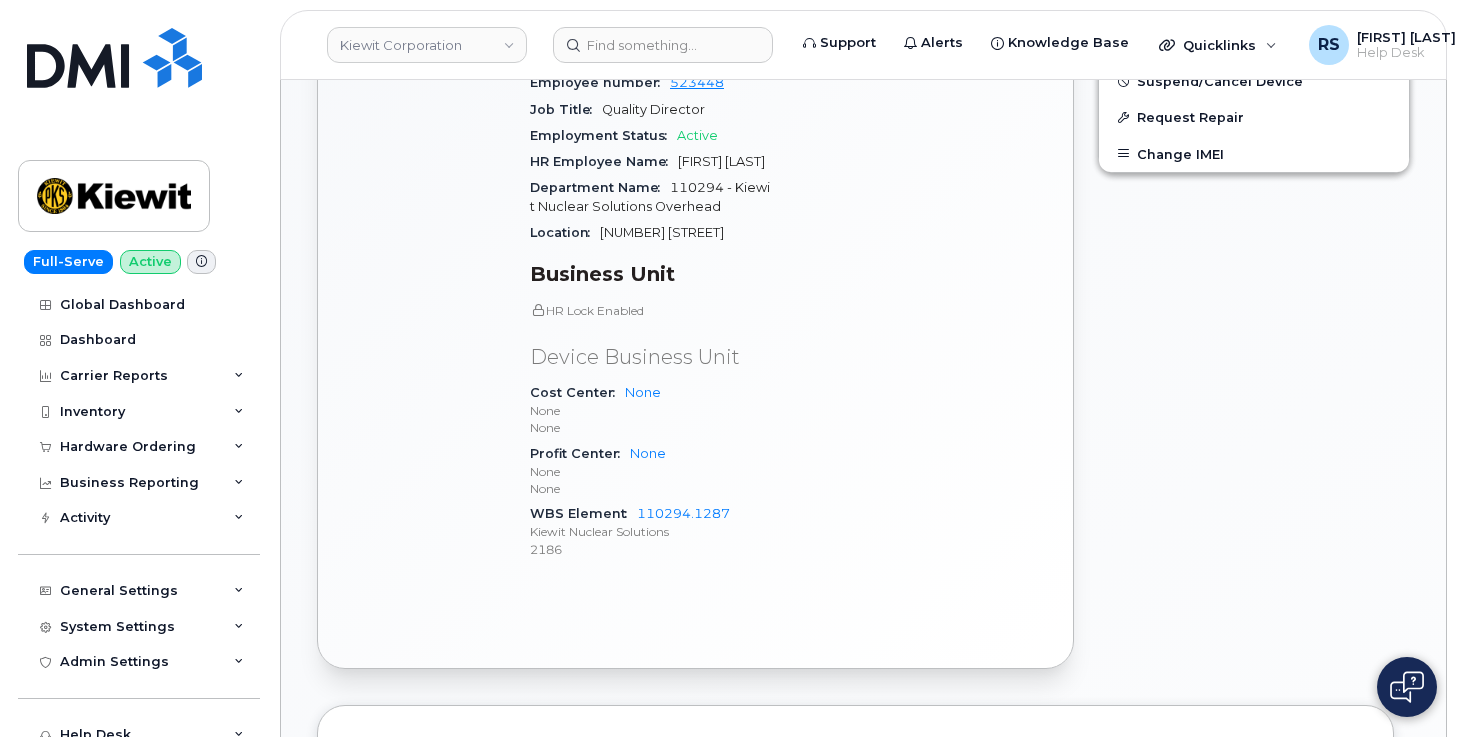 drag, startPoint x: 416, startPoint y: 470, endPoint x: 409, endPoint y: 453, distance: 18.384777 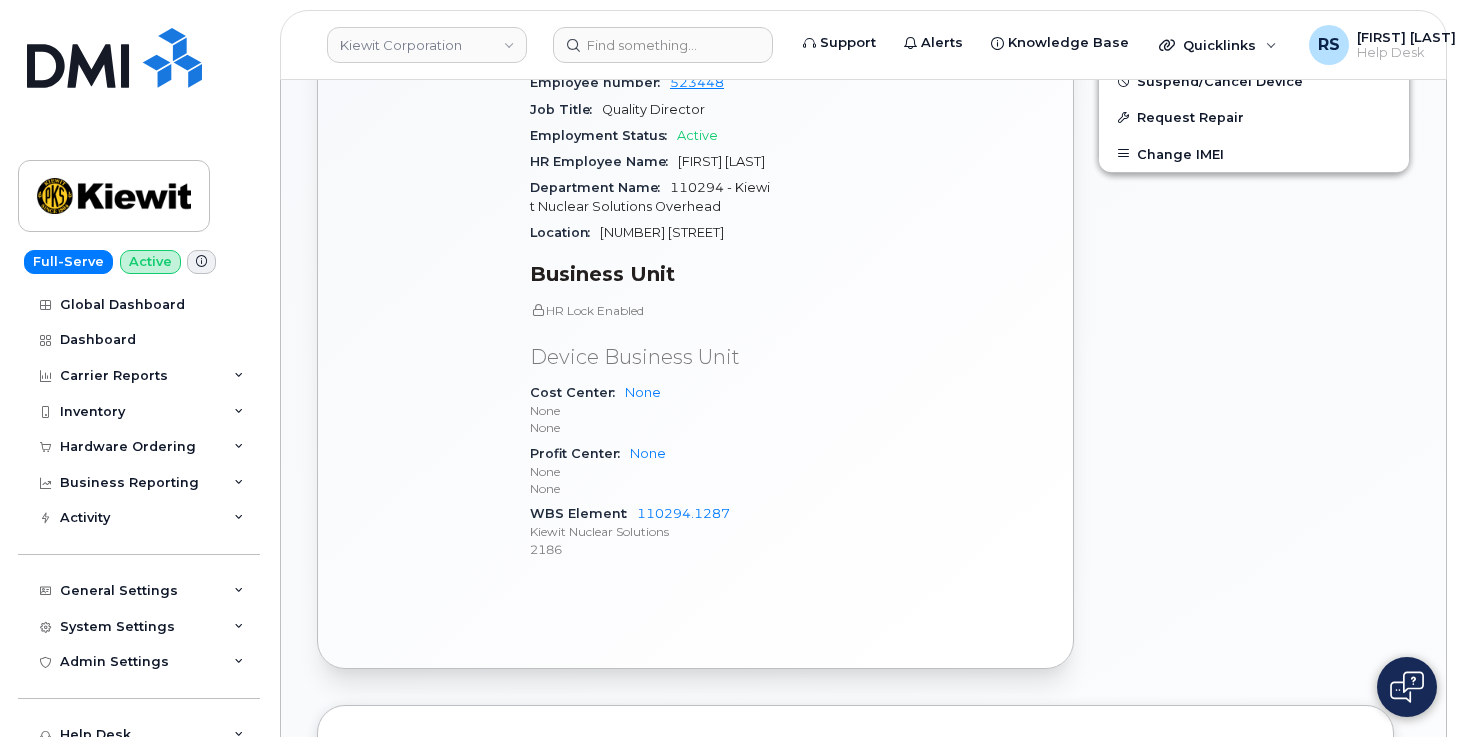 click on "Active Send Message 278.53 MB  used 0.00 Bytes  included this month" at bounding box center (430, 168) 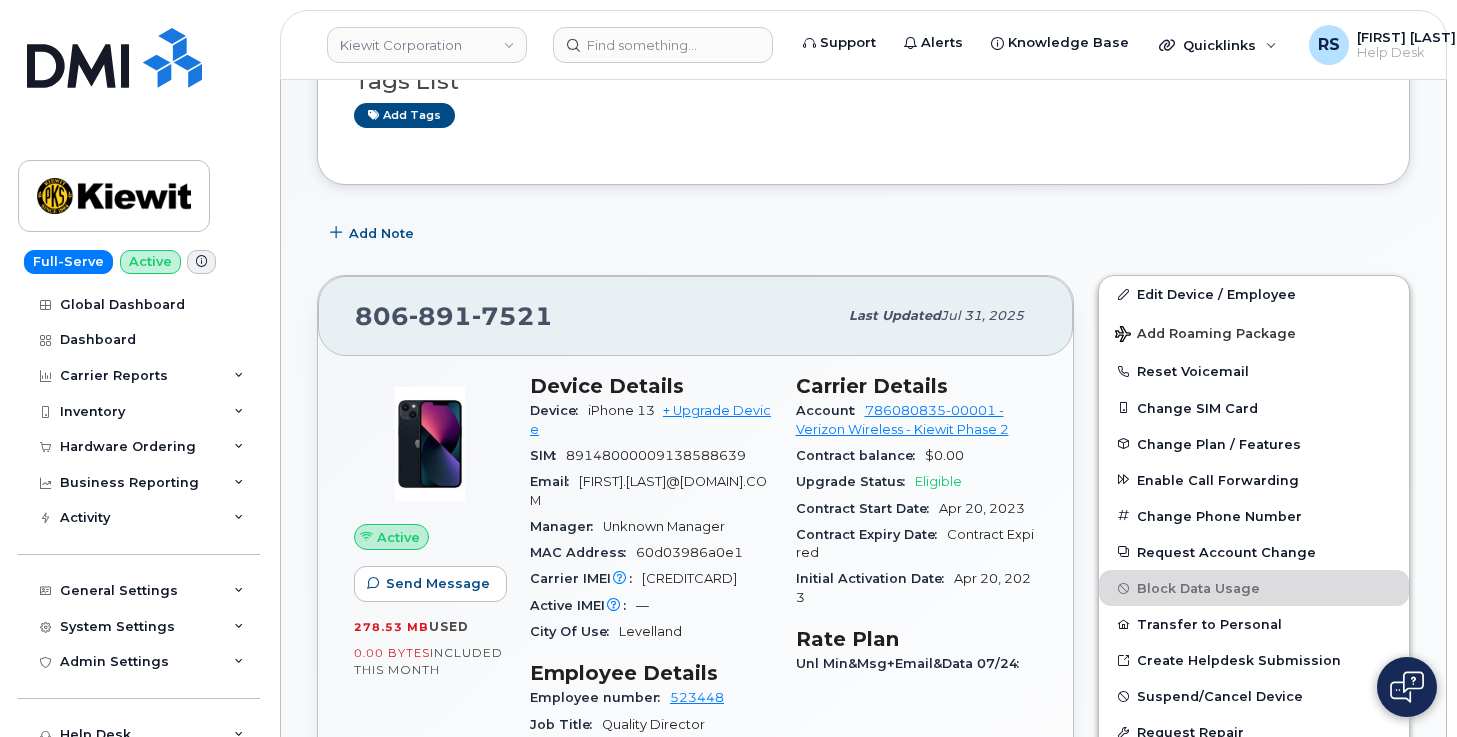 scroll, scrollTop: 333, scrollLeft: 0, axis: vertical 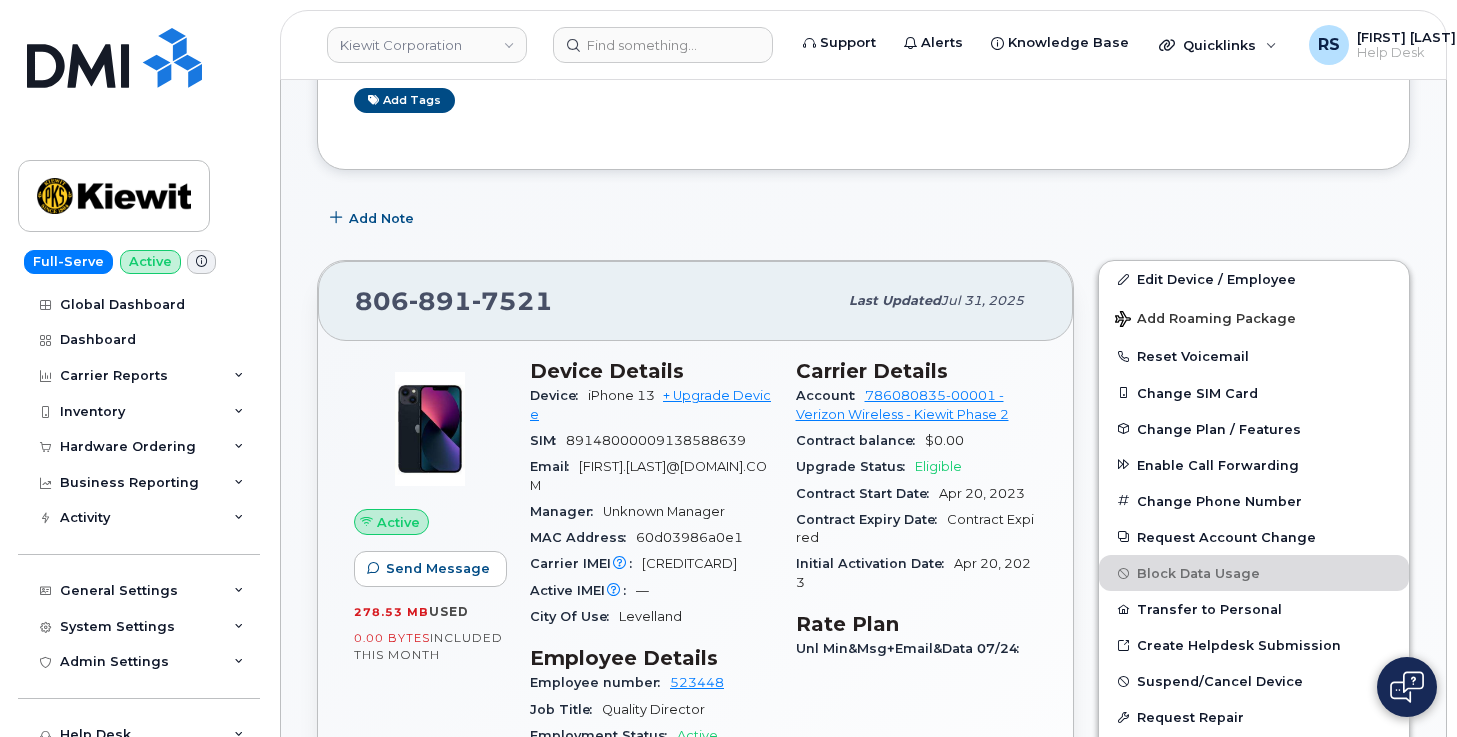 click on "Device  iPhone 13   + Upgrade Device" at bounding box center (651, 405) 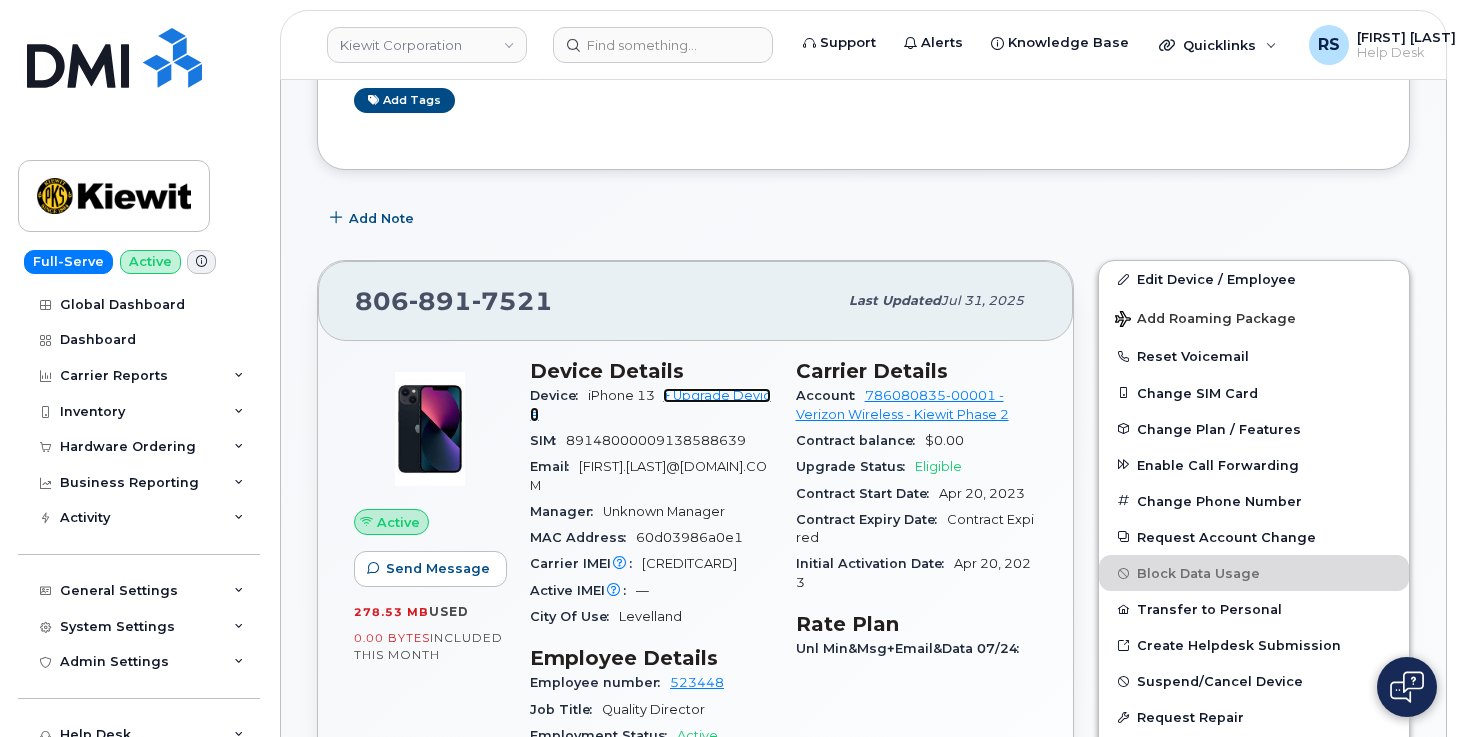 click on "+ Upgrade Device" 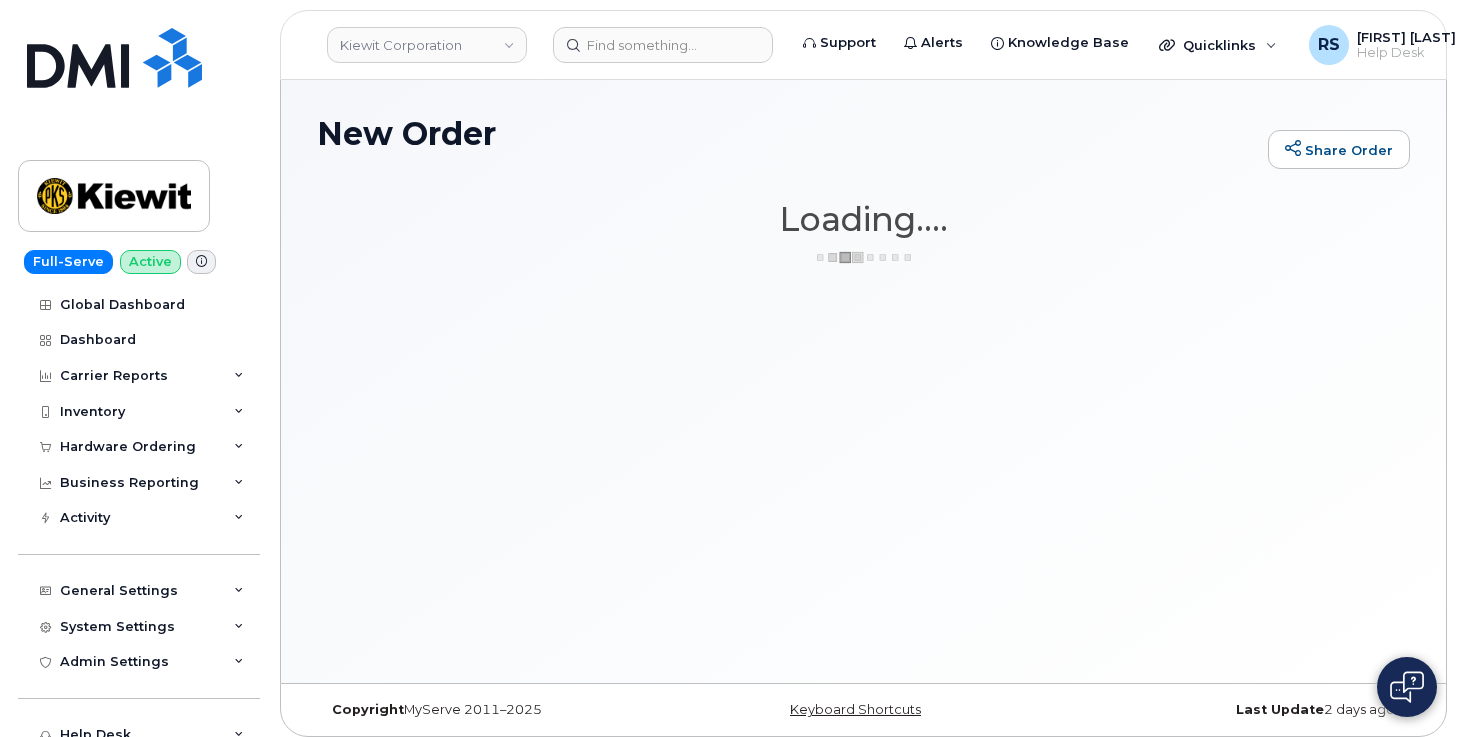 scroll, scrollTop: 0, scrollLeft: 0, axis: both 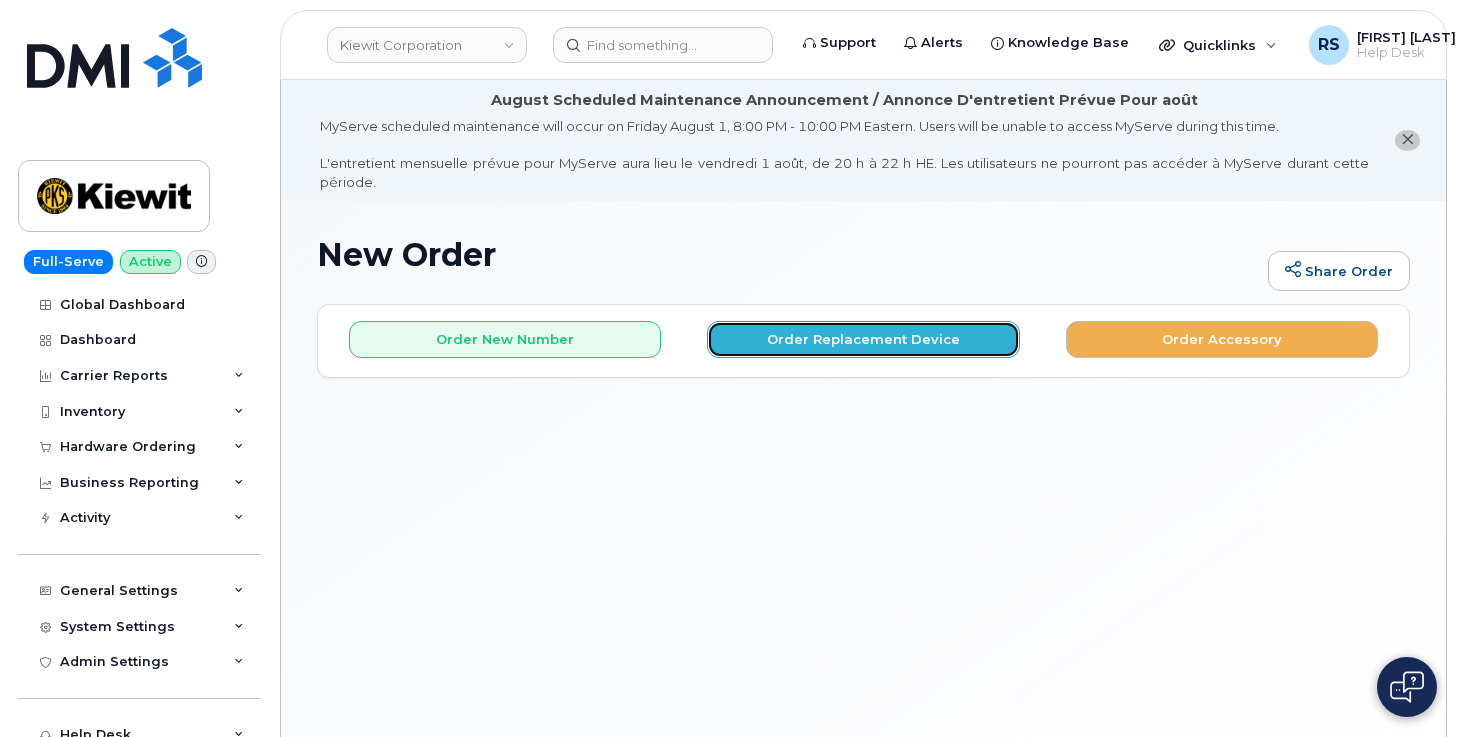 click on "Order Replacement Device" at bounding box center (863, 339) 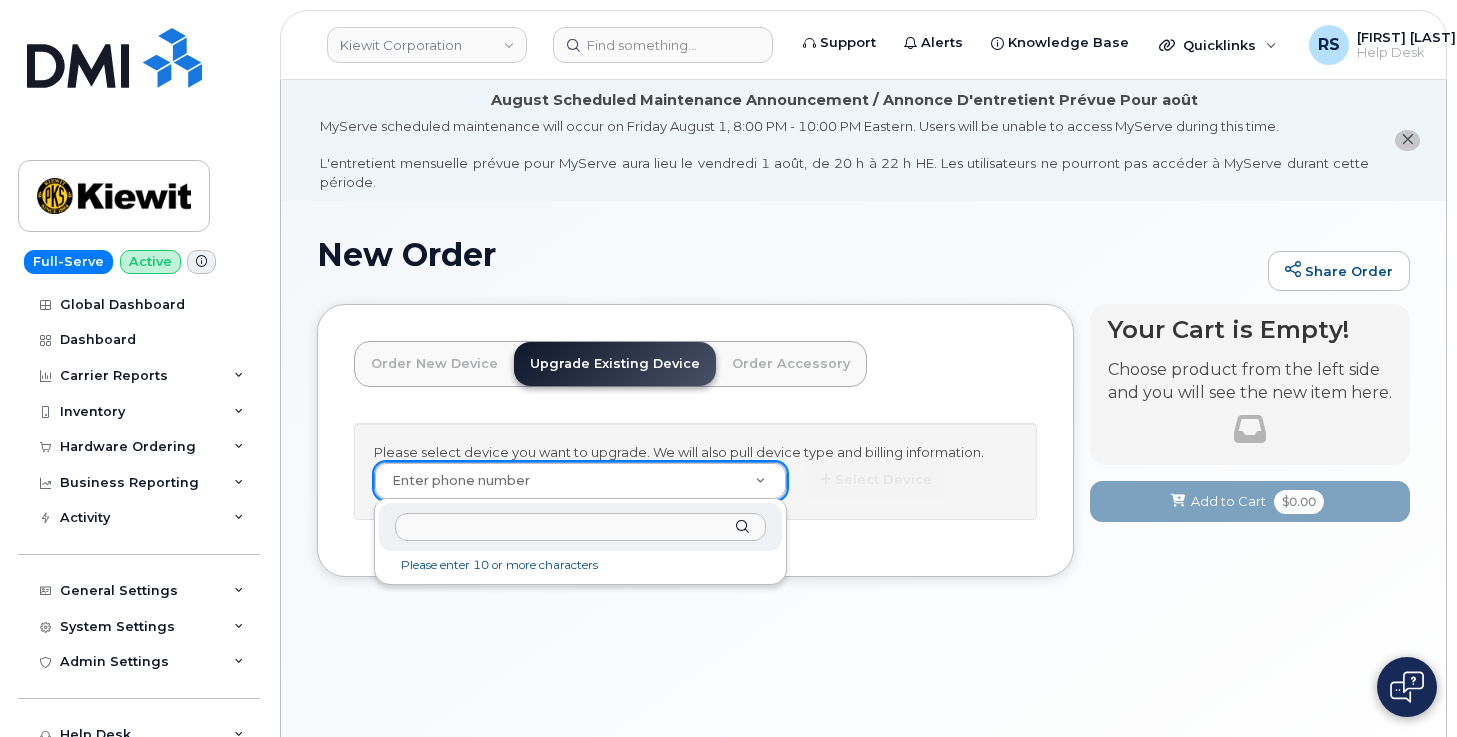 click at bounding box center [580, 527] 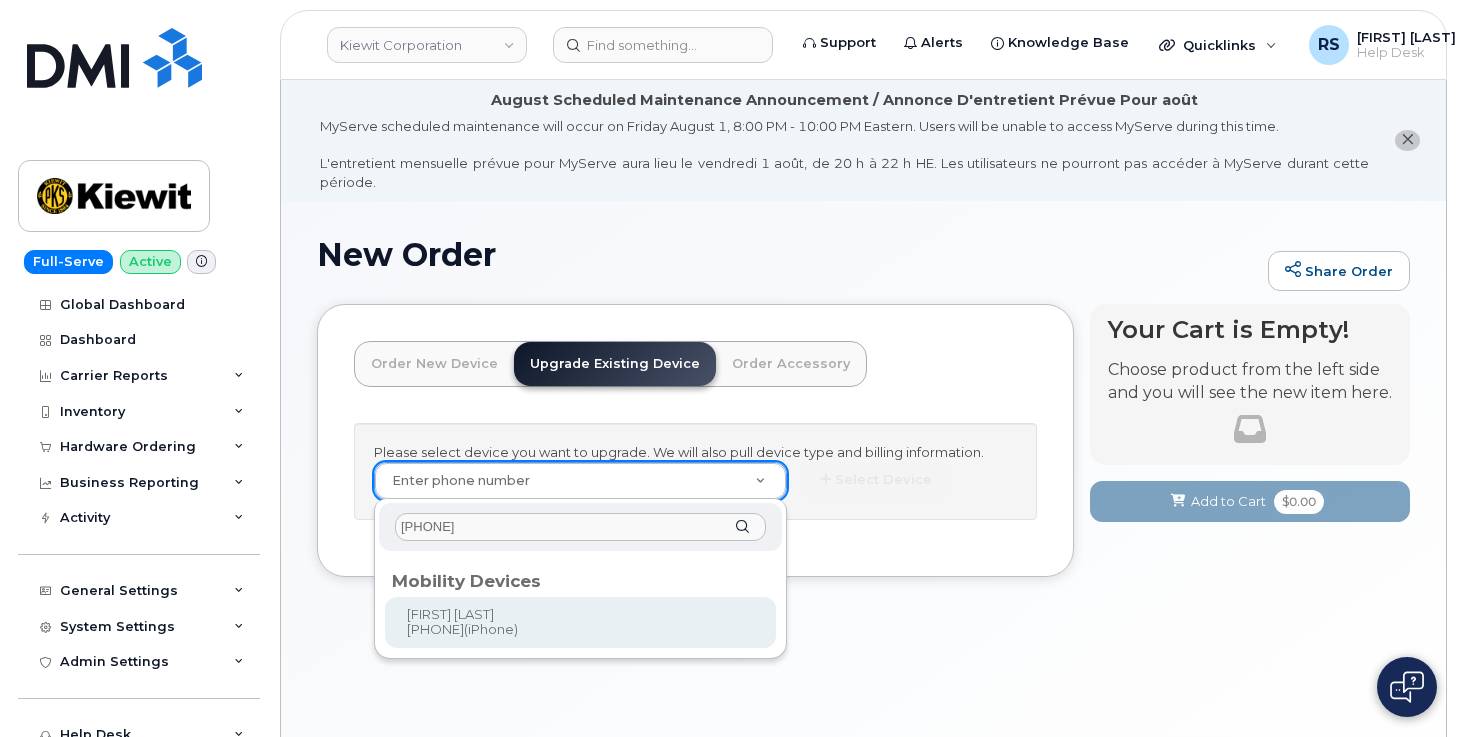 type on "[PHONE]" 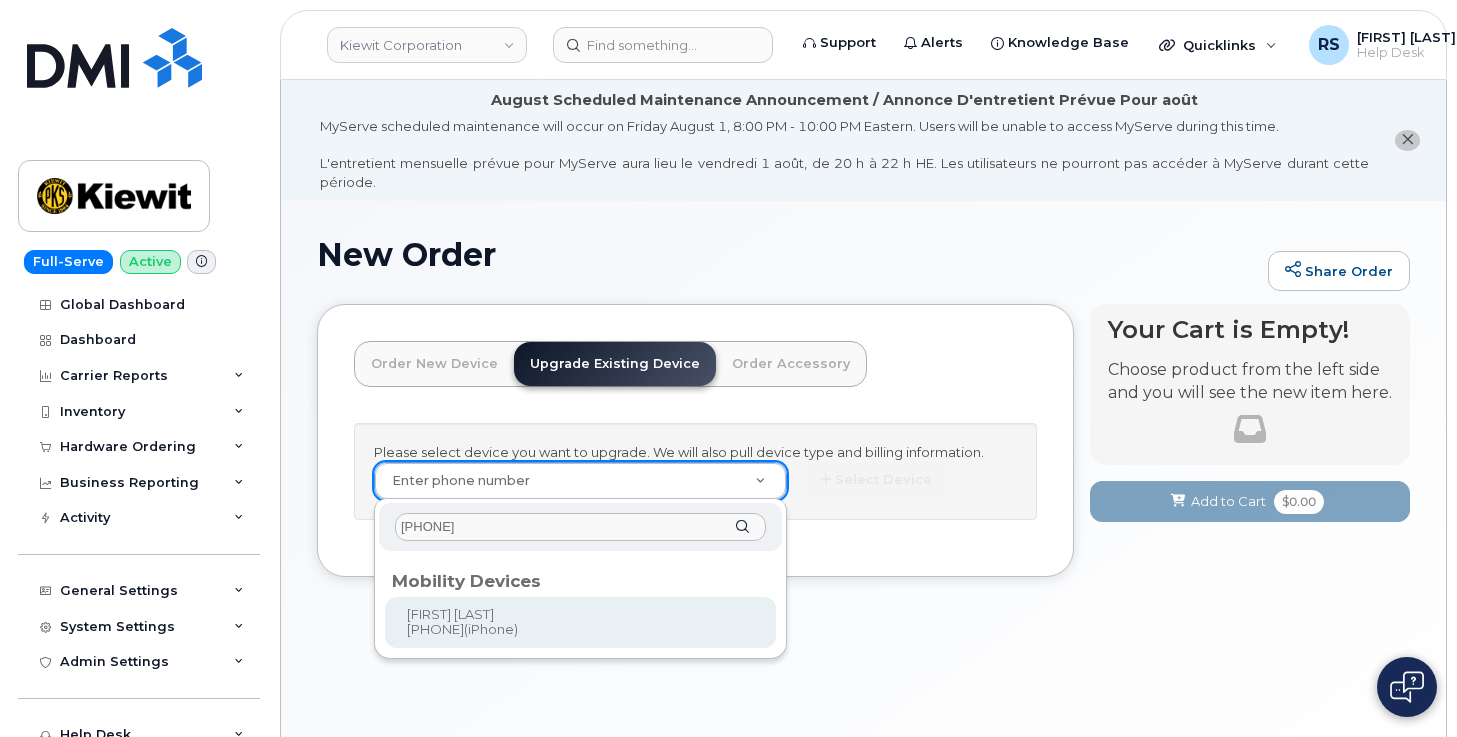 type on "1172216" 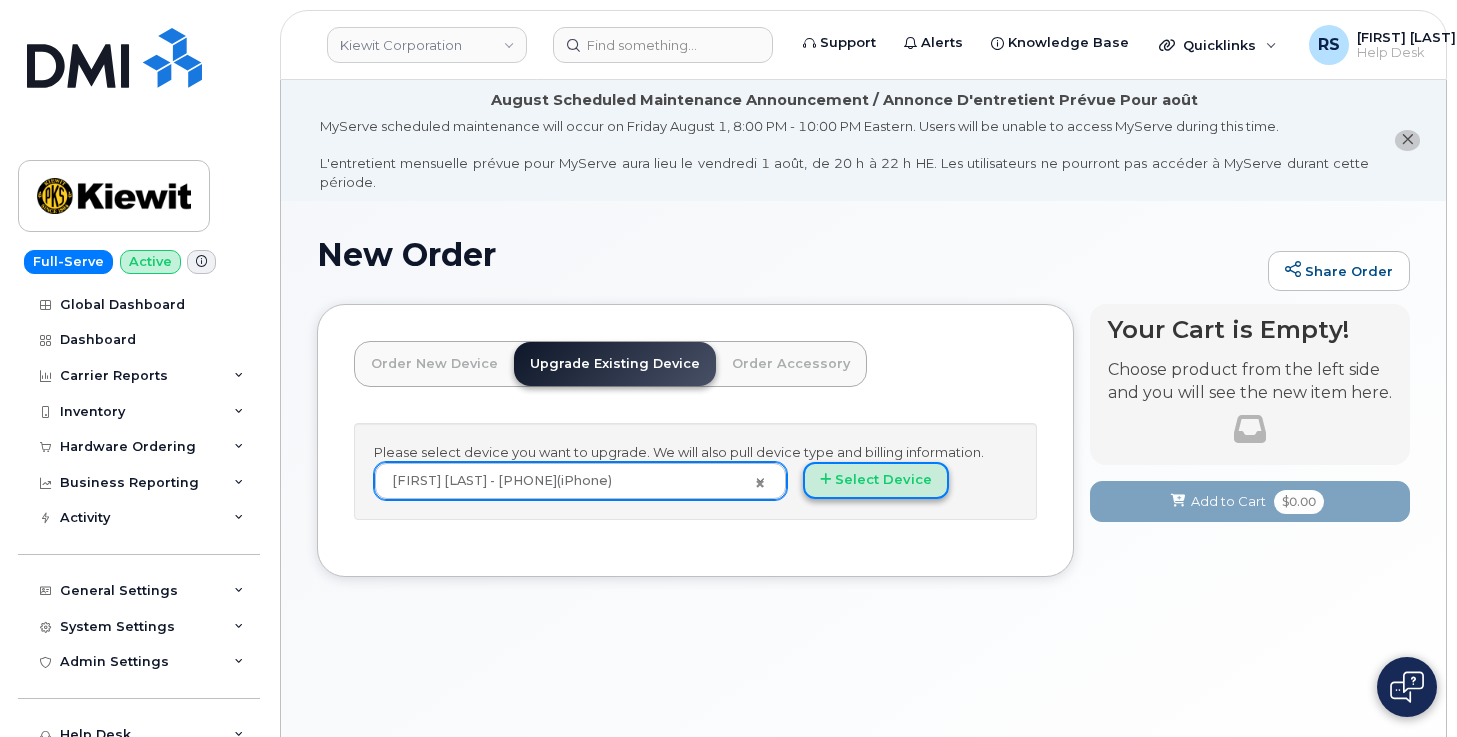 click on "Select Device" at bounding box center [876, 480] 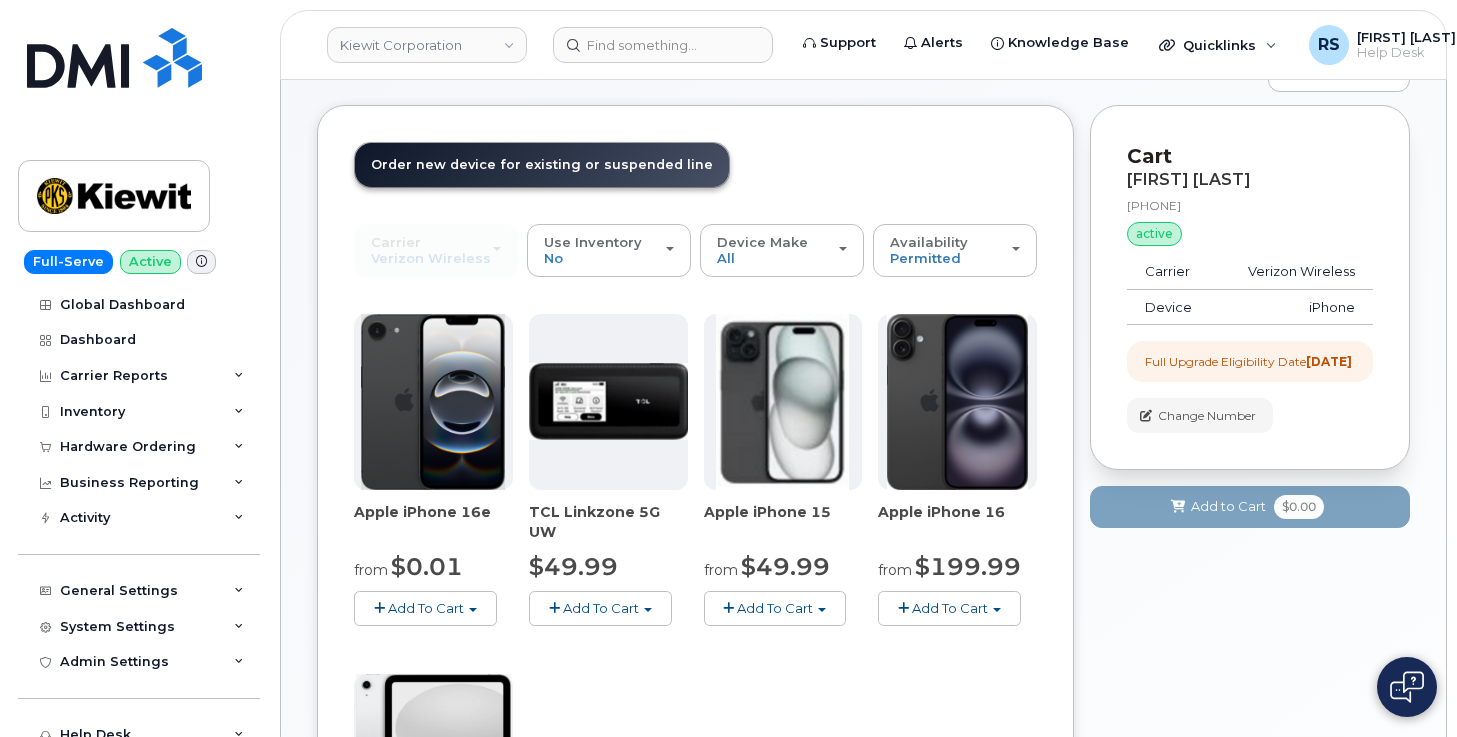 scroll, scrollTop: 200, scrollLeft: 0, axis: vertical 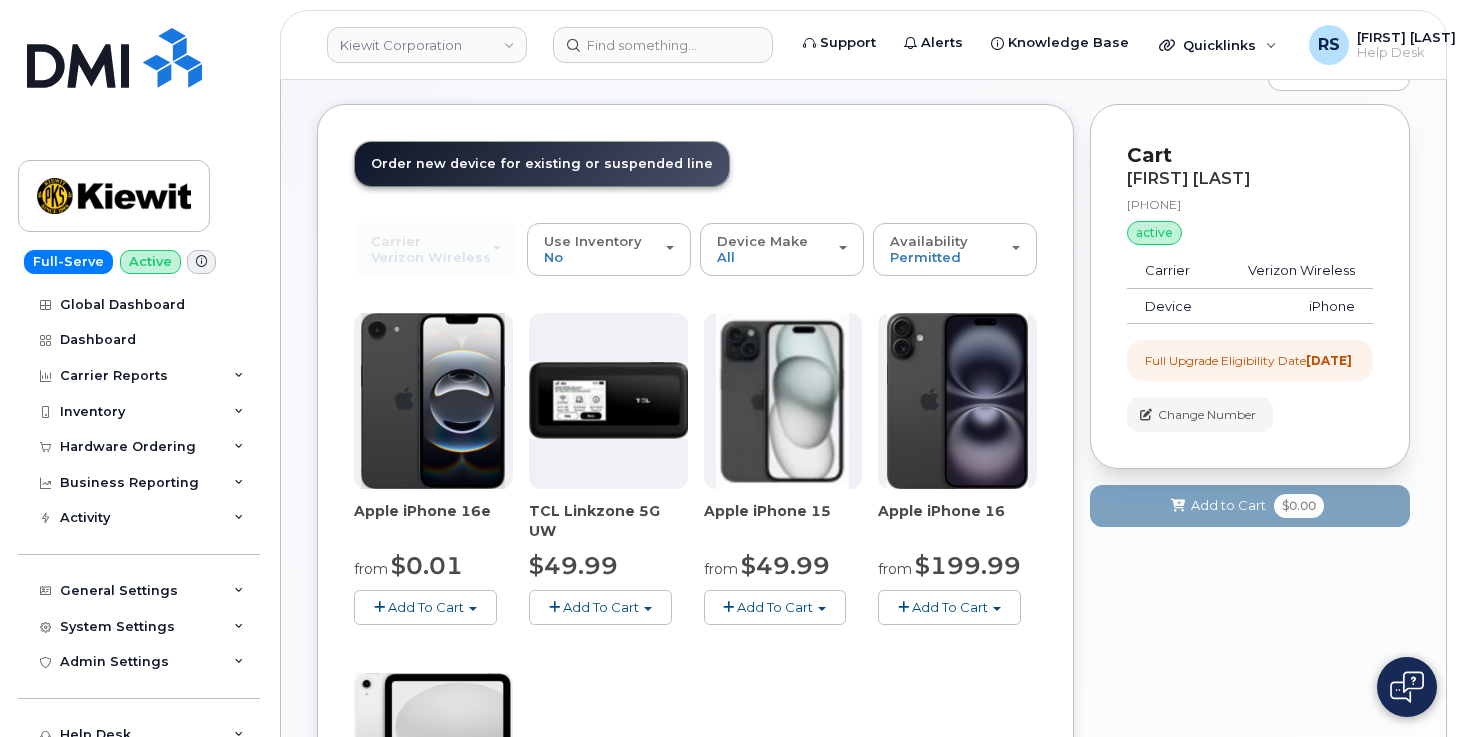 click on "Add To Cart" at bounding box center [775, 607] 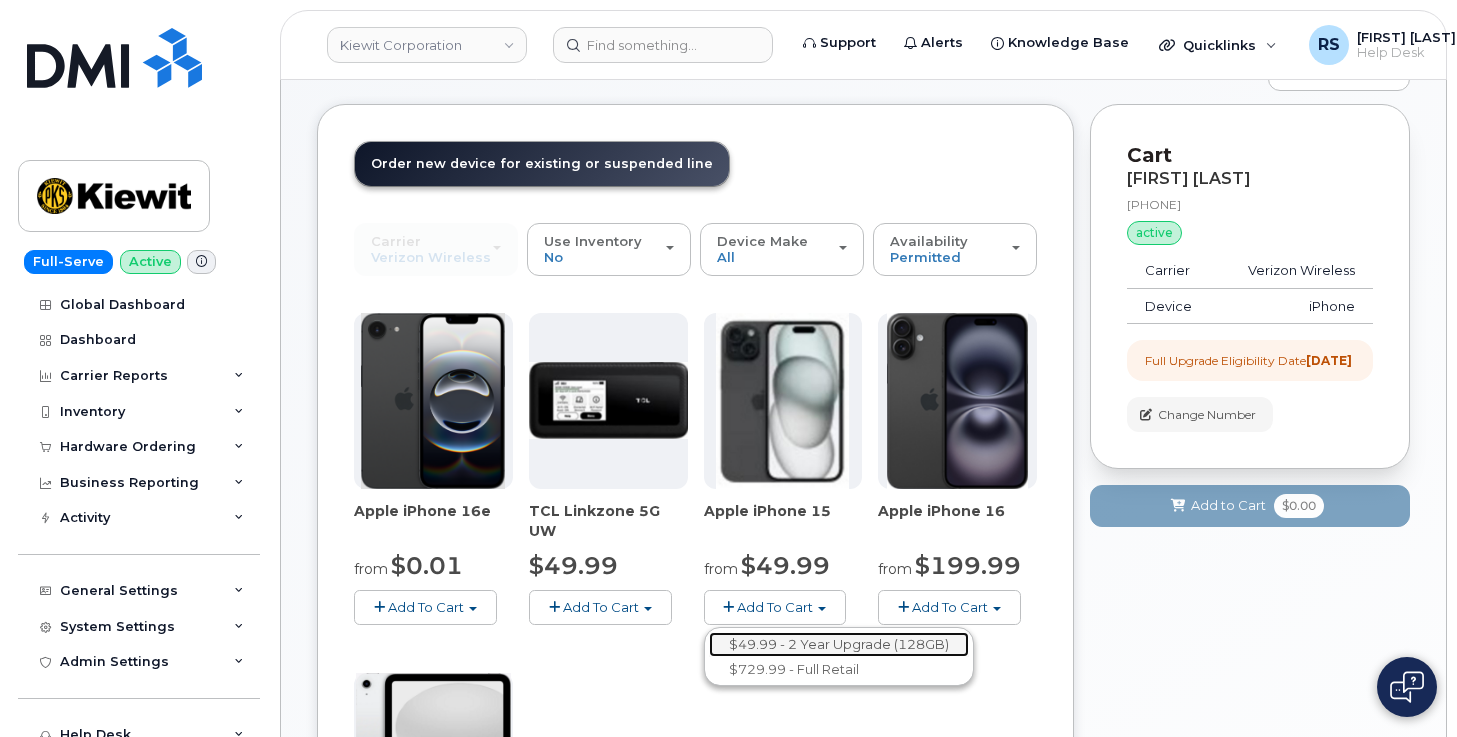click on "$49.99 - 2 Year Upgrade (128GB)" at bounding box center [839, 644] 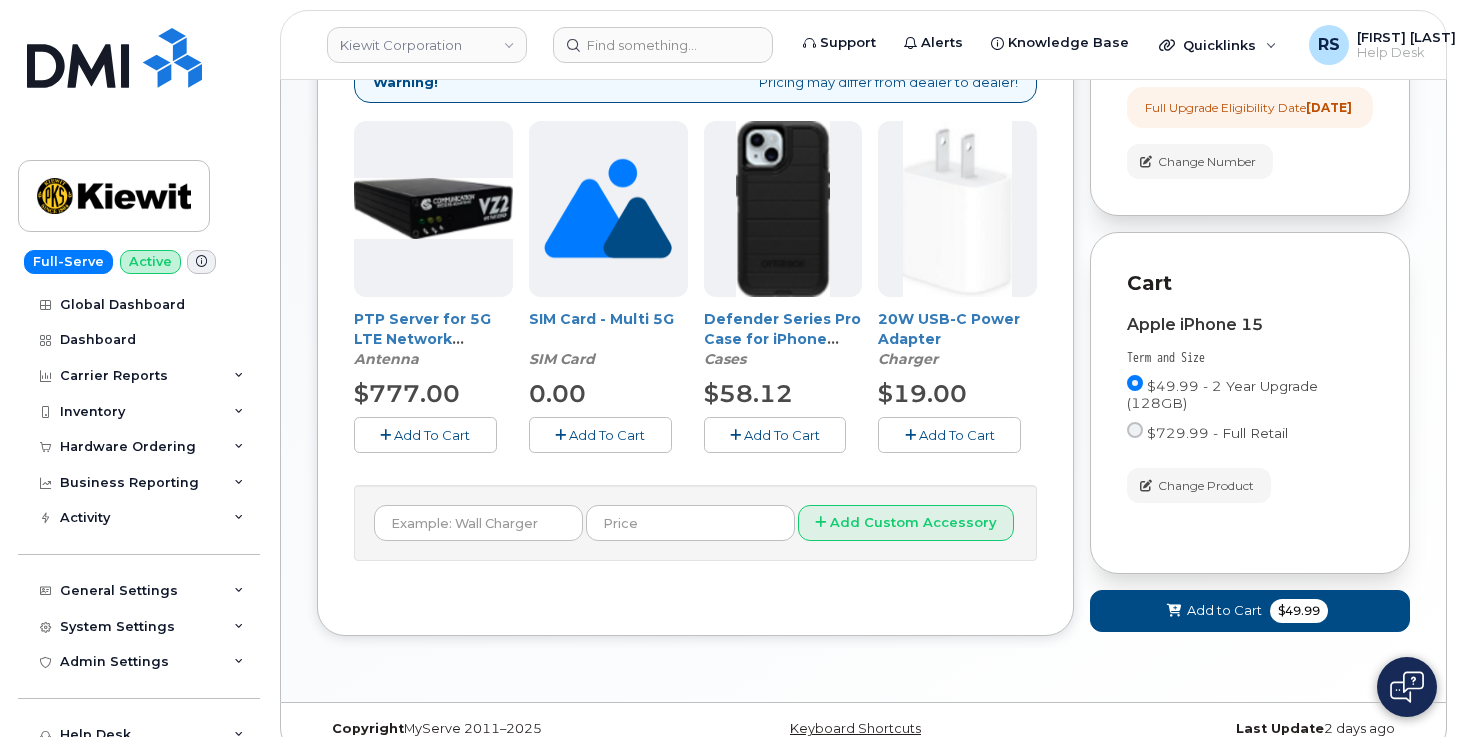 scroll, scrollTop: 467, scrollLeft: 0, axis: vertical 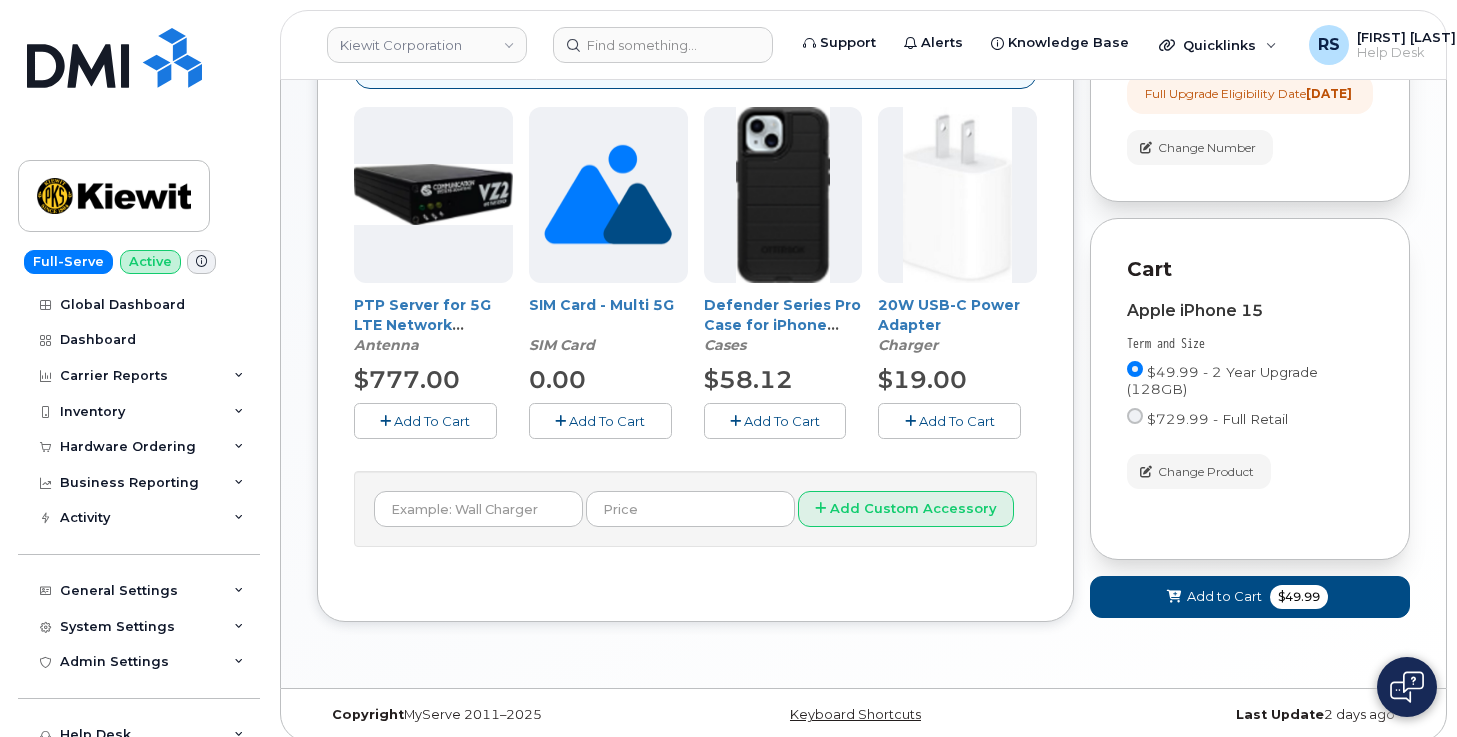 click on "Add To Cart" at bounding box center (782, 421) 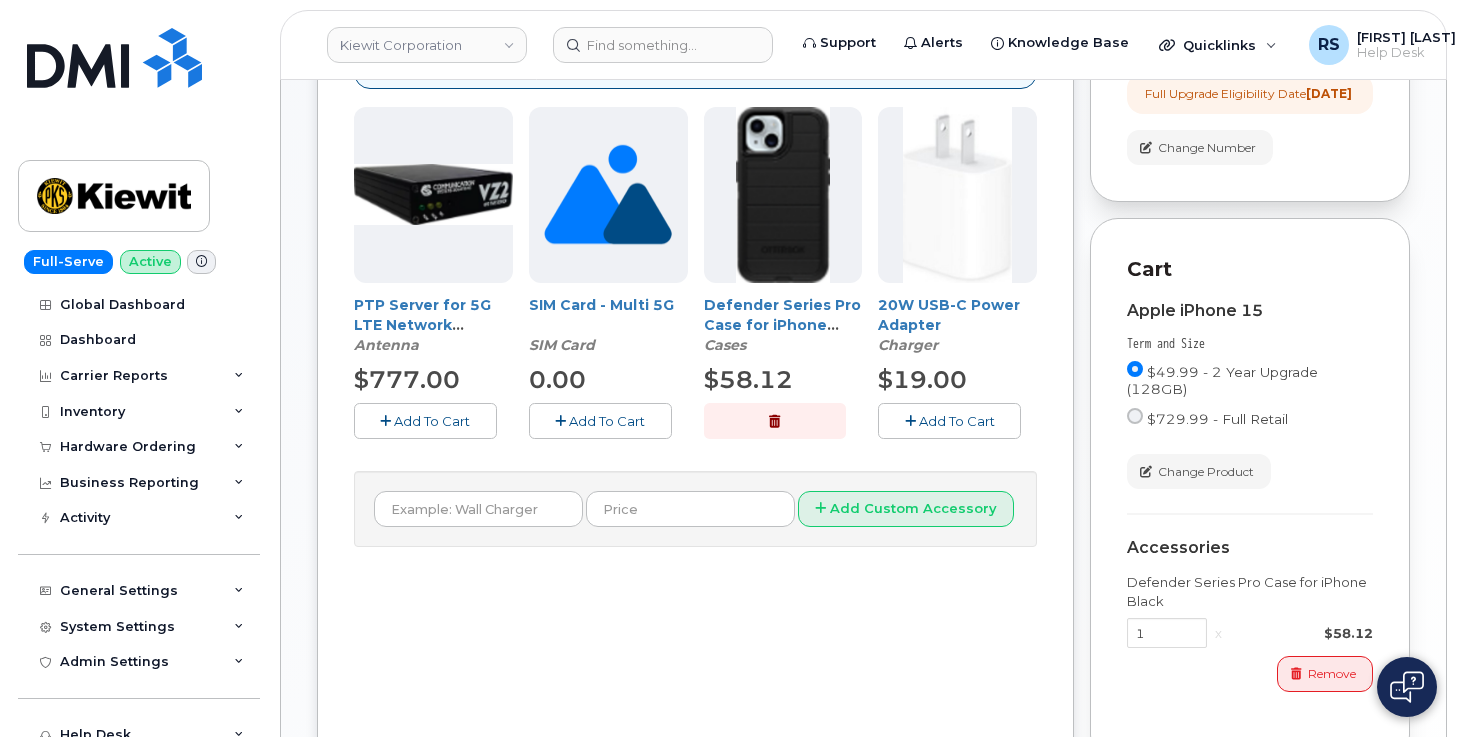 click on "Add To Cart" at bounding box center [957, 421] 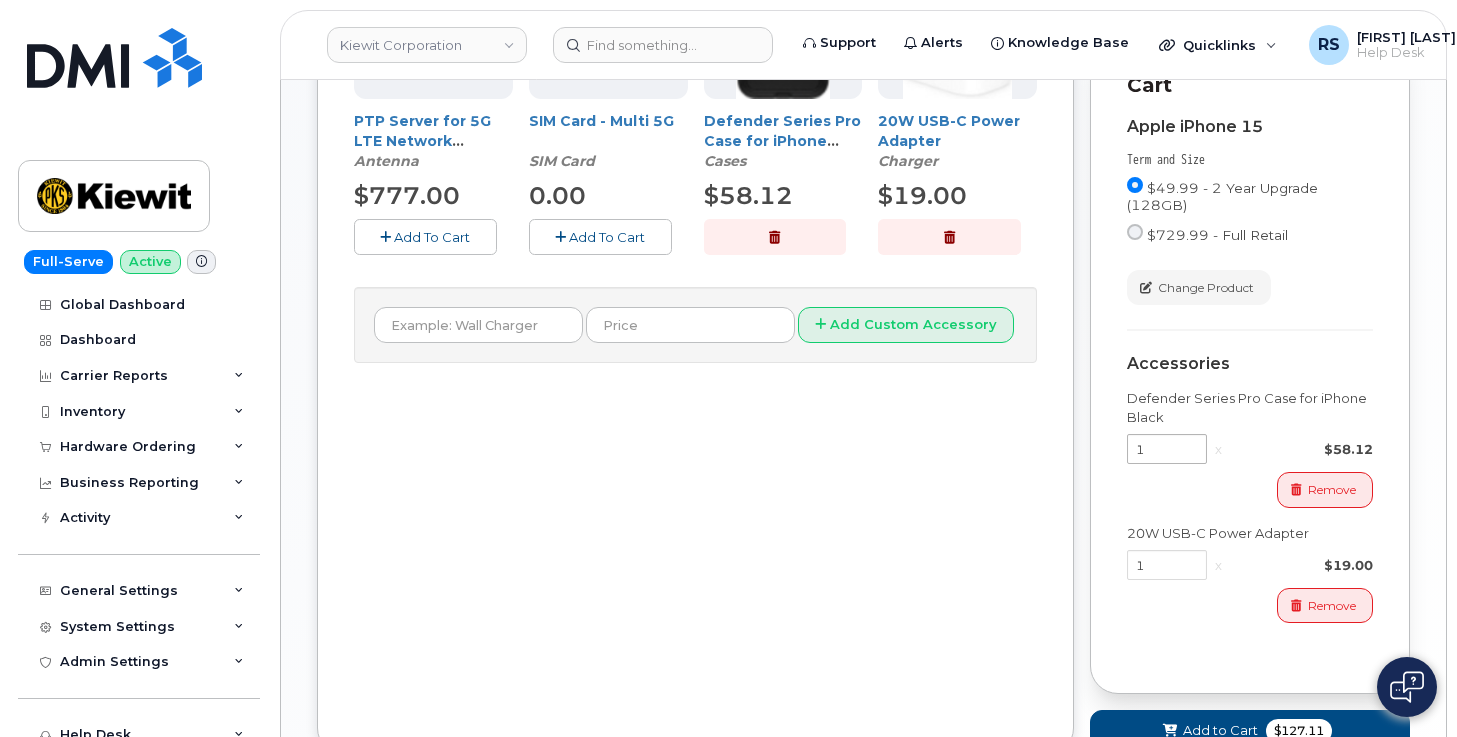 scroll, scrollTop: 800, scrollLeft: 0, axis: vertical 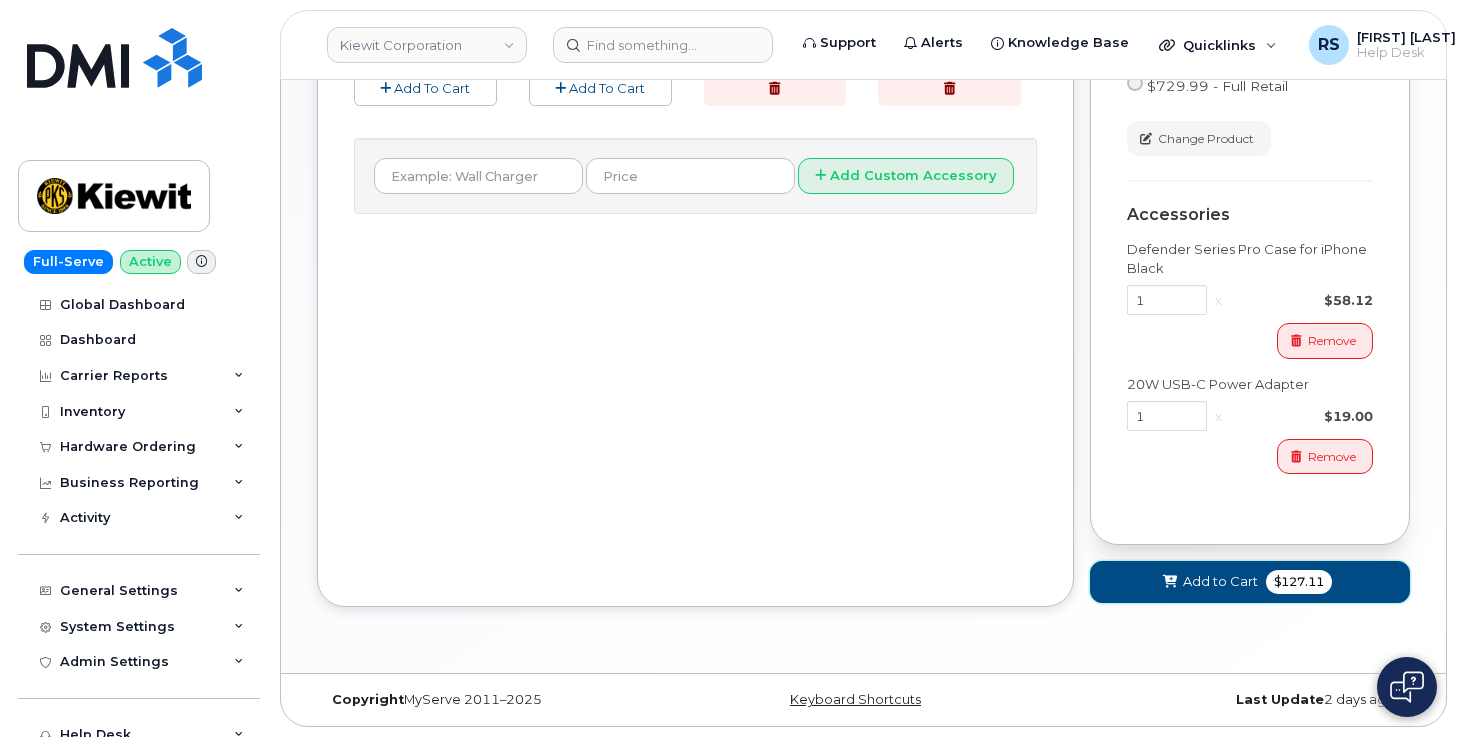 click on "$127.11" at bounding box center (1299, 582) 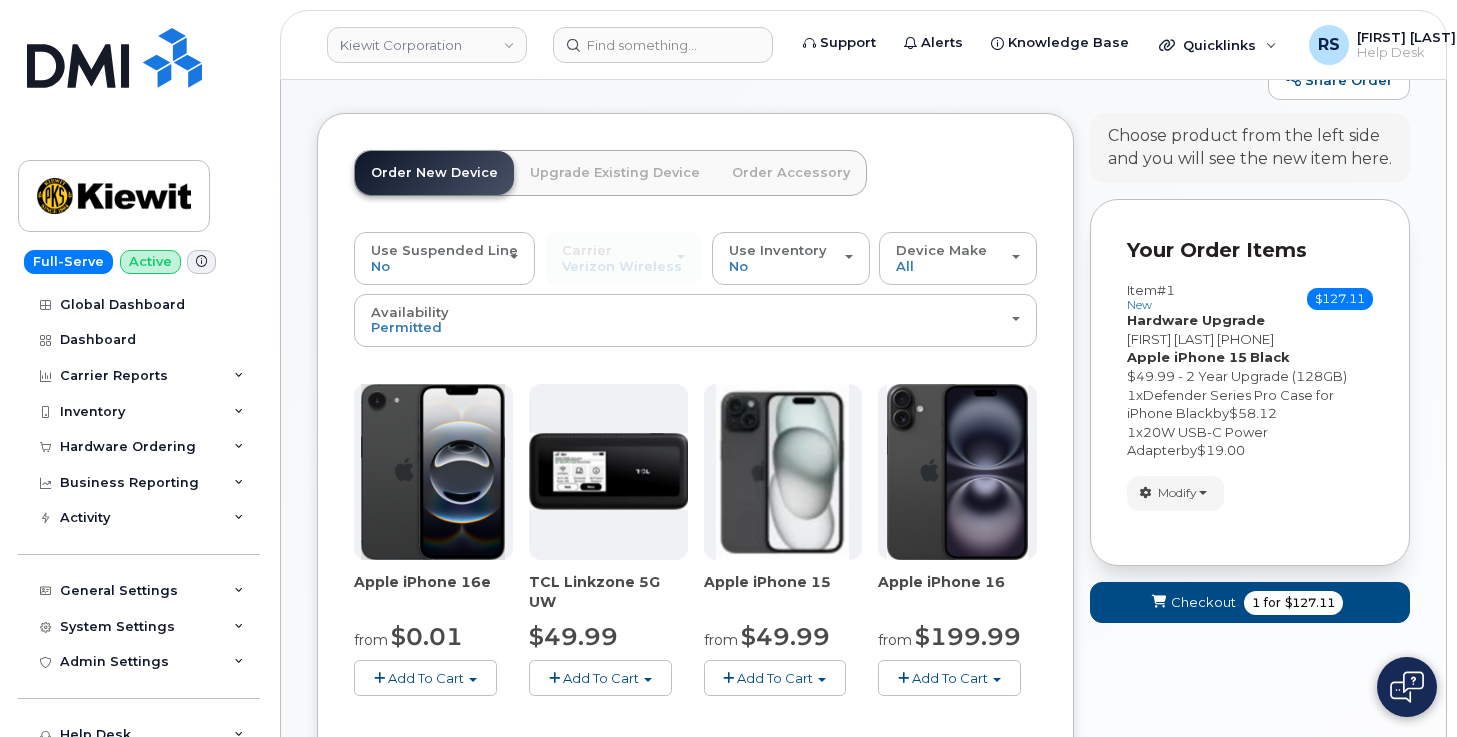scroll, scrollTop: 168, scrollLeft: 0, axis: vertical 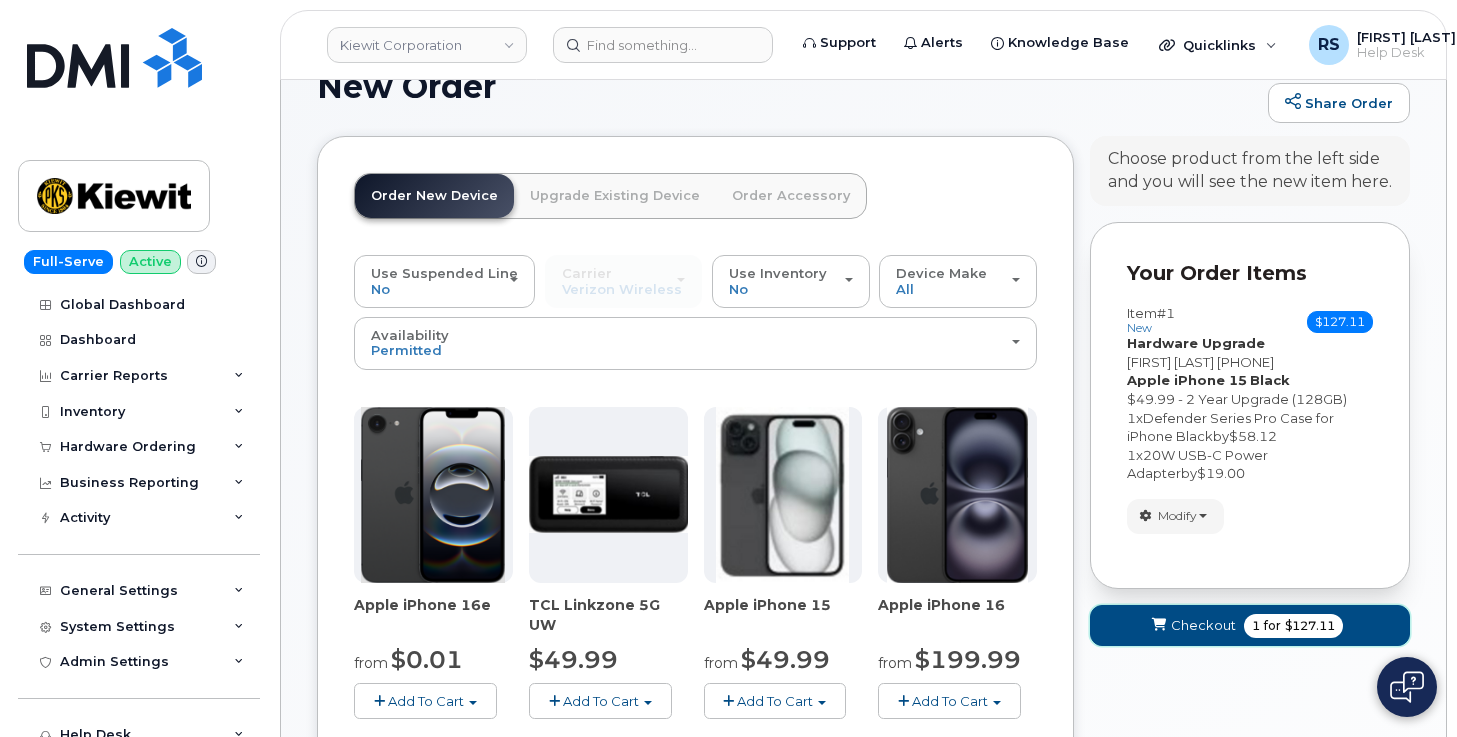 click on "Checkout" at bounding box center (1203, 625) 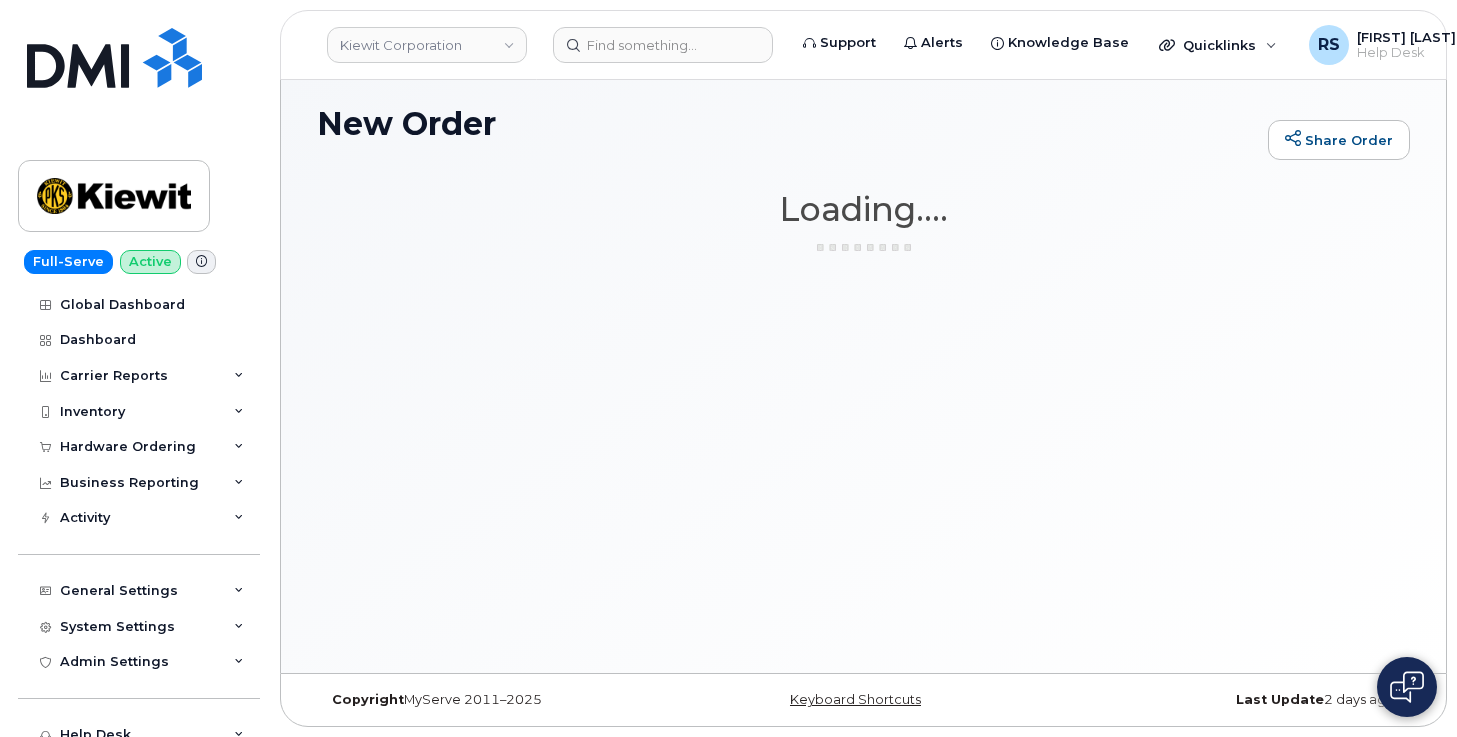 scroll, scrollTop: 131, scrollLeft: 0, axis: vertical 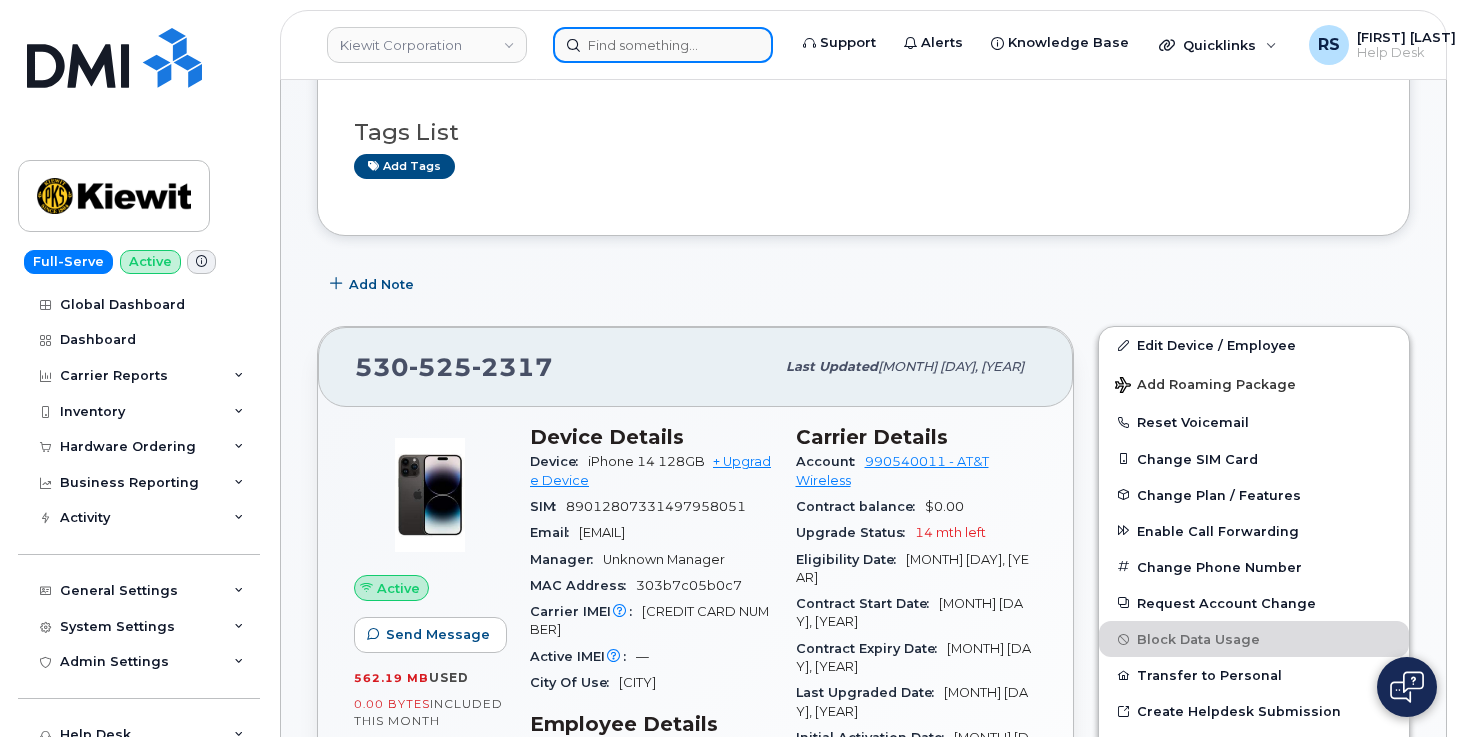 click at bounding box center [663, 45] 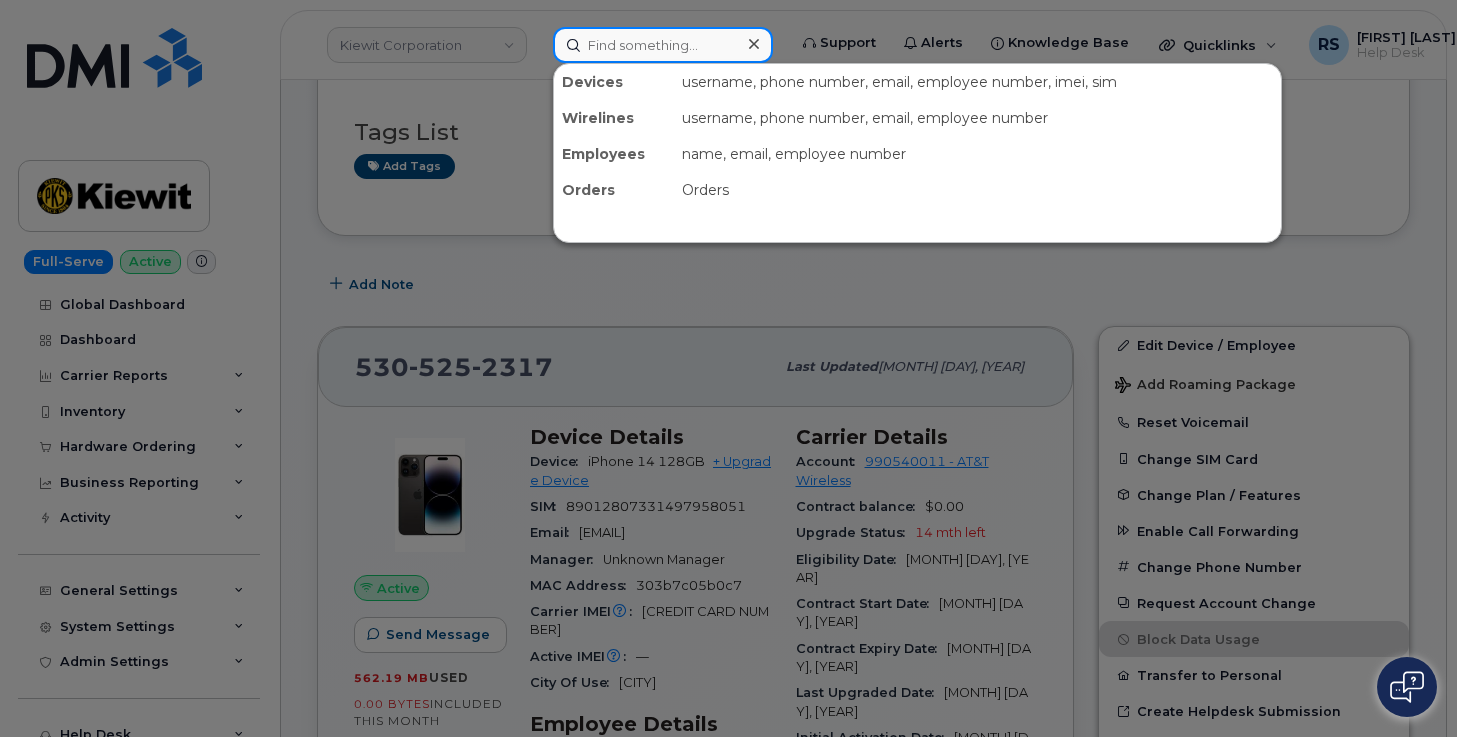 paste on "[PHONE]" 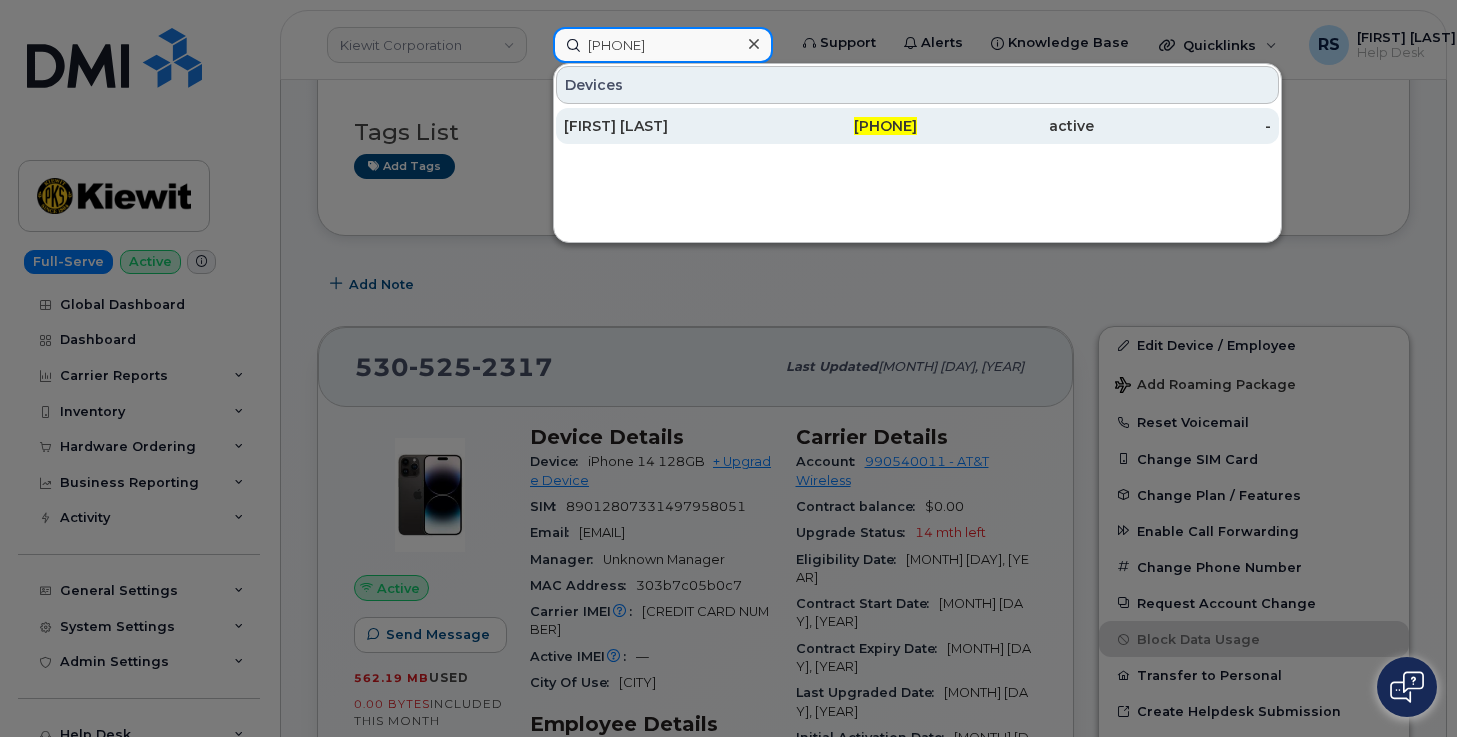 type on "[PHONE]" 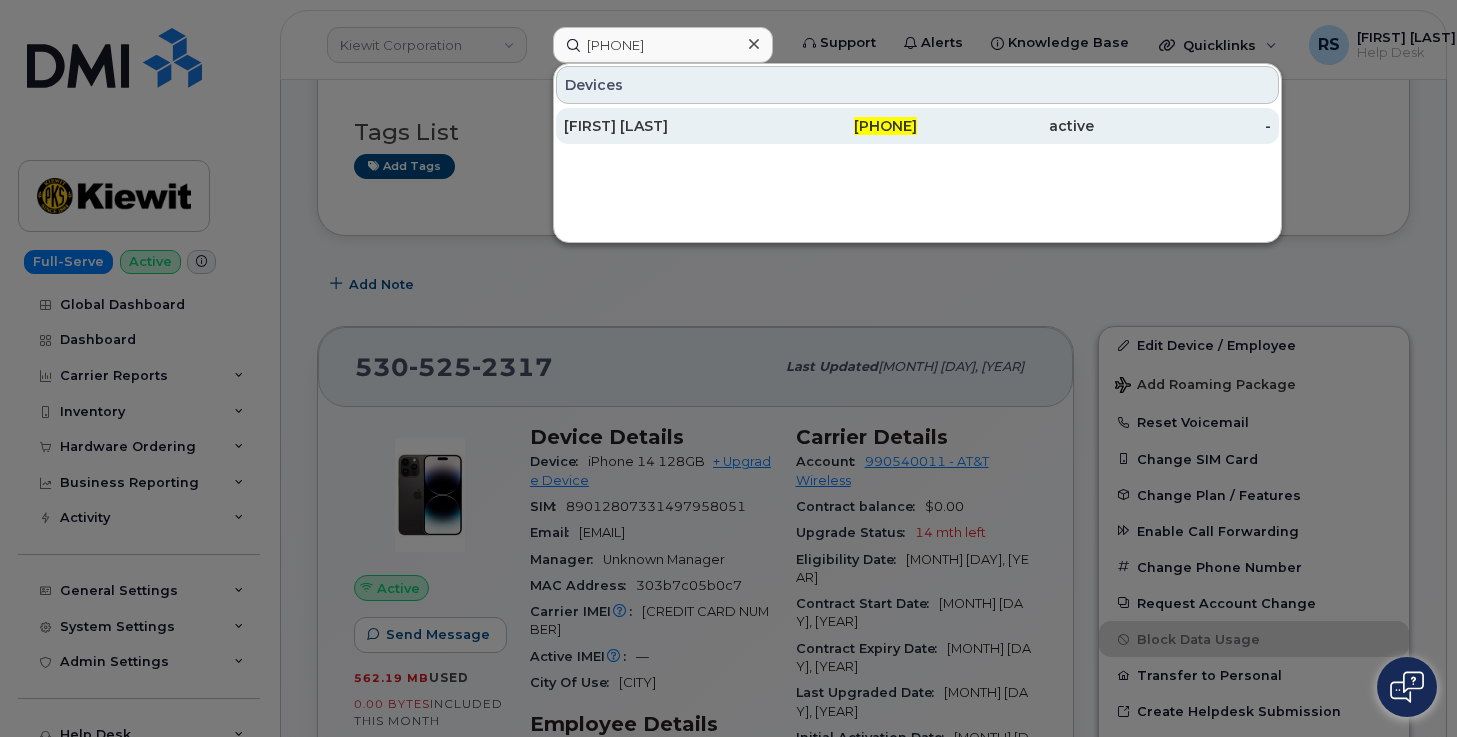 click on "[FIRST] [LAST]" at bounding box center [652, 126] 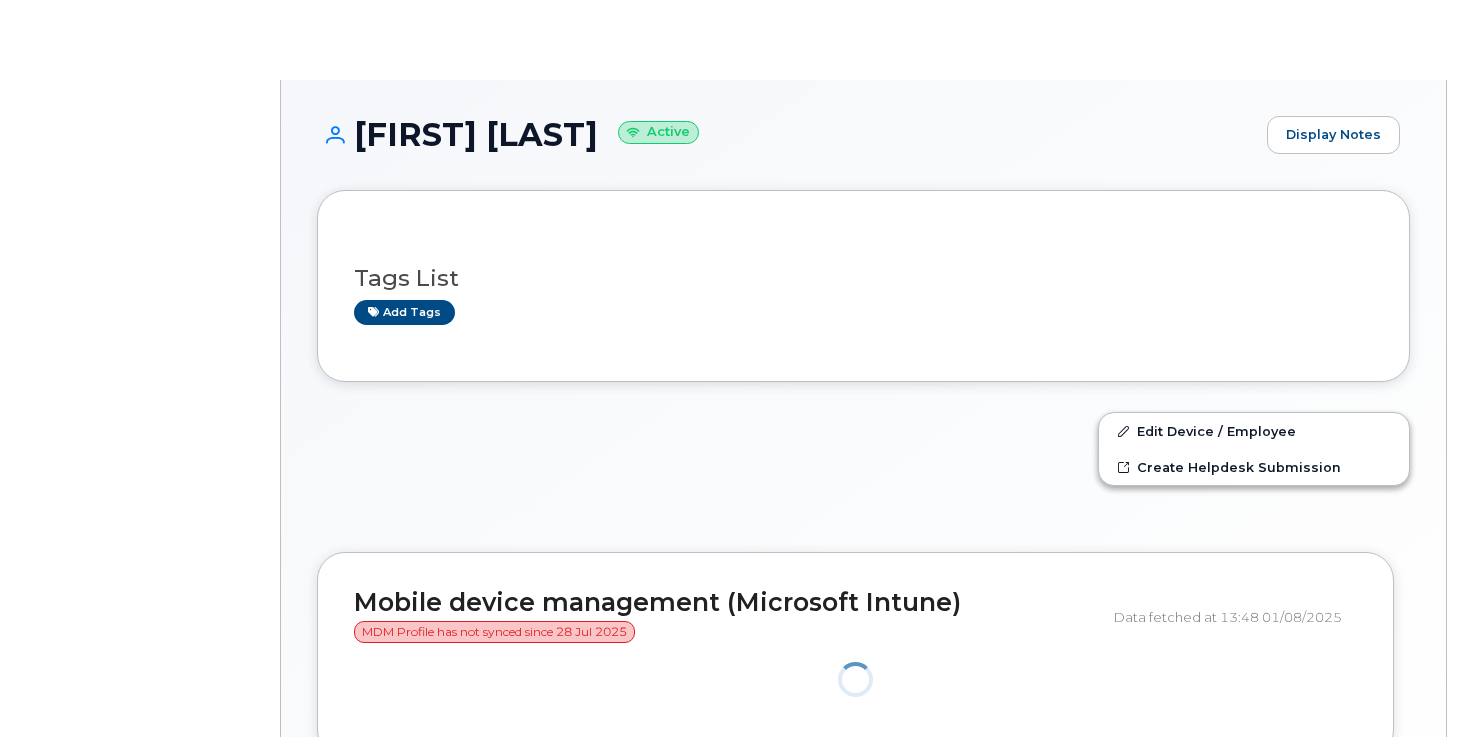 scroll, scrollTop: 0, scrollLeft: 0, axis: both 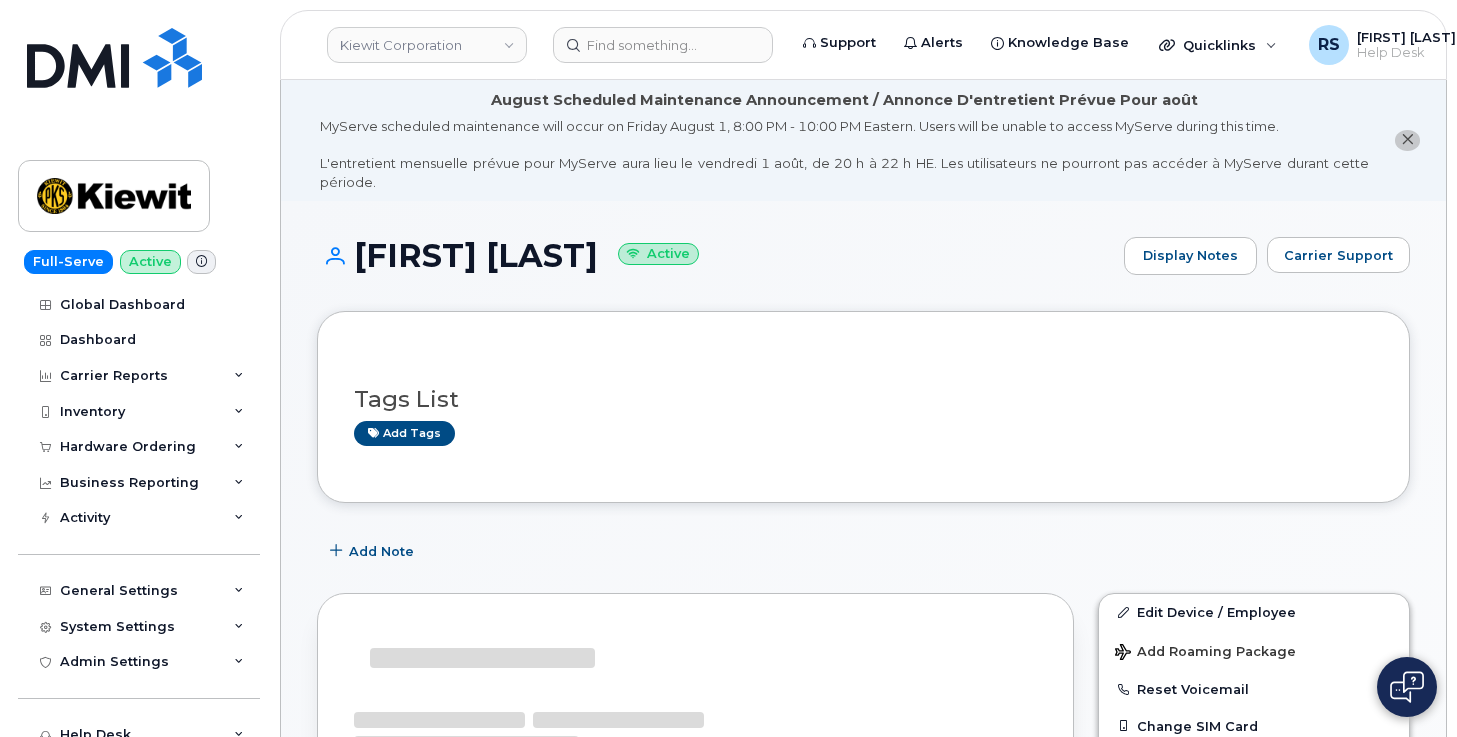 click on "LAURA VALDEZ
Active
Display Notes
Carrier Support
Tags List
Add tags
Add Note
Edit Device / Employee
Add Roaming Package
Reset Voicemail
Change SIM Card
Change Plan / Features
Enable Call Forwarding
Change Phone Number
Request Account Change
Block Data Usage
Transfer to Personal
Create Helpdesk Submission
Suspend/Cancel Device
Request Repair
Change IMEI
Mobile device management (Microsoft Intune)
MDM Profile has not synced since 28 Jul 2025
Data fetched at 13:48 01/08/2025
Serial Number:
CWX5579D95
IMEI:
354933279502219
Compliance state:
compliant
Manufacturer:
Apple
Model:
iPhone 13
OS:
iOS
OS Version:
18.5
Rooted:
False
Device name:
iPhone
Phone Number:
8068917521" at bounding box center (863, 1319) 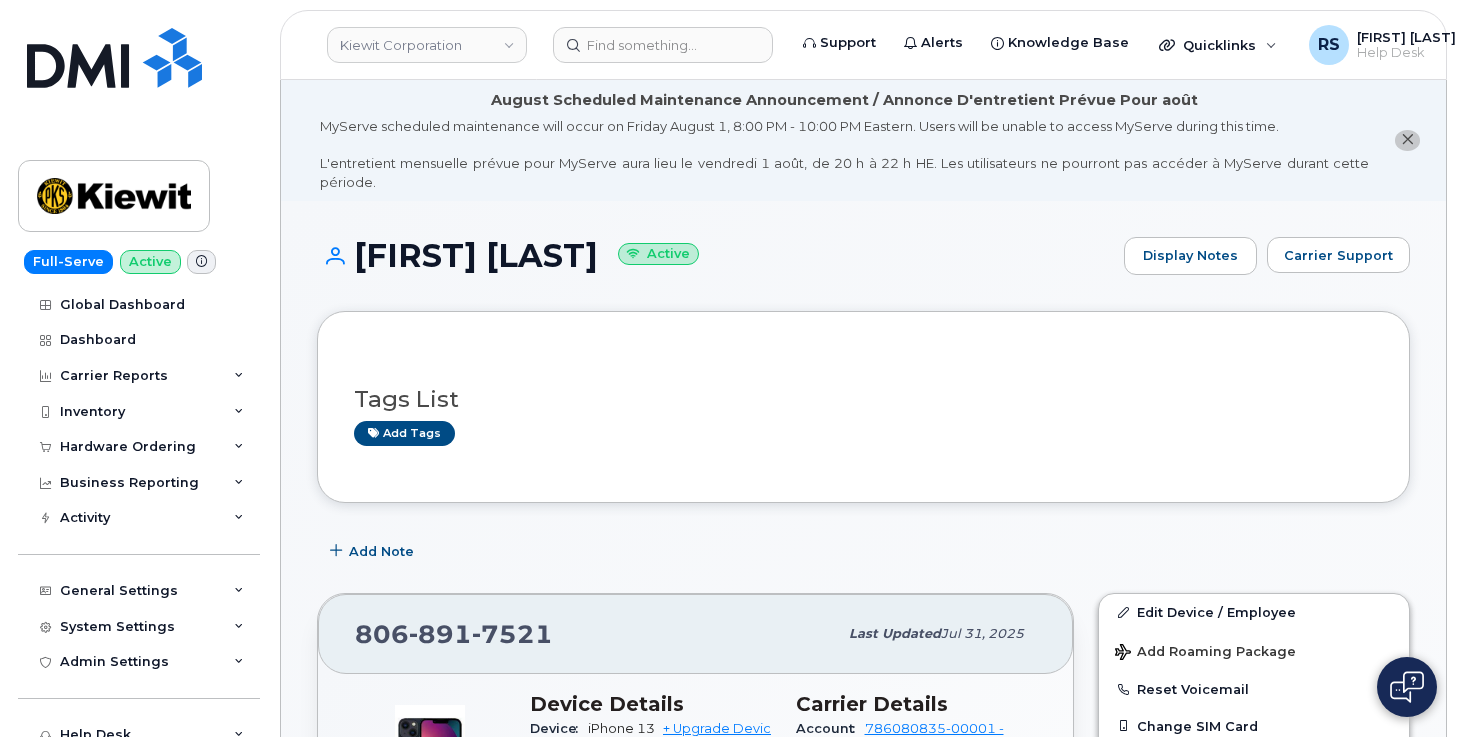 click on "LAURA VALDEZ
Active
Display Notes
Carrier Support
Tags List
Add tags
Add Note
806 891 7521 Last updated  Jul 31, 2025 Active Send Message 278.53 MB  used 0.00 Bytes  included this month Device Details Device  iPhone 13   + Upgrade Device SIM  89148000009138588639 Email  LAURA.VALDEZ@KIEWIT.COM Manager  Unknown Manager MAC Address  60d03986a0e1 Carrier IMEI  Carrier IMEI is the reported during the last billing cycle or change of service 354933279502219  Active IMEI  Active IMEI is refreshed daily with a delay of up to 48 hours following network connection — City Of Use  Levelland Employee Details Employee number  523448 Job Title  Quality Director Employment Status  Active HR Employee Name  Laura Valdez Department Name  110294 - Kiewit Nuclear Solutions Overhead Location  9701 Renner Blvd Business Unit HR Lock Enabled Device Business Unit Cost Center  None None None Profit Center  None None None WBS Element" at bounding box center [863, 1598] 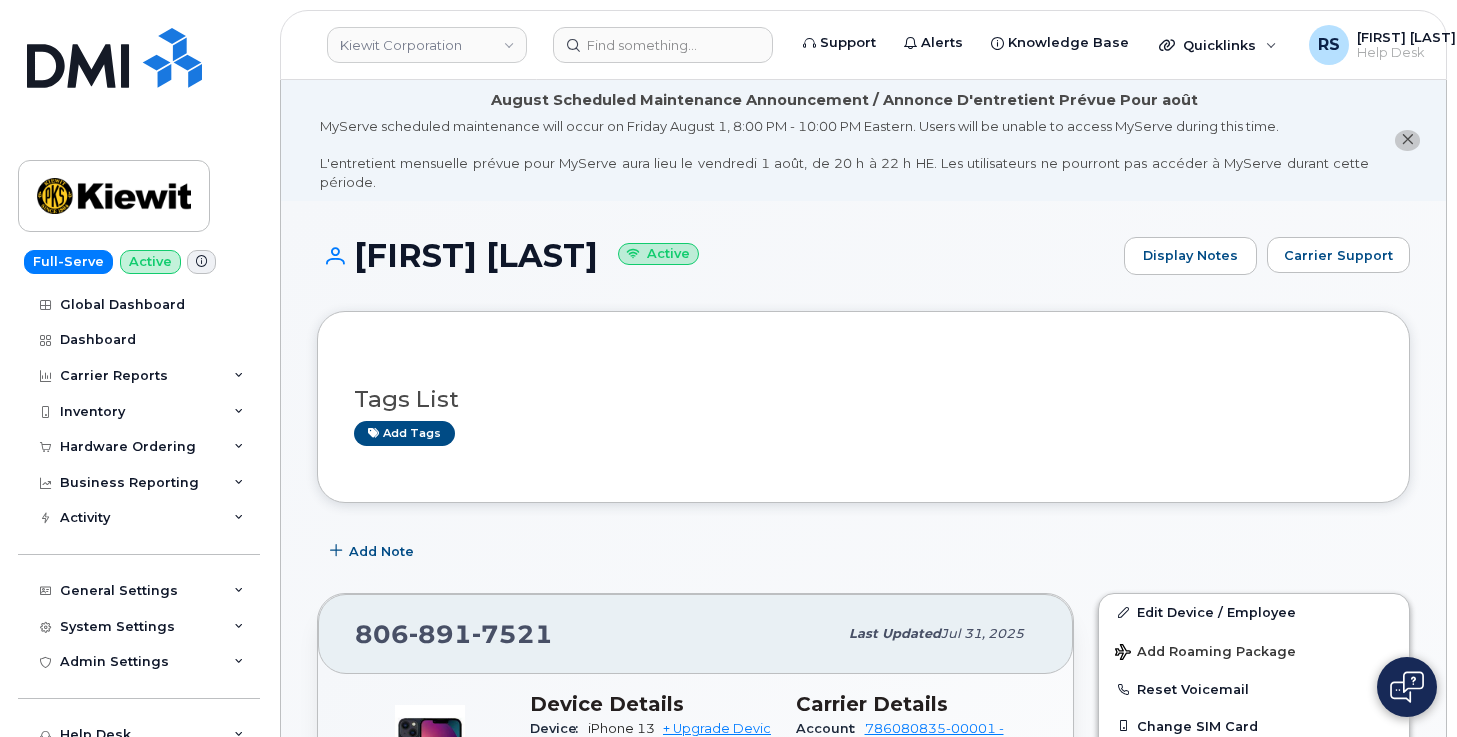 click on "LAURA VALDEZ
Active
Display Notes
Carrier Support
Tags List
Add tags
Add Note
806 891 7521 Last updated  Jul 31, 2025 Active Send Message 278.53 MB  used 0.00 Bytes  included this month Device Details Device  iPhone 13   + Upgrade Device SIM  89148000009138588639 Email  LAURA.VALDEZ@KIEWIT.COM Manager  Unknown Manager MAC Address  60d03986a0e1 Carrier IMEI  Carrier IMEI is the reported during the last billing cycle or change of service 354933279502219  Active IMEI  Active IMEI is refreshed daily with a delay of up to 48 hours following network connection — City Of Use  Levelland Employee Details Employee number  523448 Job Title  Quality Director Employment Status  Active HR Employee Name  Laura Valdez Department Name  110294 - Kiewit Nuclear Solutions Overhead Location  9701 Renner Blvd Business Unit HR Lock Enabled Device Business Unit Cost Center  None None None Profit Center  None None None WBS Element" at bounding box center [863, 1653] 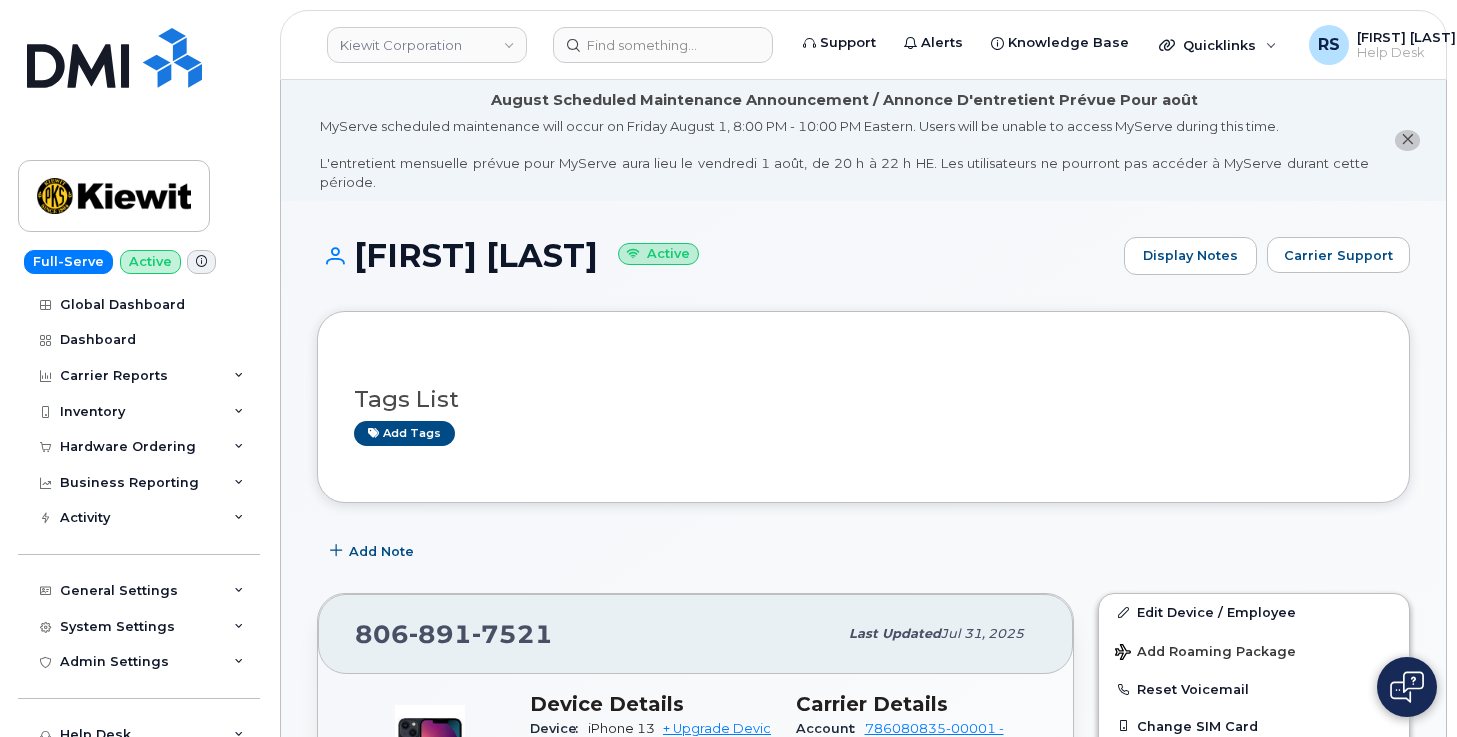 click on "LAURA VALDEZ
Active
Display Notes
Carrier Support
Tags List
Add tags
Add Note
806 891 7521 Last updated  Jul 31, 2025 Active Send Message 278.53 MB  used 0.00 Bytes  included this month Device Details Device  iPhone 13   + Upgrade Device SIM  89148000009138588639 Email  LAURA.VALDEZ@KIEWIT.COM Manager  Unknown Manager MAC Address  60d03986a0e1 Carrier IMEI  Carrier IMEI is the reported during the last billing cycle or change of service 354933279502219  Active IMEI  Active IMEI is refreshed daily with a delay of up to 48 hours following network connection — City Of Use  Levelland Employee Details Employee number  523448 Job Title  Quality Director Employment Status  Active HR Employee Name  Laura Valdez Department Name  110294 - Kiewit Nuclear Solutions Overhead Location  9701 Renner Blvd Business Unit HR Lock Enabled Device Business Unit Cost Center  None None None Profit Center  None None None WBS Element" at bounding box center (863, 1653) 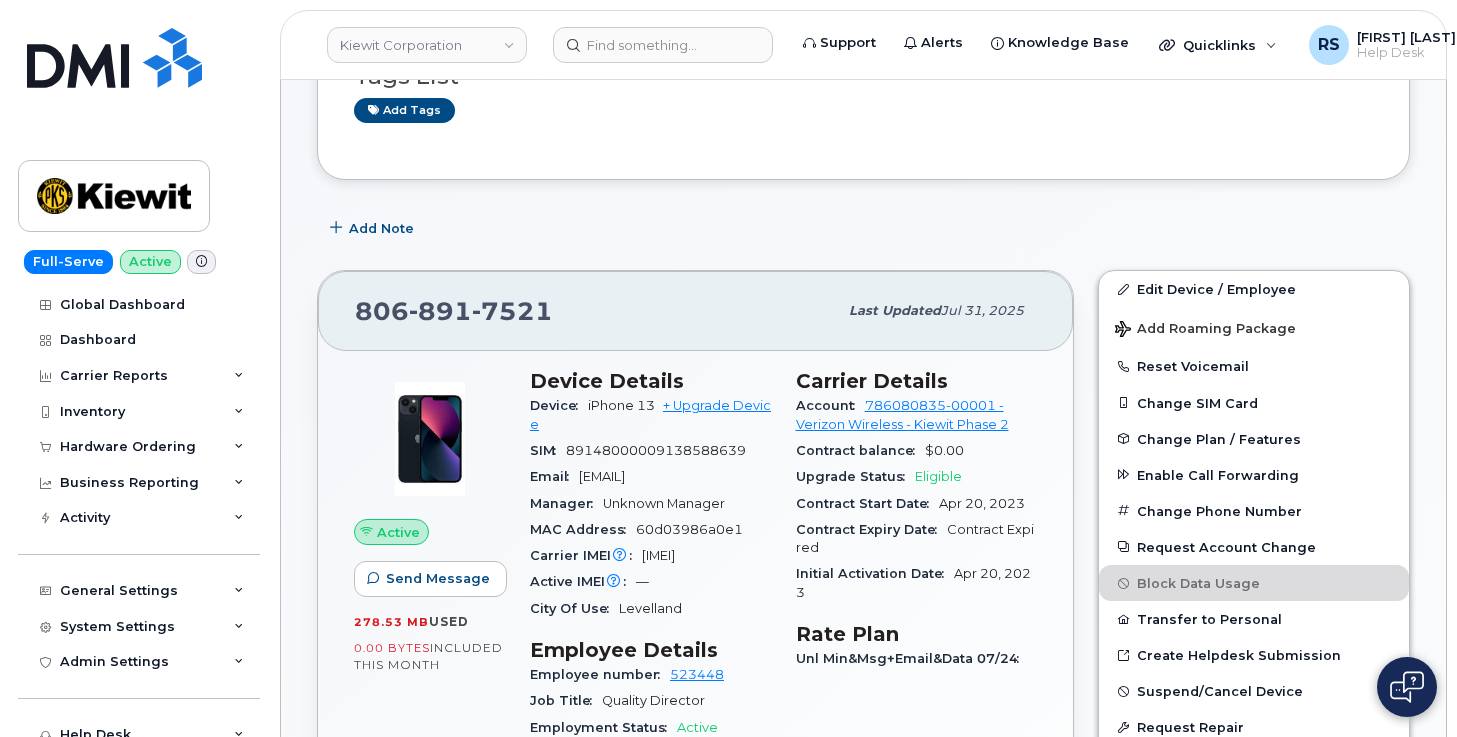 scroll, scrollTop: 333, scrollLeft: 0, axis: vertical 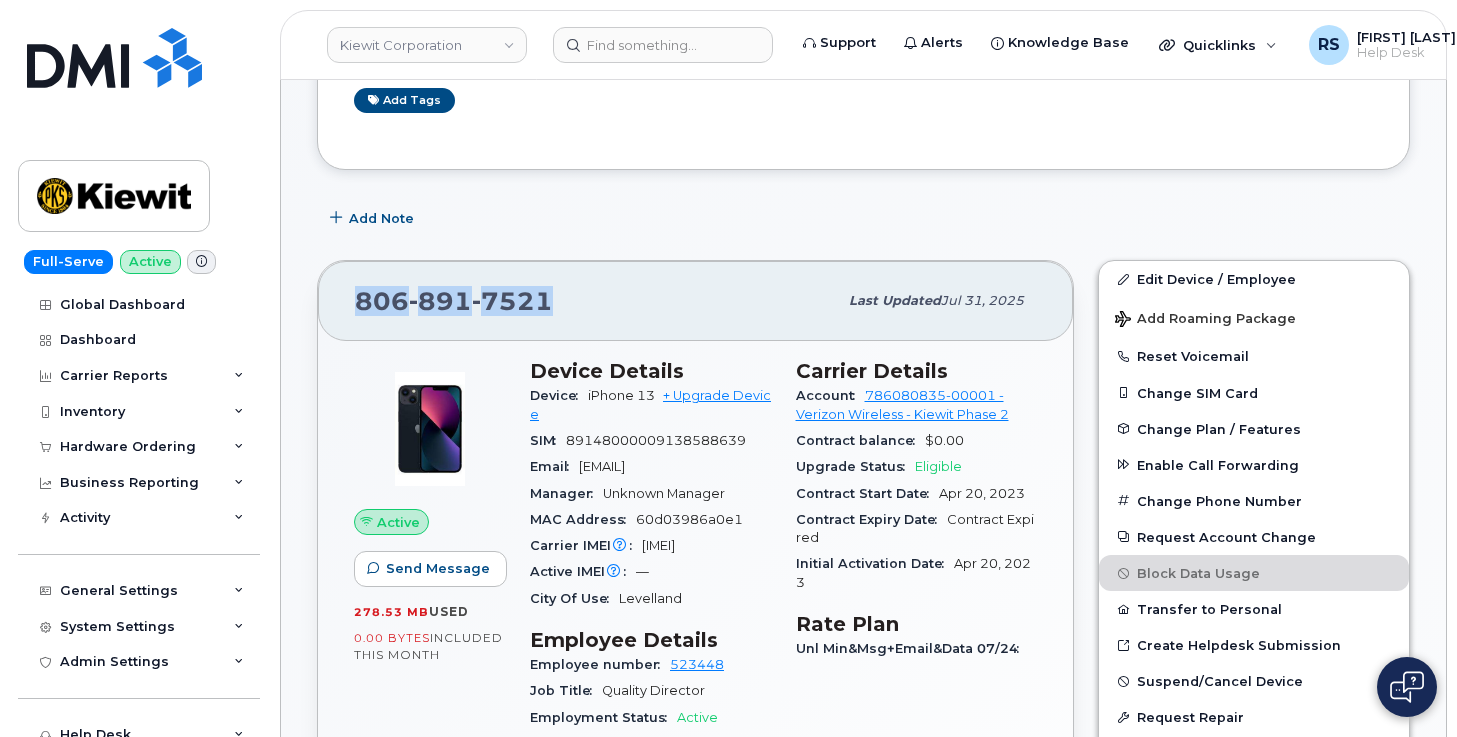 drag, startPoint x: 562, startPoint y: 307, endPoint x: 343, endPoint y: 304, distance: 219.02055 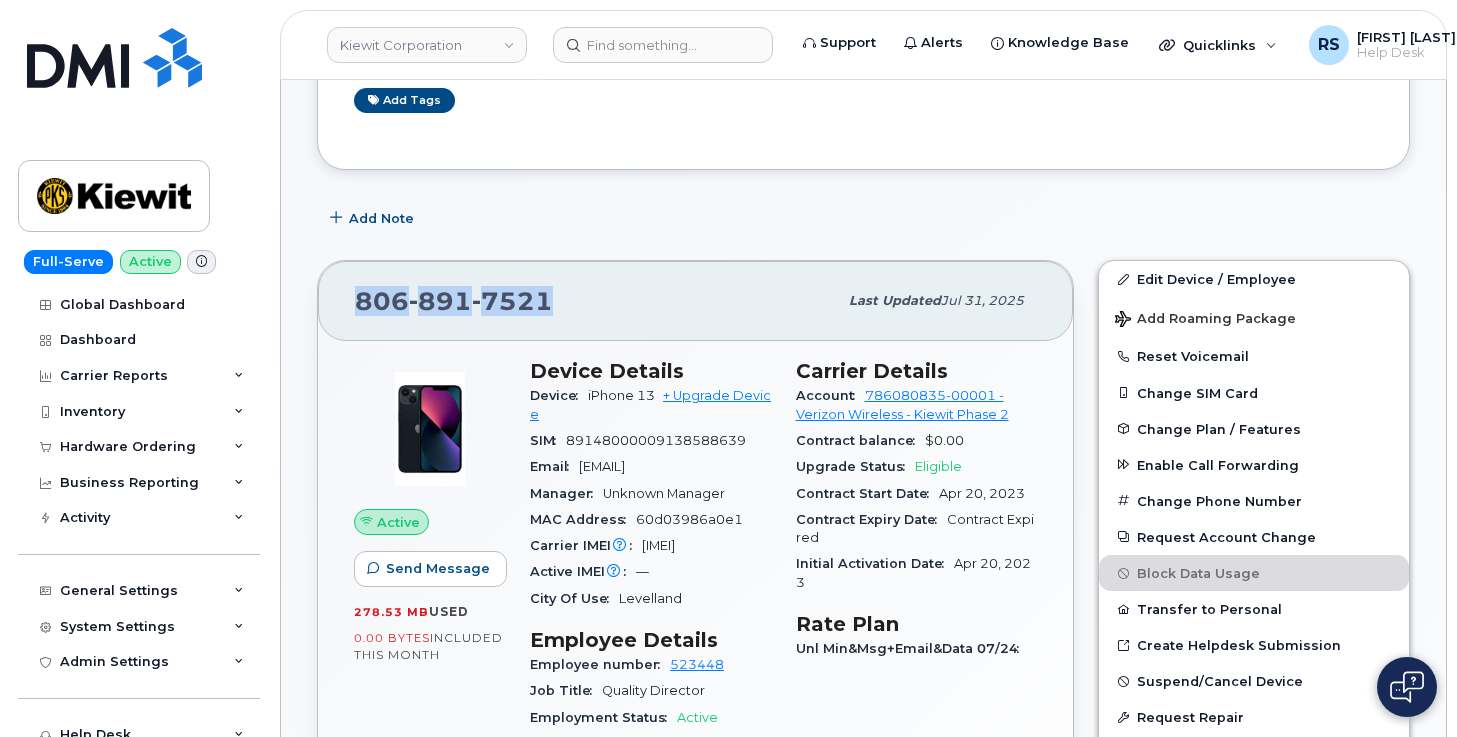 copy on "806 891 7521" 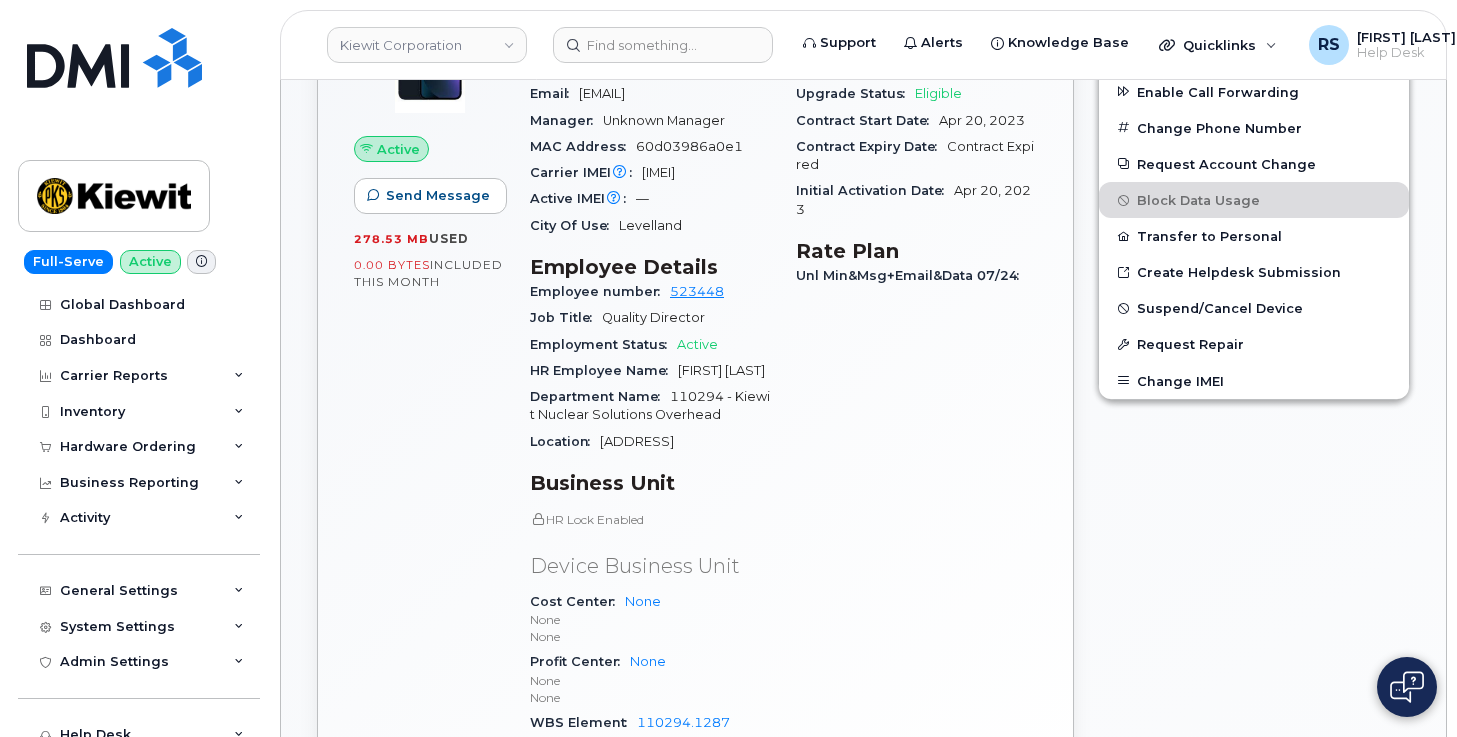 scroll, scrollTop: 1067, scrollLeft: 0, axis: vertical 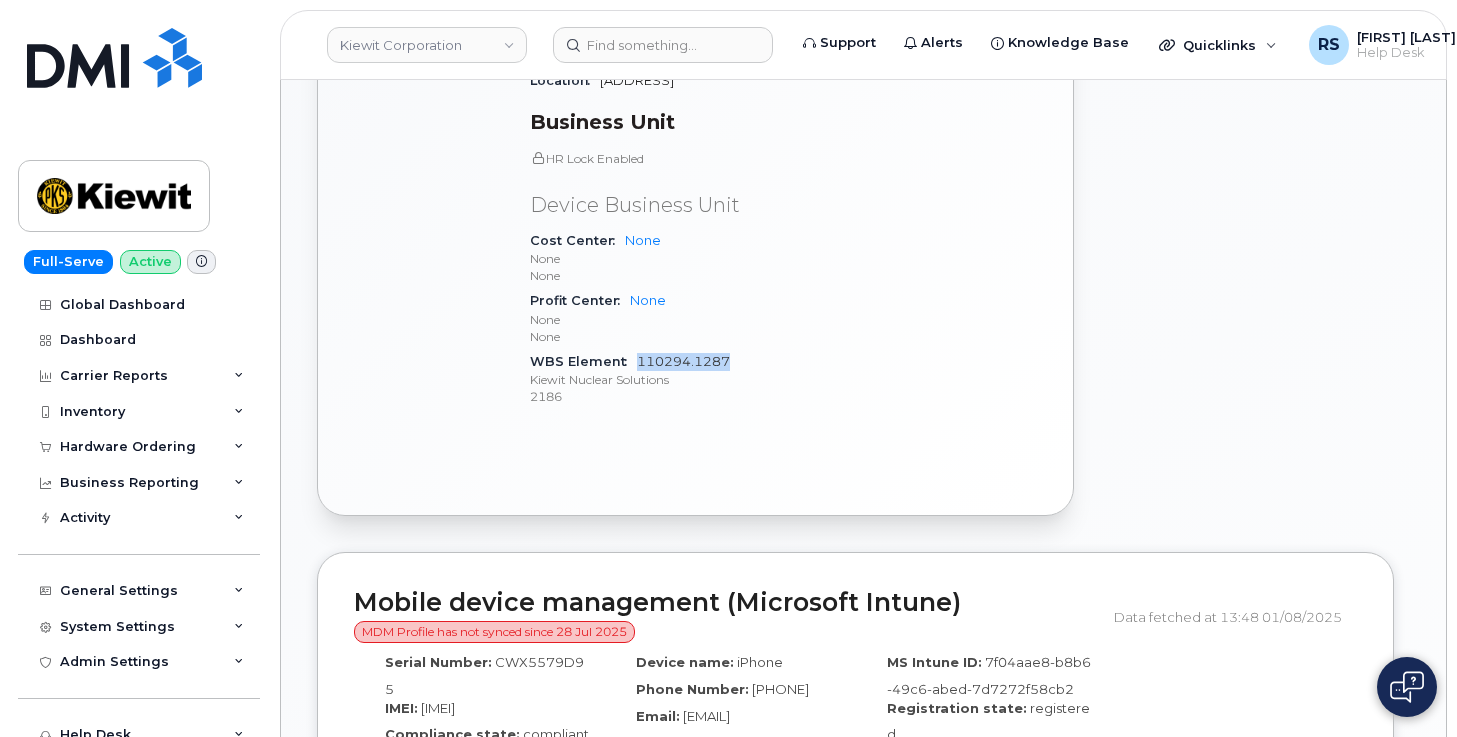 drag, startPoint x: 745, startPoint y: 397, endPoint x: 639, endPoint y: 398, distance: 106.004715 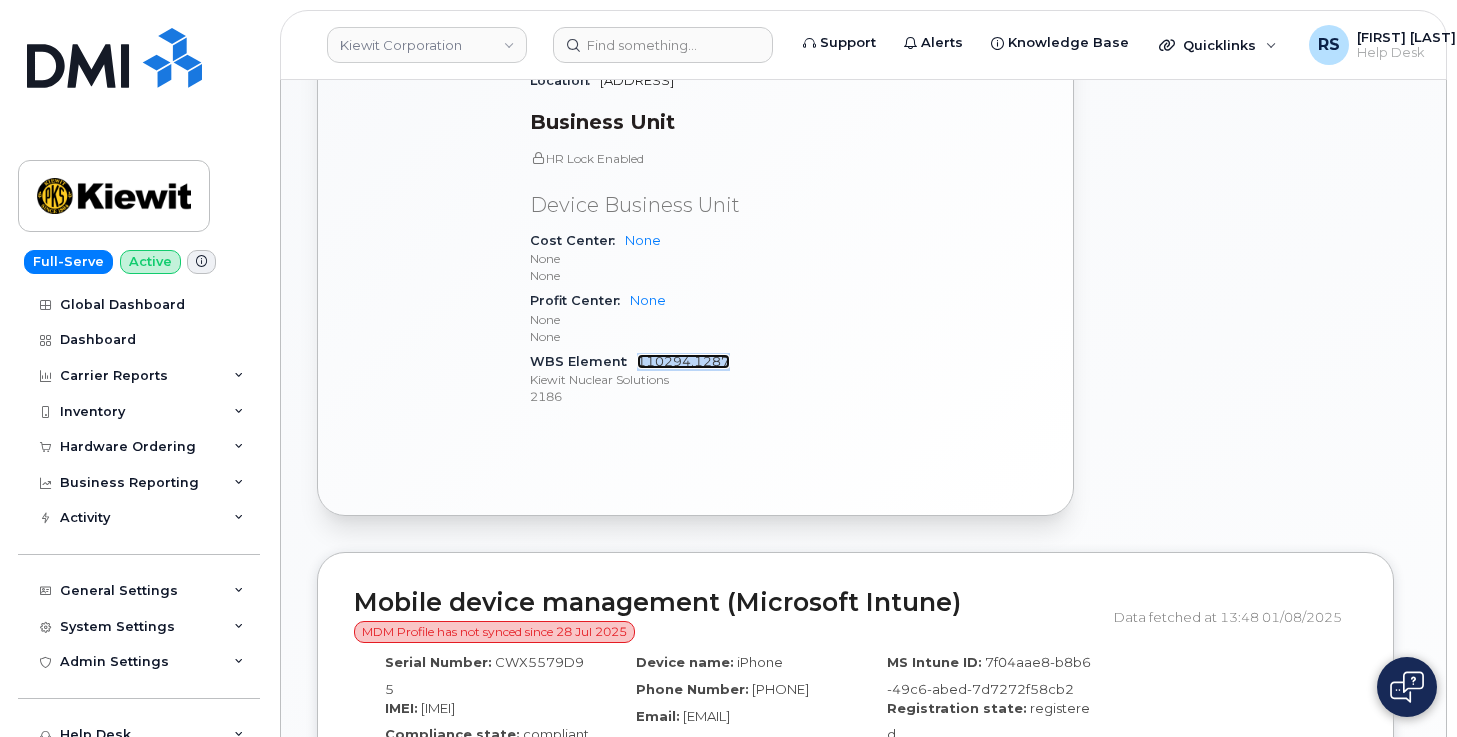 copy on "110294.1287" 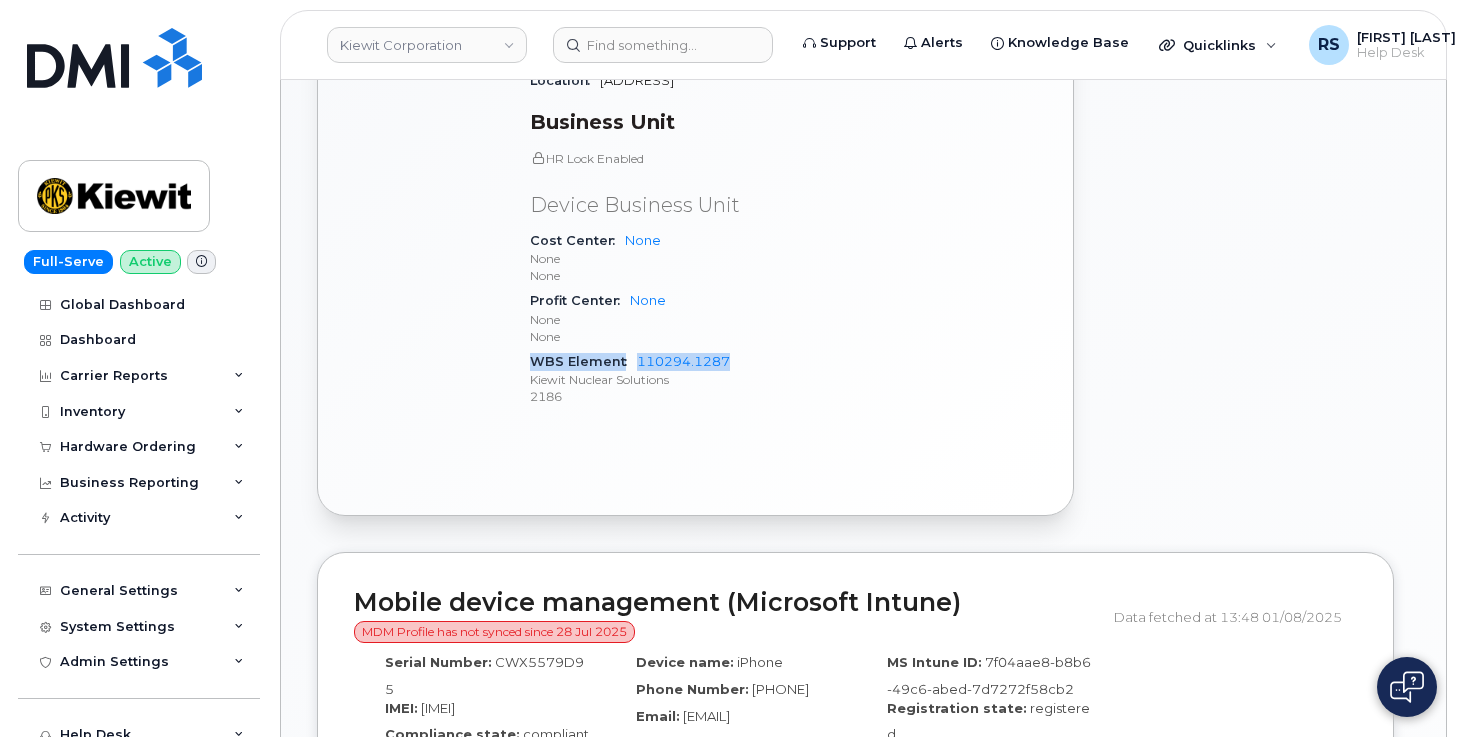 drag, startPoint x: 533, startPoint y: 395, endPoint x: 737, endPoint y: 403, distance: 204.1568 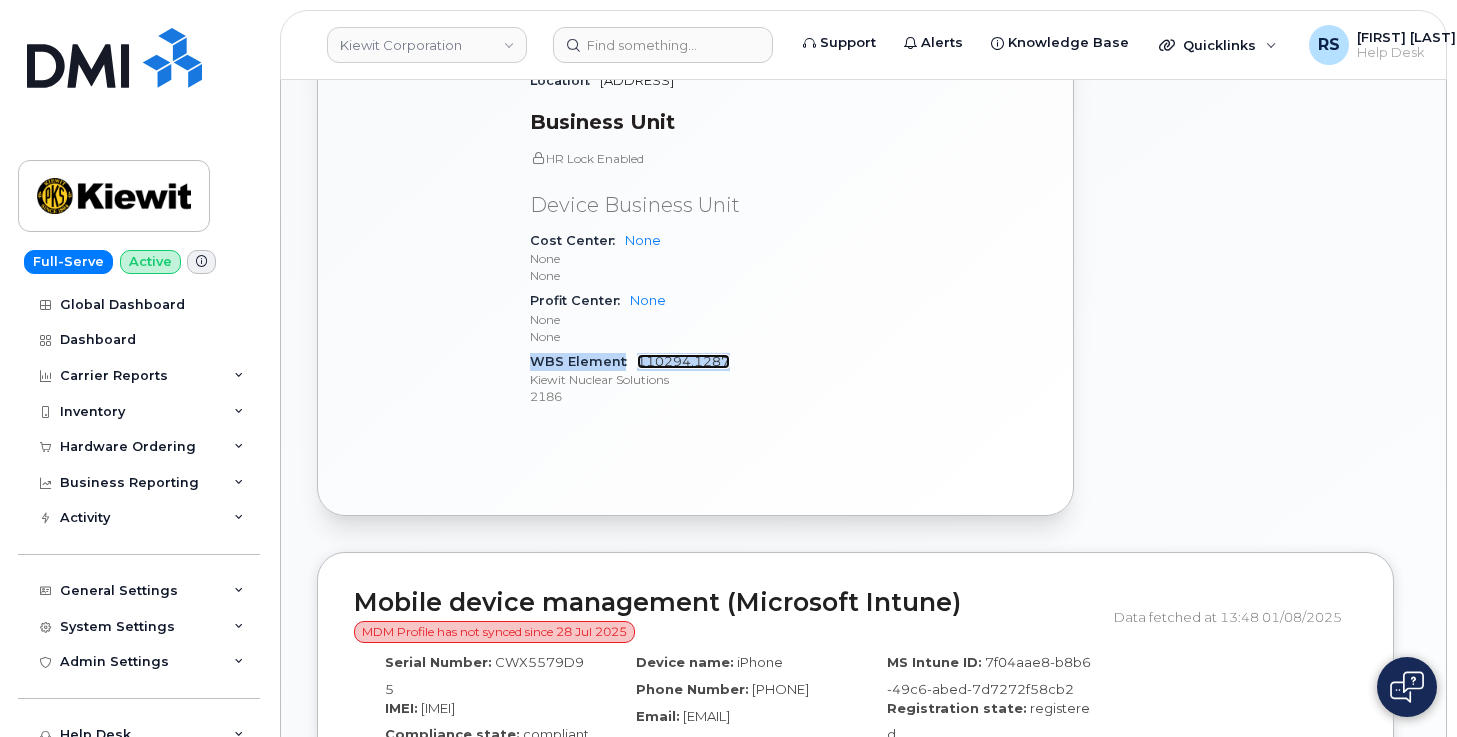 copy on "WBS Element  110294.1287" 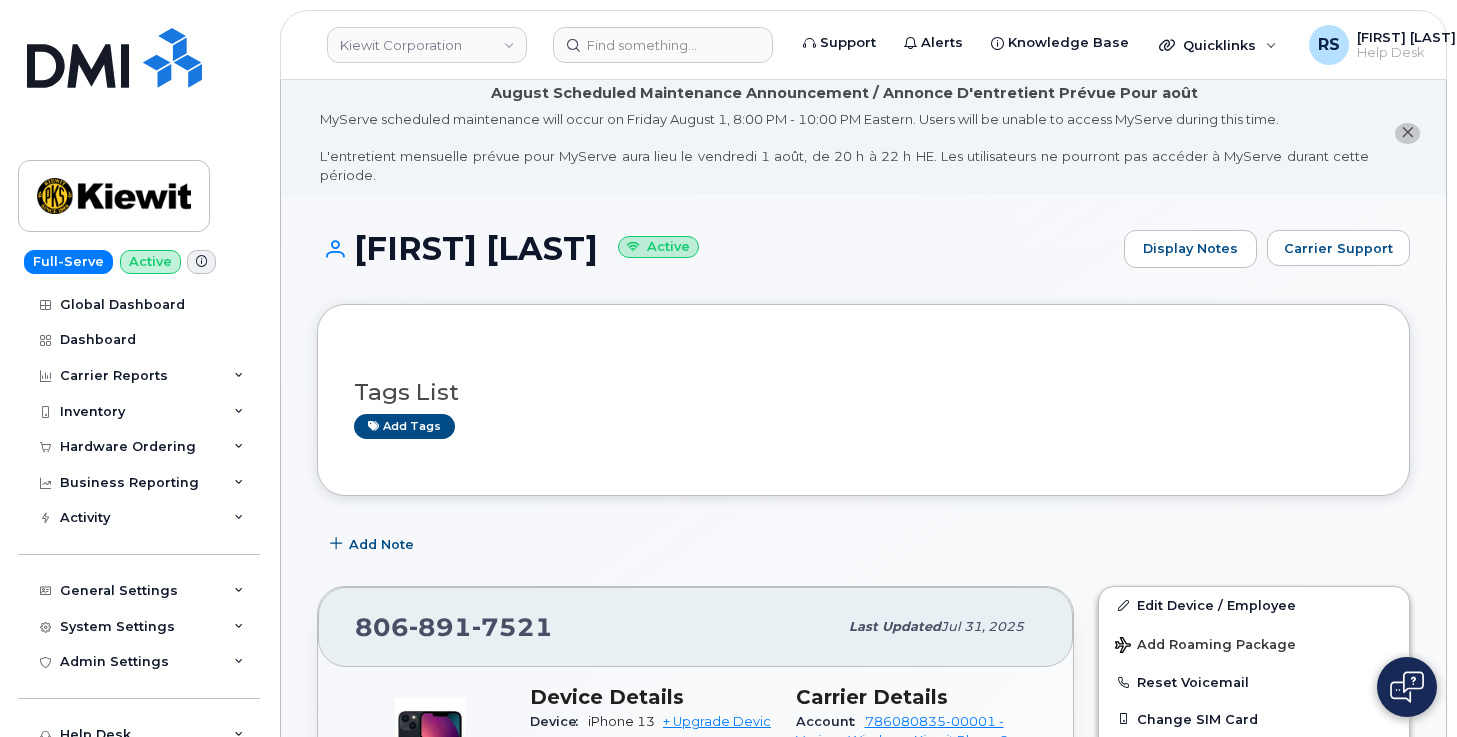 scroll, scrollTop: 0, scrollLeft: 0, axis: both 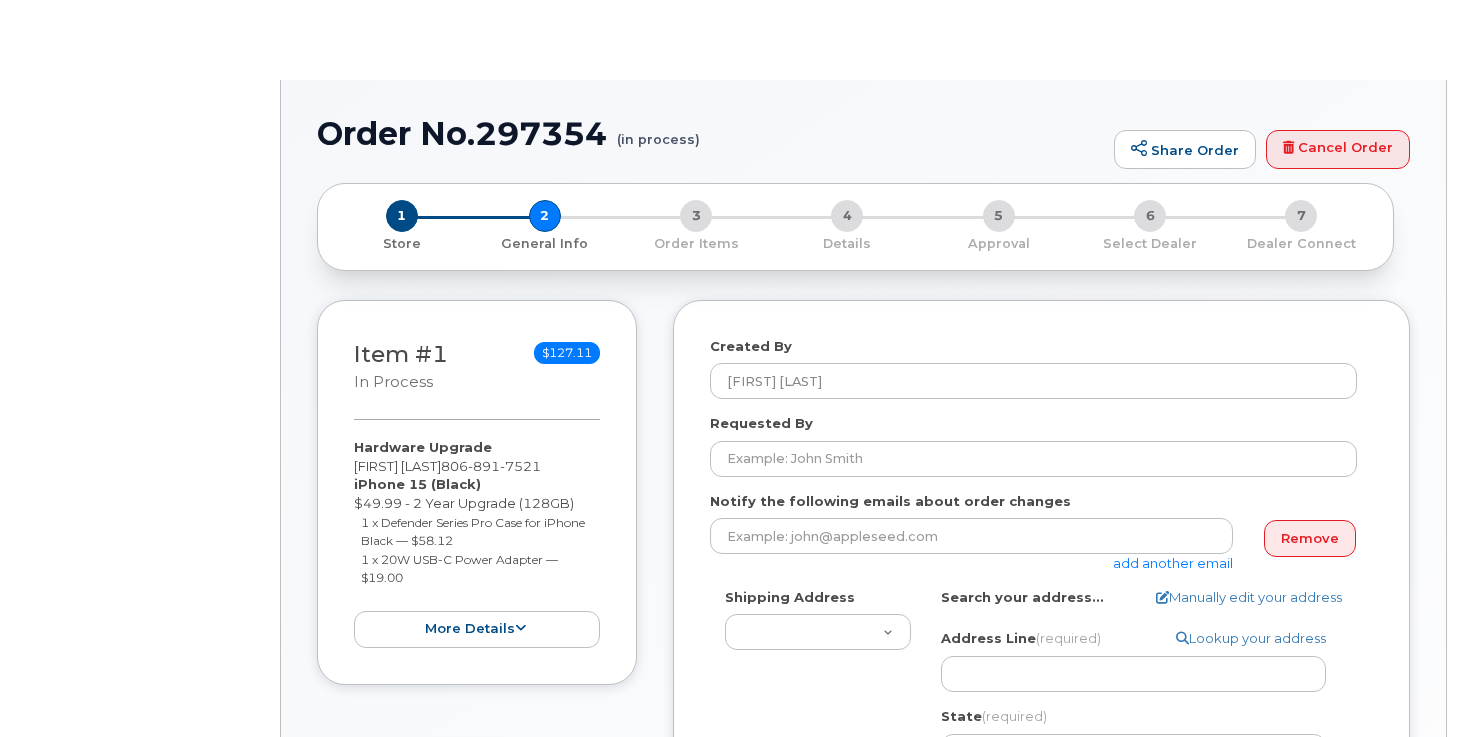 select 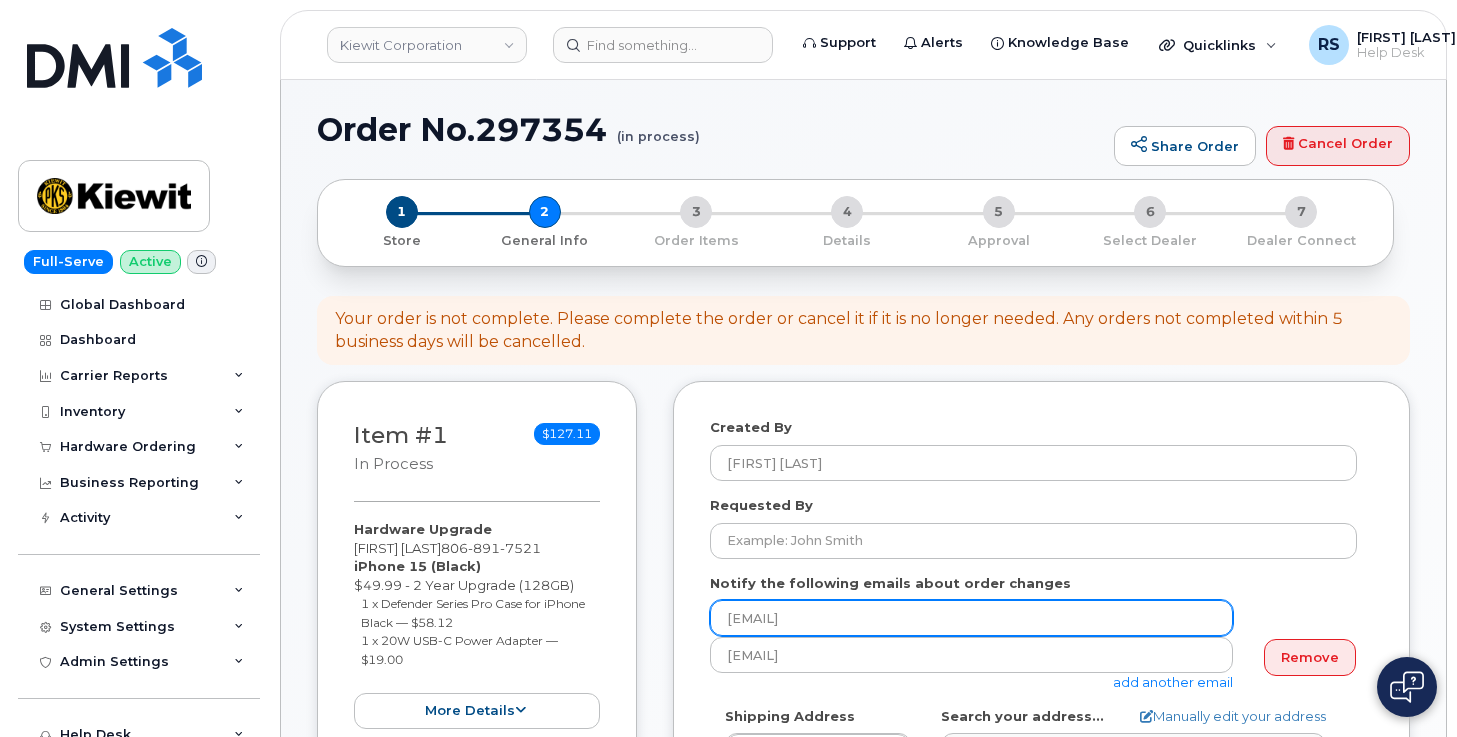 scroll, scrollTop: 133, scrollLeft: 0, axis: vertical 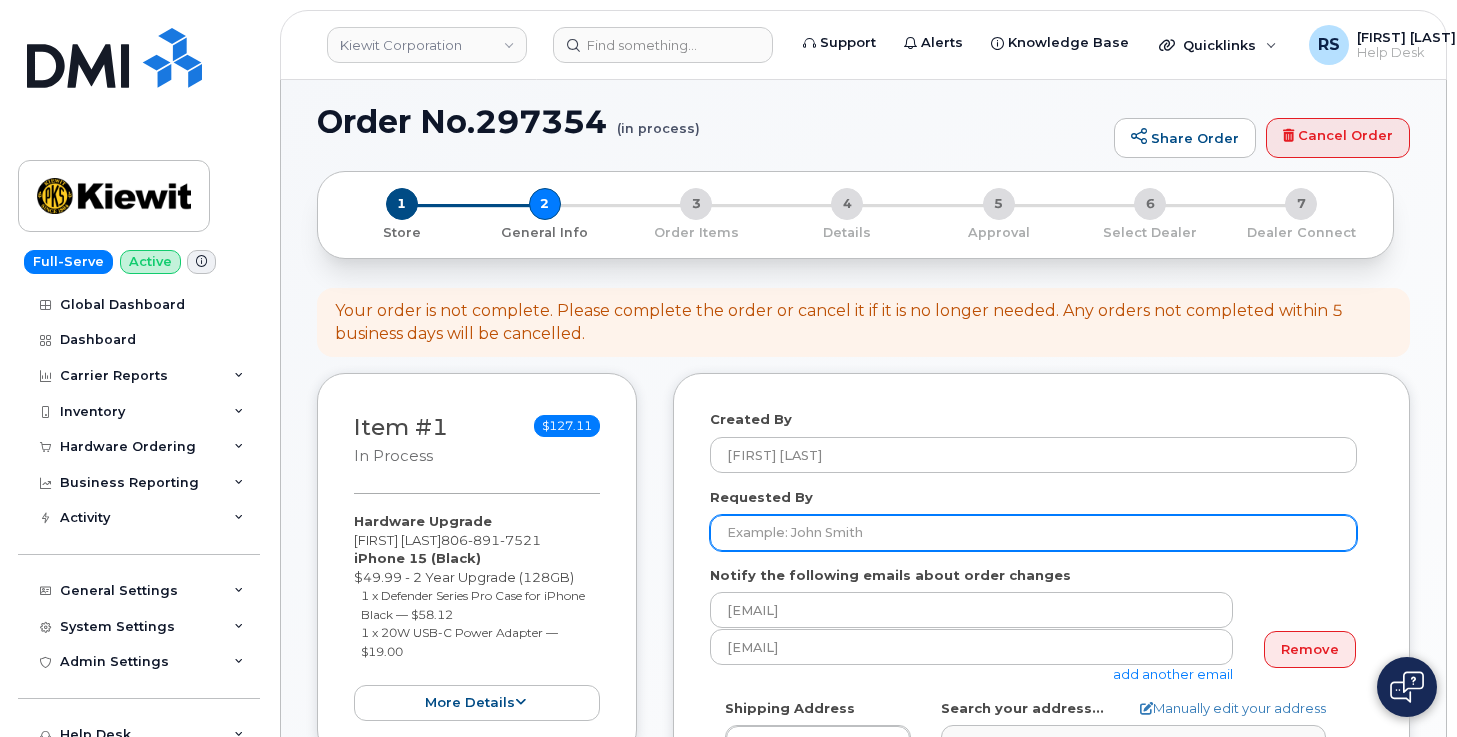 click on "Requested By" at bounding box center [1033, 533] 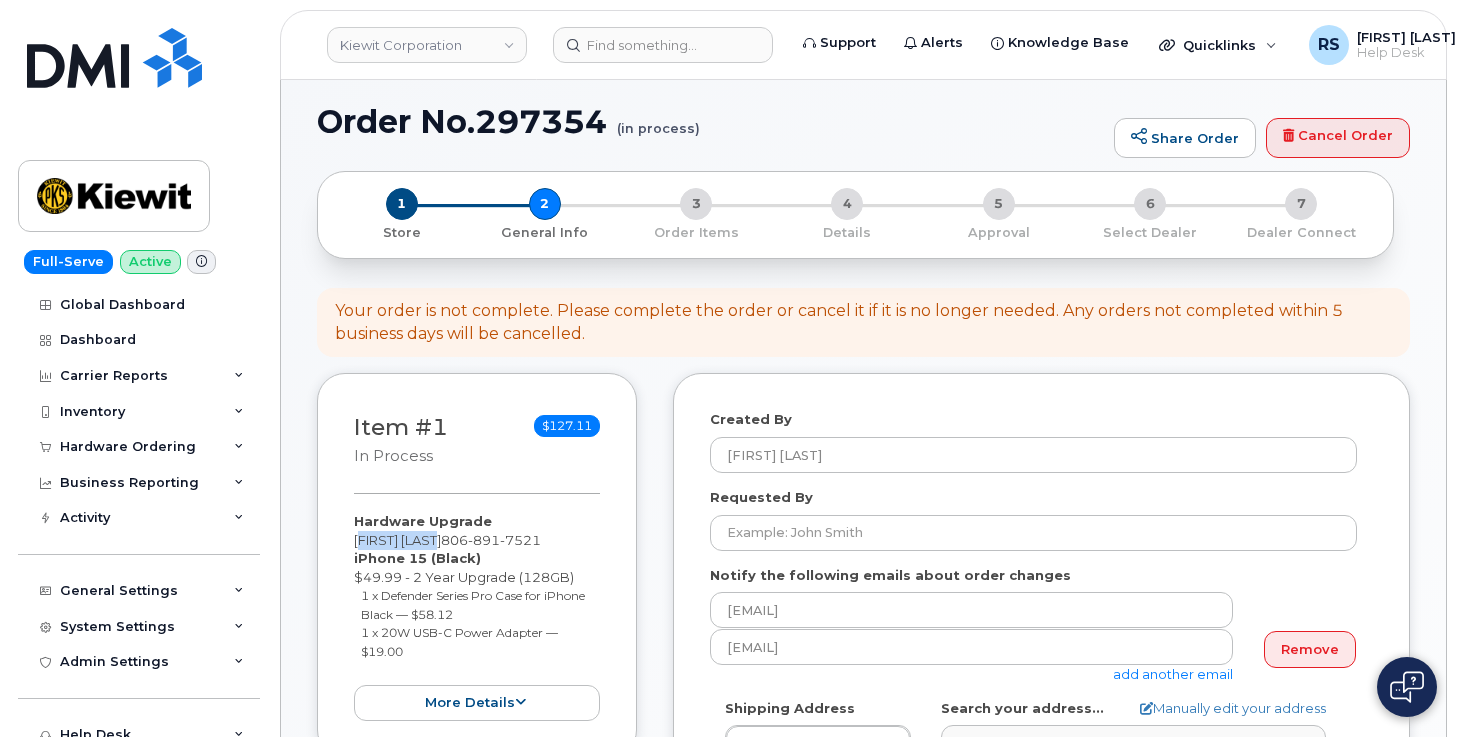 drag, startPoint x: 355, startPoint y: 541, endPoint x: 457, endPoint y: 541, distance: 102 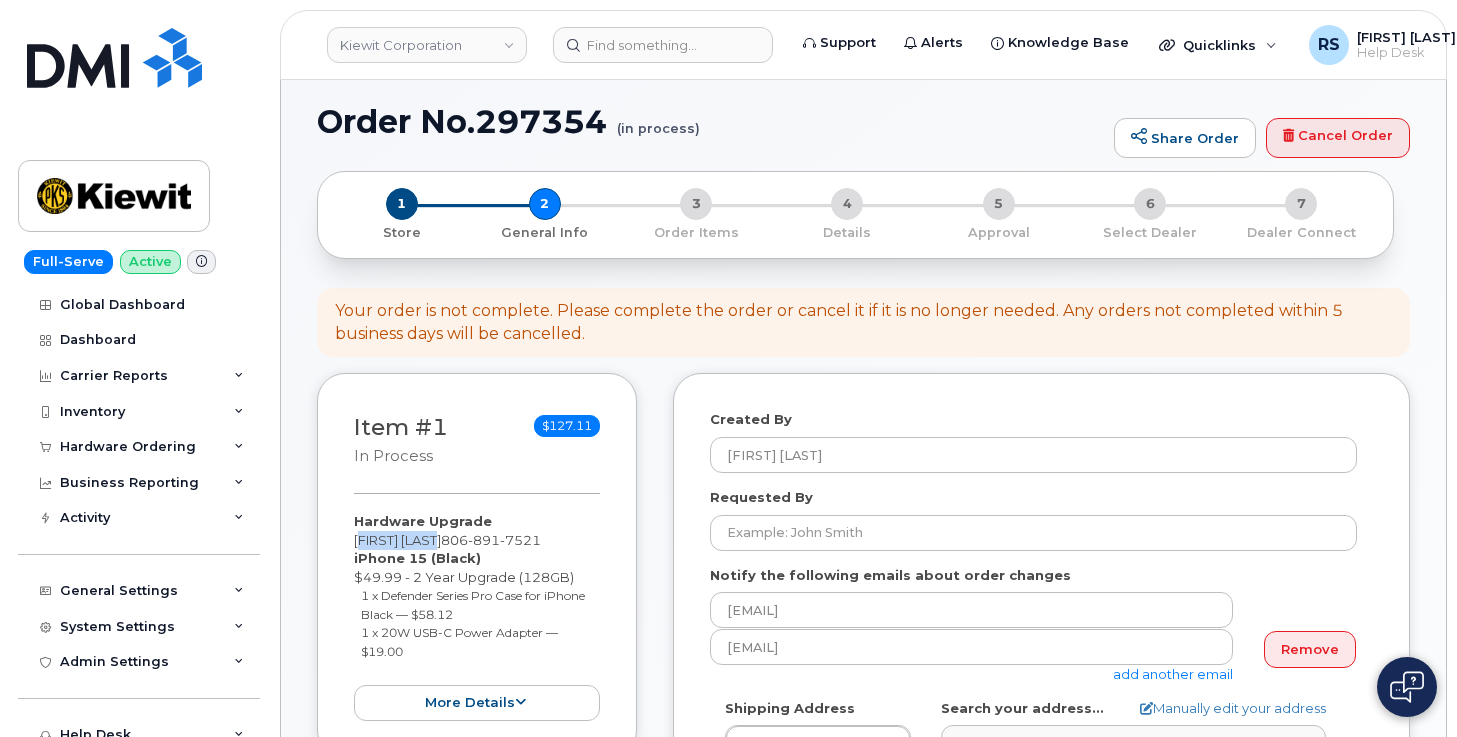 copy on "[FIRST] [LAST]" 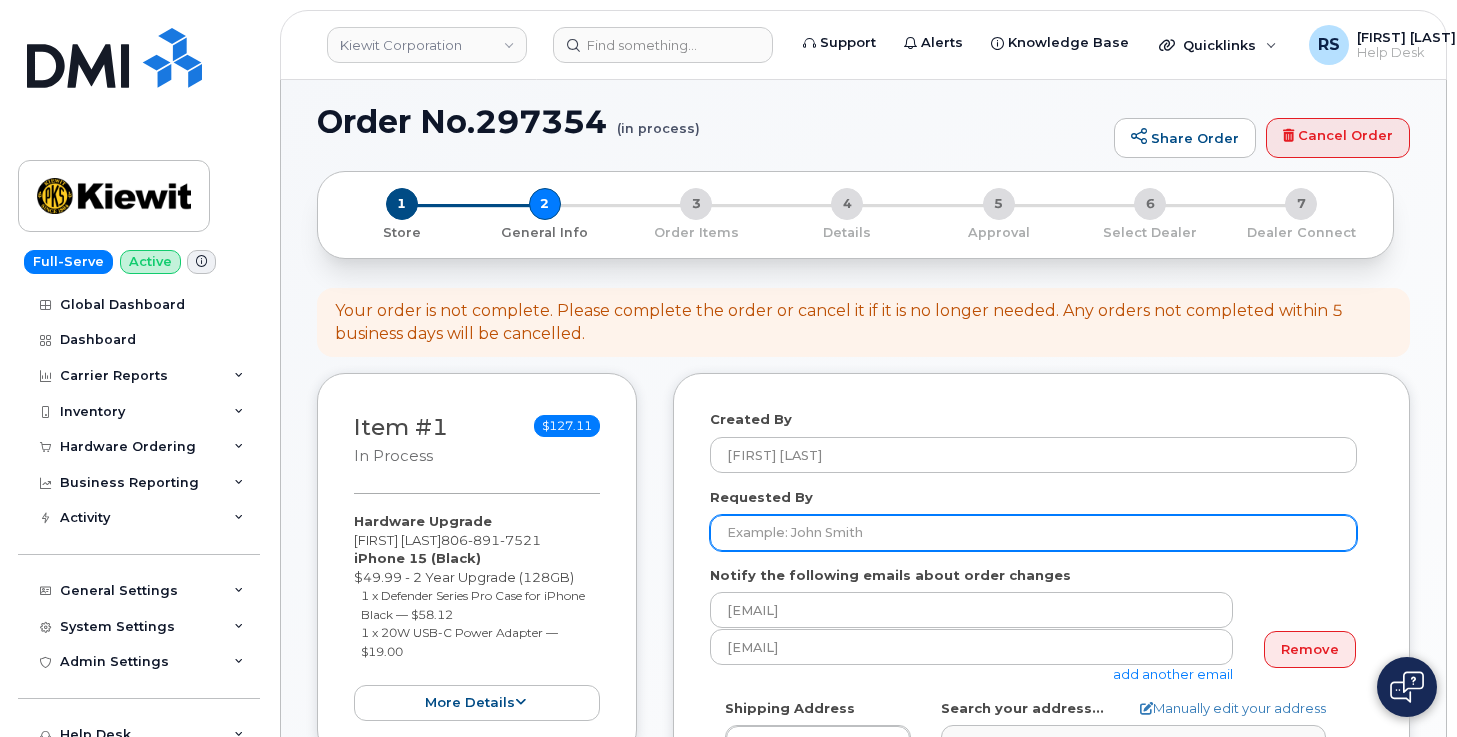 click on "Requested By" at bounding box center (1033, 533) 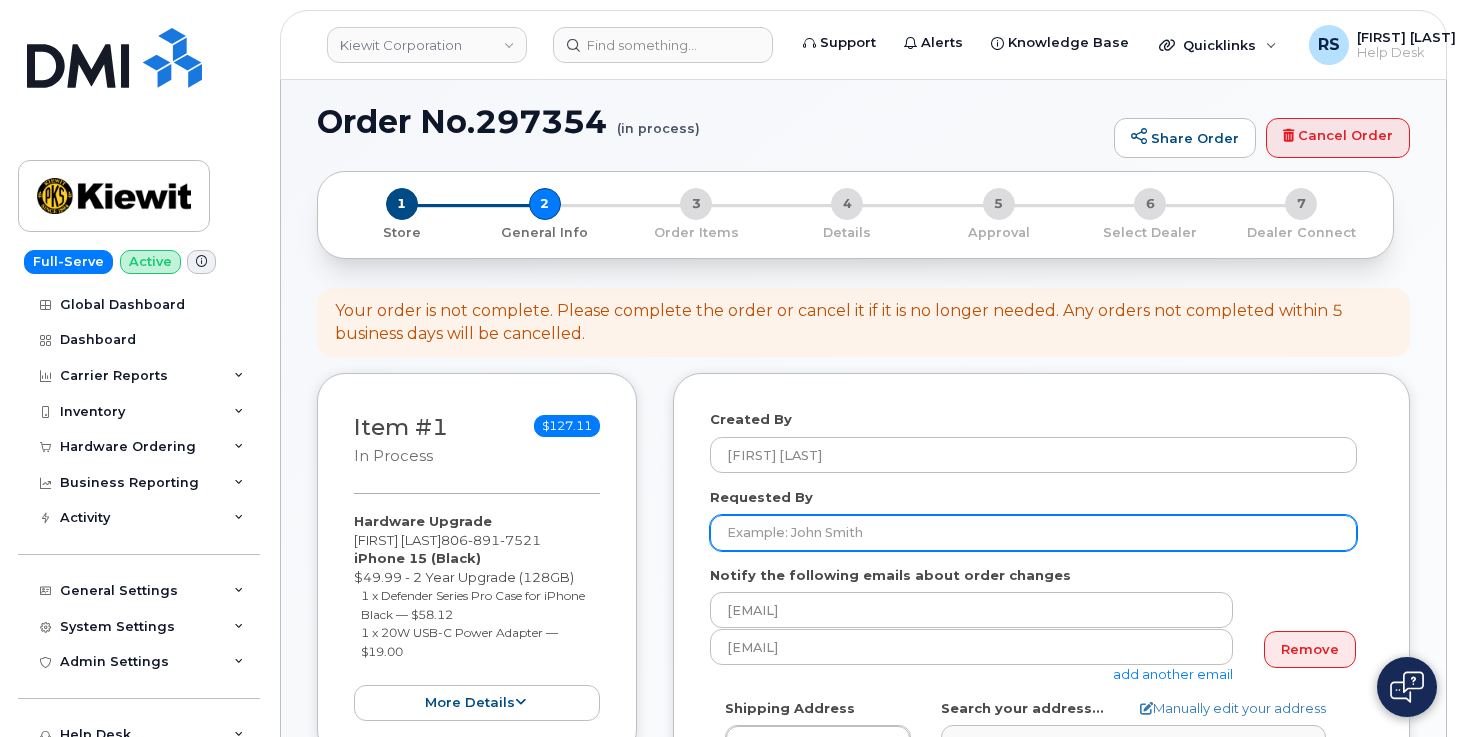 paste on "[FIRST] [LAST]" 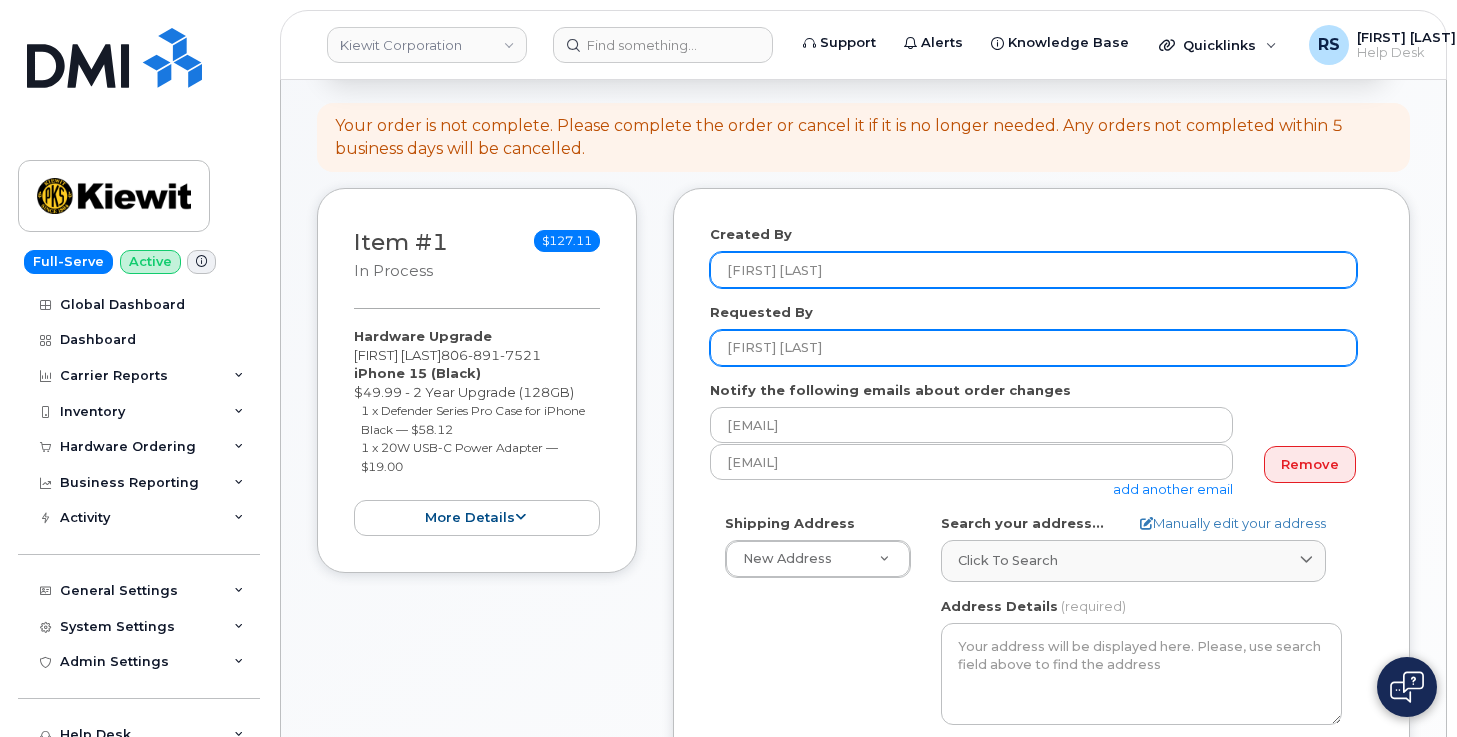 scroll, scrollTop: 400, scrollLeft: 0, axis: vertical 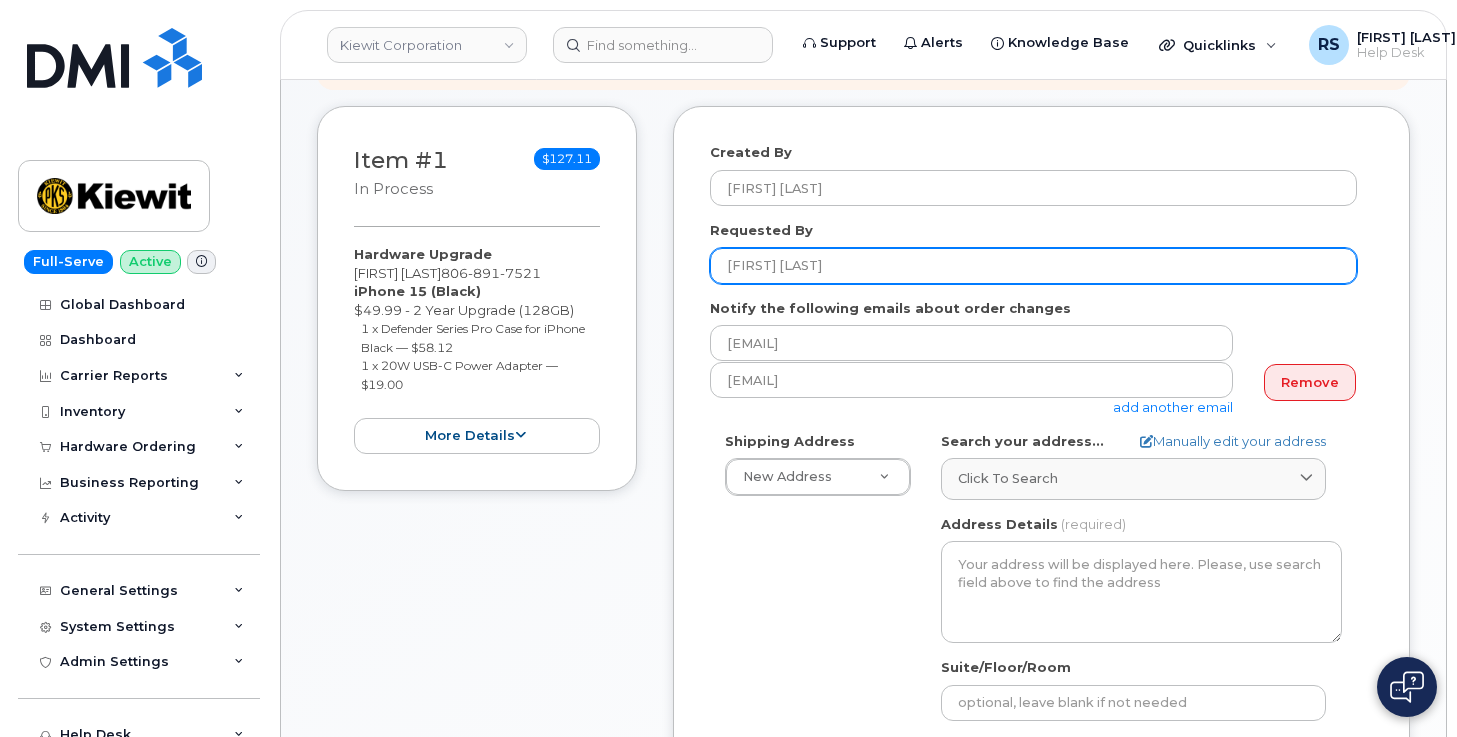 click on "[FIRST] [LAST]" at bounding box center [1033, 266] 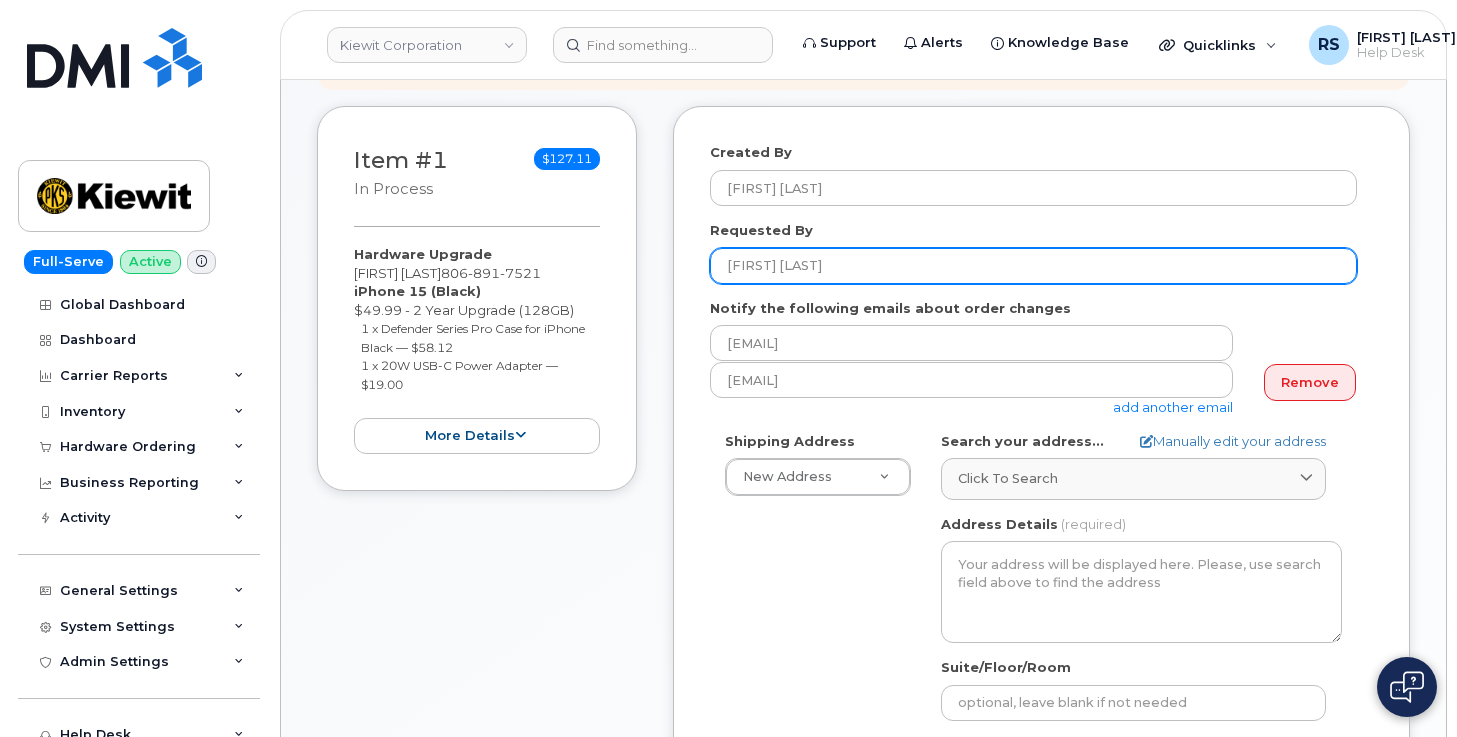 paste on "CS0775565" 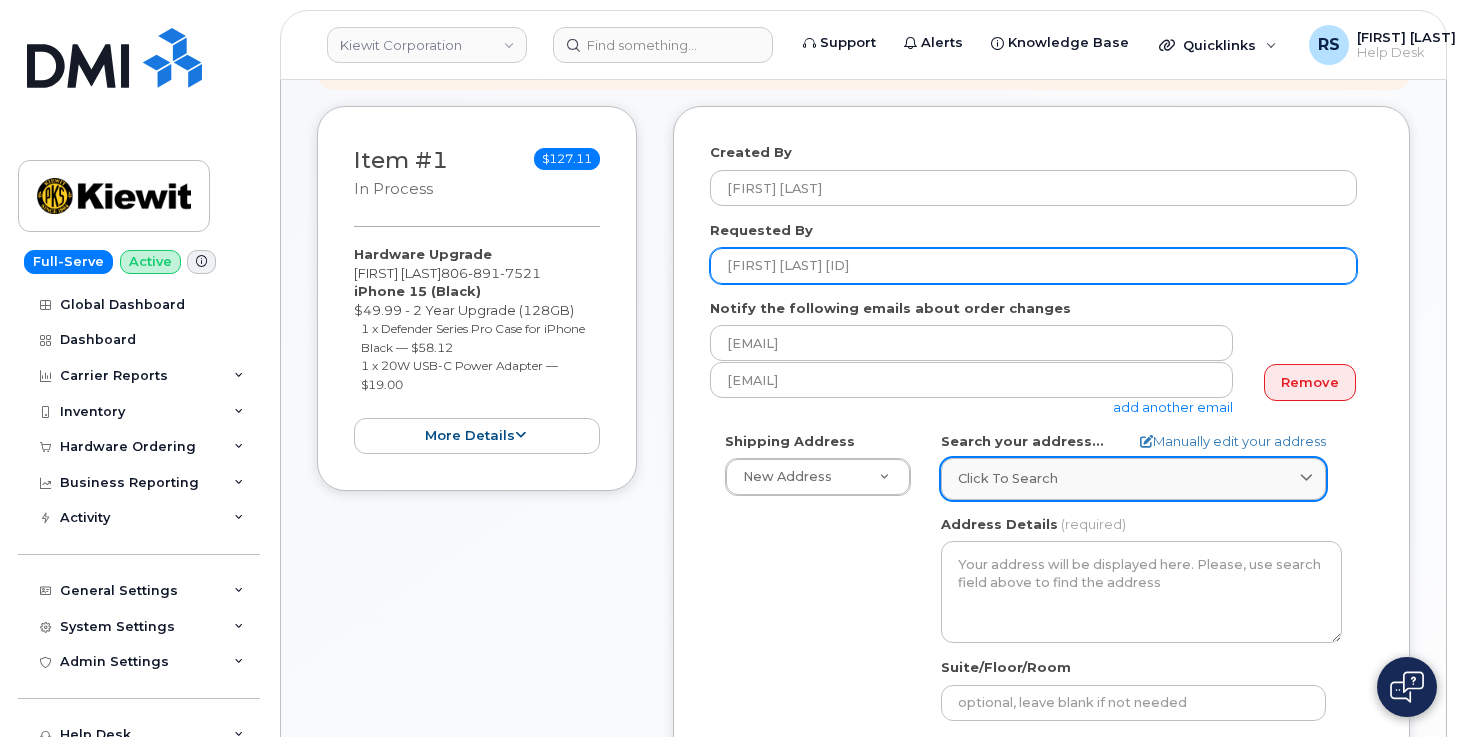 type on "[FIRST] [LAST] CS[NUMBER]" 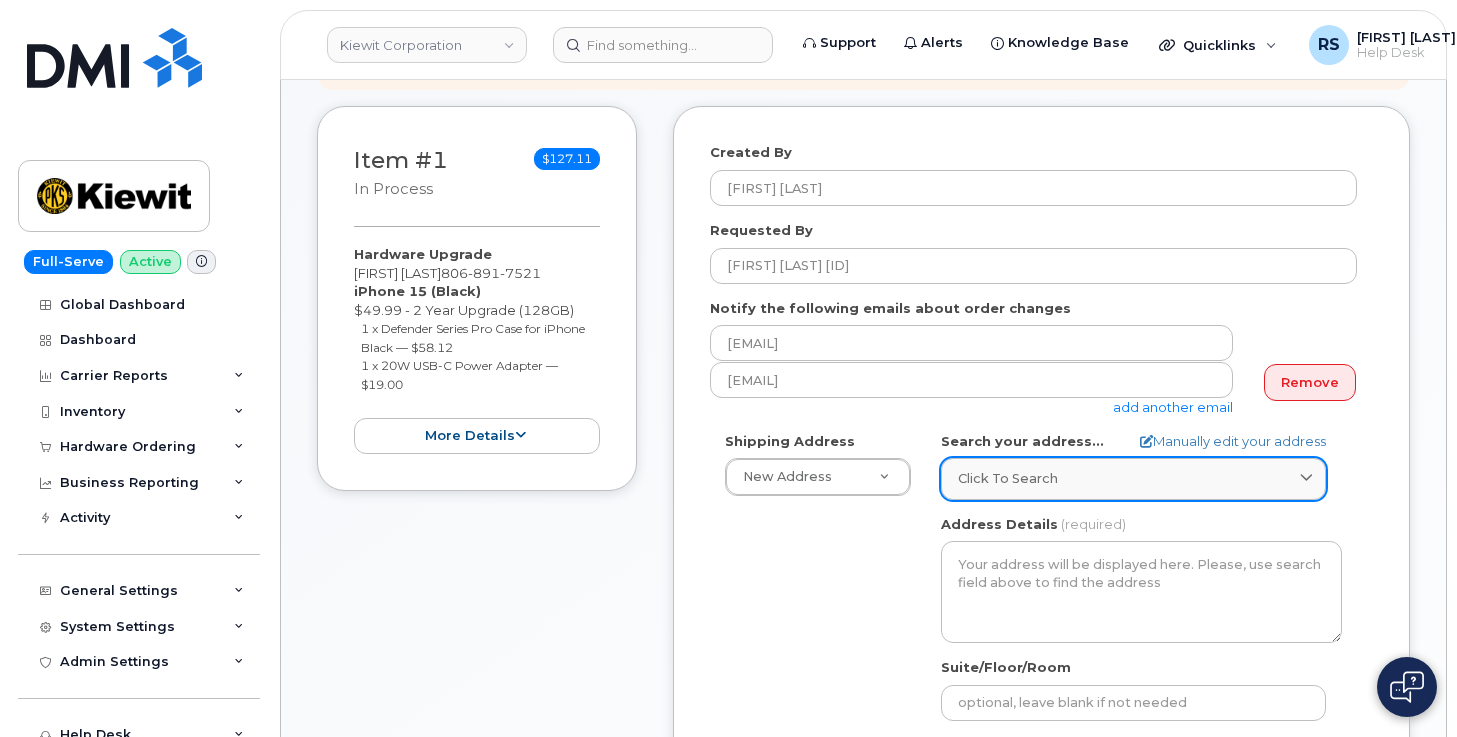 click on "Click to search" 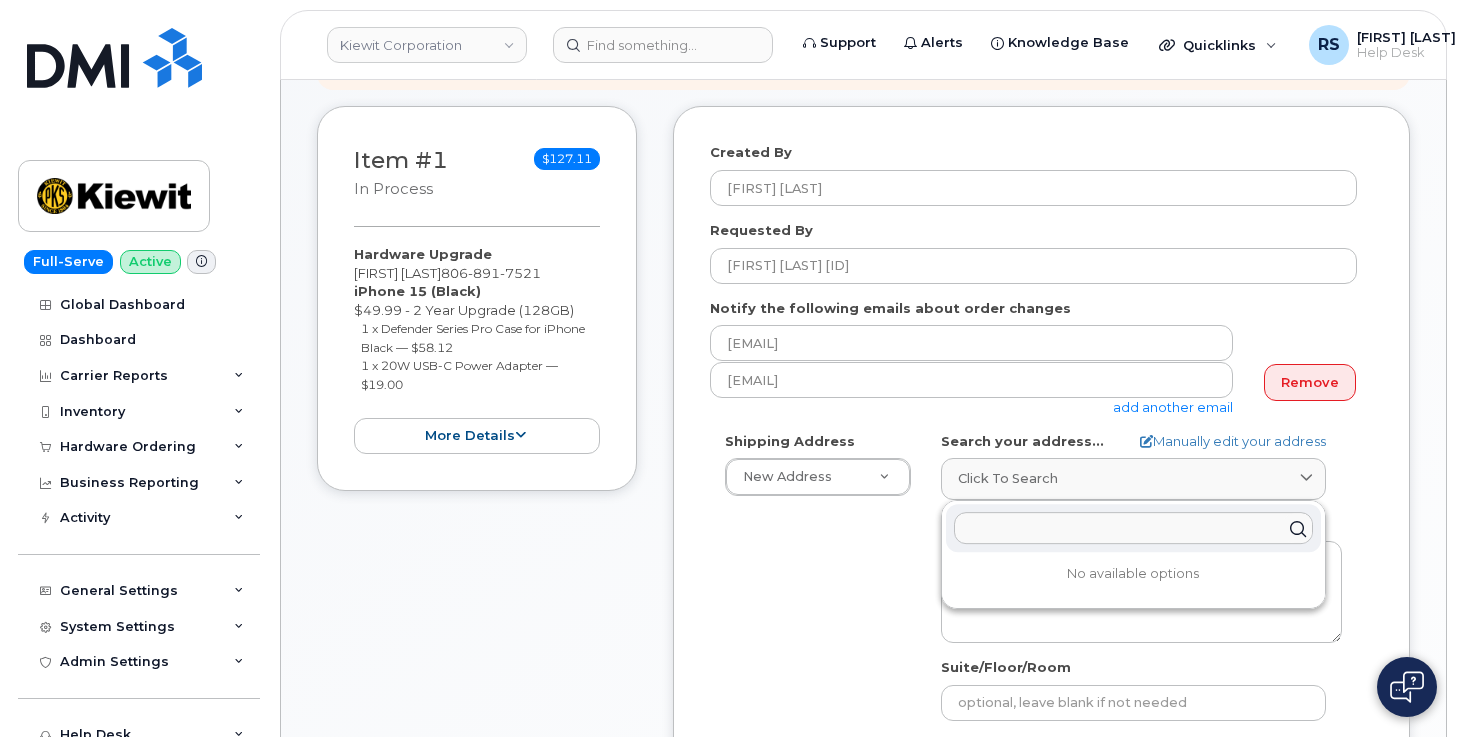 click at bounding box center (1133, 529) 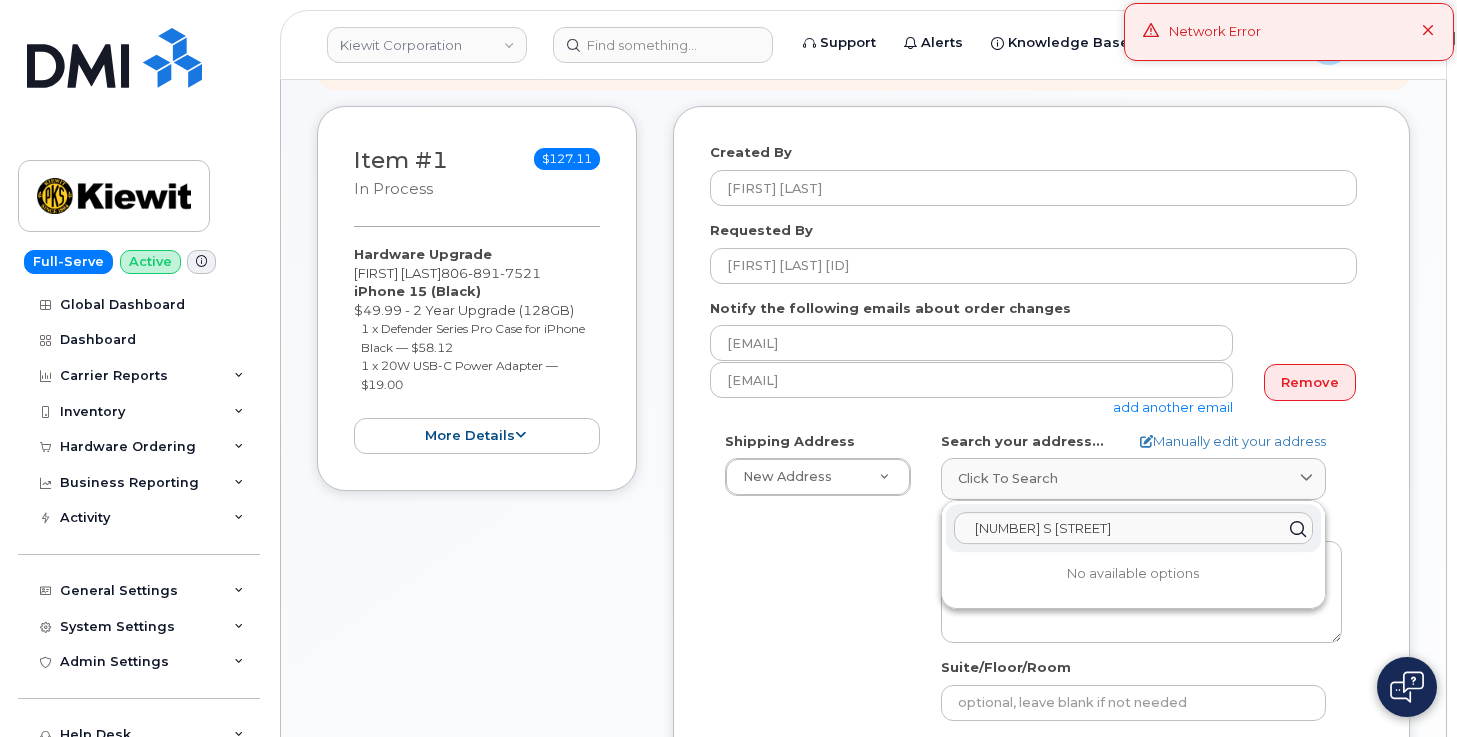 click on "2108 S lipscomb" at bounding box center [1133, 529] 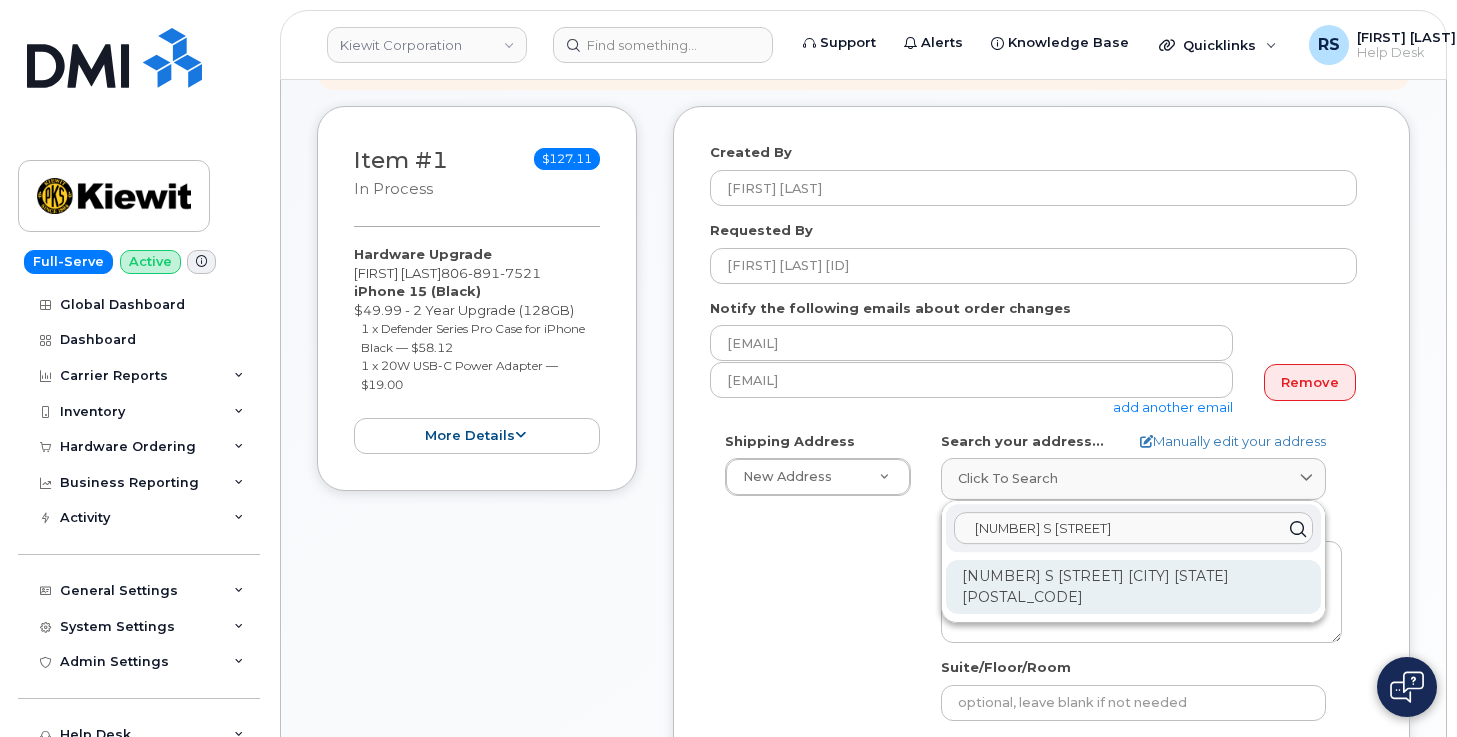type on "2108 S ipscomb" 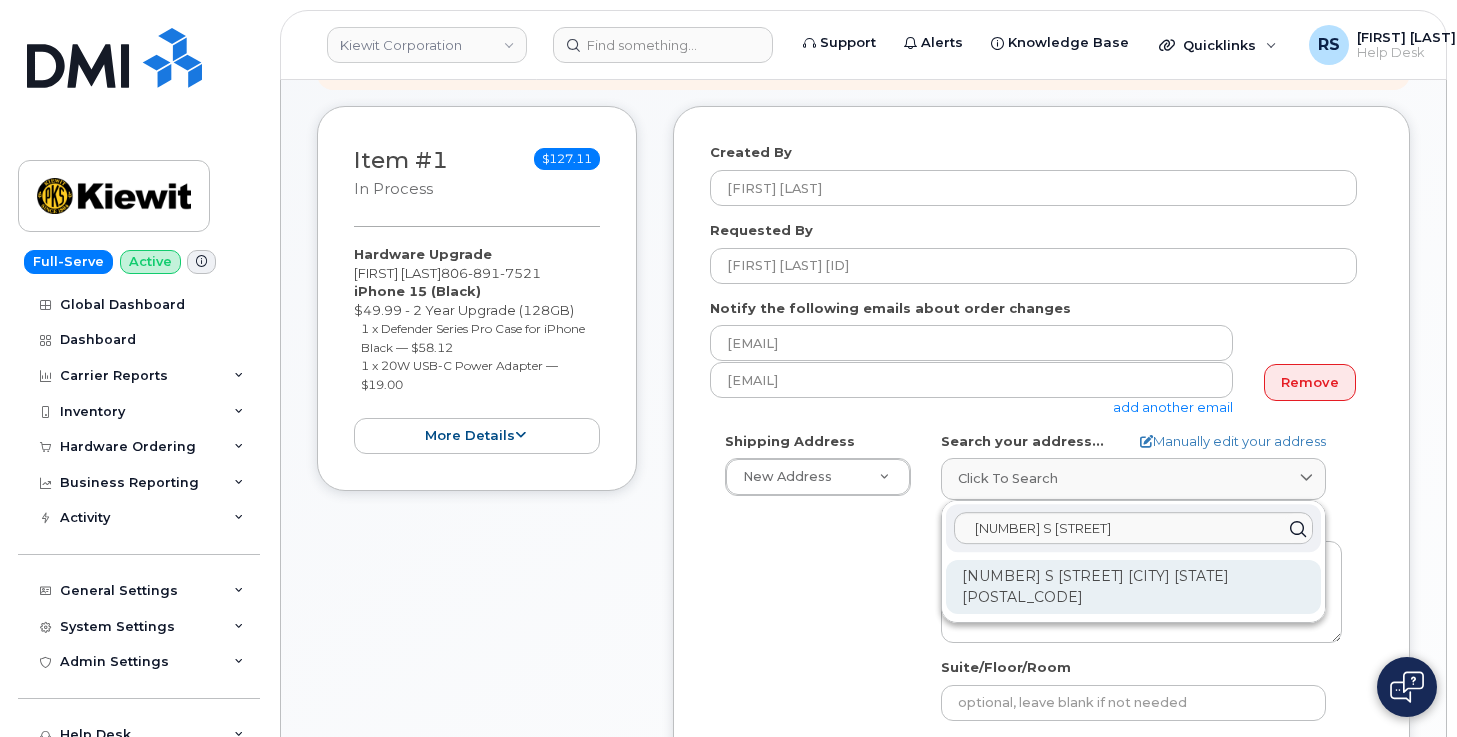 click on "2108 S Lipscomb St Amarillo TX 79109-2237" 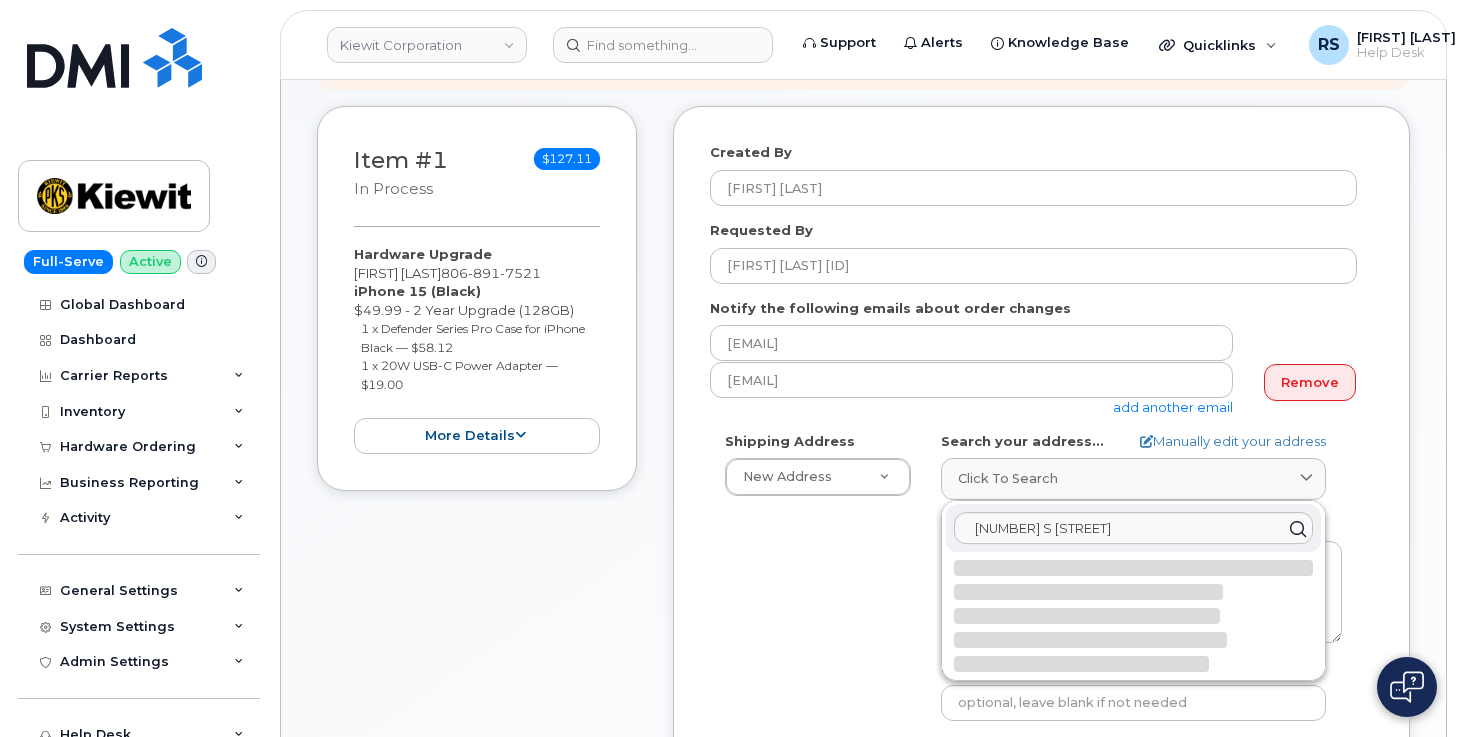 select 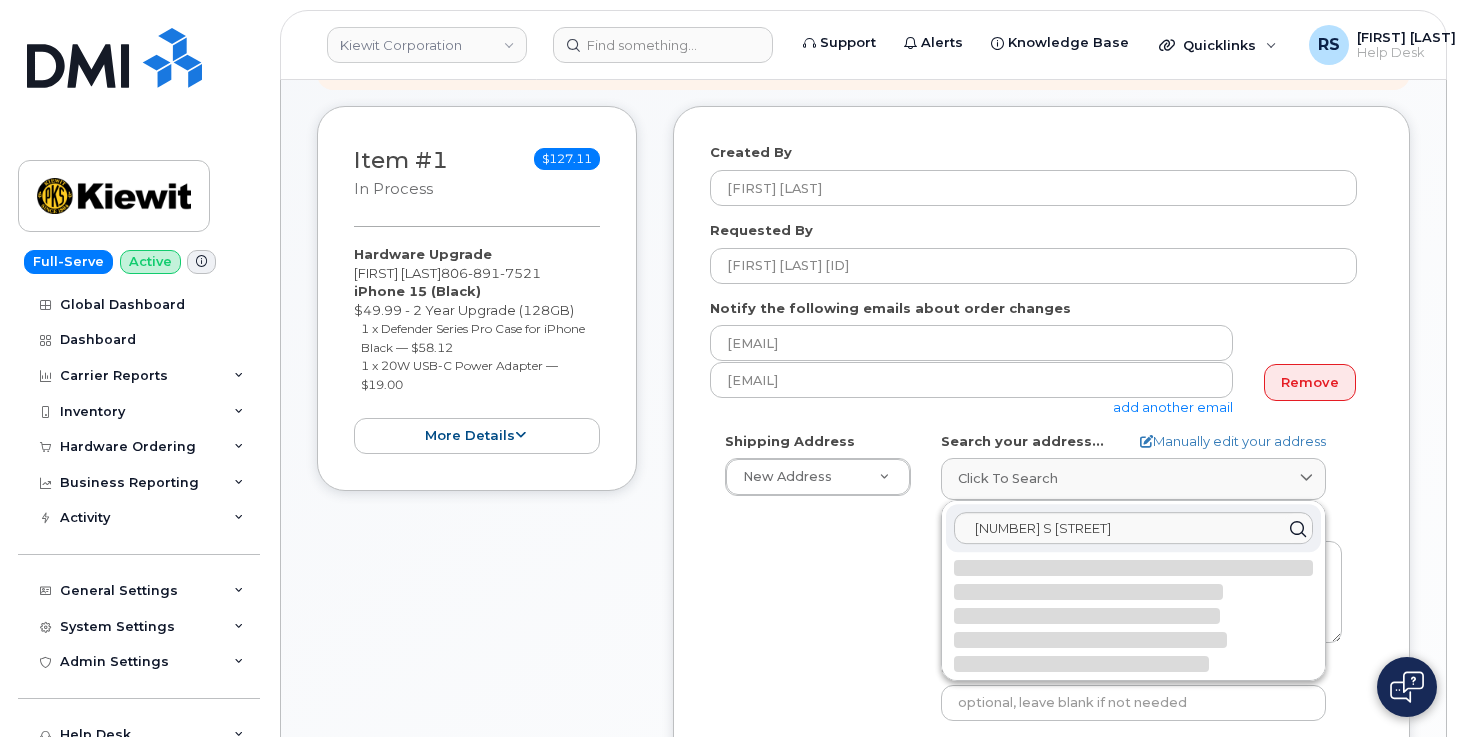 type on "2108 S Lipscomb St
AMARILLO TX 79109-2237
UNITED STATES" 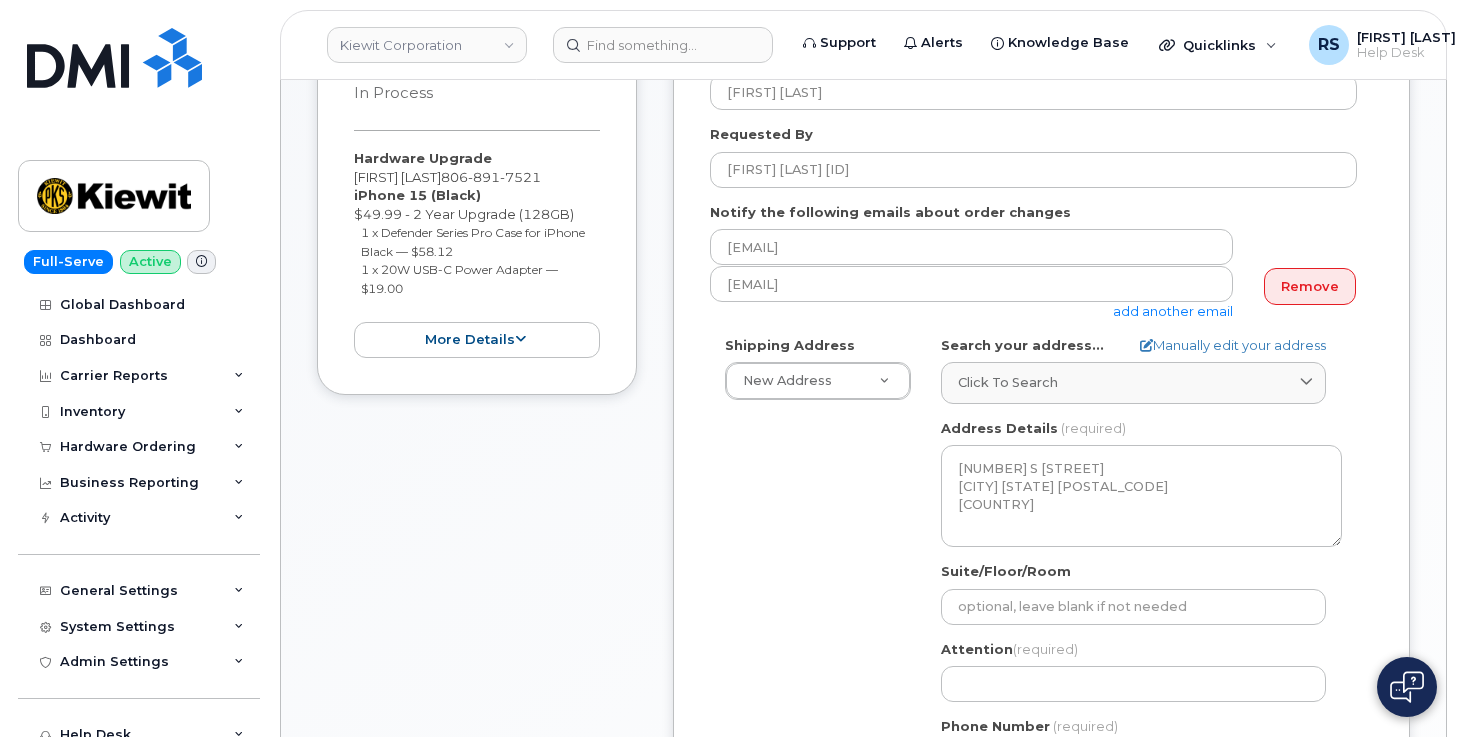 scroll, scrollTop: 467, scrollLeft: 0, axis: vertical 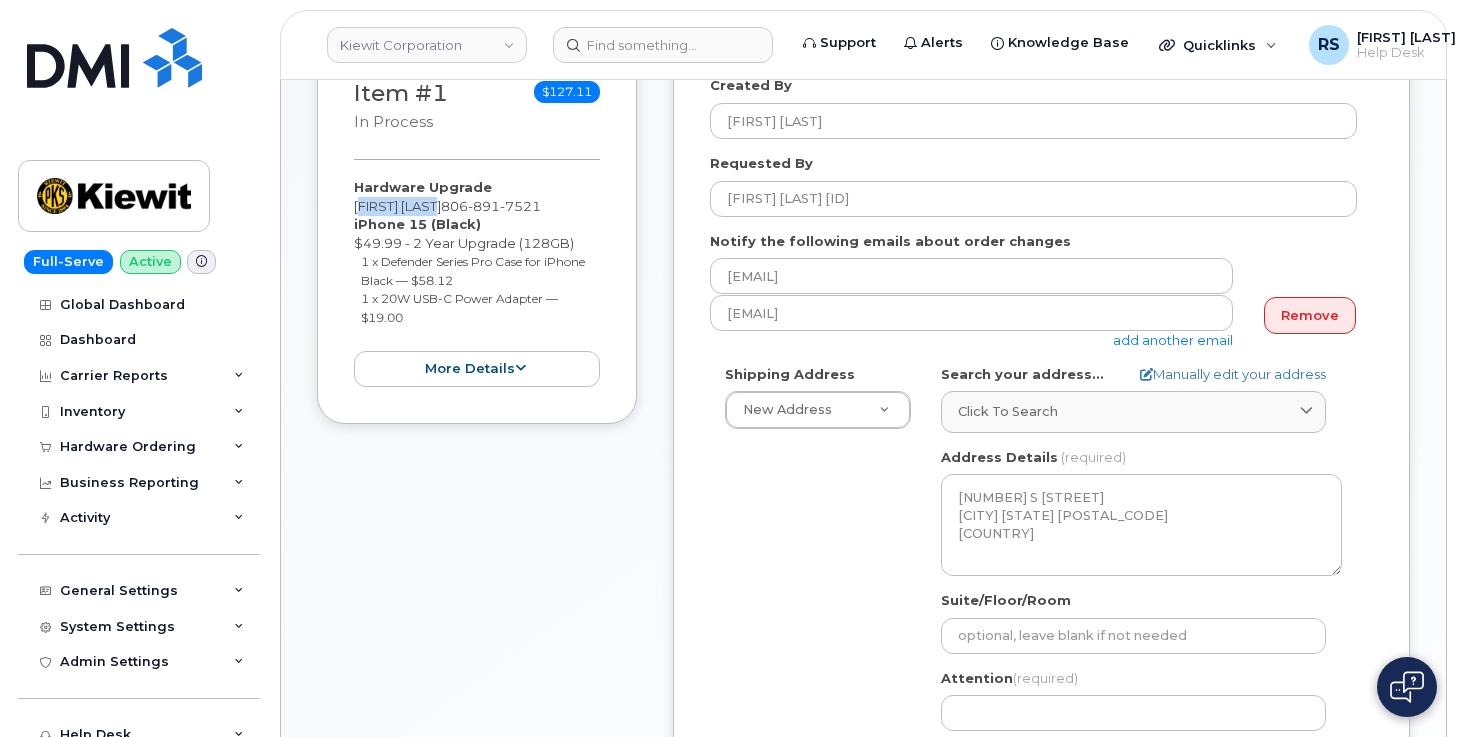 drag, startPoint x: 356, startPoint y: 205, endPoint x: 454, endPoint y: 199, distance: 98.1835 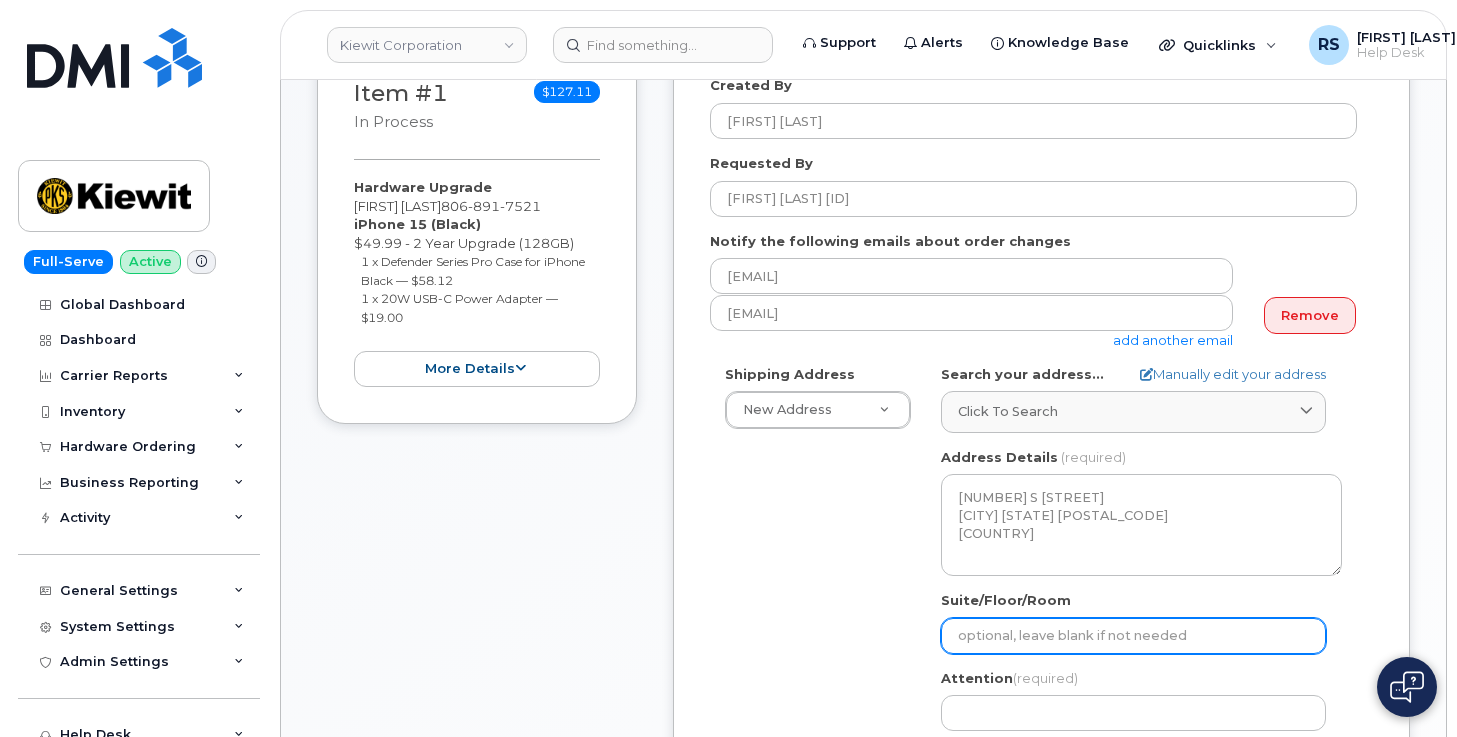 click on "Suite/Floor/Room" at bounding box center [1133, 636] 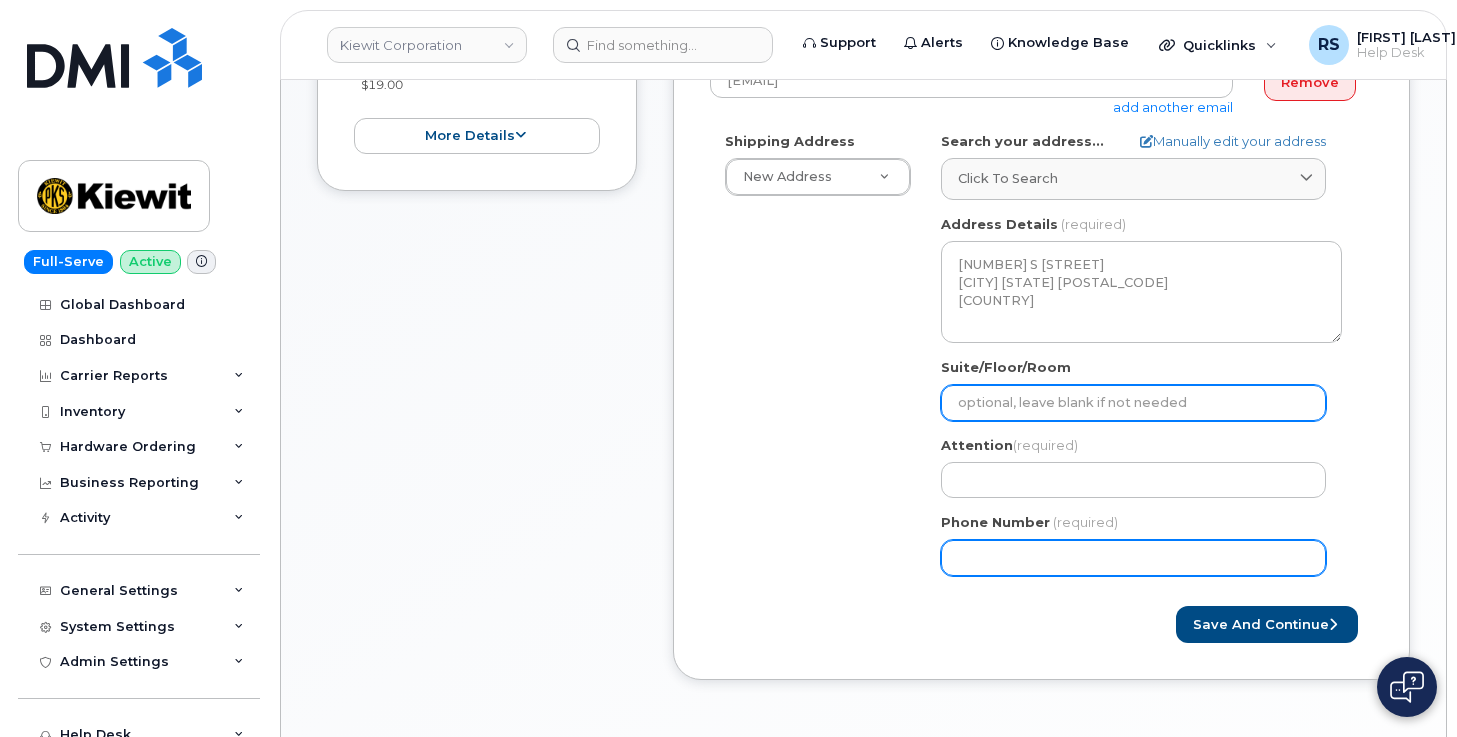 scroll, scrollTop: 733, scrollLeft: 0, axis: vertical 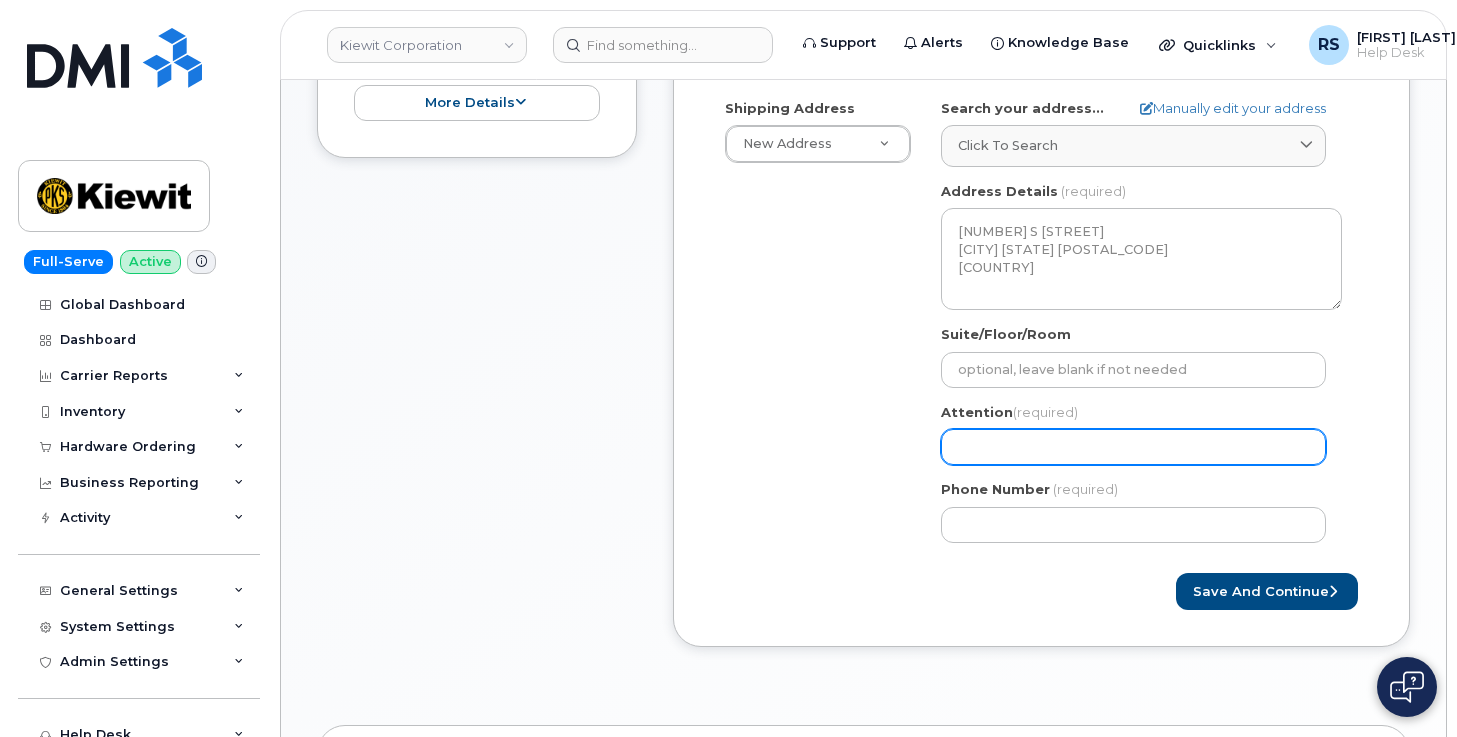 click on "Attention
(required)" at bounding box center [1133, 447] 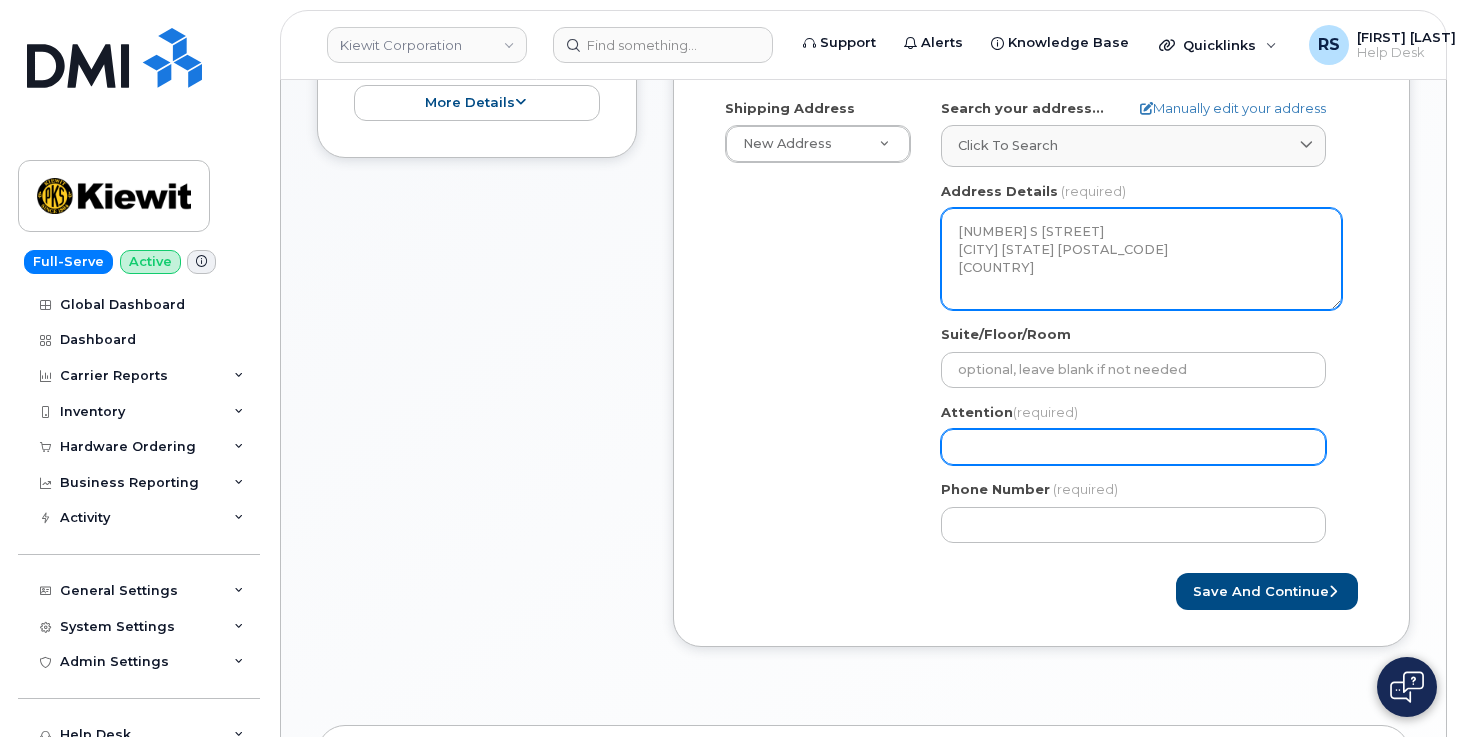 select 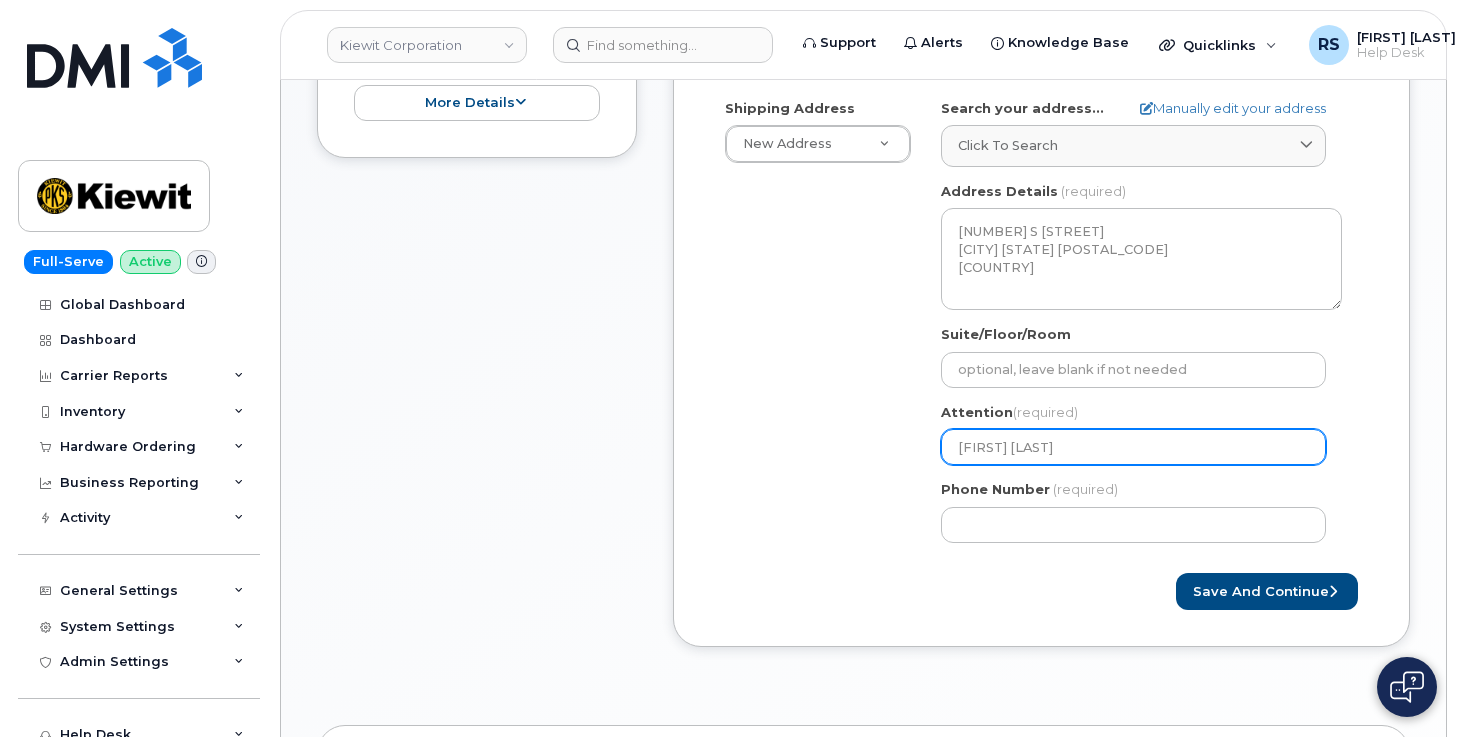 type on "[FIRST] [LAST]" 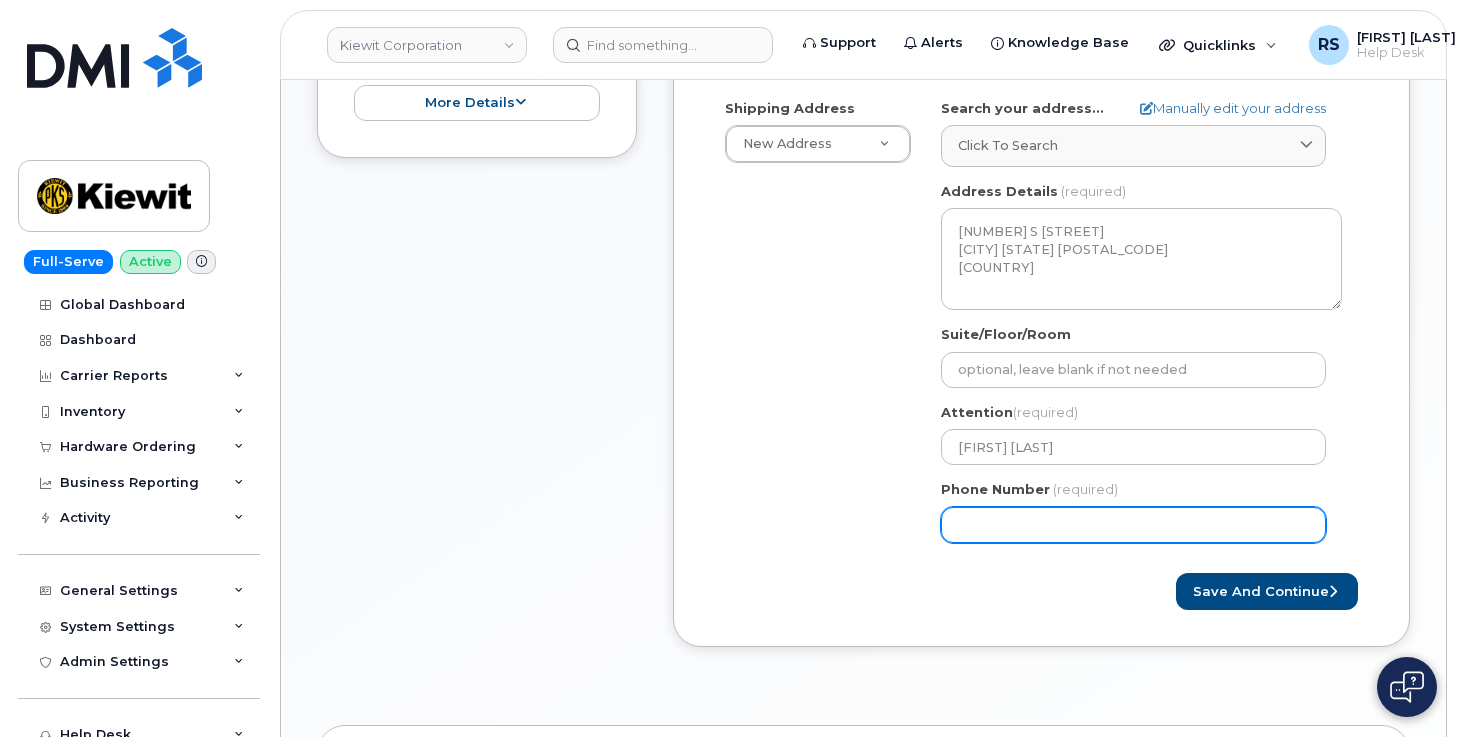 click on "Phone Number" at bounding box center (1133, 525) 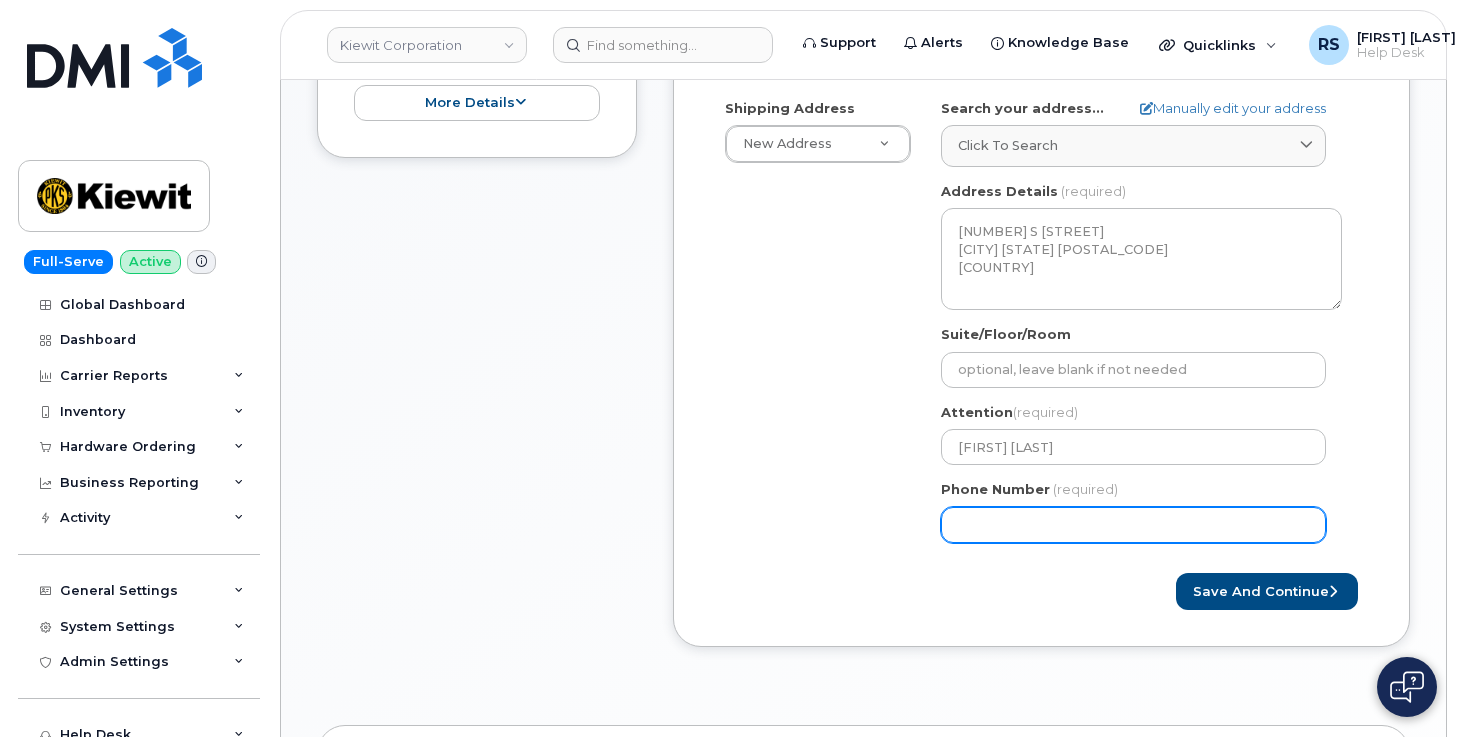 paste on "8065848449" 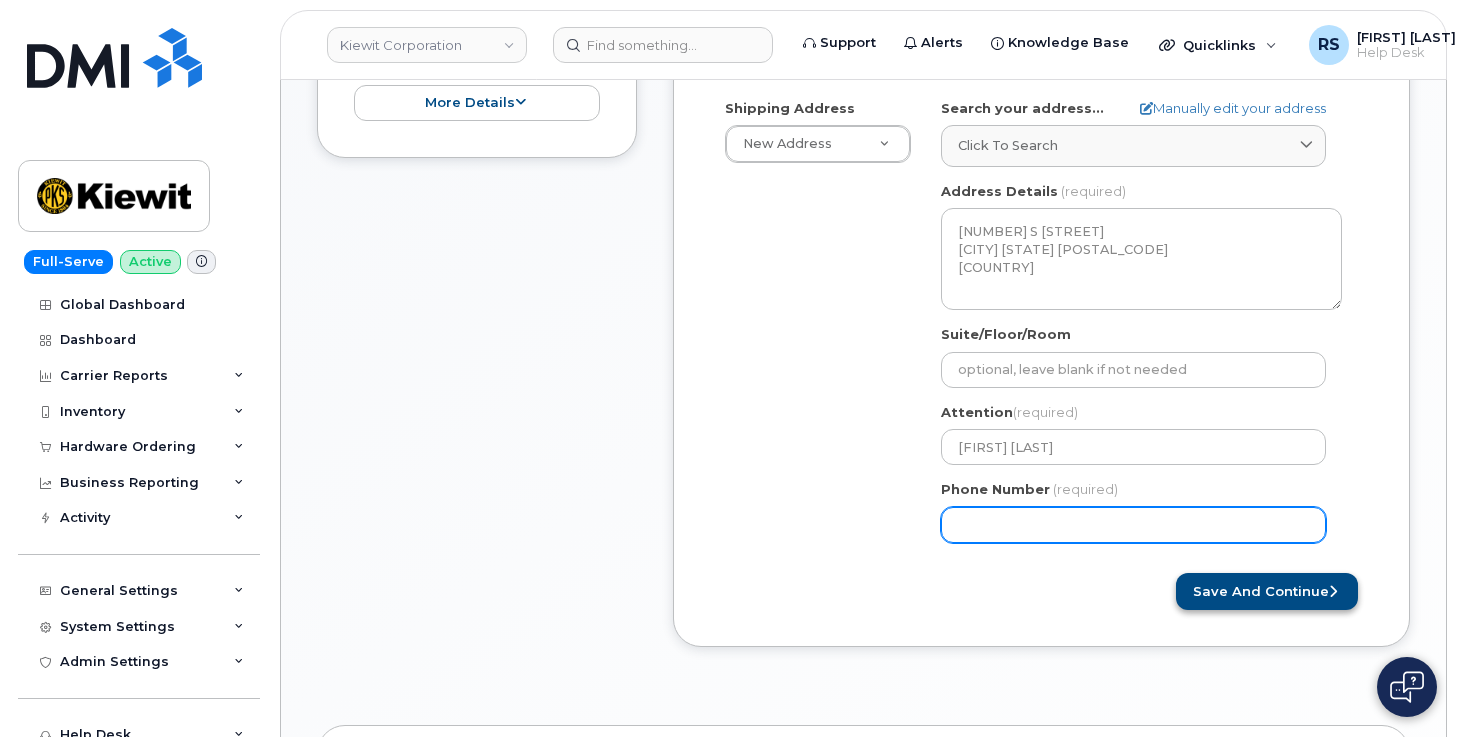 type on "8065848449" 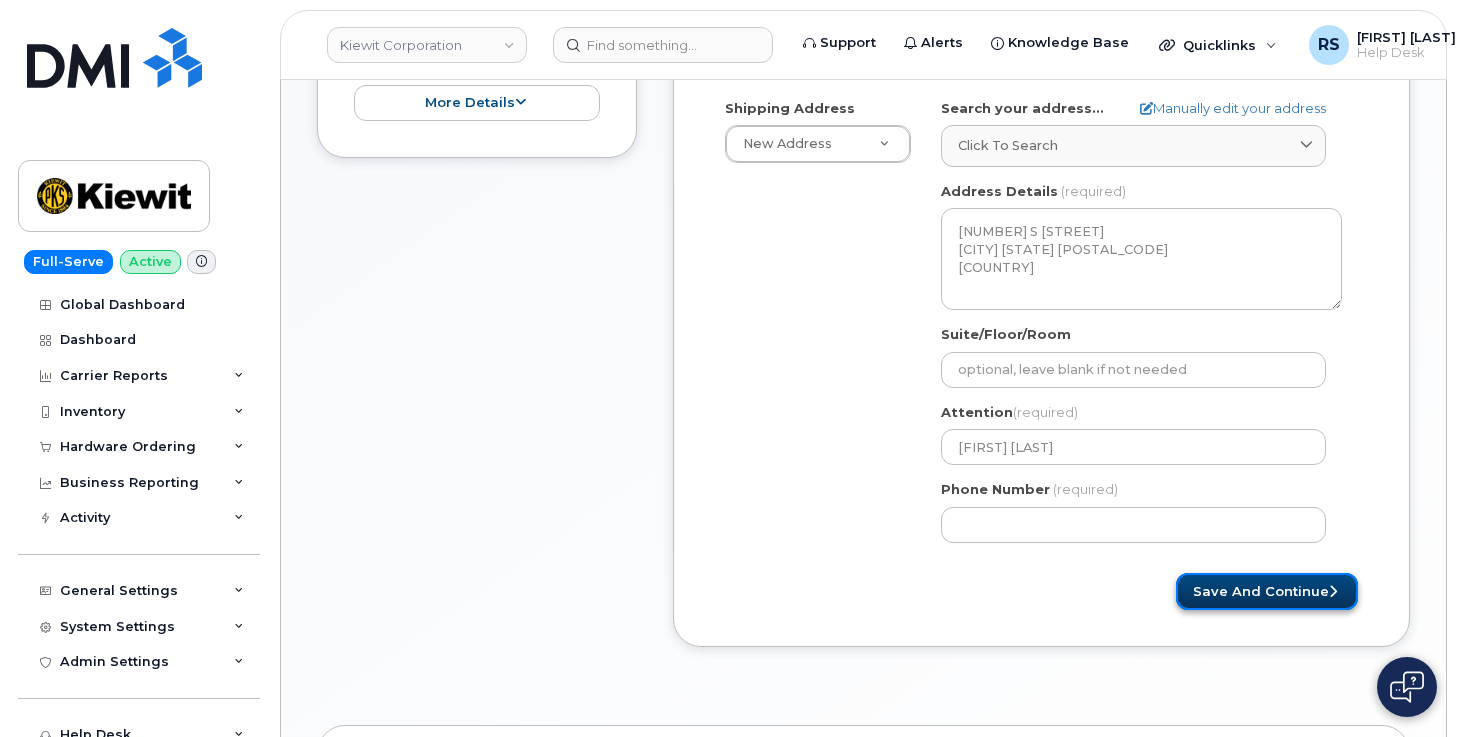 click on "Save and Continue" at bounding box center [1267, 591] 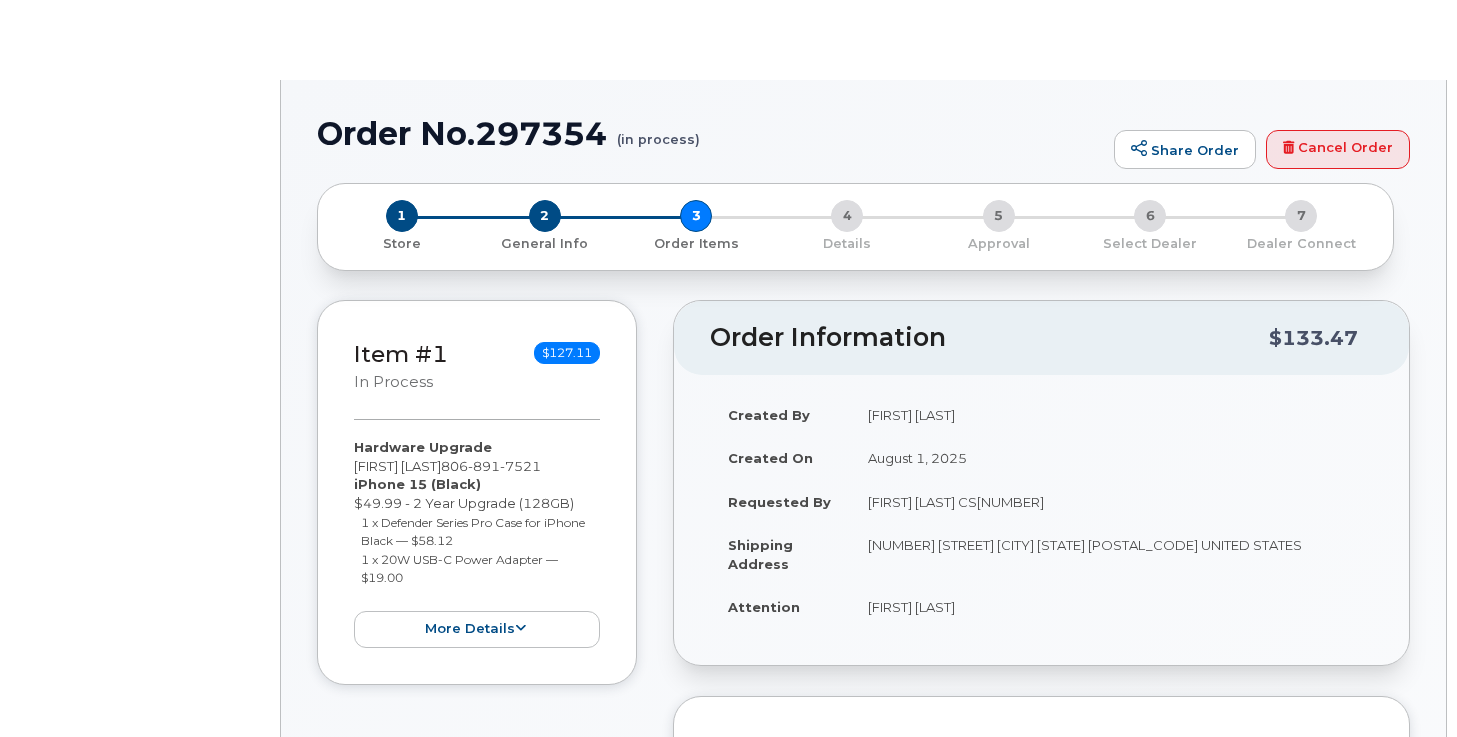 scroll, scrollTop: 0, scrollLeft: 0, axis: both 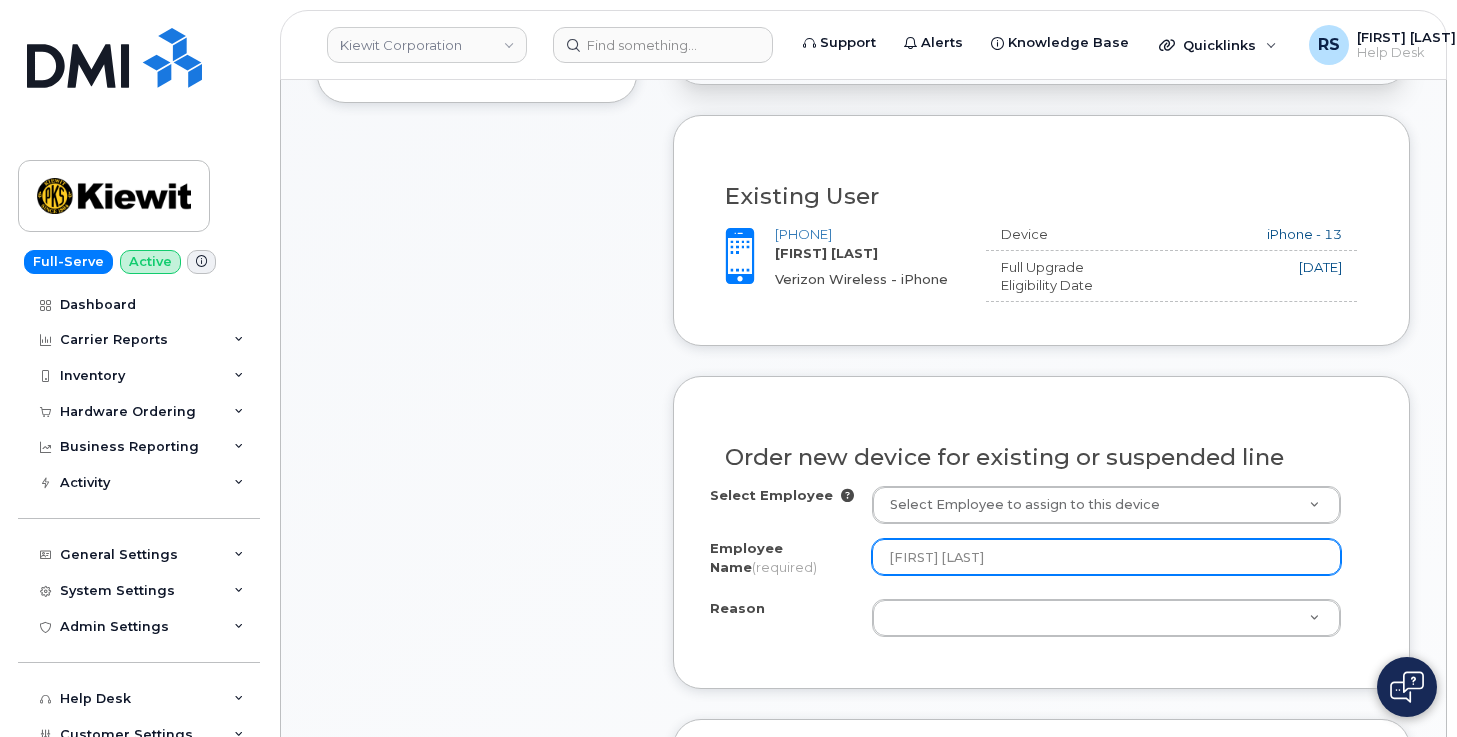 drag, startPoint x: 1040, startPoint y: 561, endPoint x: 907, endPoint y: 559, distance: 133.01503 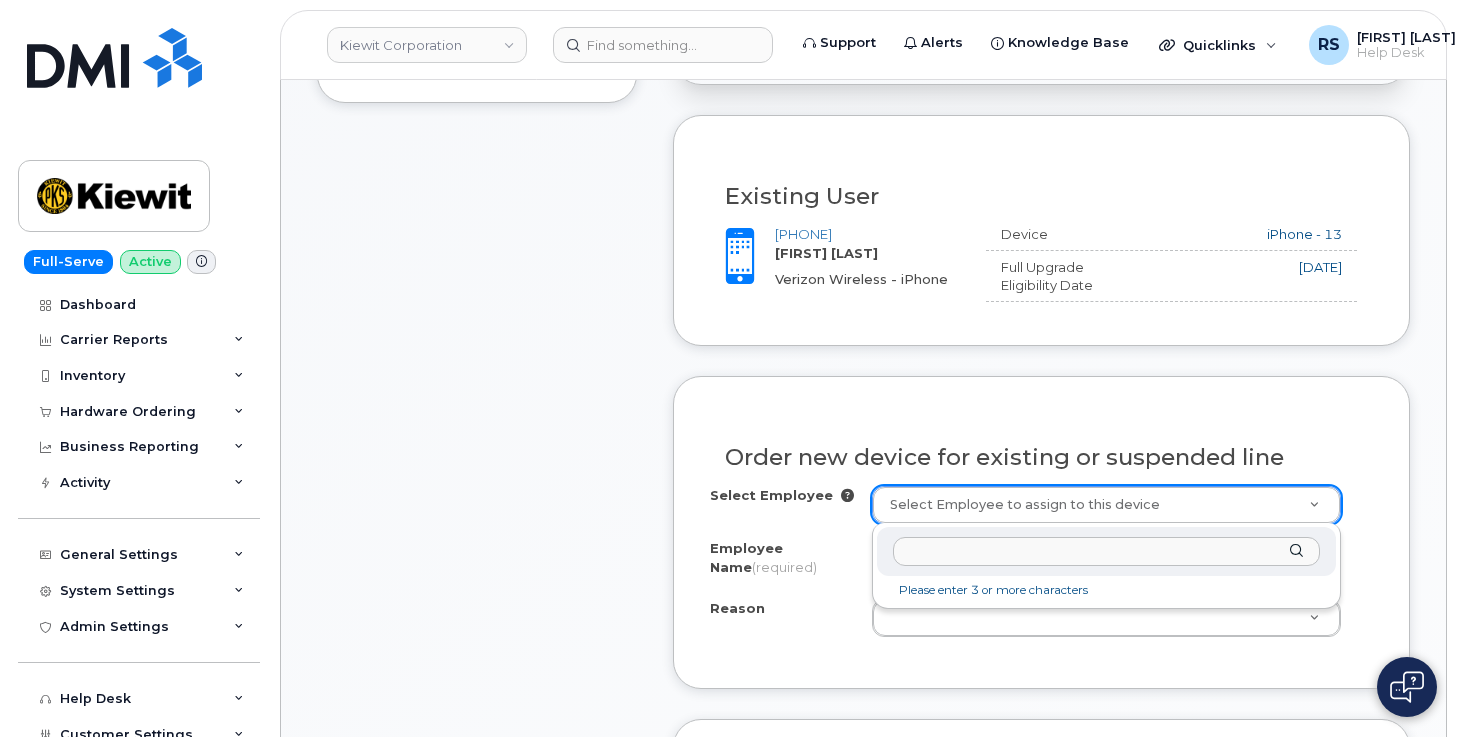 click at bounding box center (1106, 551) 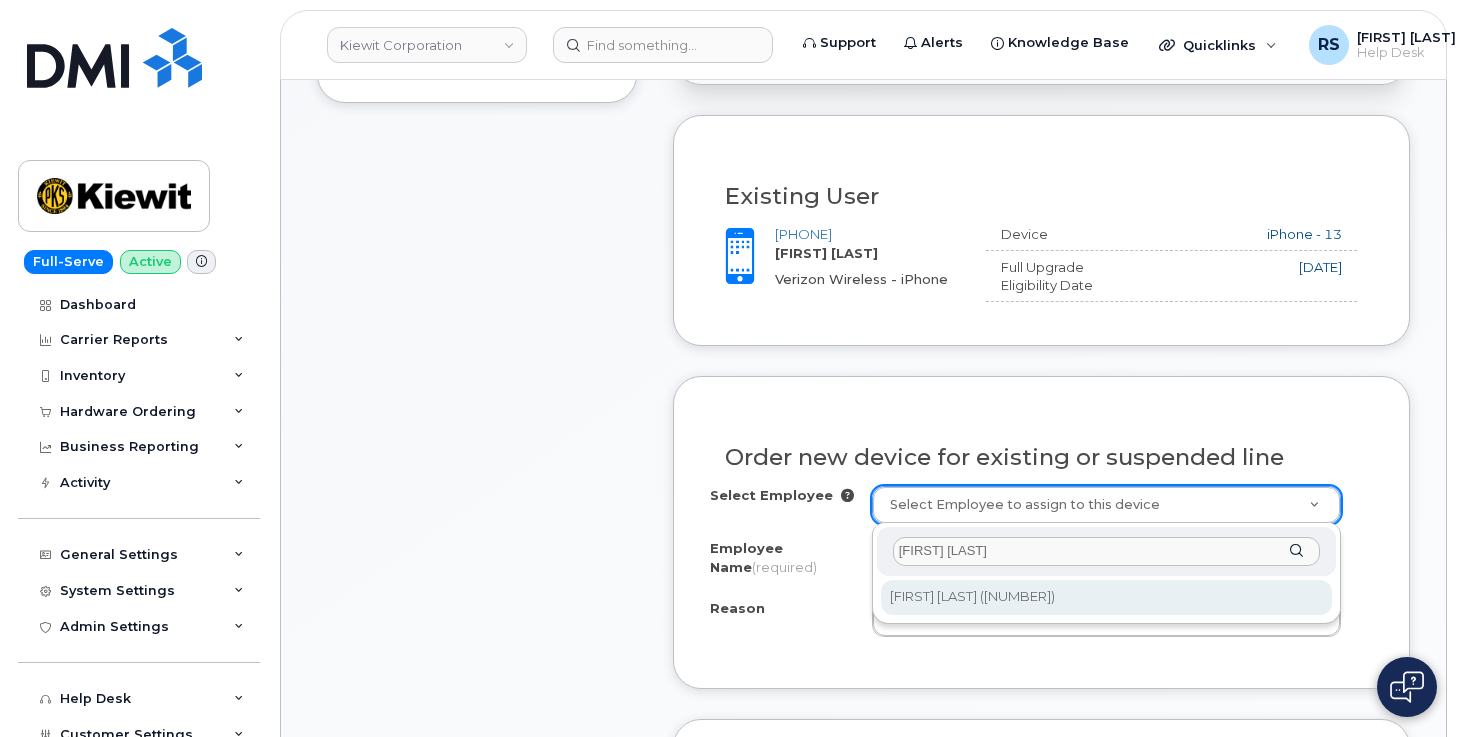 type on "[FIRST] [LAST]" 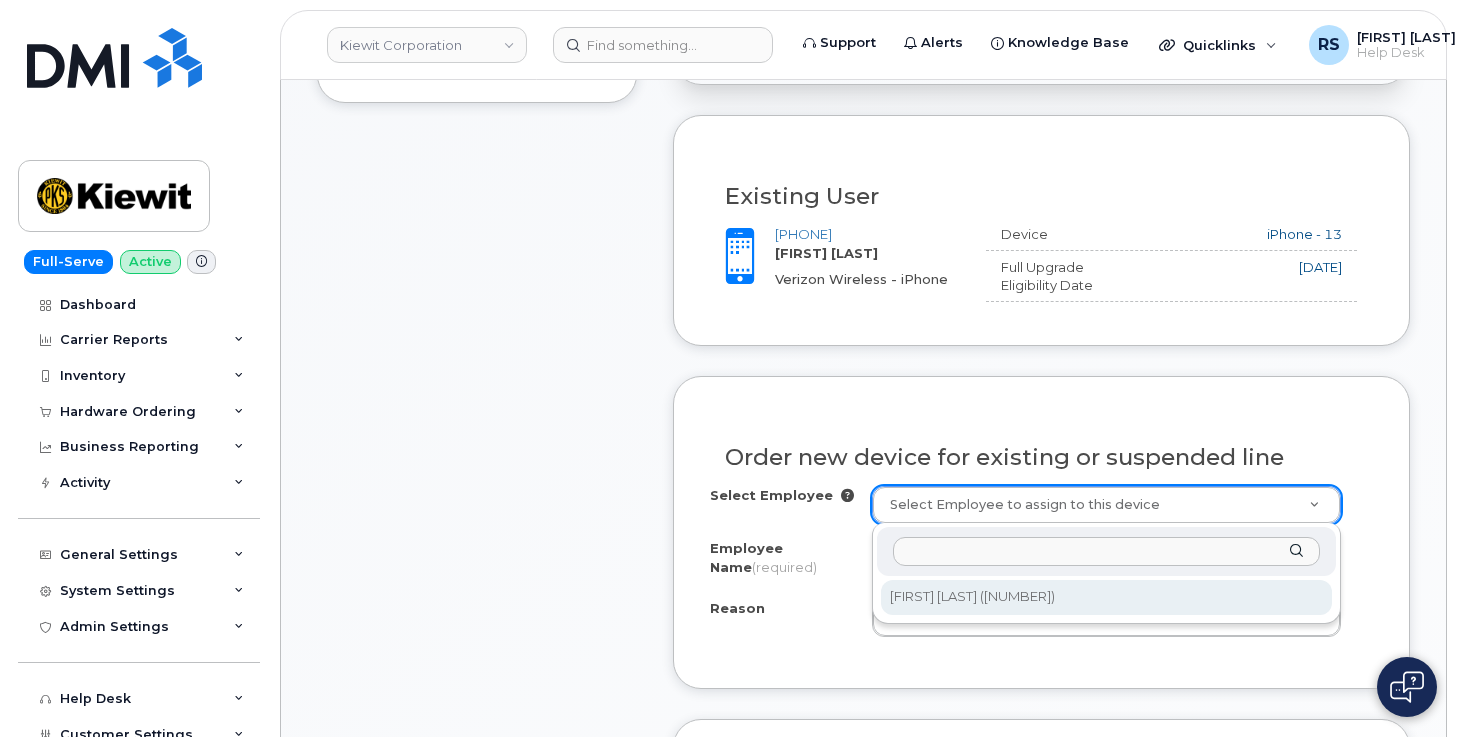 type on "Laura Valdez" 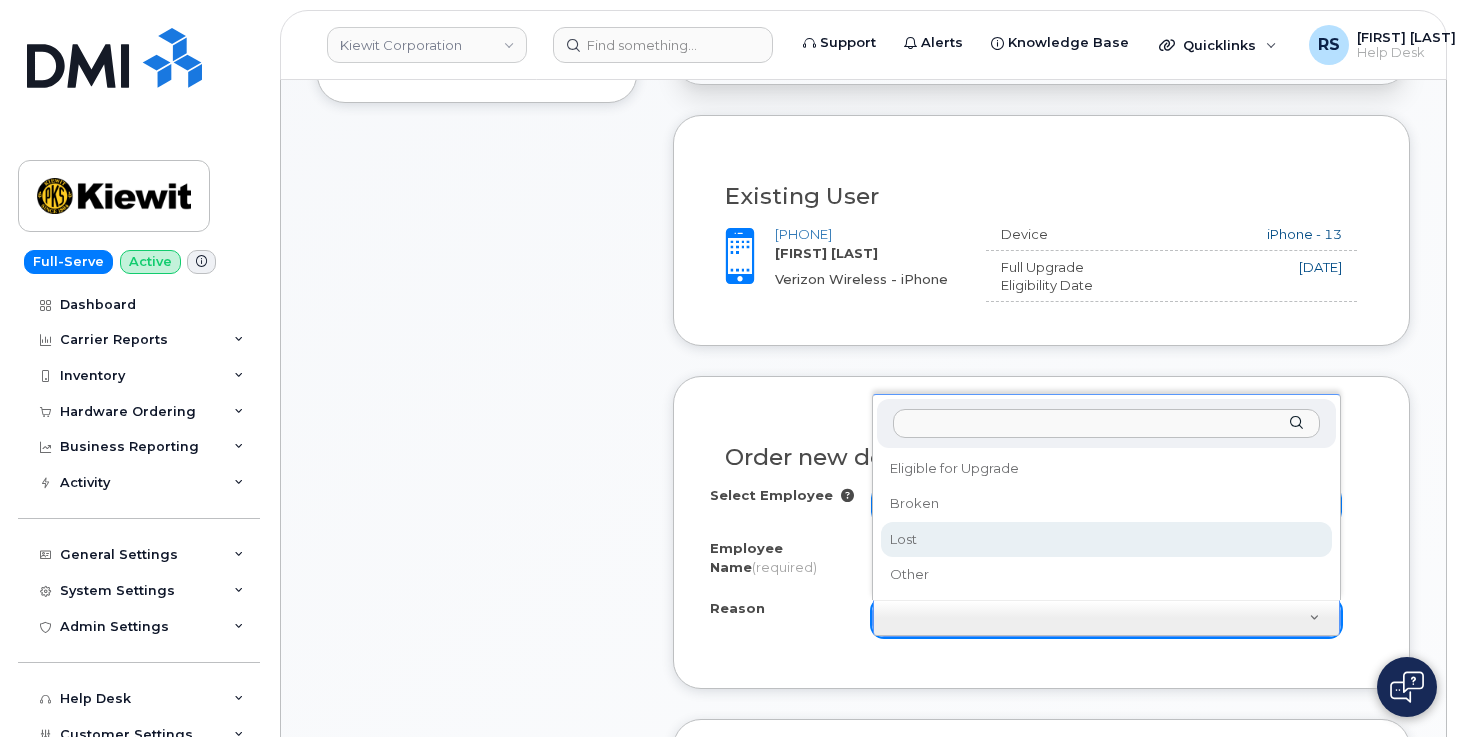 select on "lost" 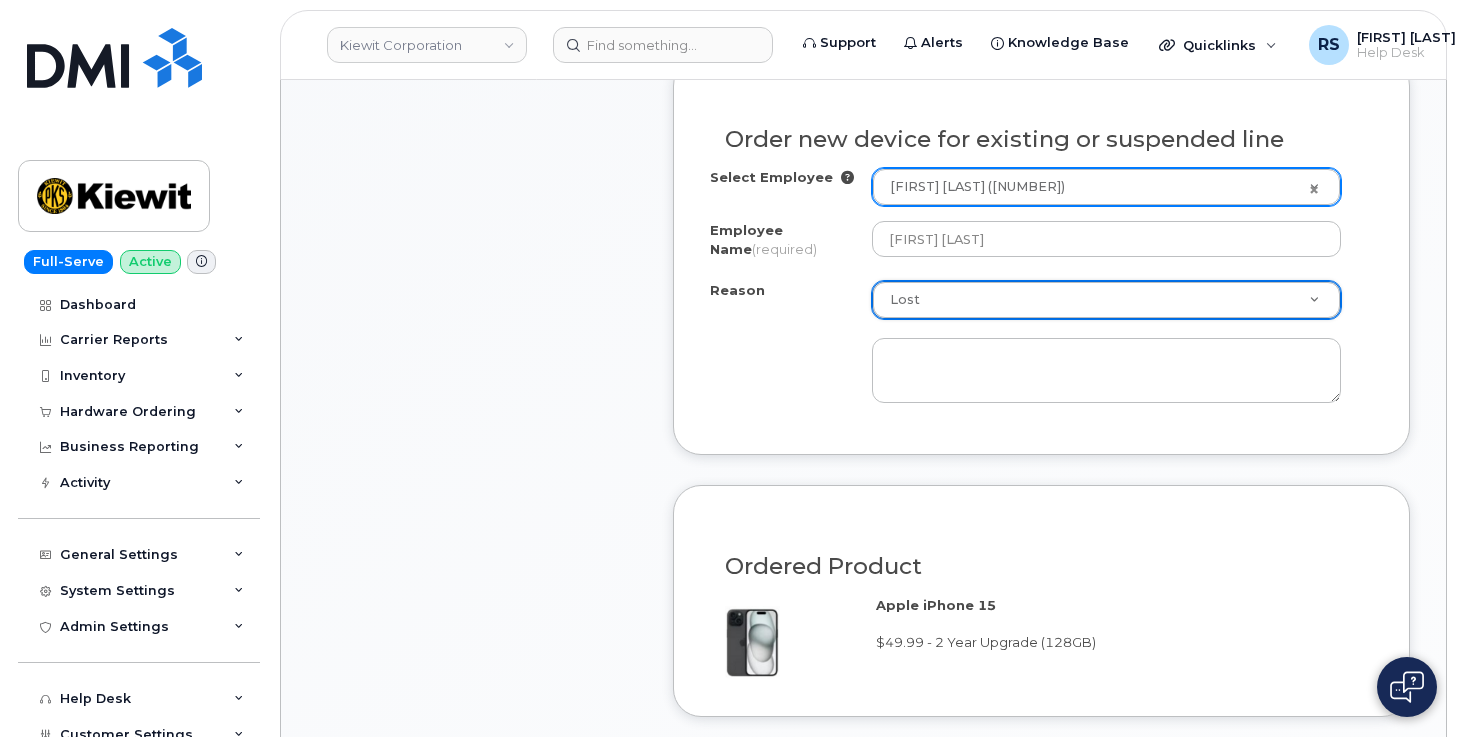 scroll, scrollTop: 1121, scrollLeft: 0, axis: vertical 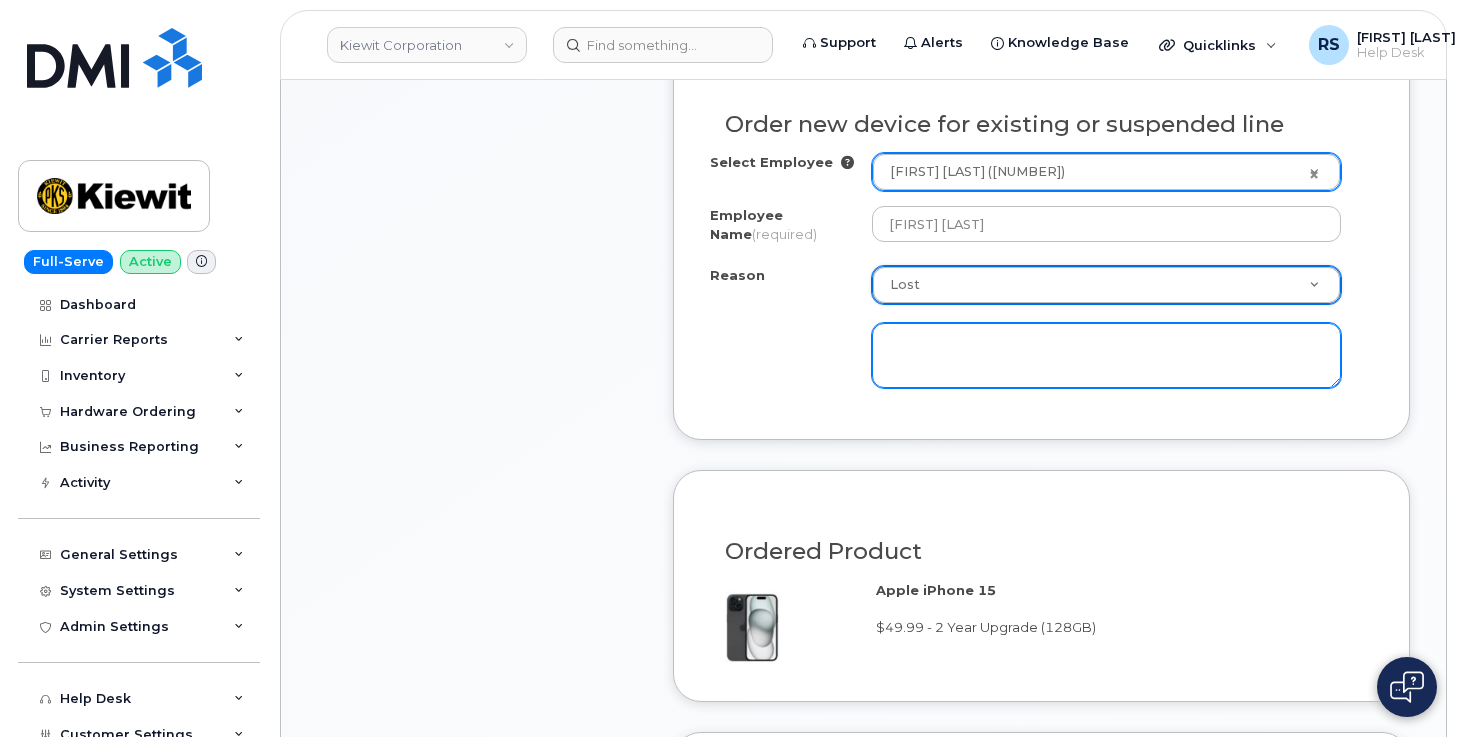 click at bounding box center (1106, 356) 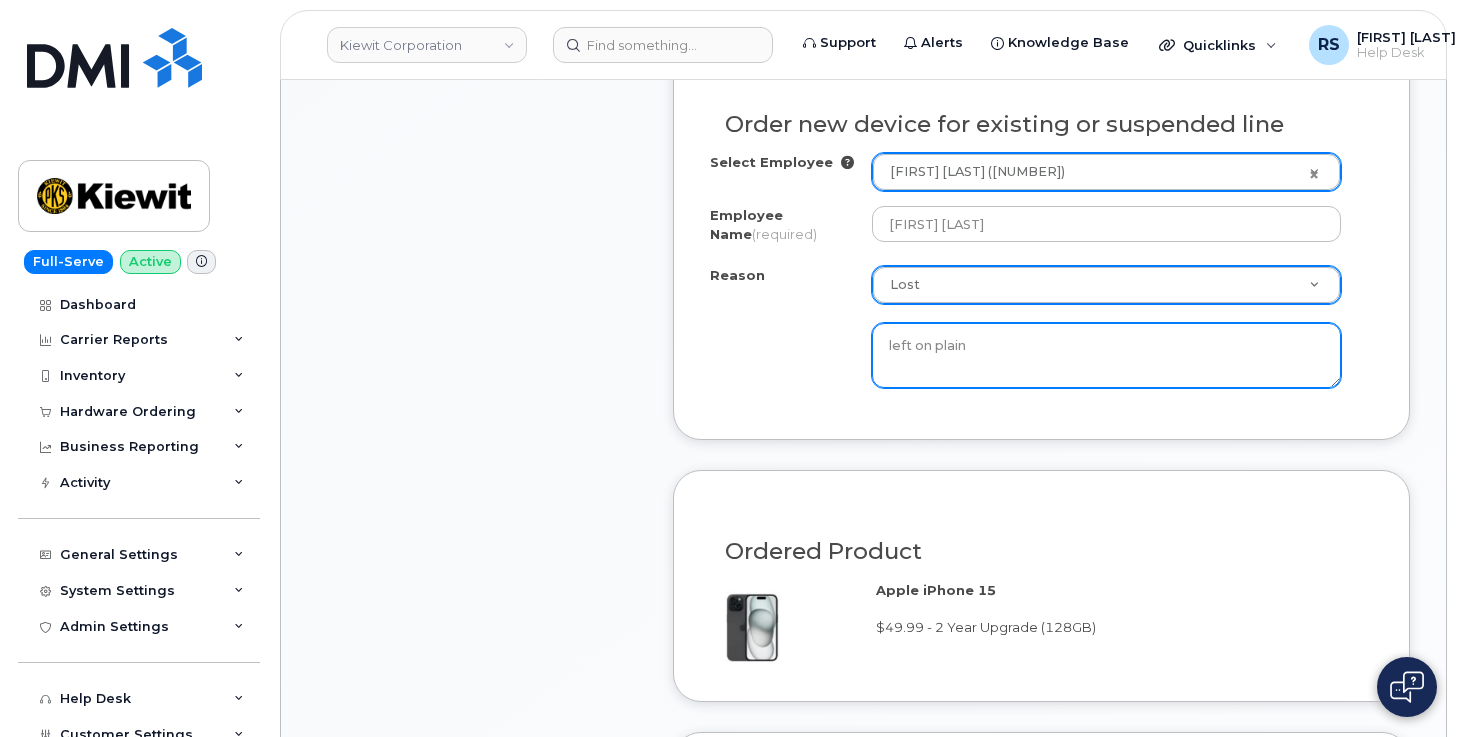 click on "left on plain" at bounding box center (1106, 356) 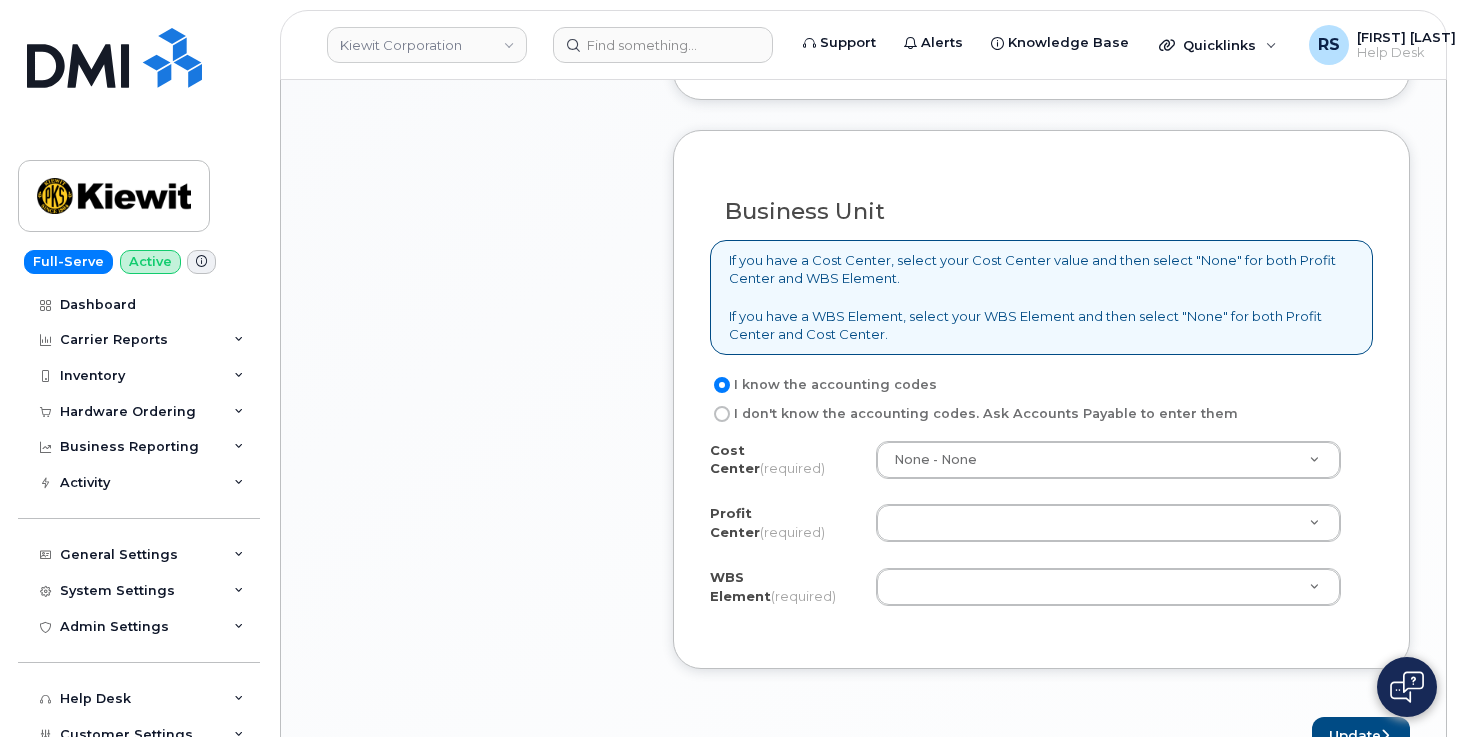 scroll, scrollTop: 1854, scrollLeft: 0, axis: vertical 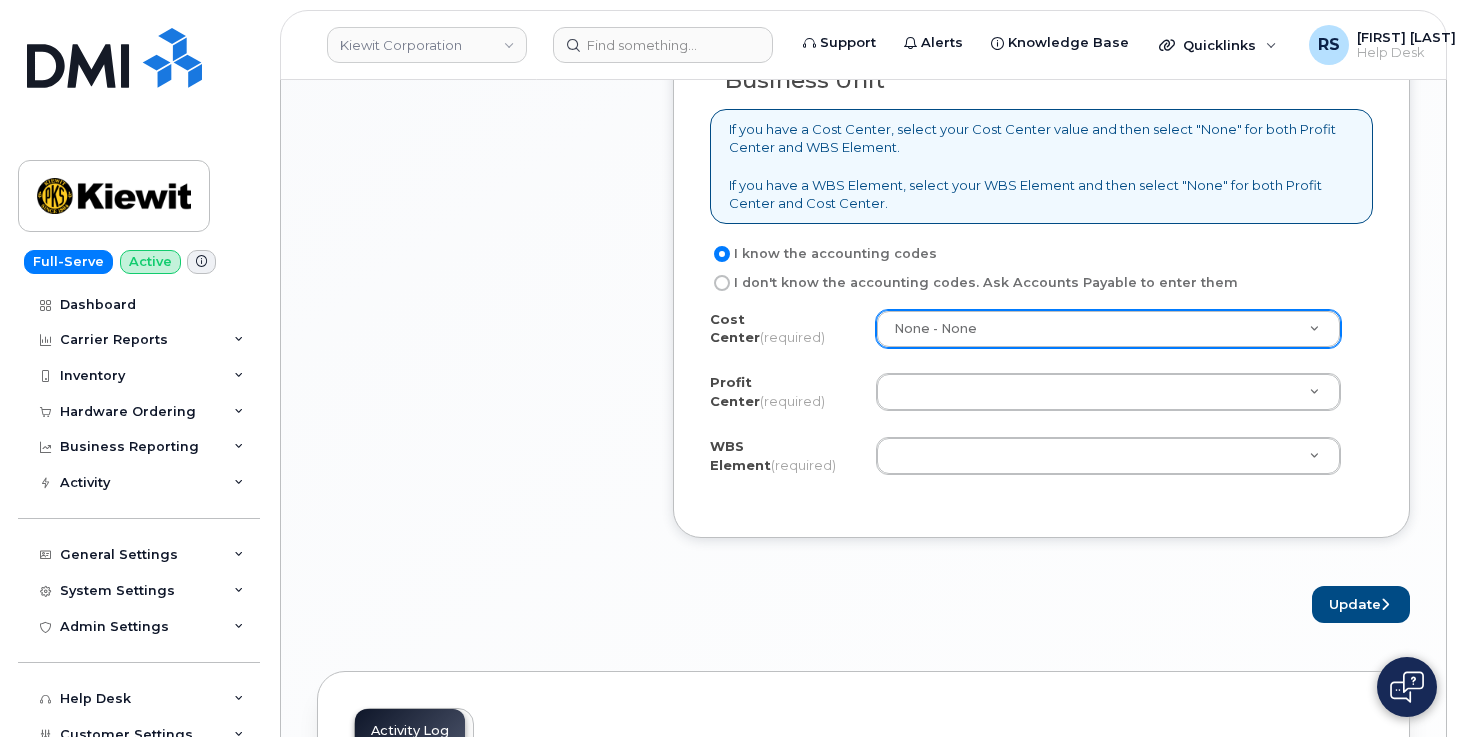 type on "left on Plane" 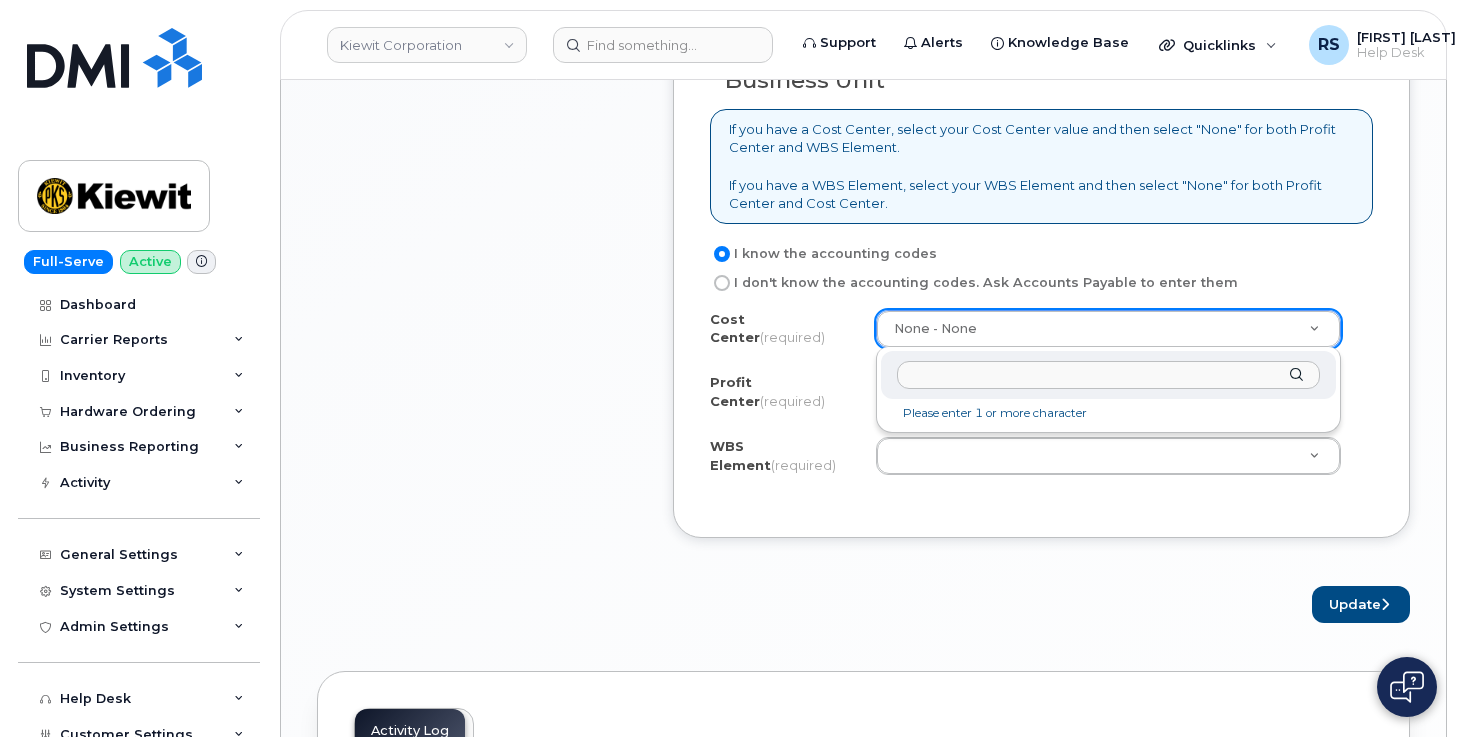 click at bounding box center [1108, 375] 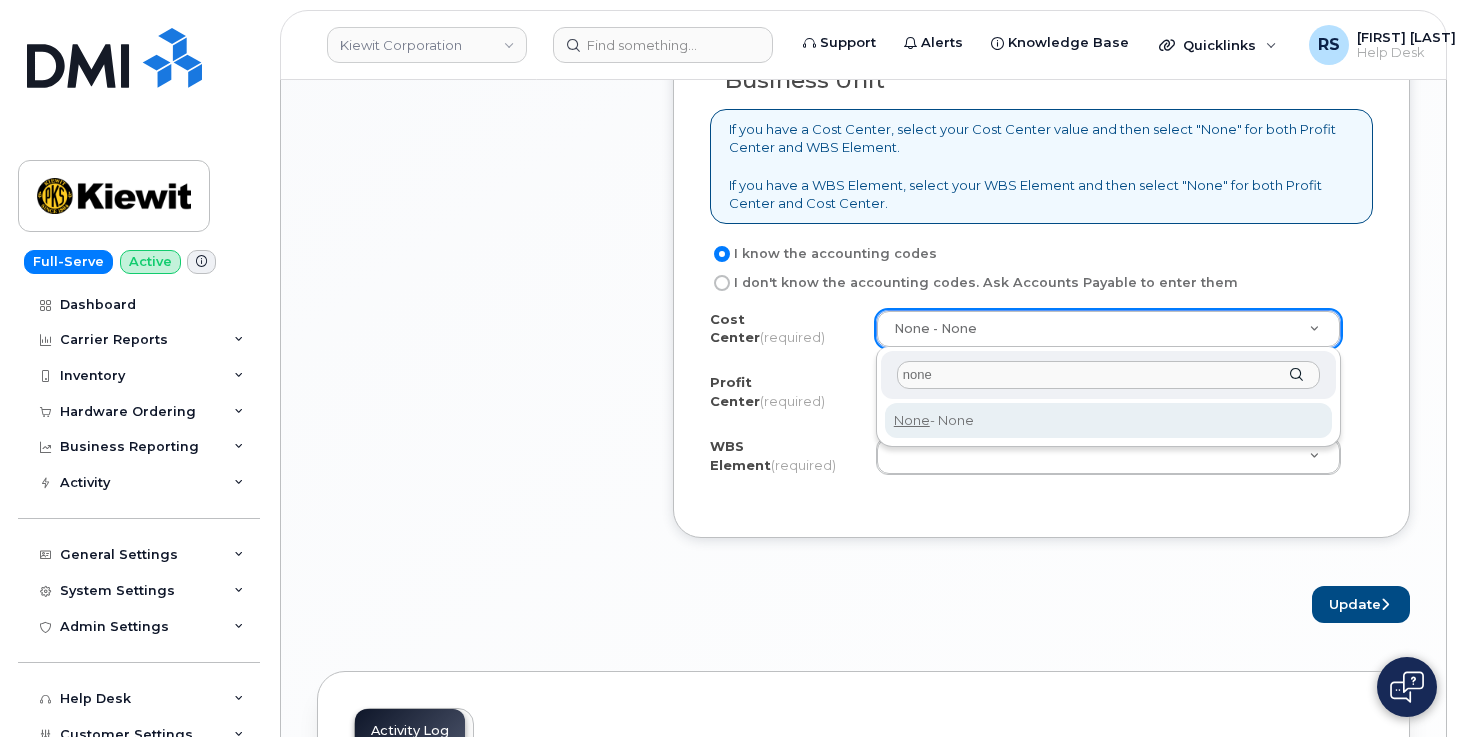 type on "none" 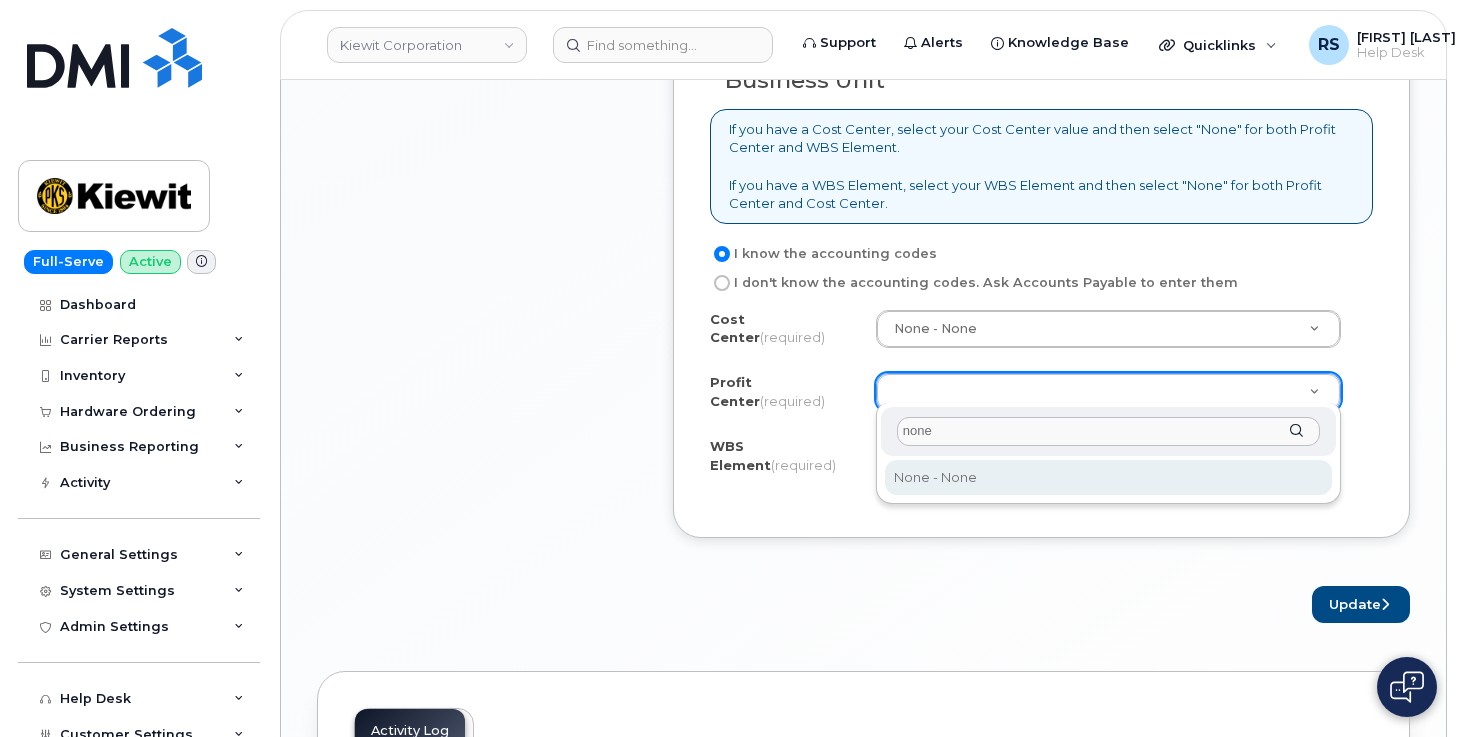 click on "none" at bounding box center (1108, 431) 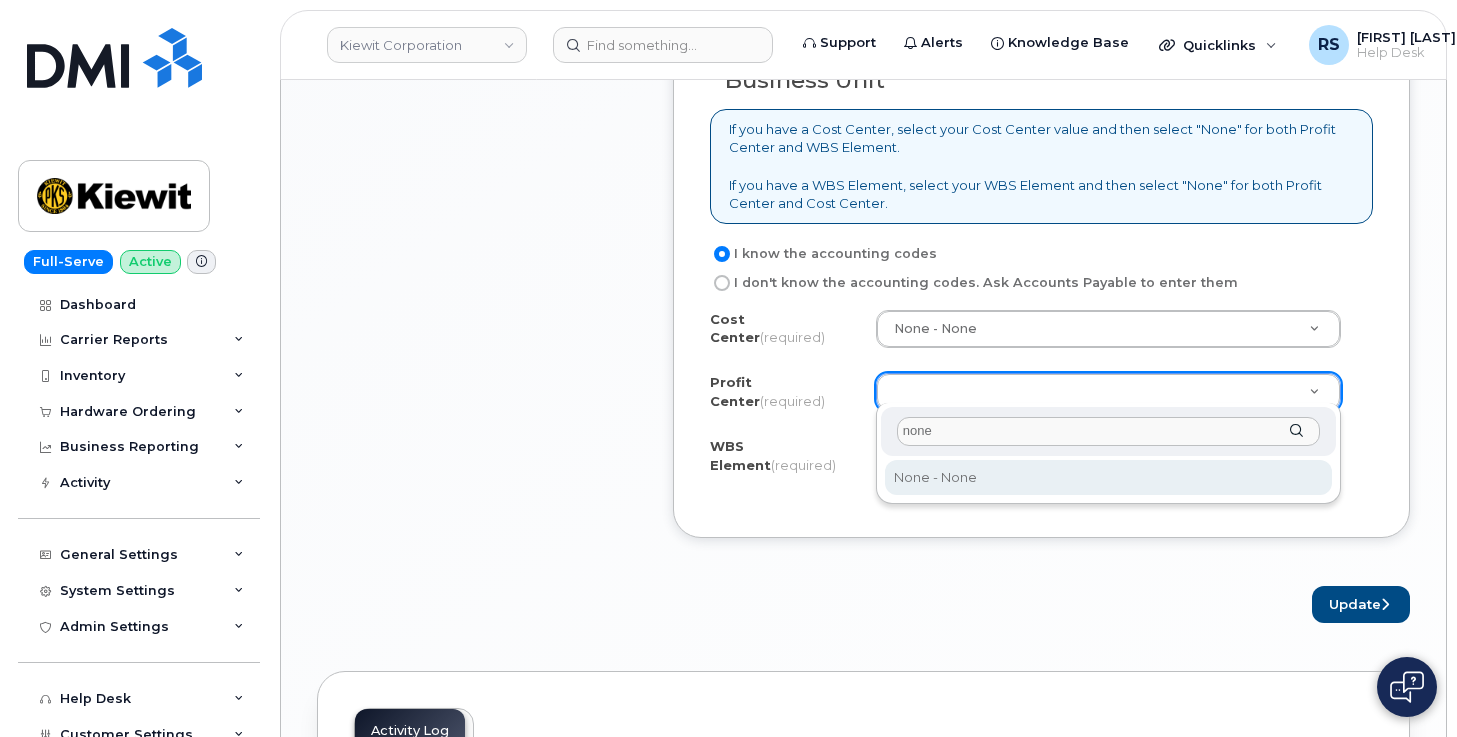 type on "none" 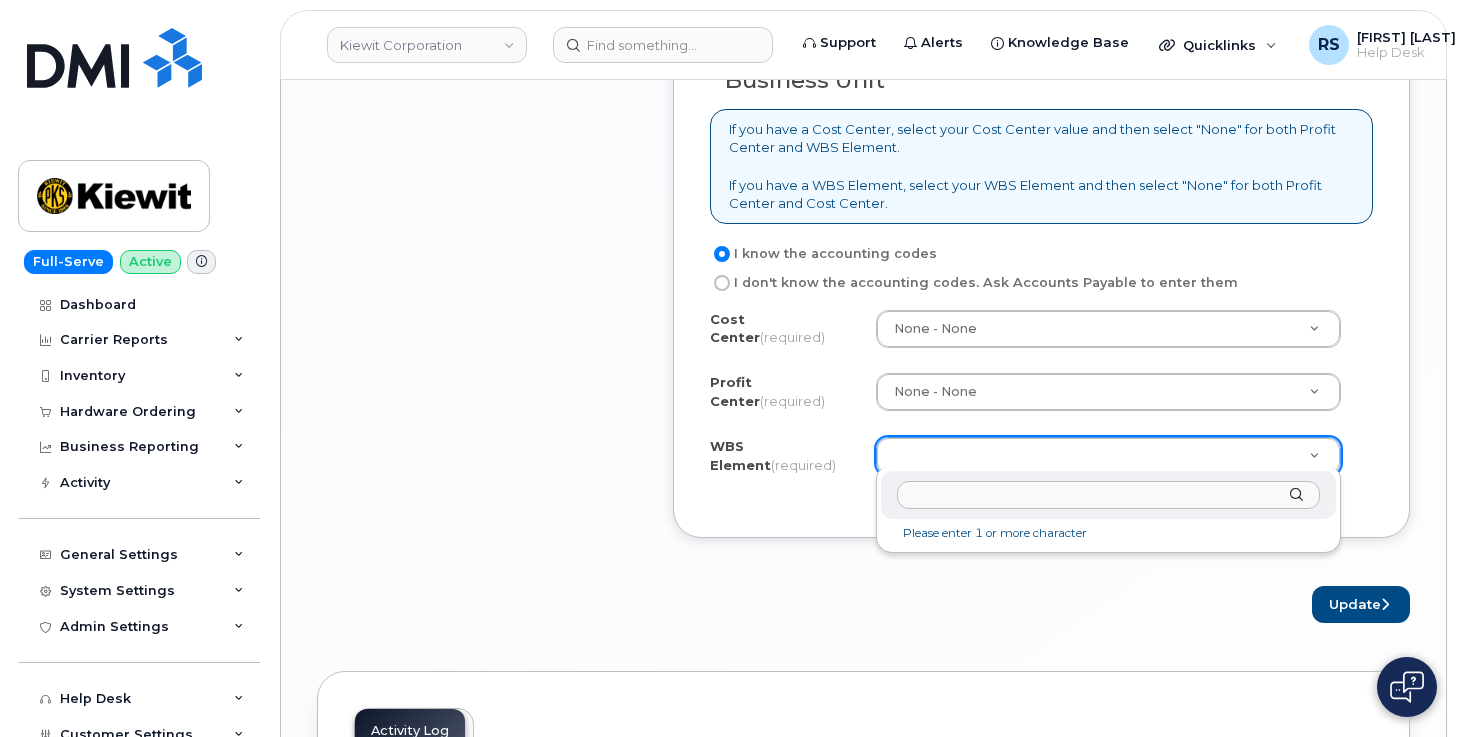 click at bounding box center (1108, 495) 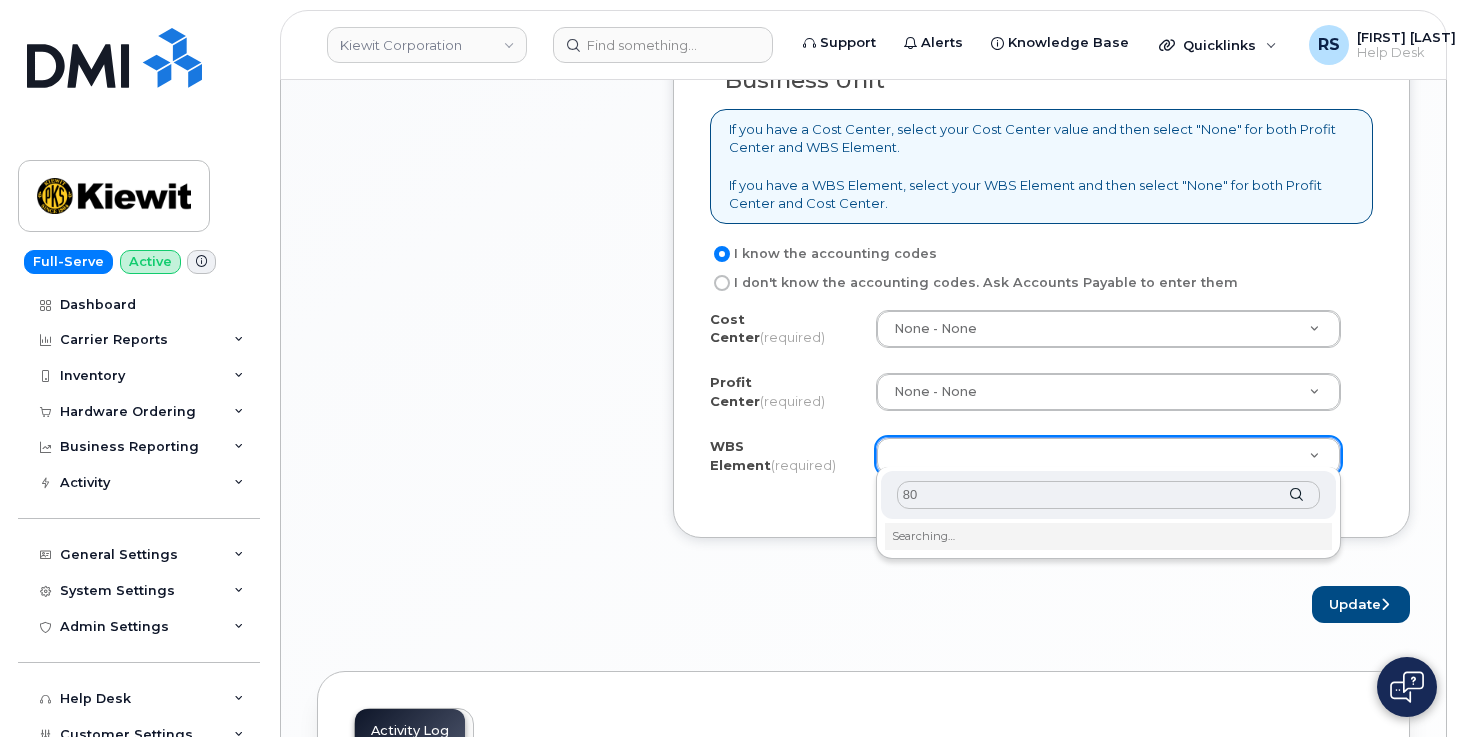 type on "8" 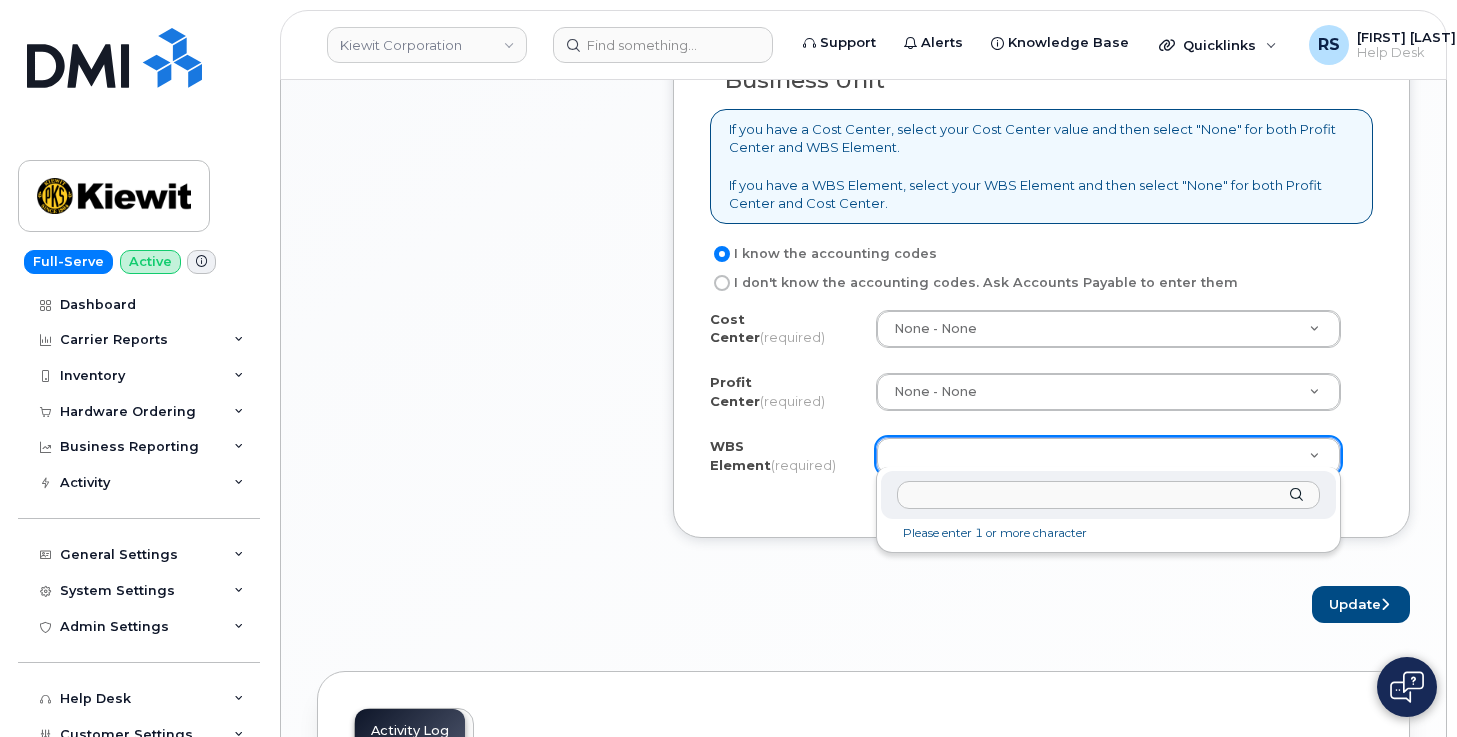 click at bounding box center [1108, 495] 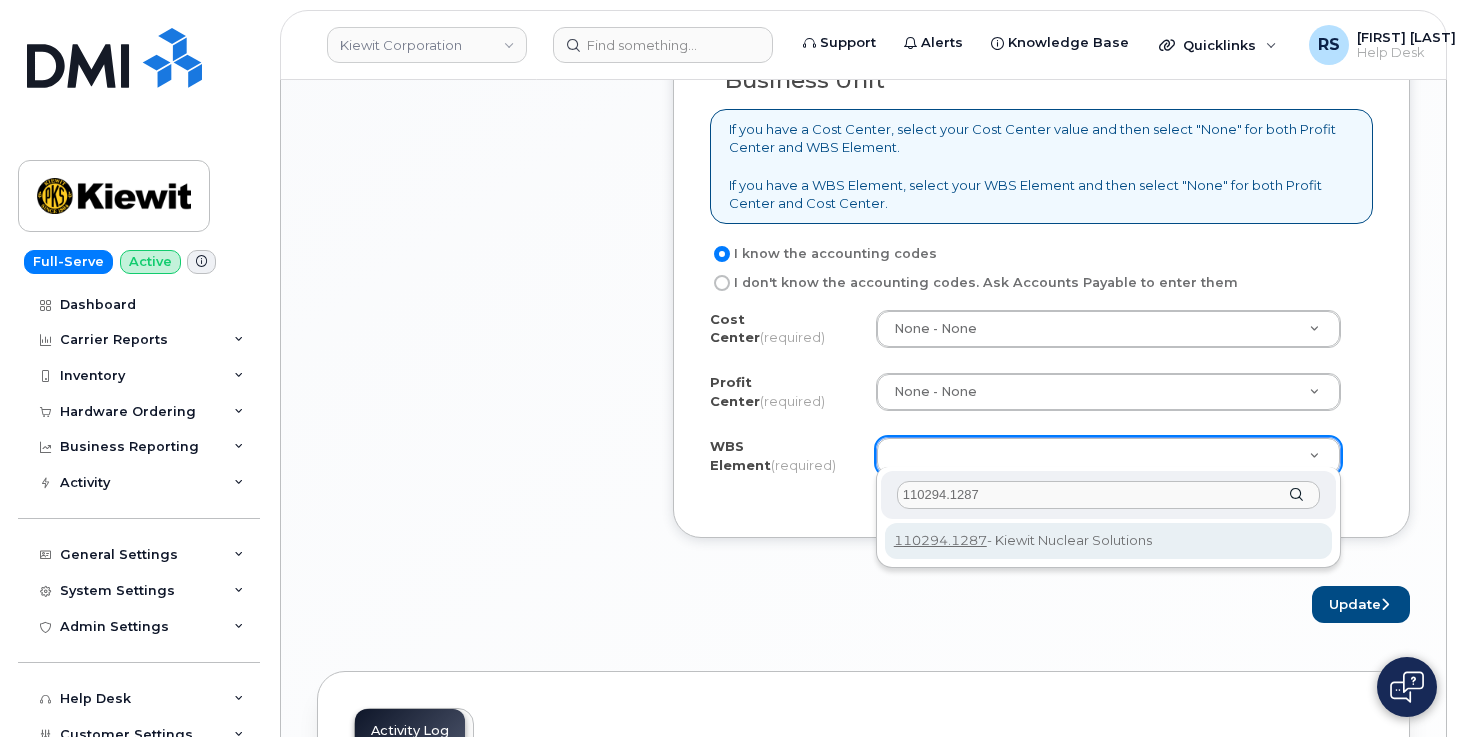 type on "110294.1287" 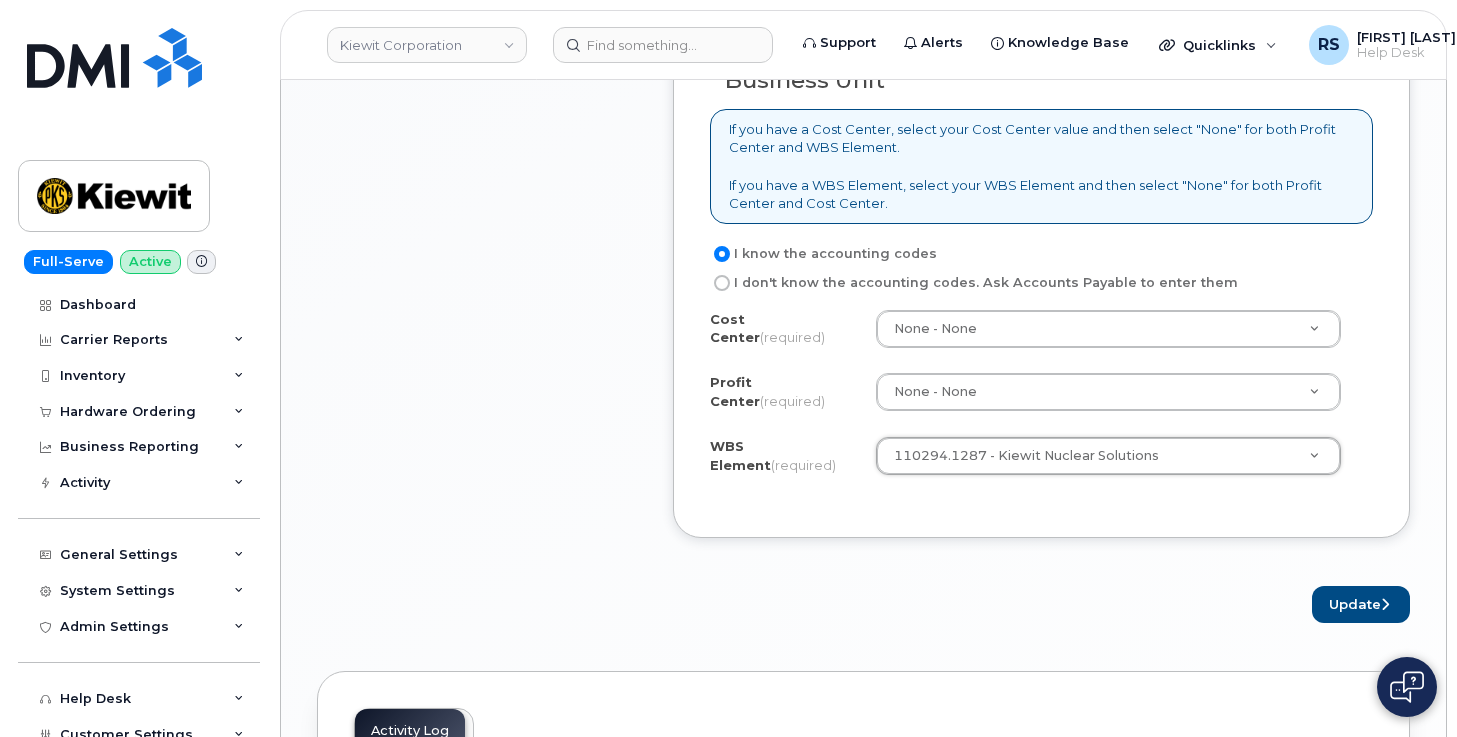 type on "110294.1287" 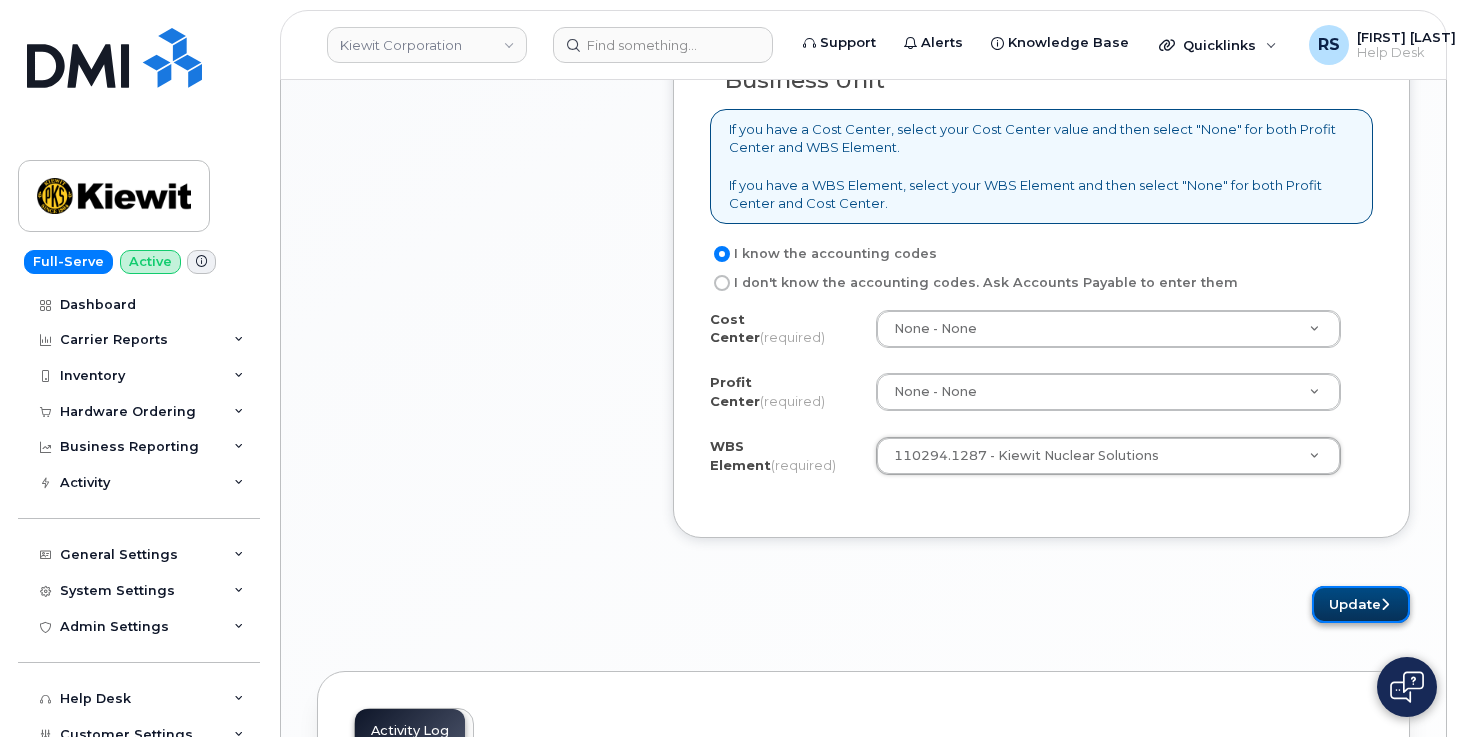 click on "Update" at bounding box center (1361, 604) 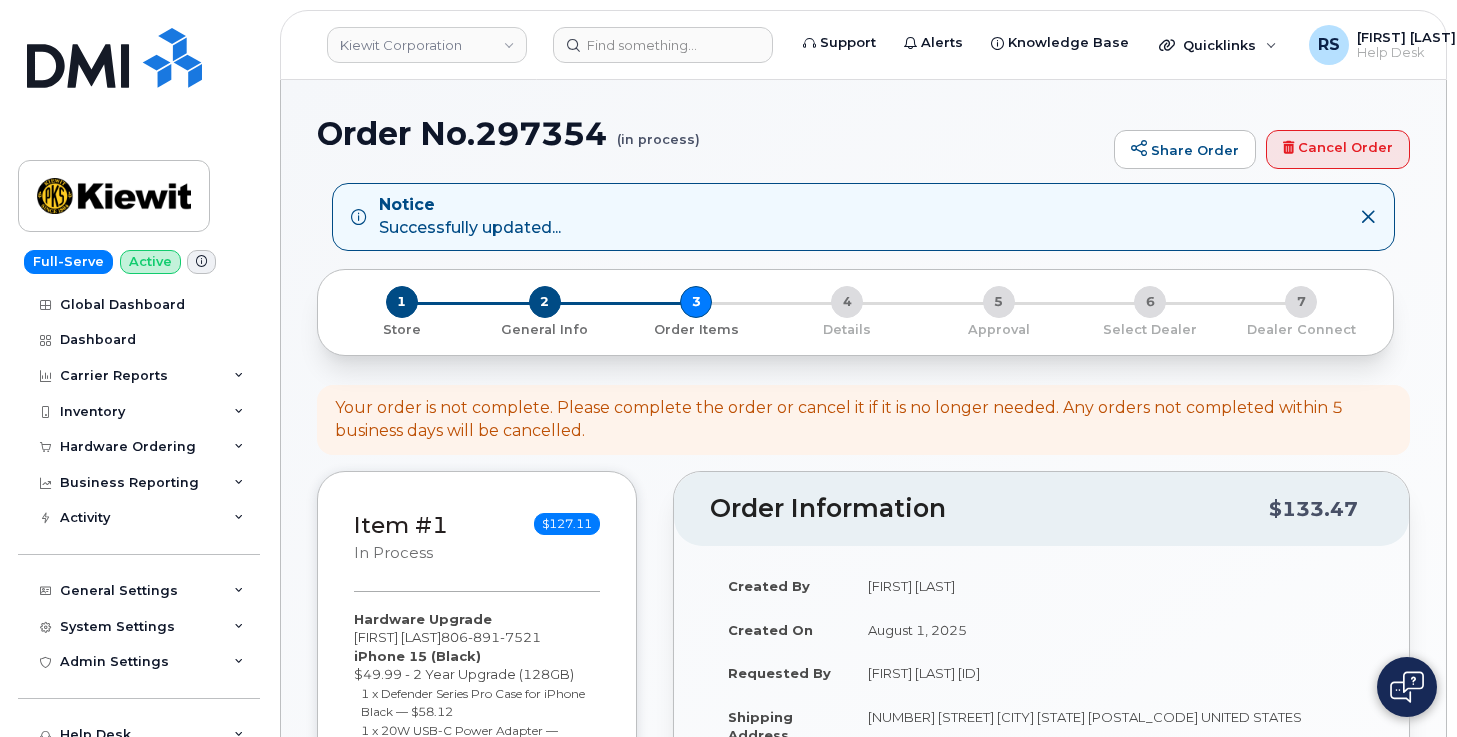 scroll, scrollTop: 0, scrollLeft: 0, axis: both 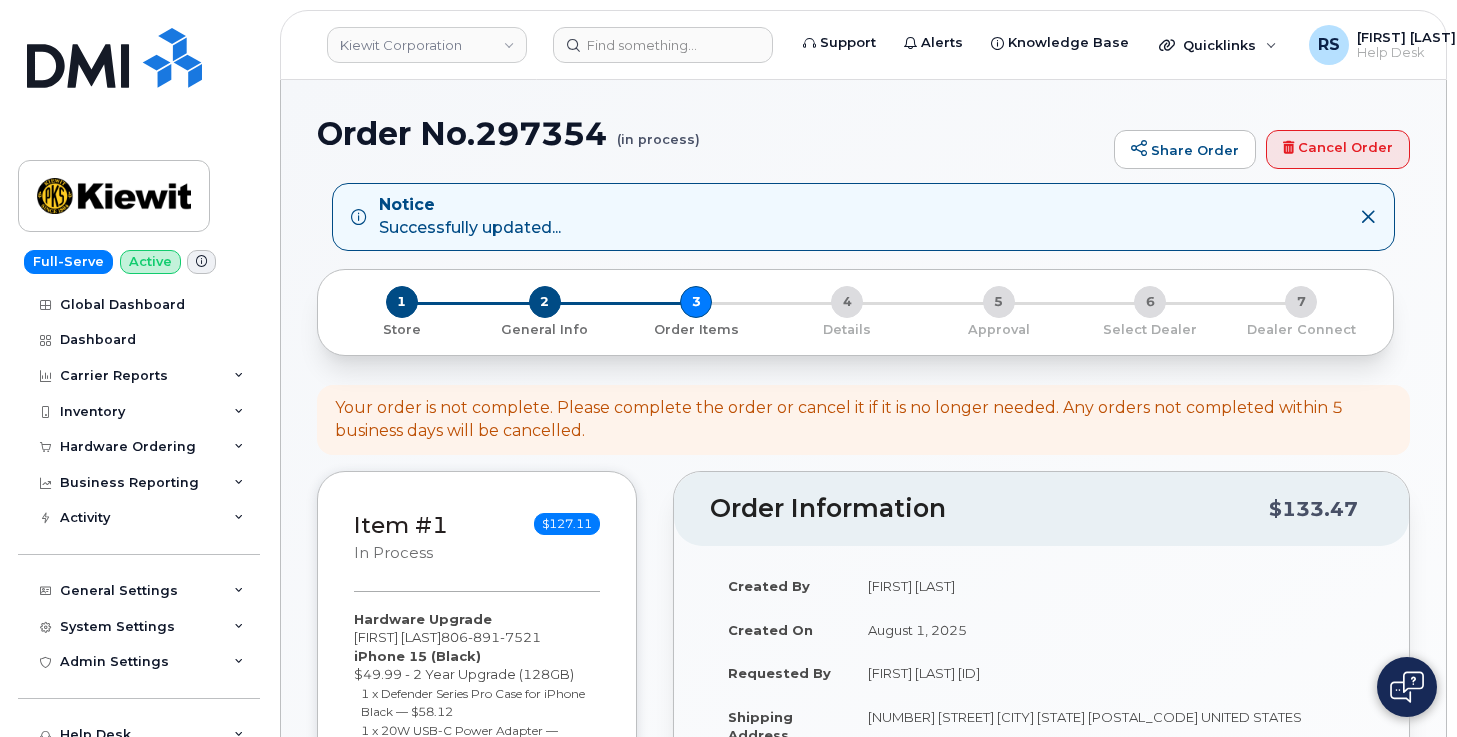 click on "Order No.297354
(in process)" at bounding box center [710, 133] 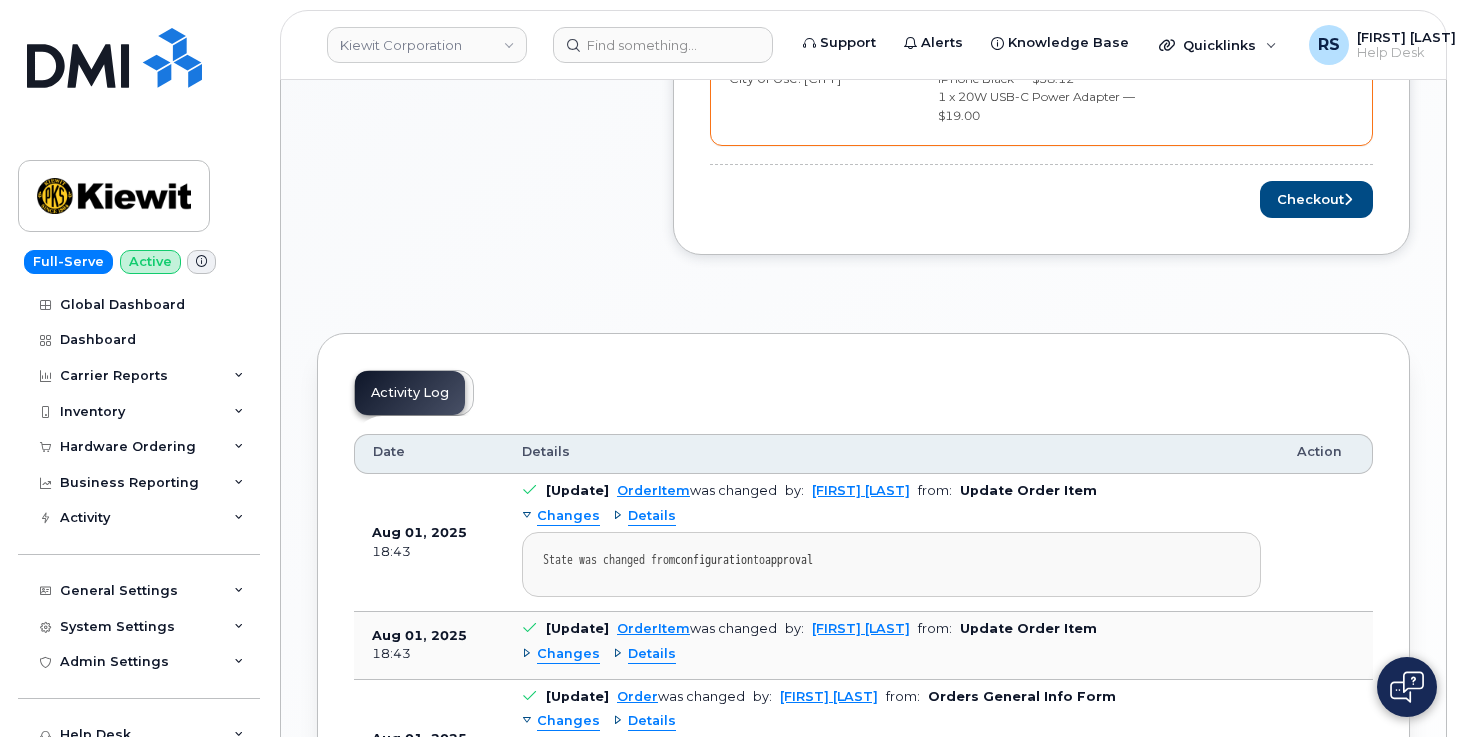 scroll, scrollTop: 1188, scrollLeft: 0, axis: vertical 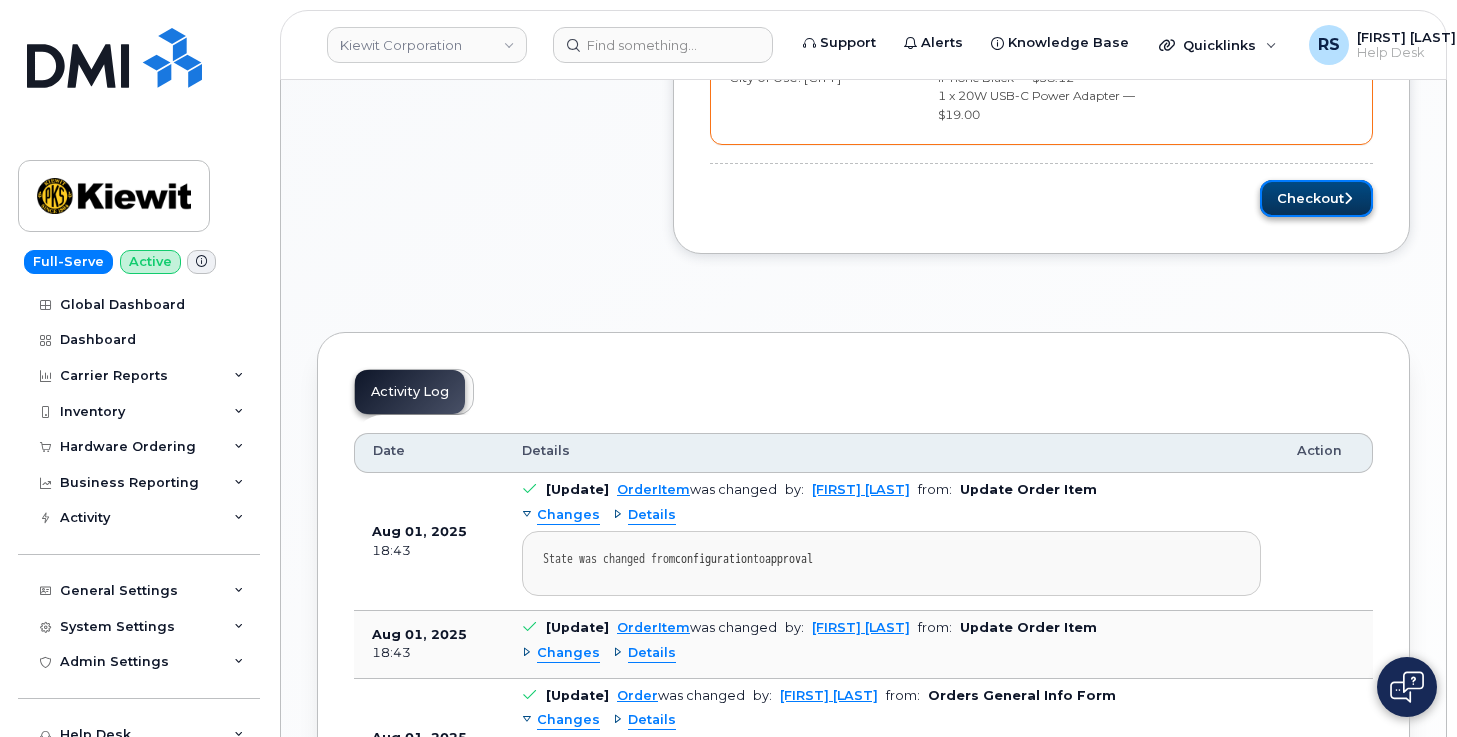 click on "Checkout" at bounding box center [1316, 198] 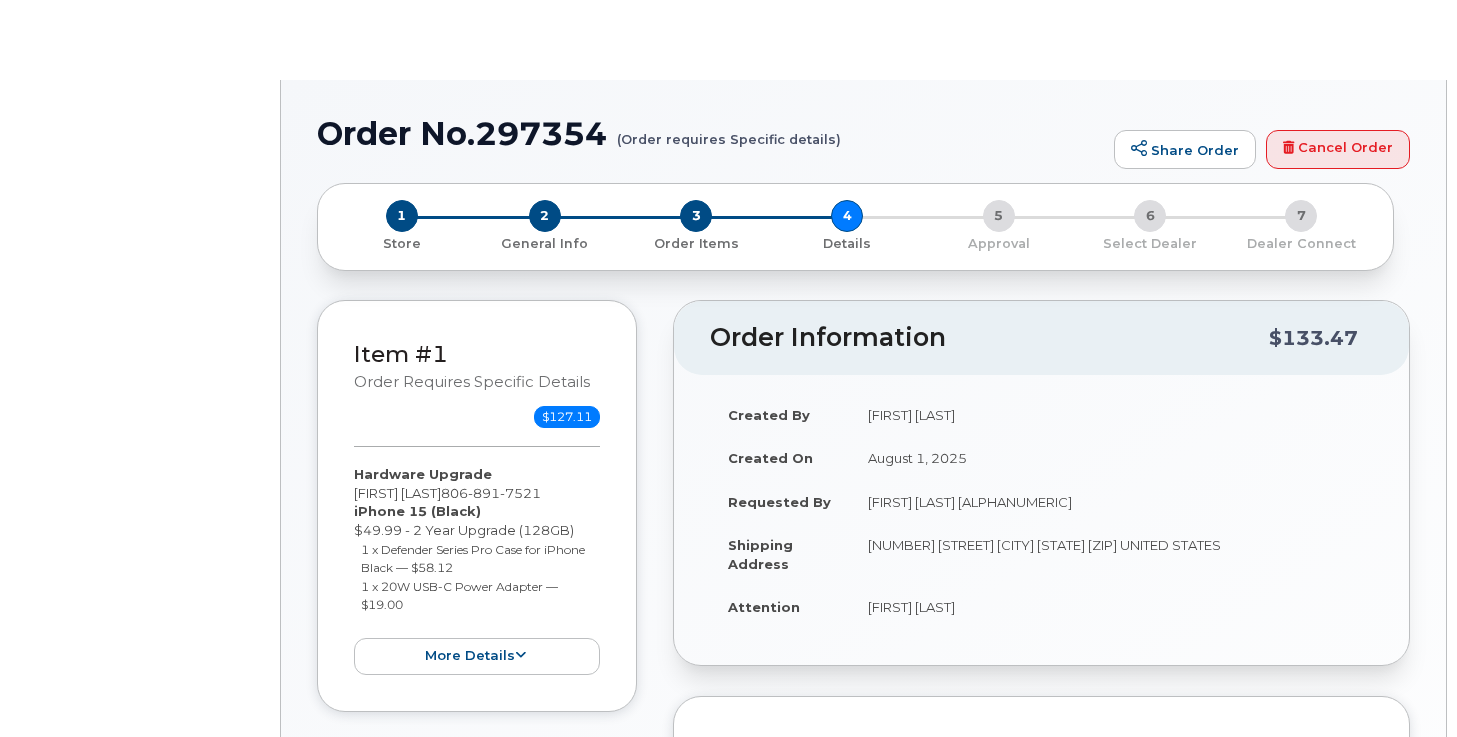scroll, scrollTop: 0, scrollLeft: 0, axis: both 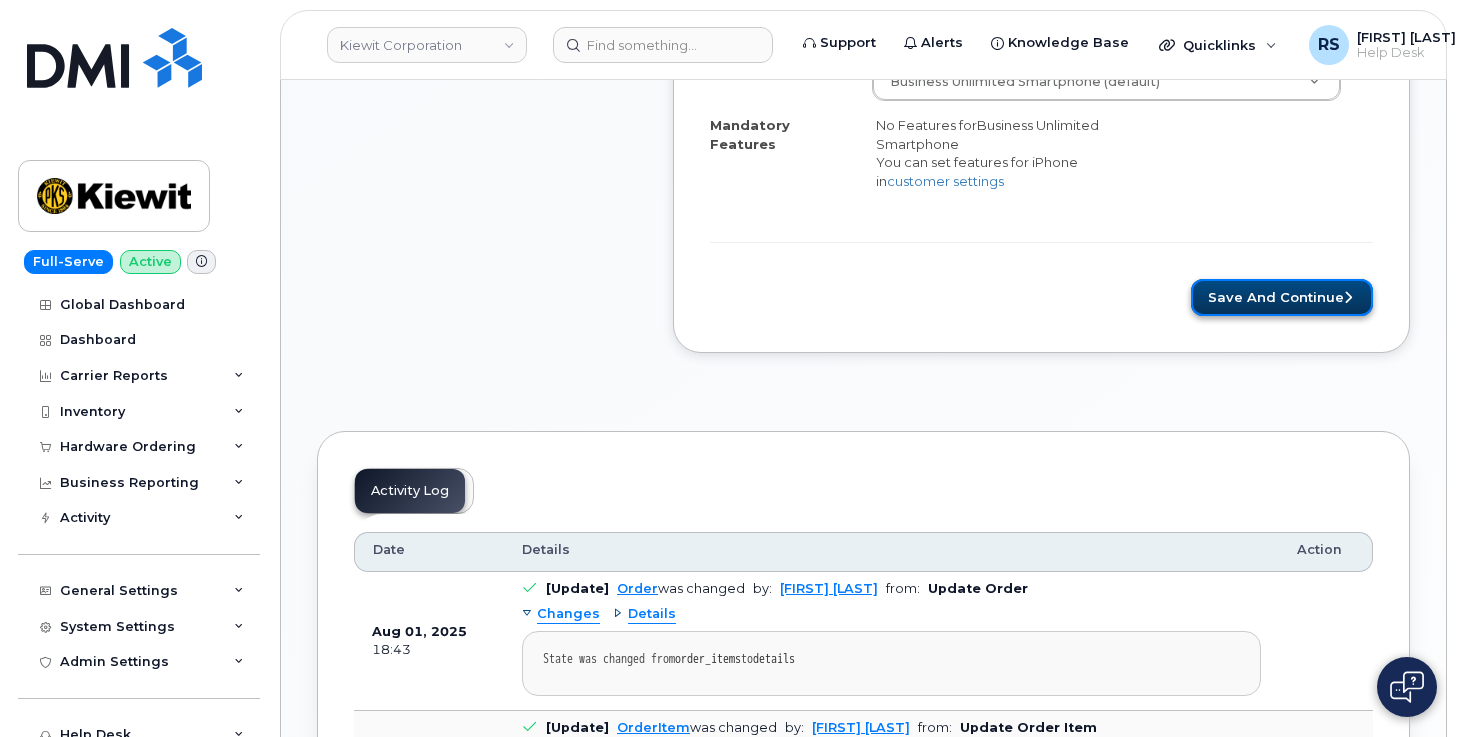 click on "Save and Continue" at bounding box center [1282, 297] 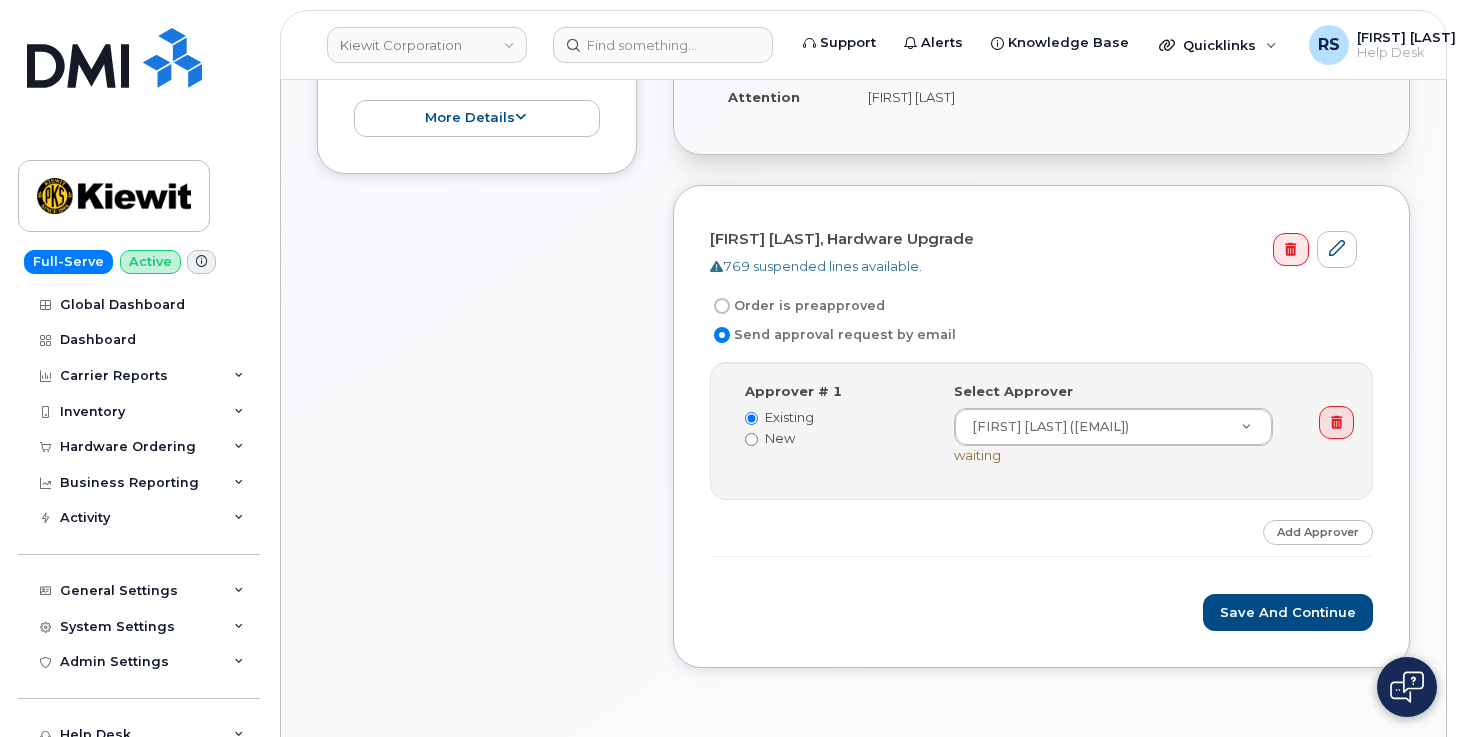 scroll, scrollTop: 654, scrollLeft: 0, axis: vertical 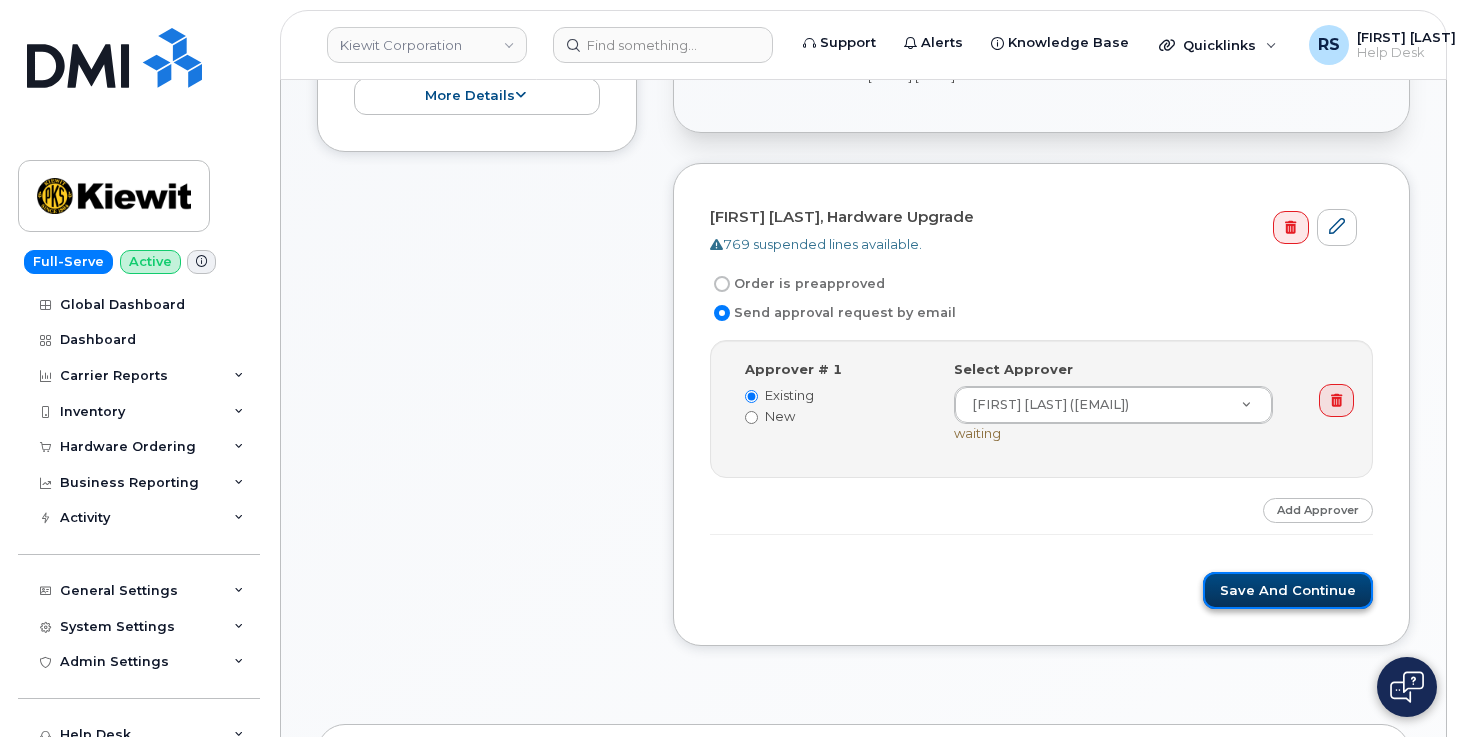 click on "Save and Continue" at bounding box center [1288, 590] 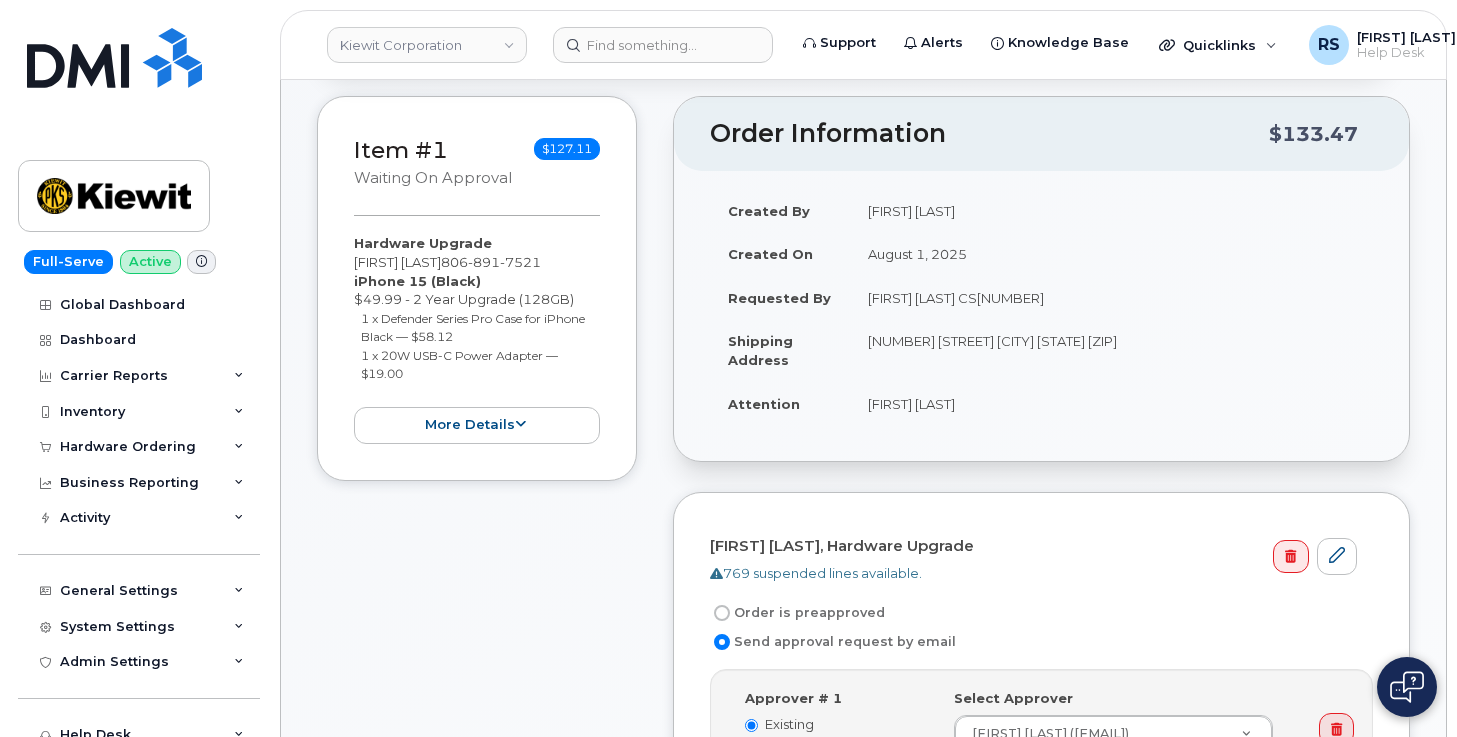 scroll, scrollTop: 333, scrollLeft: 0, axis: vertical 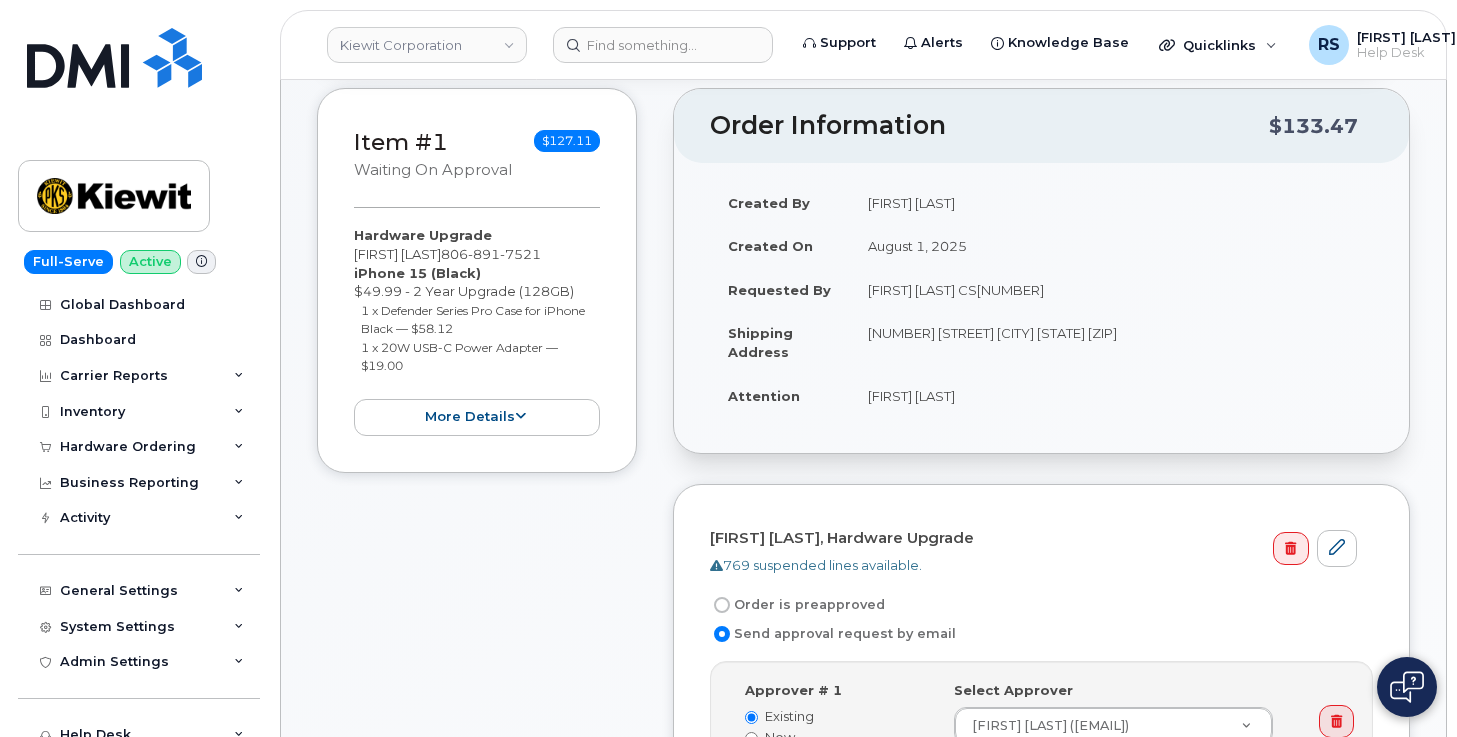 drag, startPoint x: 870, startPoint y: 336, endPoint x: 1306, endPoint y: 346, distance: 436.11465 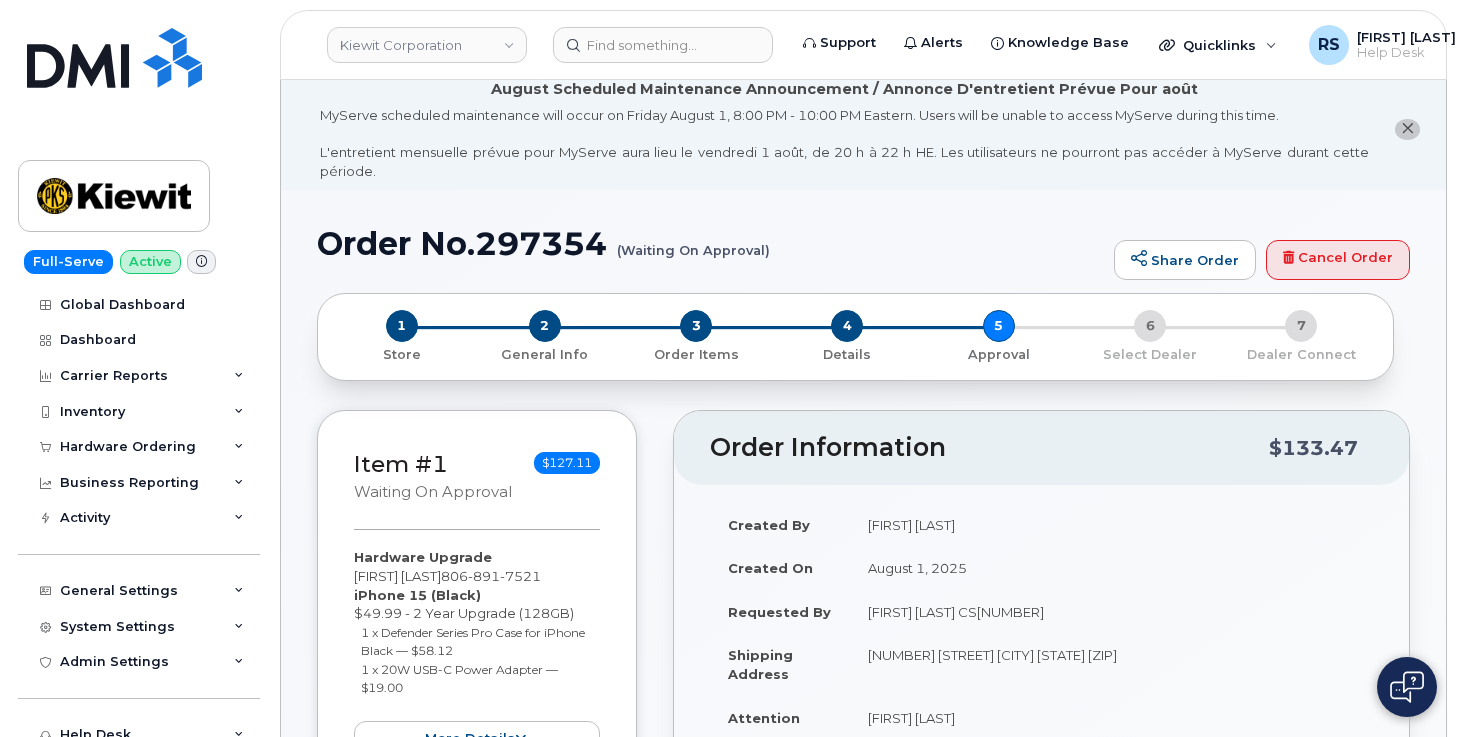 scroll, scrollTop: 0, scrollLeft: 0, axis: both 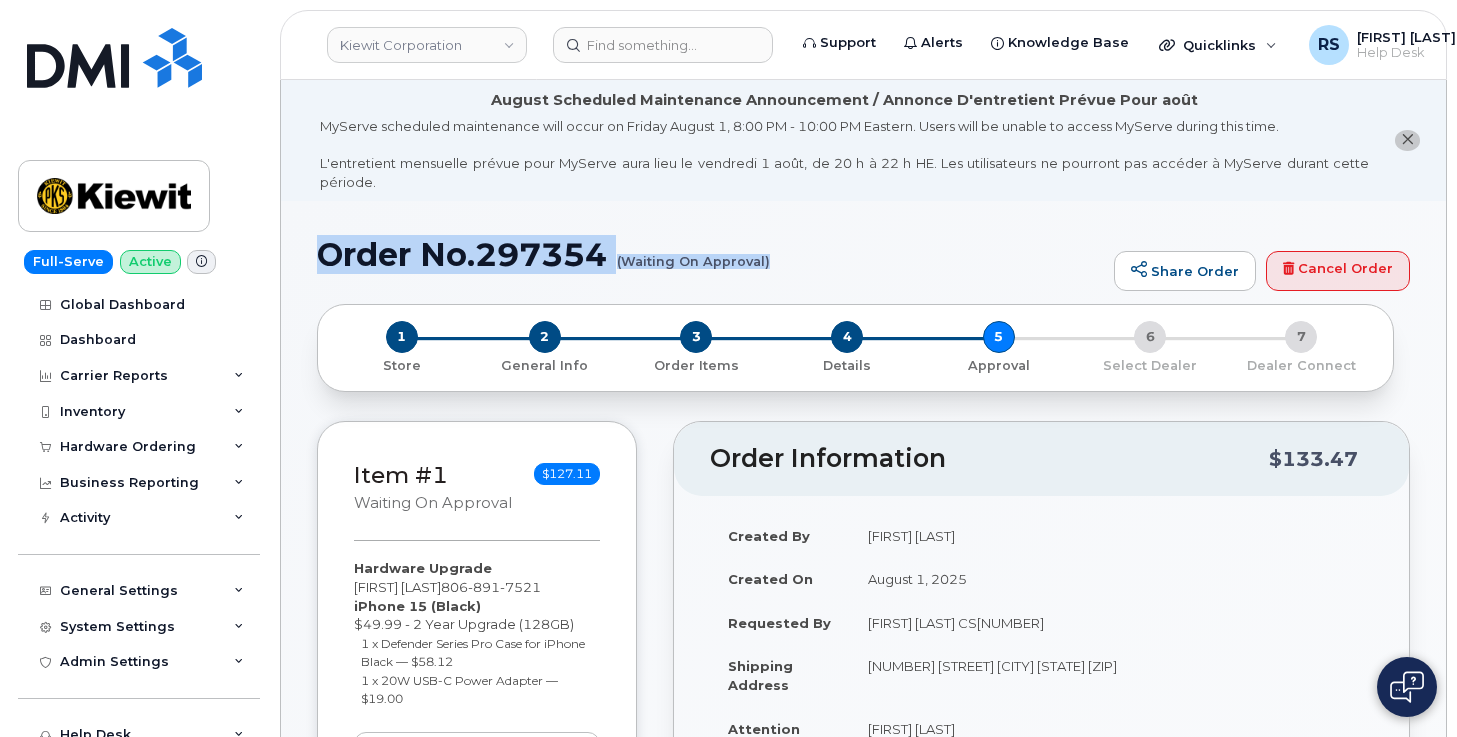 drag, startPoint x: 321, startPoint y: 253, endPoint x: 768, endPoint y: 262, distance: 447.0906 